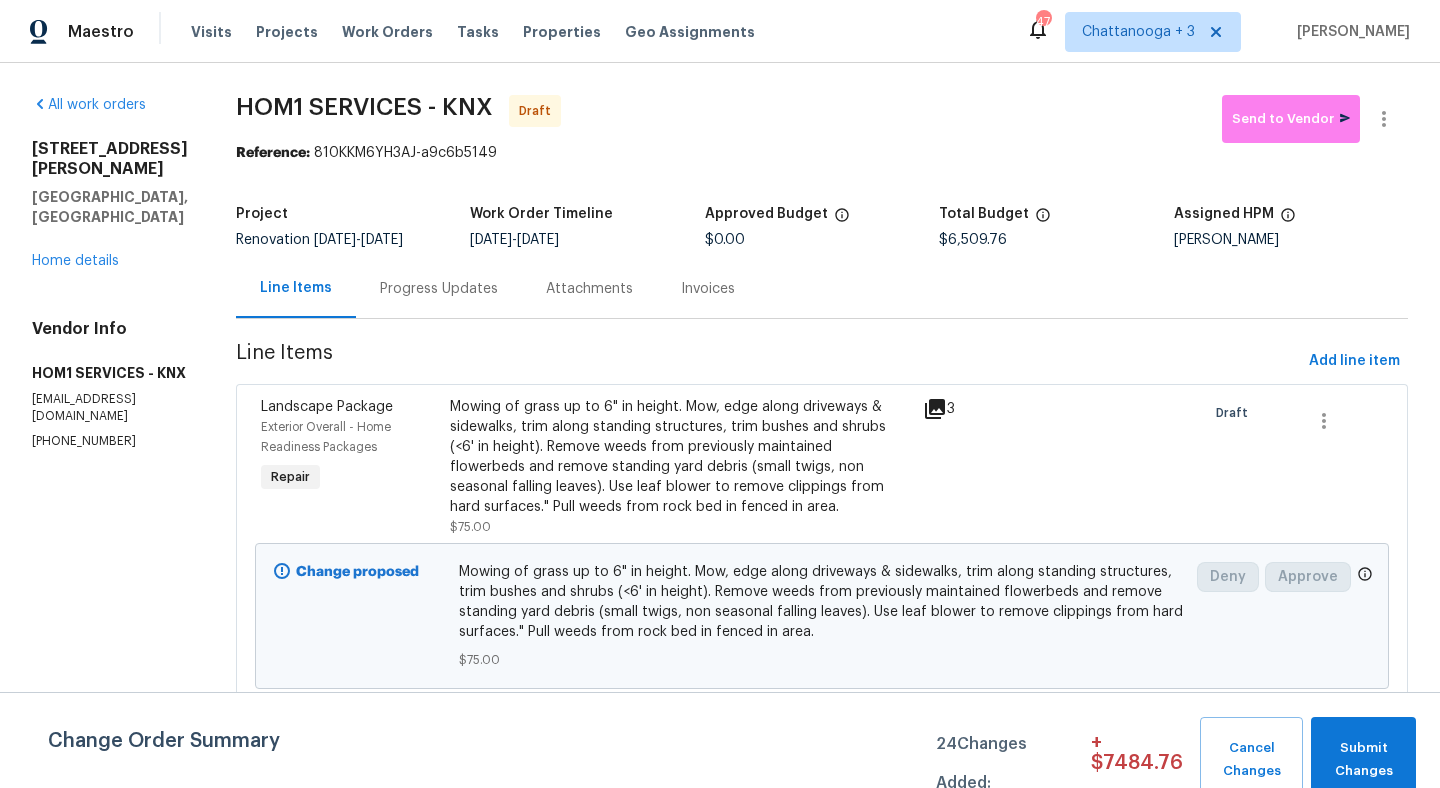 scroll, scrollTop: 0, scrollLeft: 0, axis: both 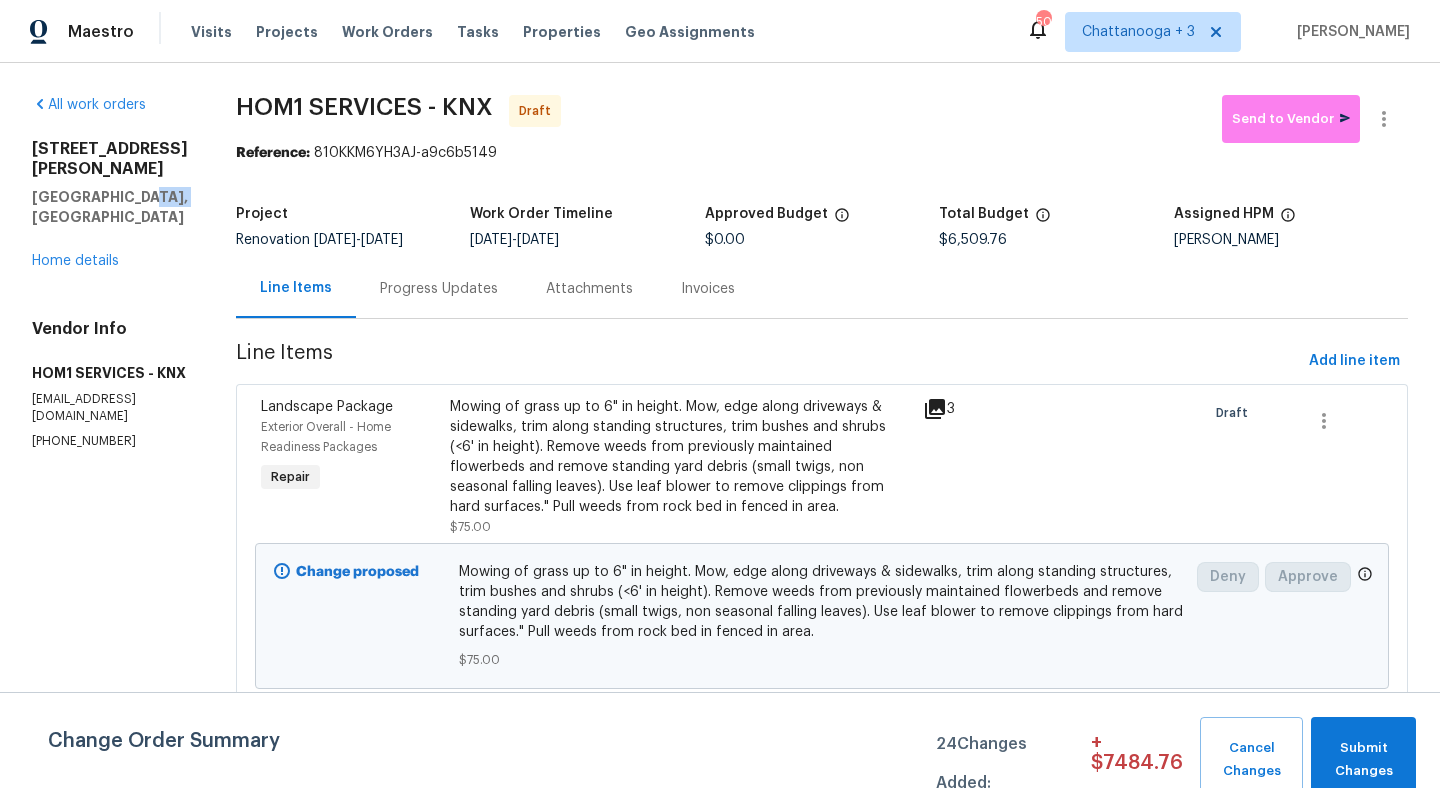 drag, startPoint x: 32, startPoint y: 218, endPoint x: 78, endPoint y: 218, distance: 46 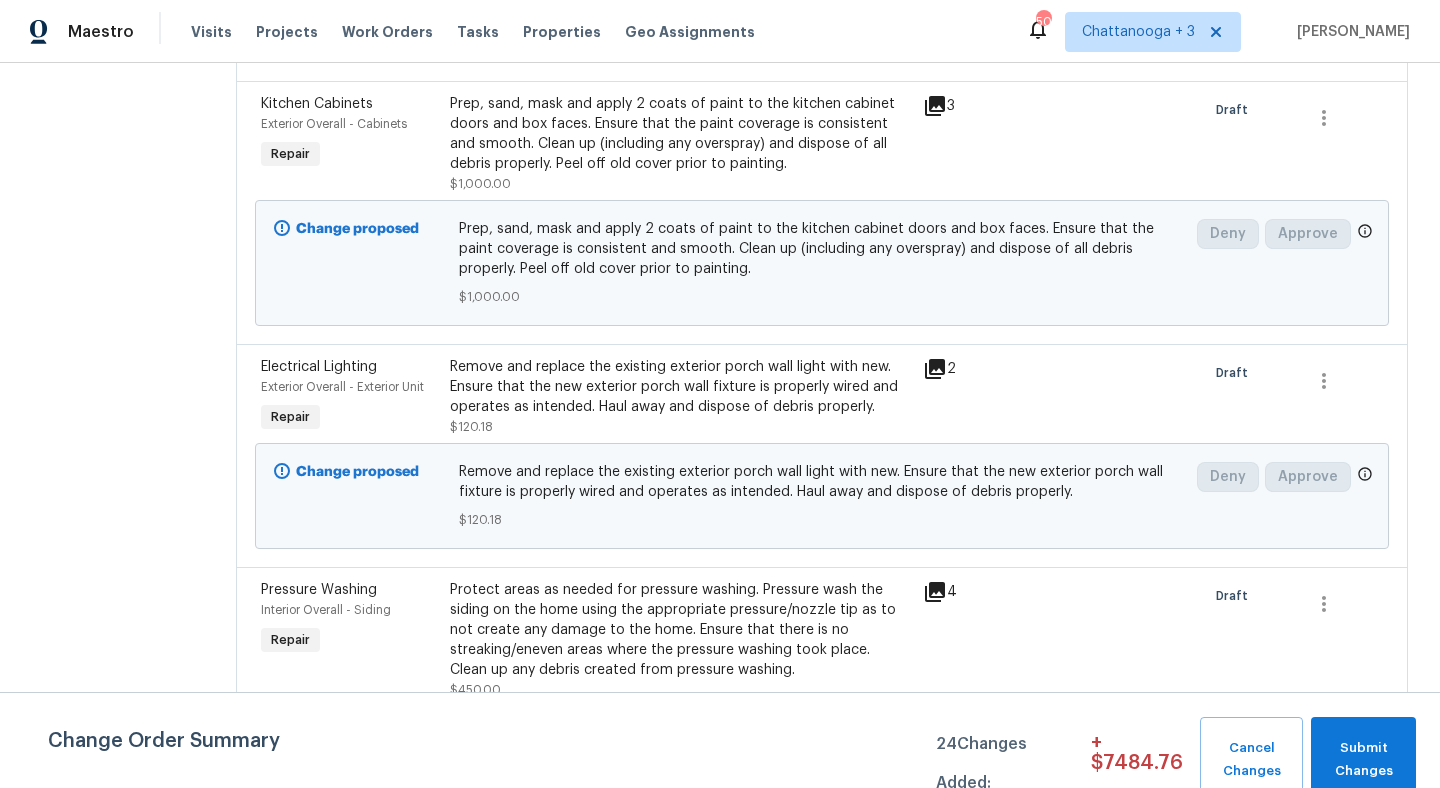 scroll, scrollTop: 1106, scrollLeft: 0, axis: vertical 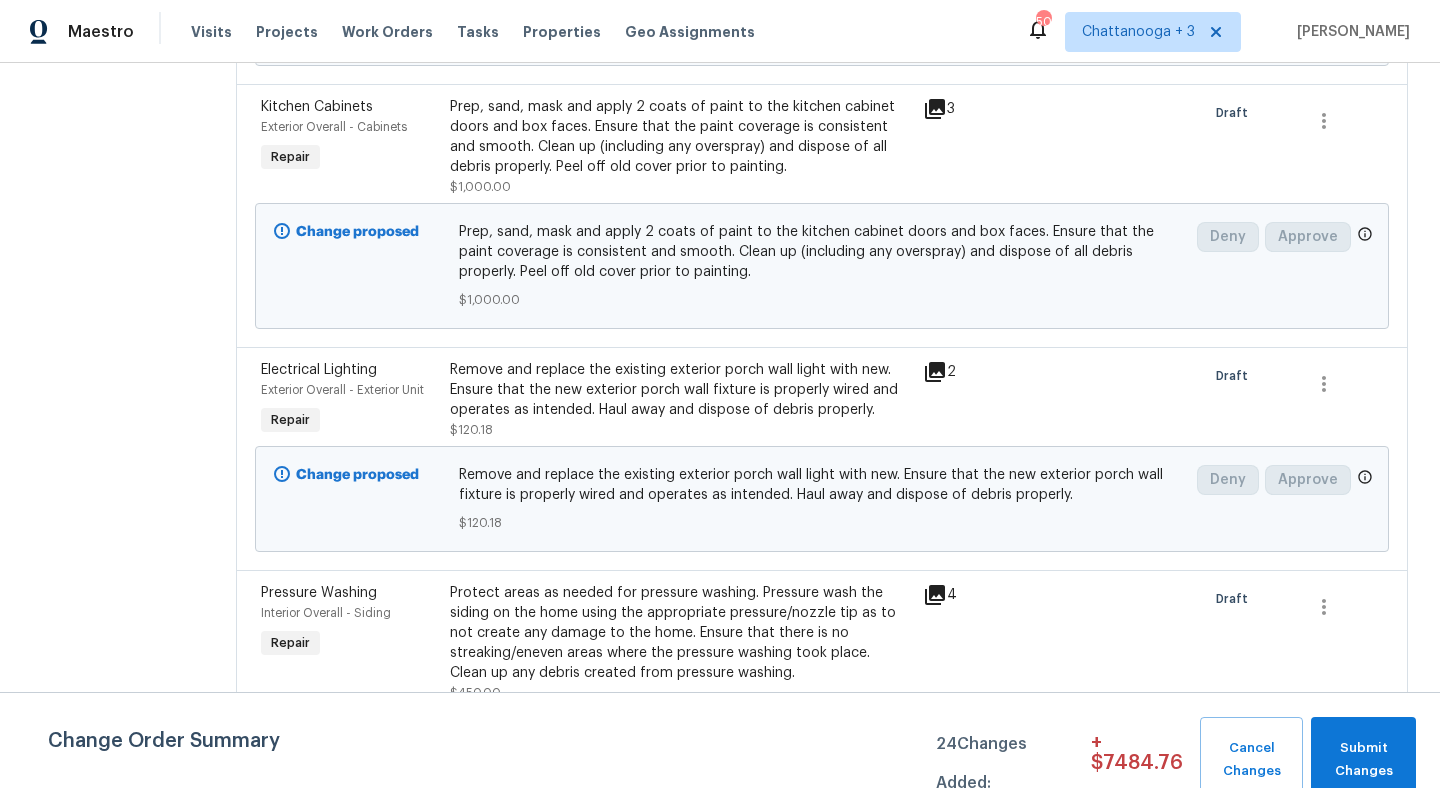 click on "Remove and replace the existing exterior porch wall light with new. Ensure that the new exterior porch wall fixture is properly wired and operates as intended. Haul away and dispose of debris properly." at bounding box center [680, 390] 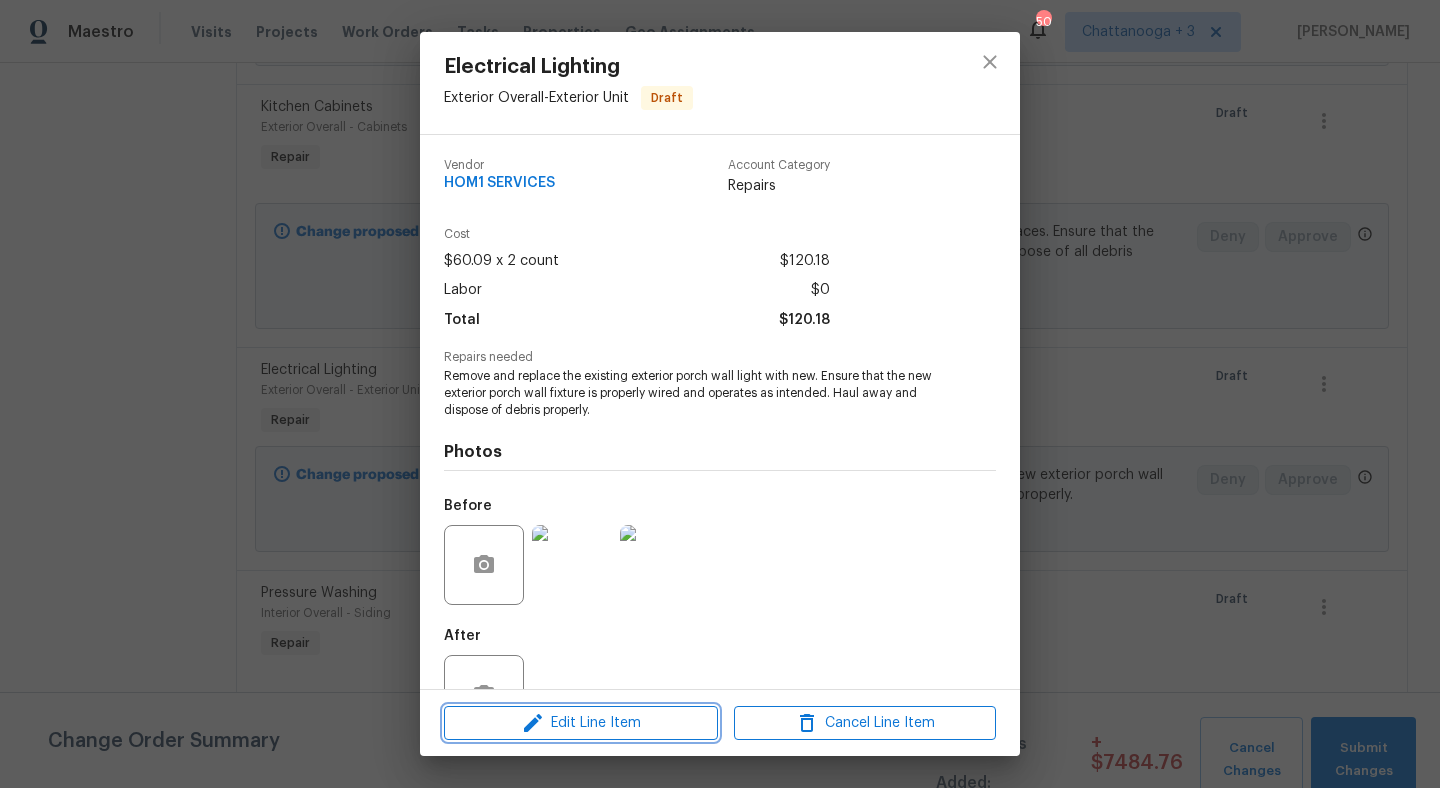 click on "Edit Line Item" at bounding box center (581, 723) 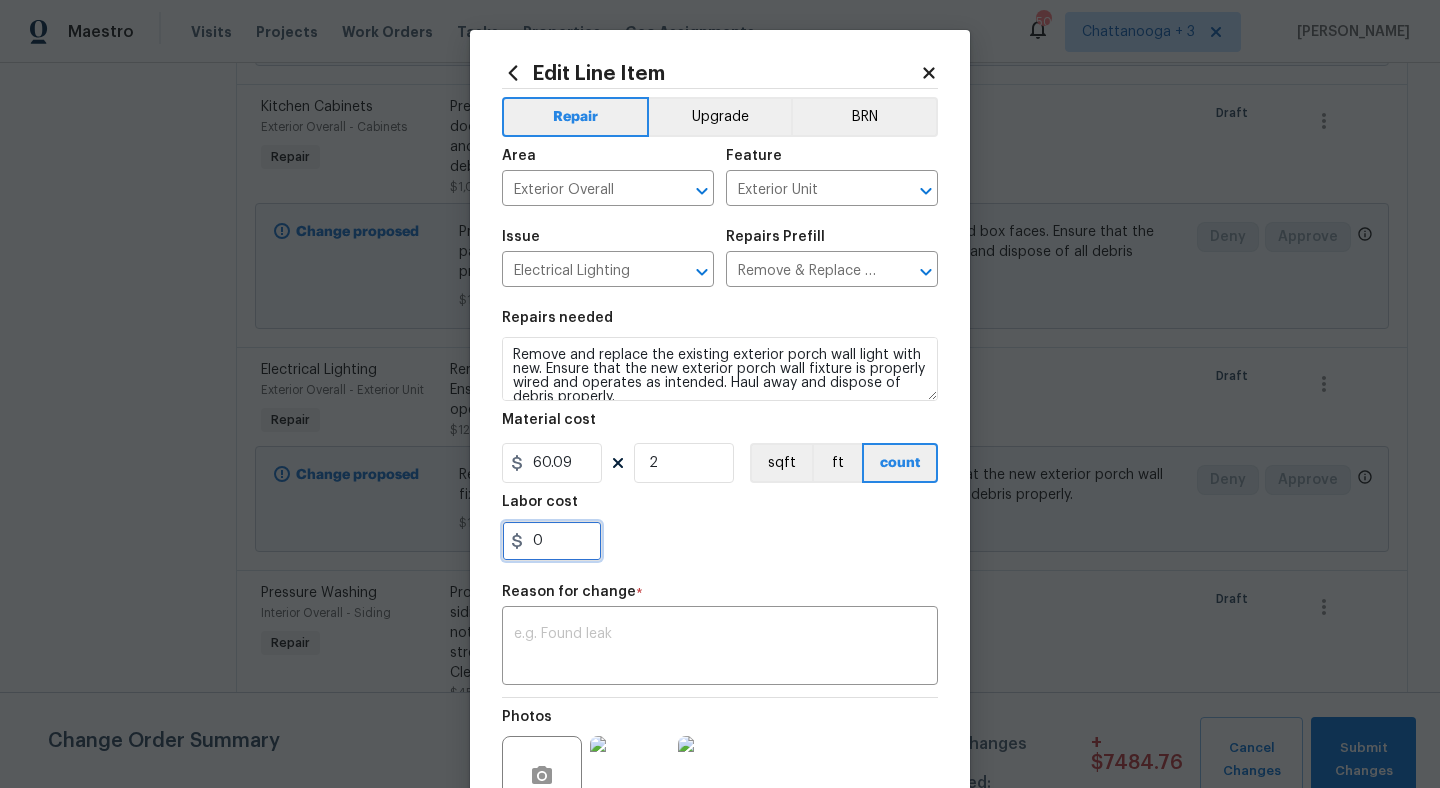 click on "0" at bounding box center (552, 541) 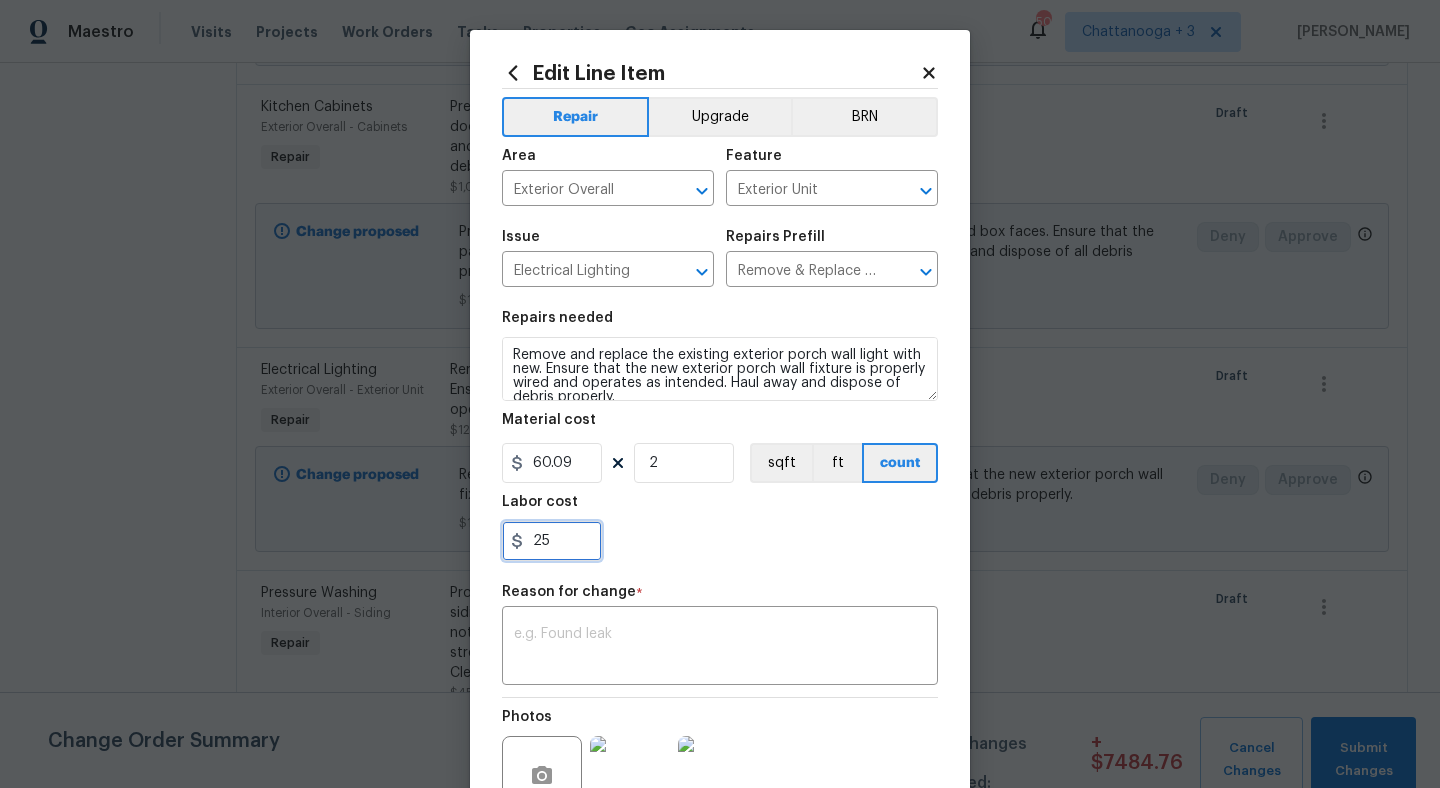 type on "25" 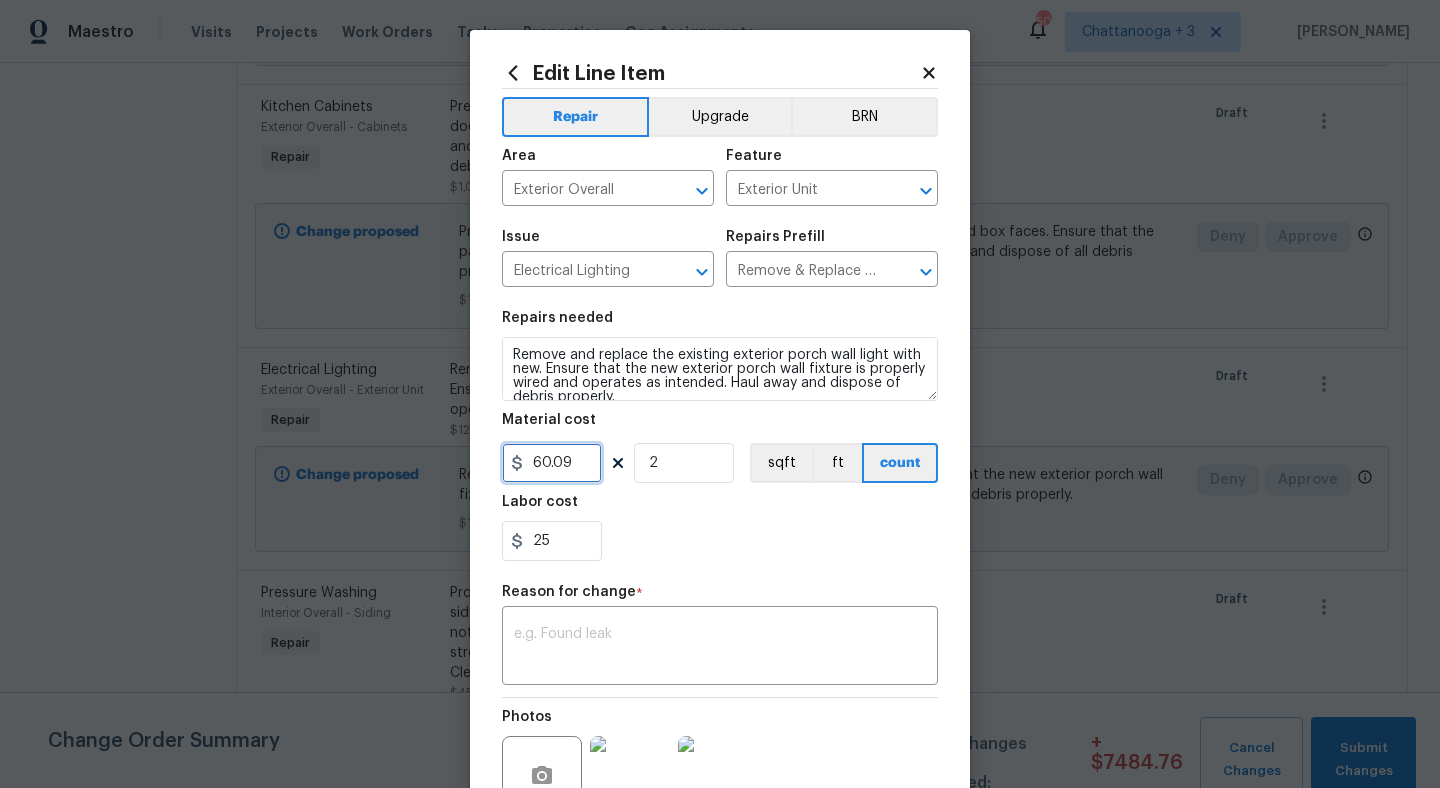 drag, startPoint x: 590, startPoint y: 465, endPoint x: 418, endPoint y: 467, distance: 172.01163 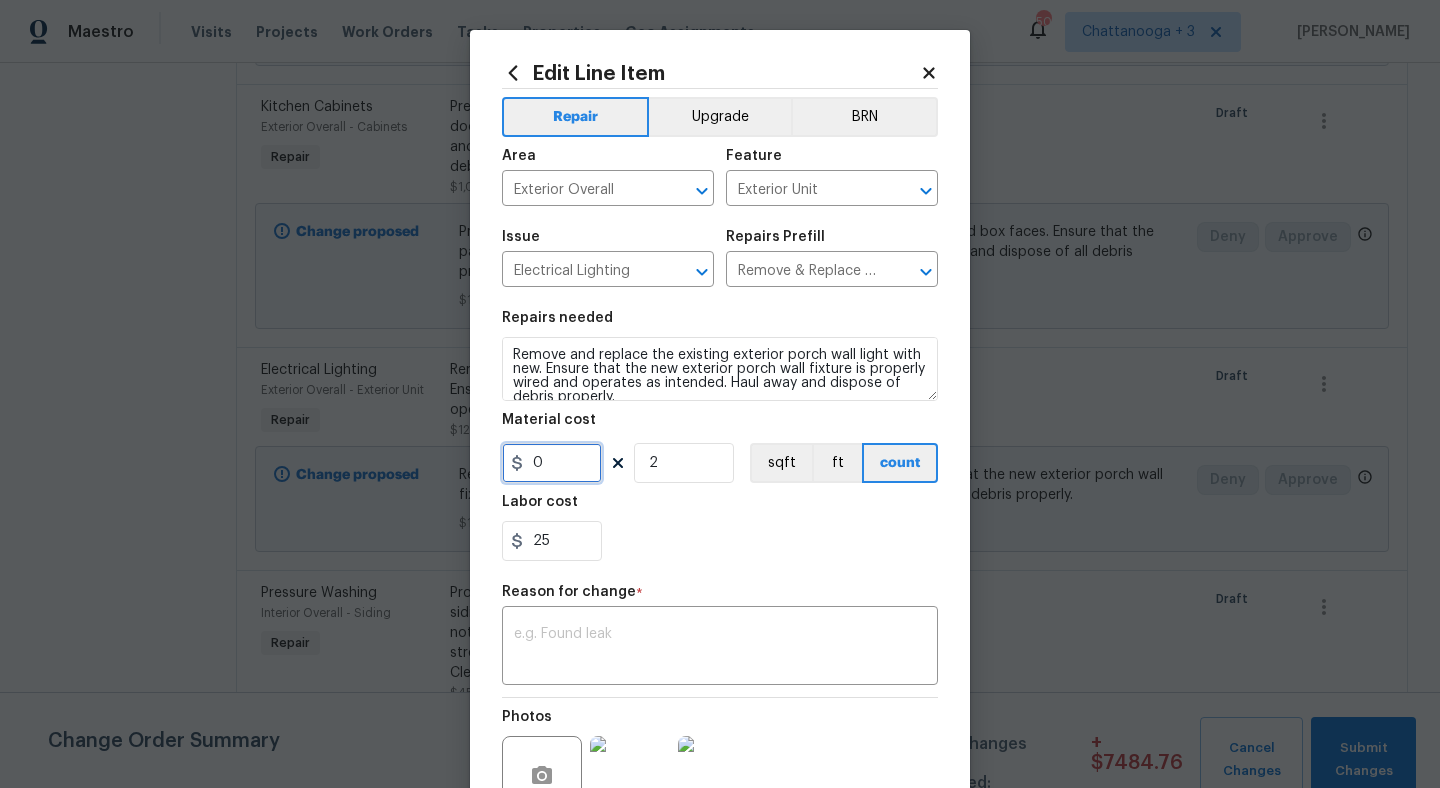 type on "0" 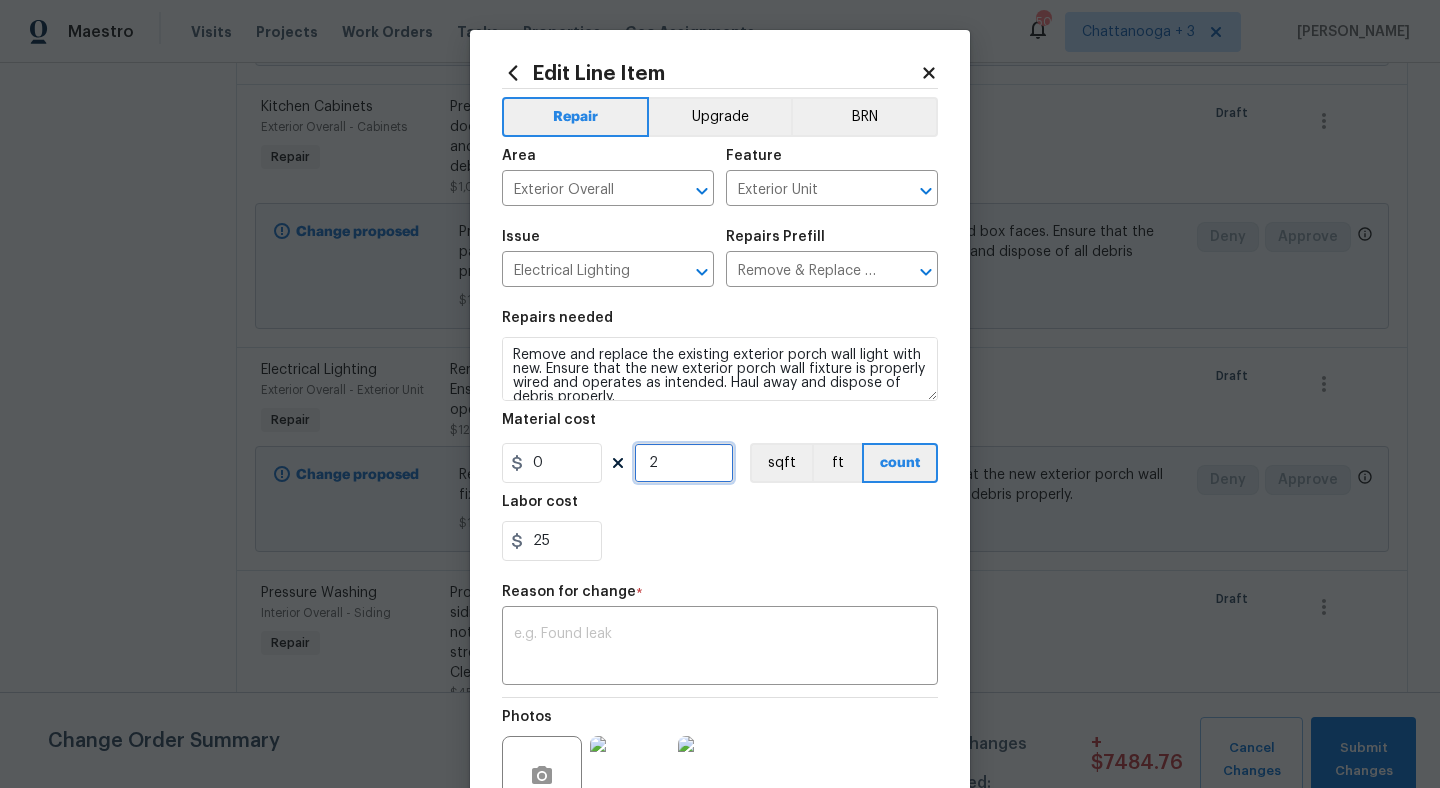 drag, startPoint x: 708, startPoint y: 466, endPoint x: 591, endPoint y: 465, distance: 117.00427 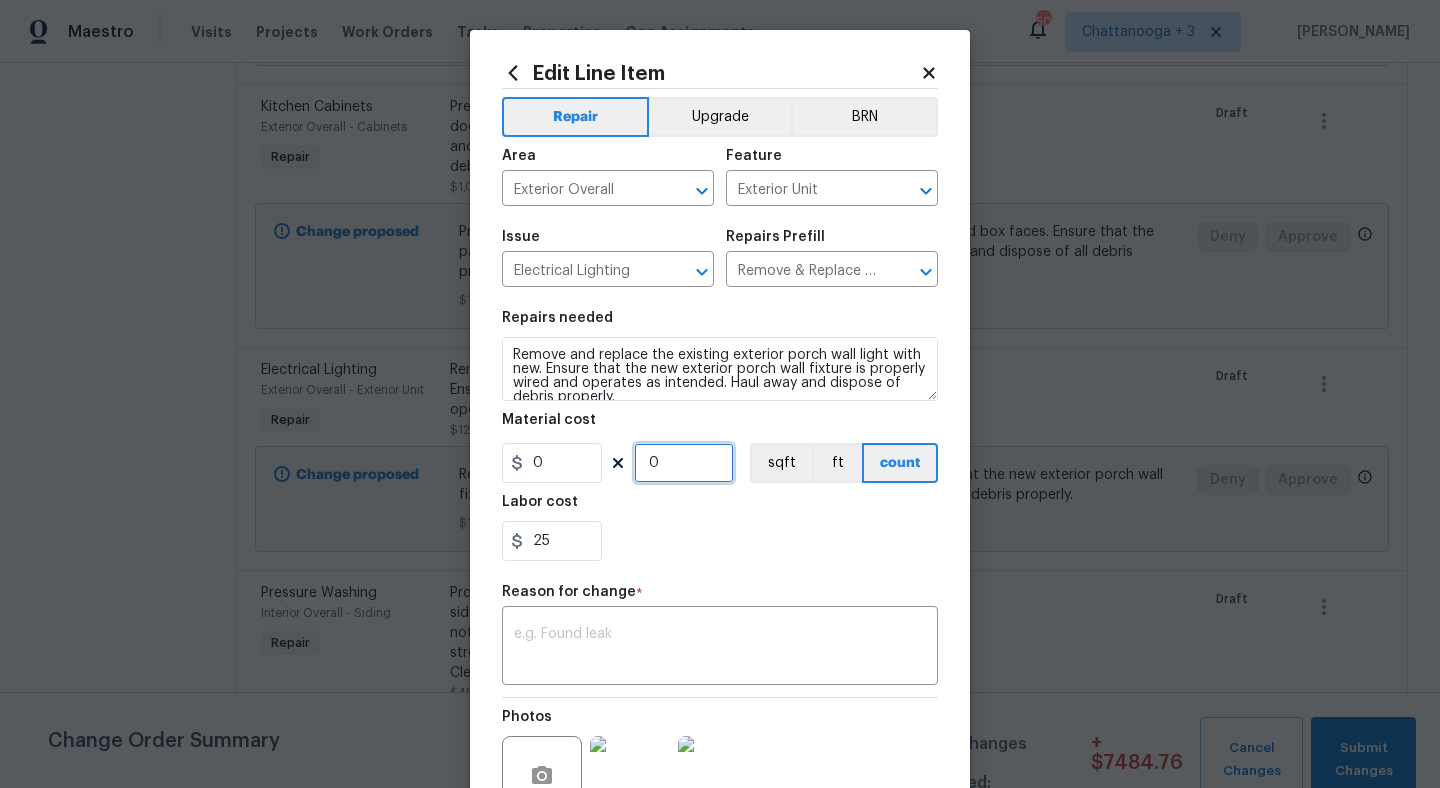 type on "0" 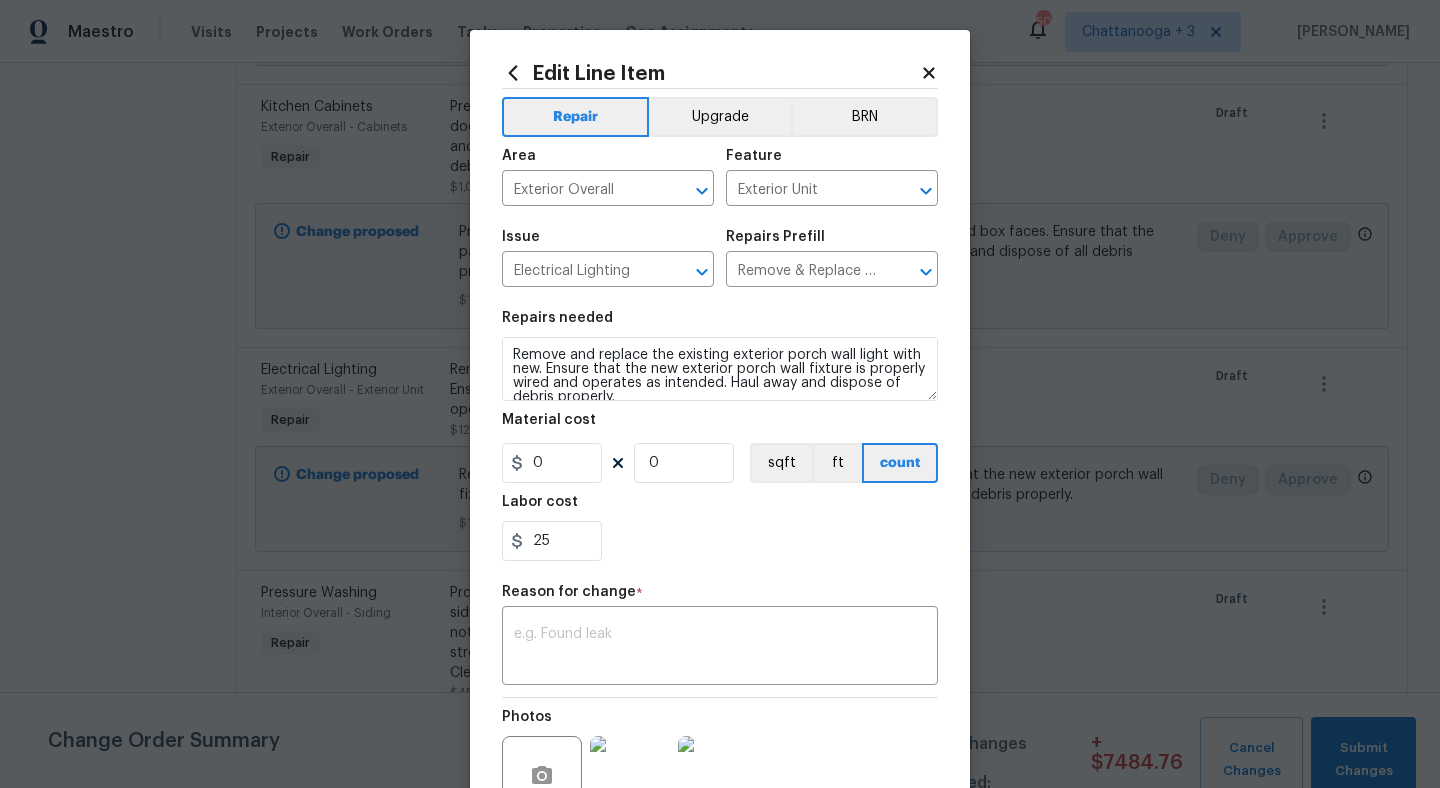 click on "Repair Upgrade BRN Area Exterior Overall ​ Feature Exterior Unit ​ Issue Electrical Lighting ​ Repairs Prefill Remove & Replace Exterior Porch Light (Wall) $60.09 ​ Repairs needed Remove and replace the existing exterior porch wall light with new. Ensure that the new exterior porch wall fixture is properly wired and operates as intended. Haul away and dispose of debris properly. Material cost 0 0 sqft ft count Labor cost 25 Reason for change * x ​ Photos Create without photos" at bounding box center [720, 477] 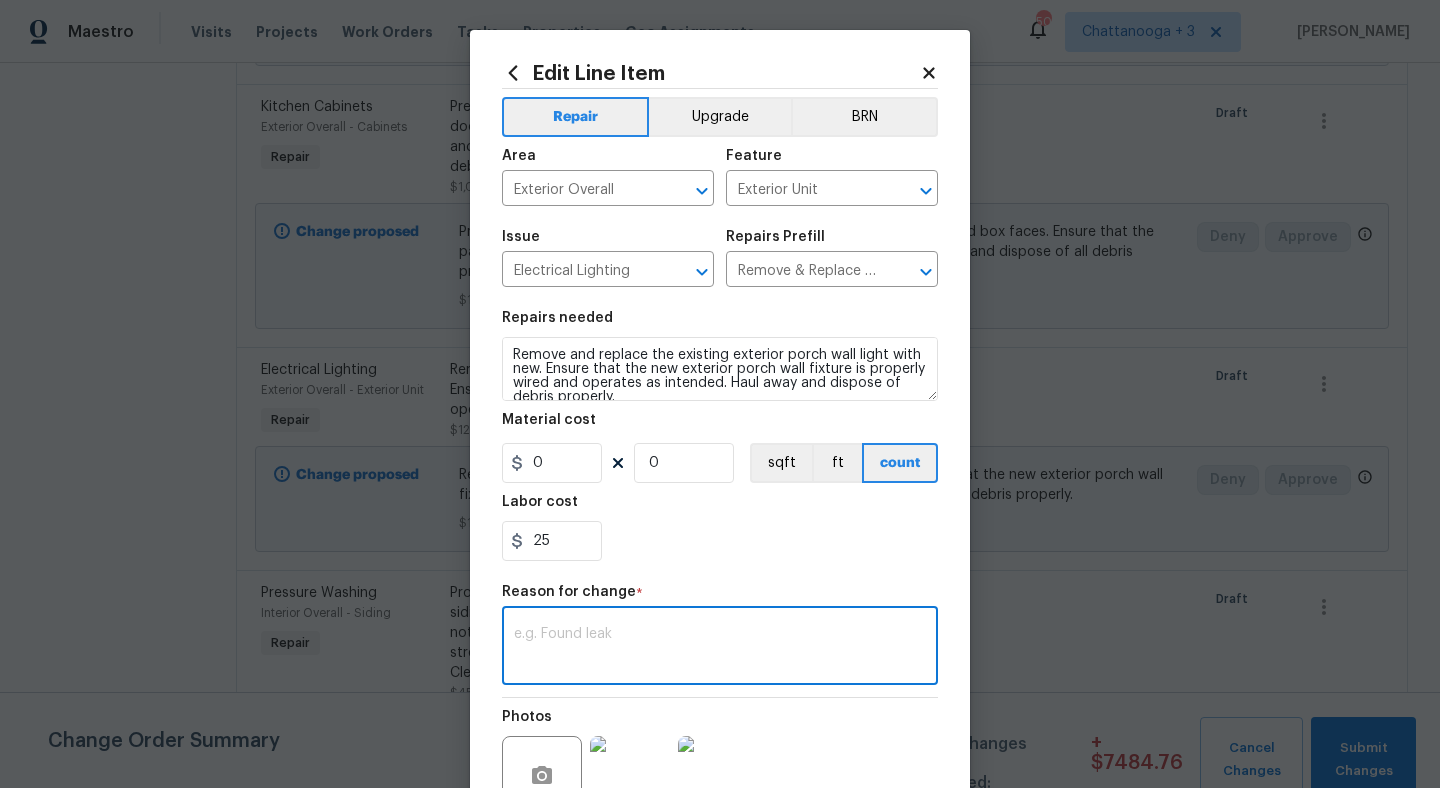 click at bounding box center [720, 648] 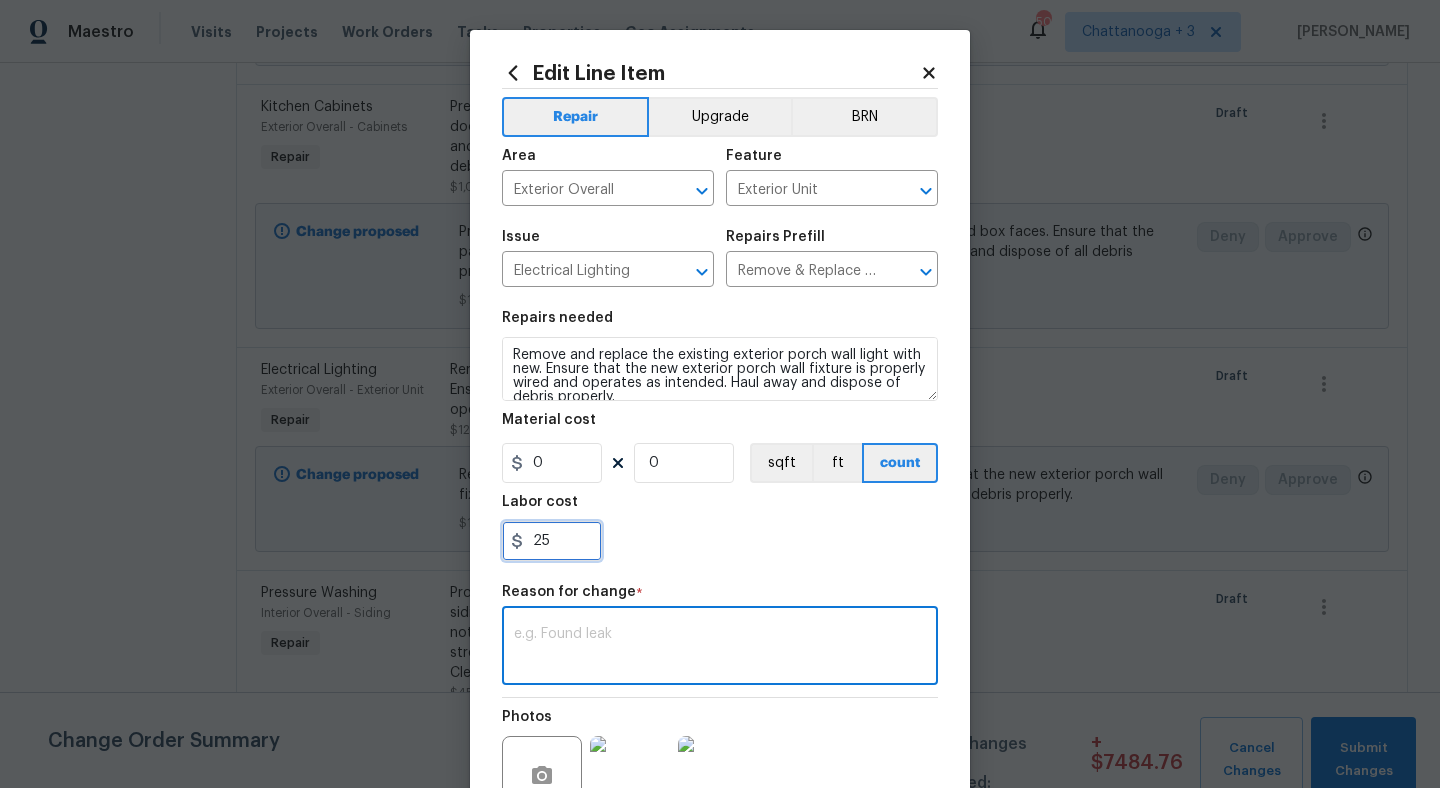 click on "25" at bounding box center (552, 541) 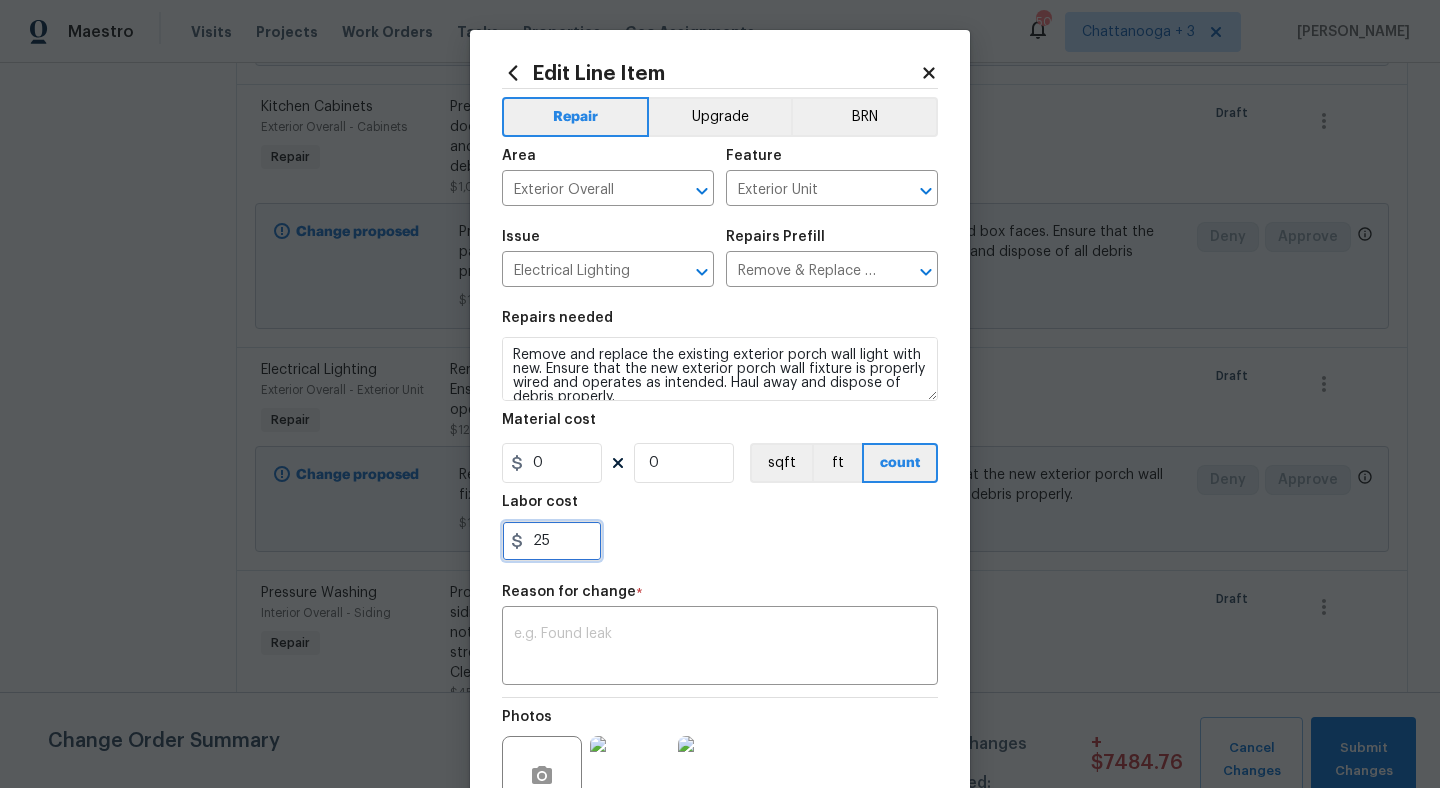 type on "2" 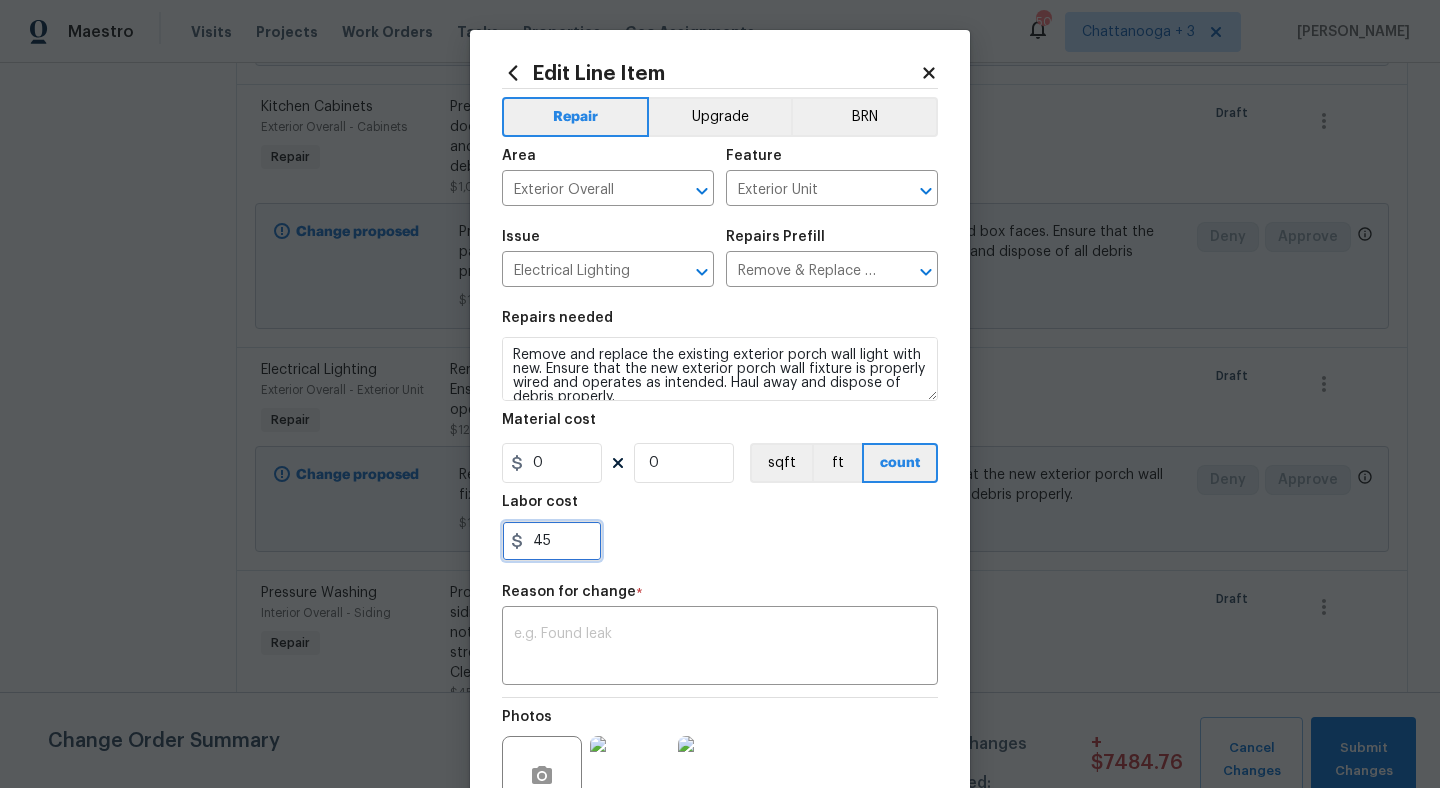 type on "4" 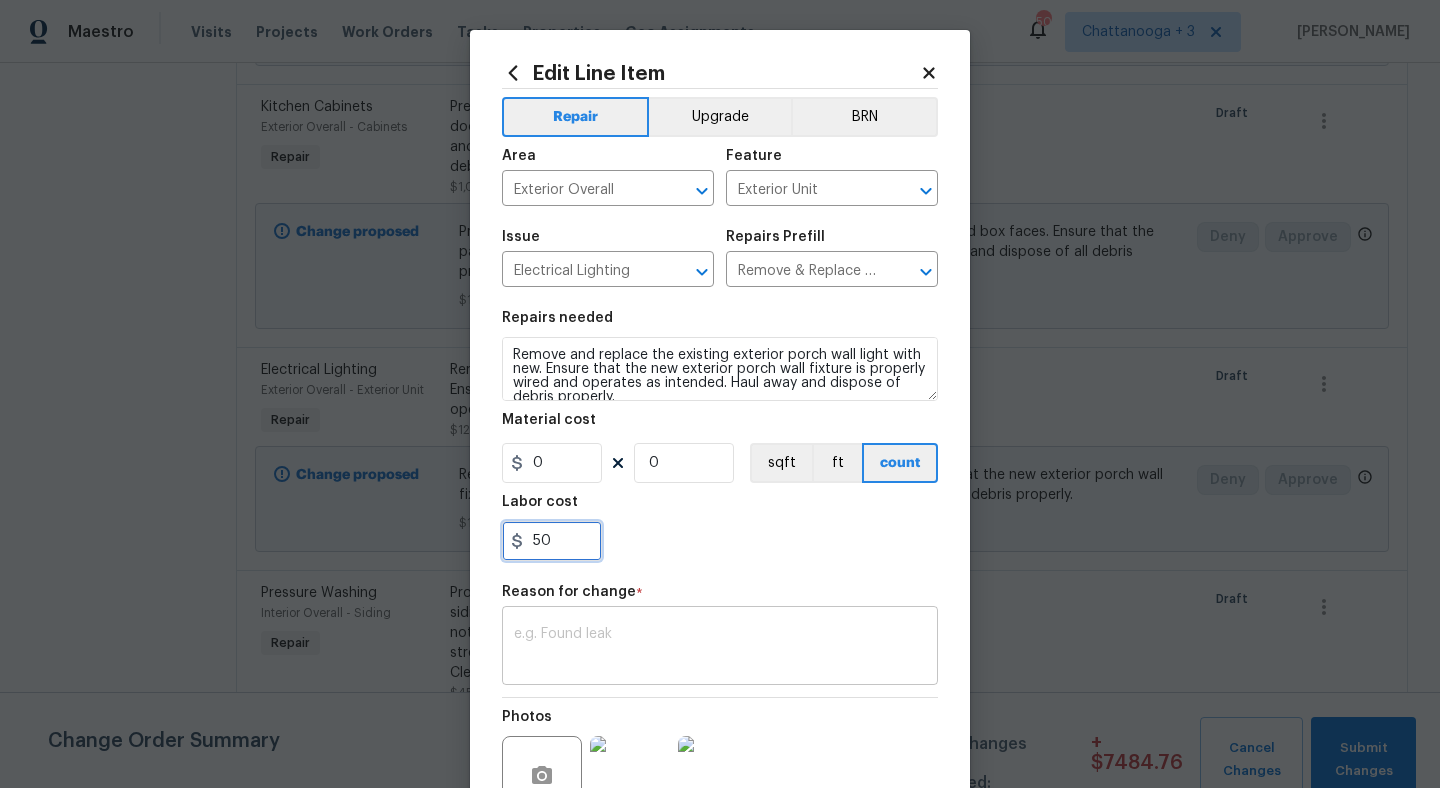 type on "50" 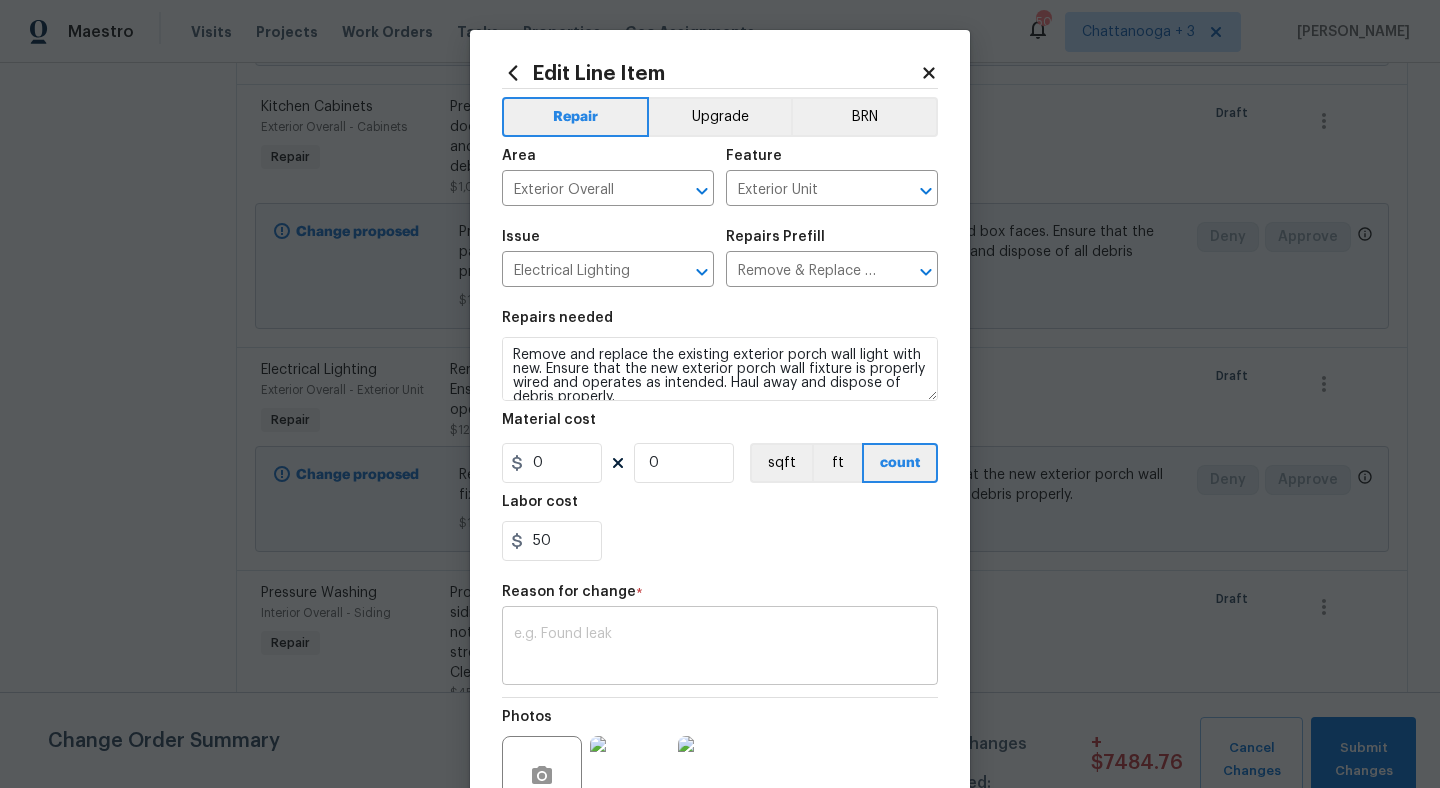 click on "x ​" at bounding box center [720, 648] 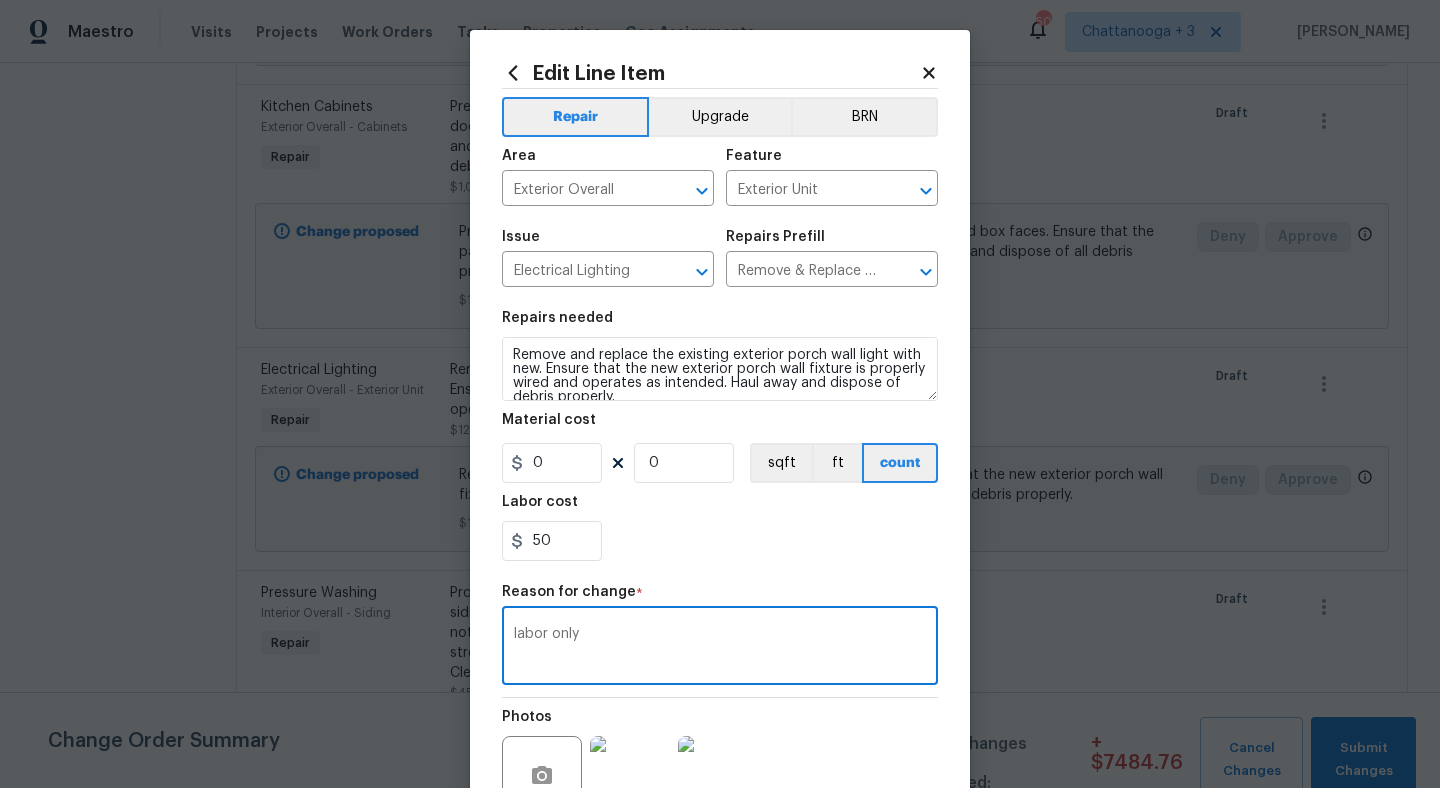 type on "labor only" 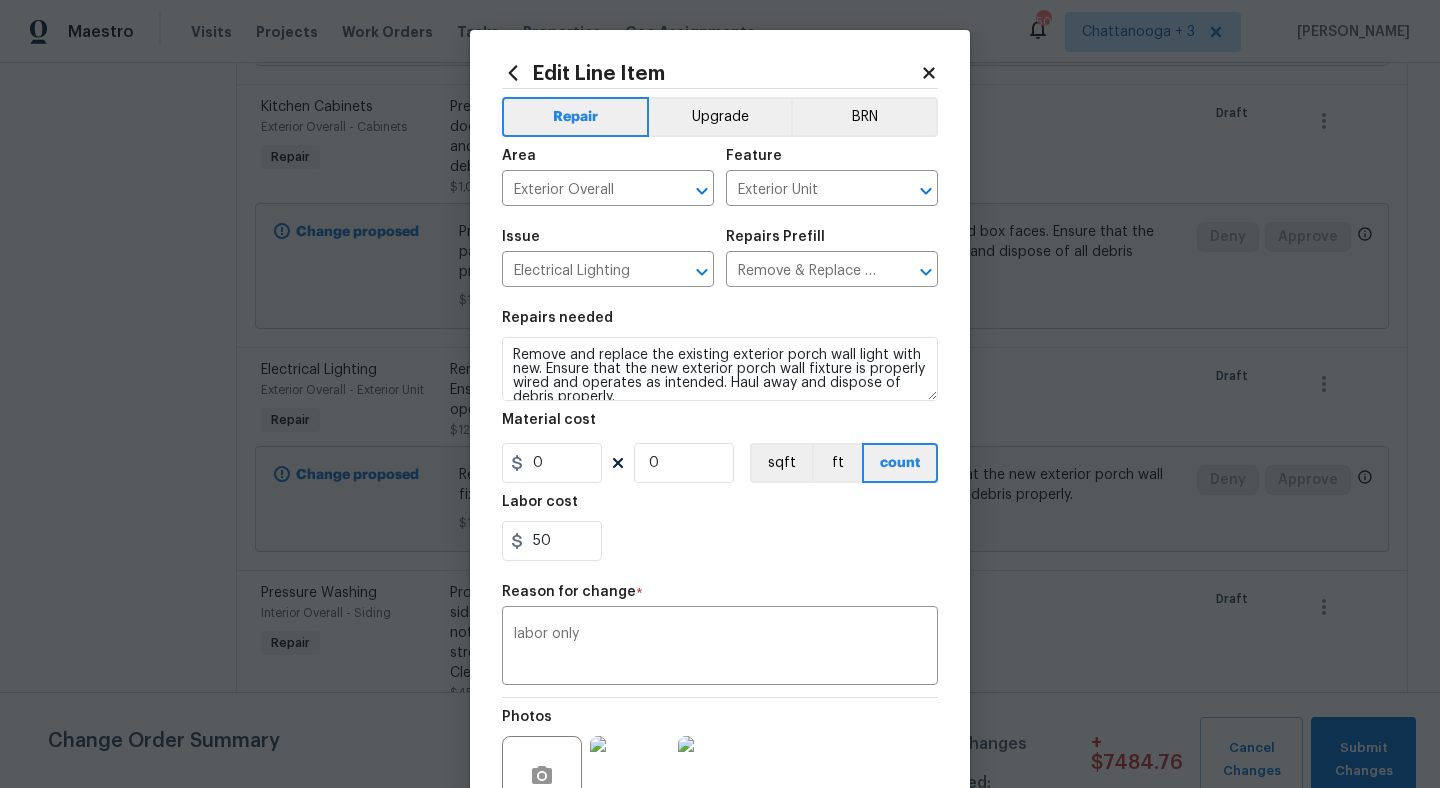 click on "Repair Upgrade BRN Area Exterior Overall ​ Feature Exterior Unit ​ Issue Electrical Lighting ​ Repairs Prefill Remove & Replace Exterior Porch Light (Wall) $60.09 ​ Repairs needed Remove and replace the existing exterior porch wall light with new. Ensure that the new exterior porch wall fixture is properly wired and operates as intended. Haul away and dispose of debris properly. Material cost 0 0 sqft ft count Labor cost 50 Reason for change * labor only x ​ Photos Create without photos" at bounding box center [720, 477] 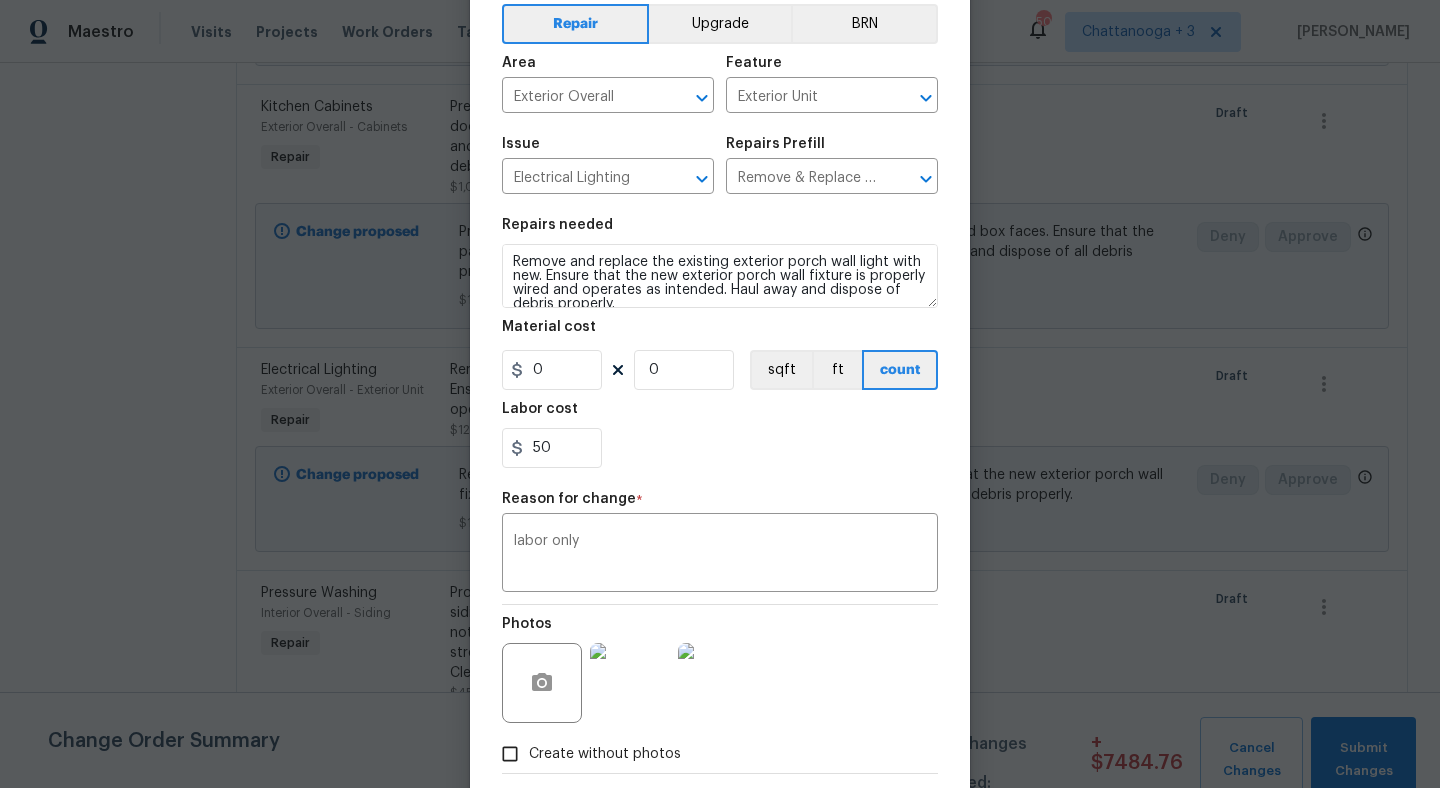 scroll, scrollTop: 198, scrollLeft: 0, axis: vertical 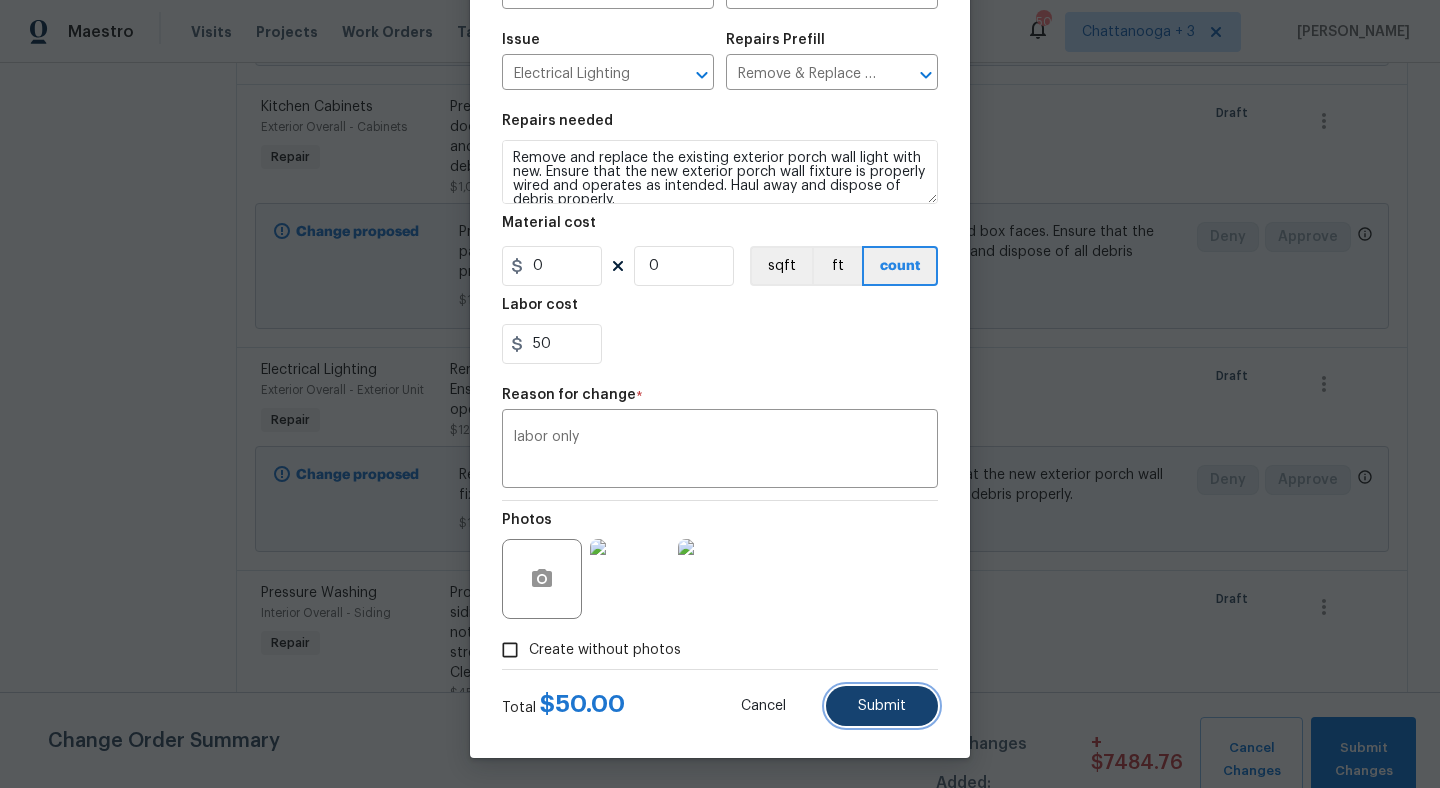 click on "Submit" at bounding box center (882, 706) 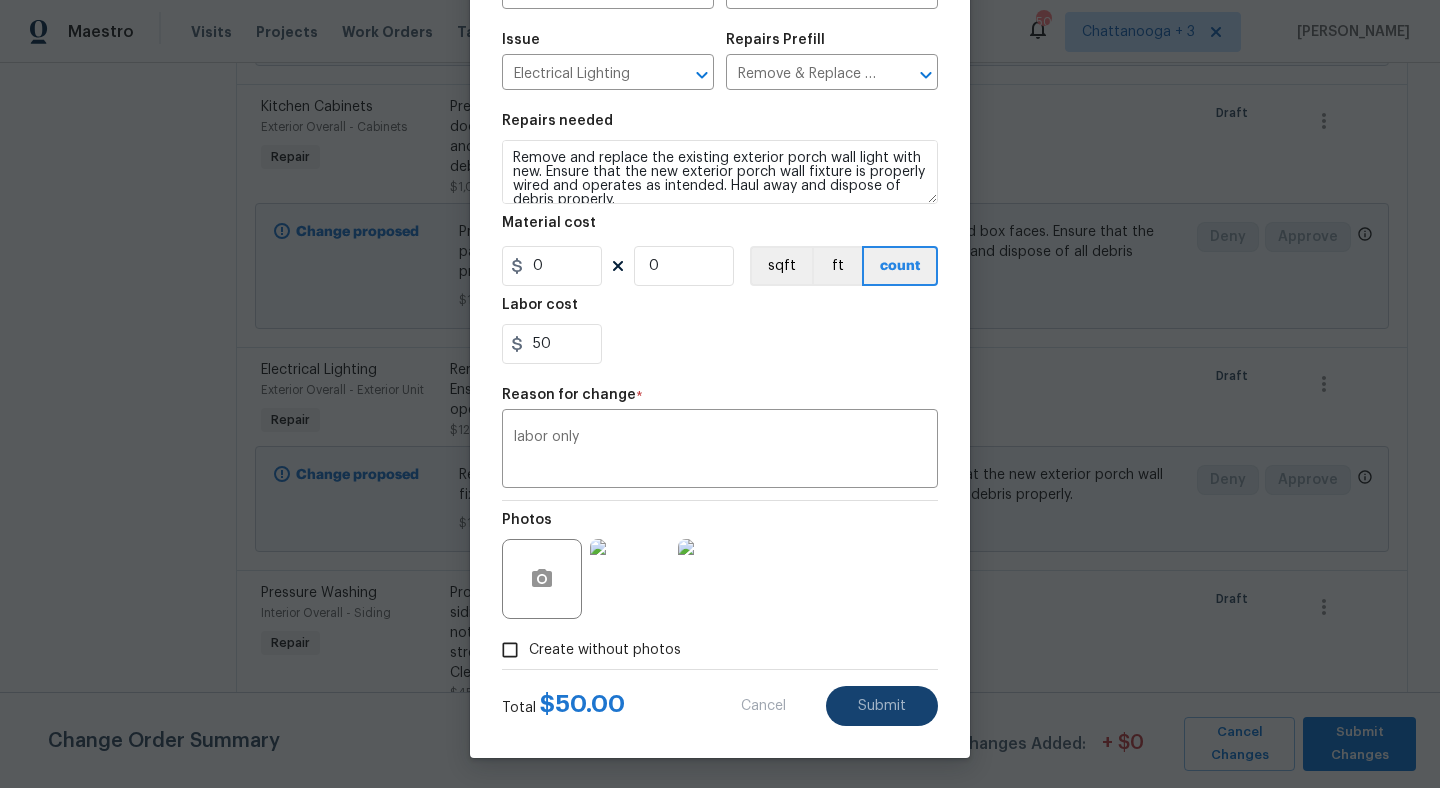 type on "2" 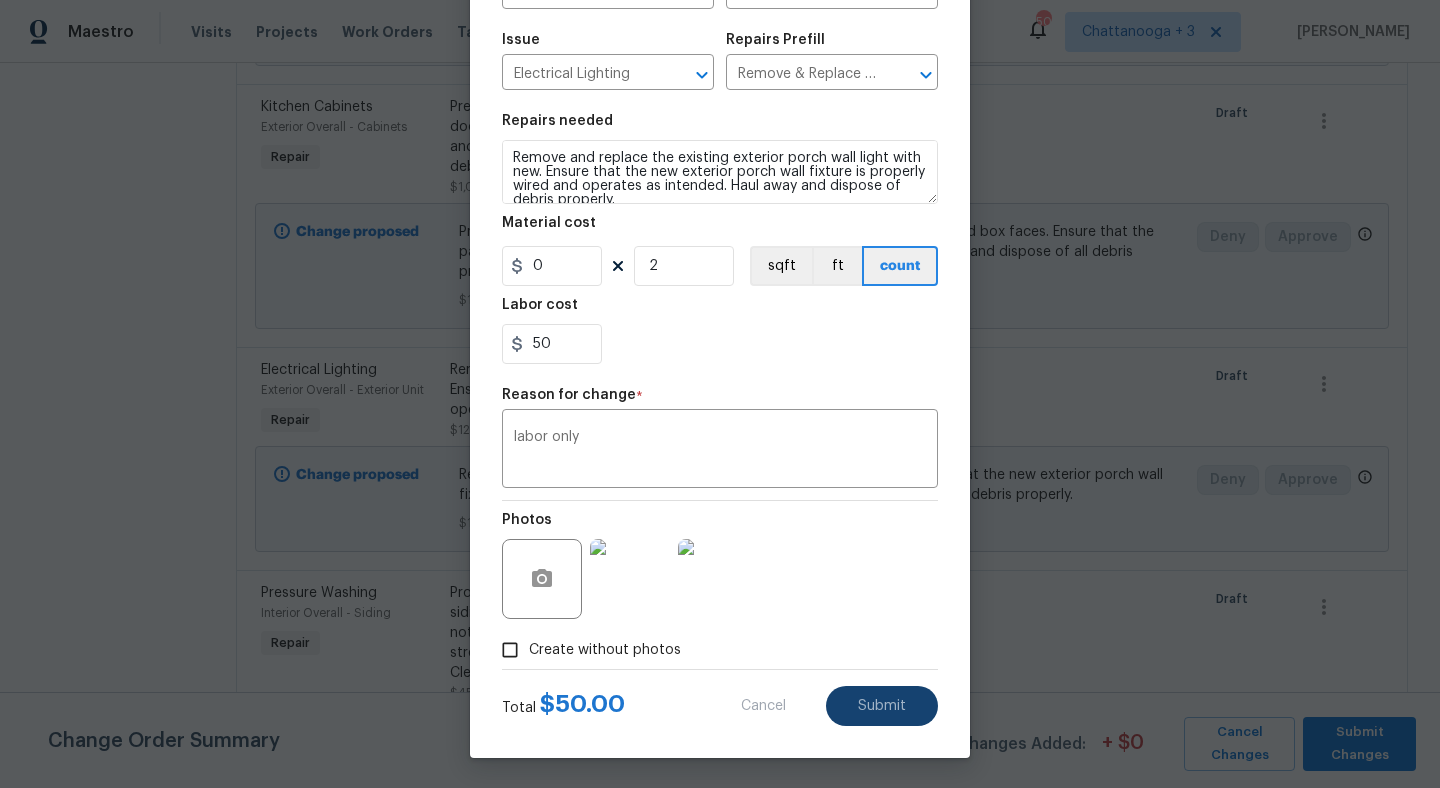type on "60.09" 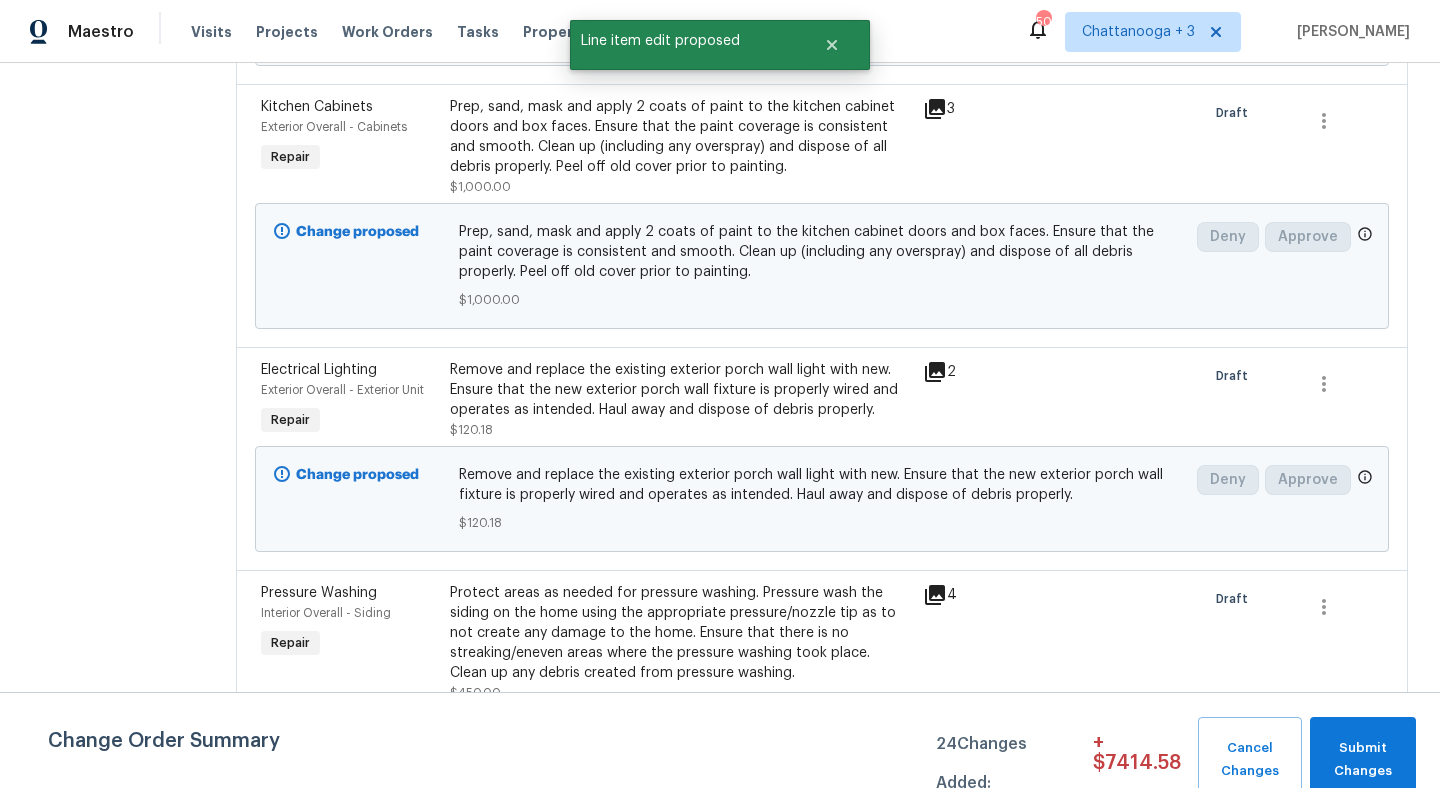 scroll, scrollTop: 0, scrollLeft: 0, axis: both 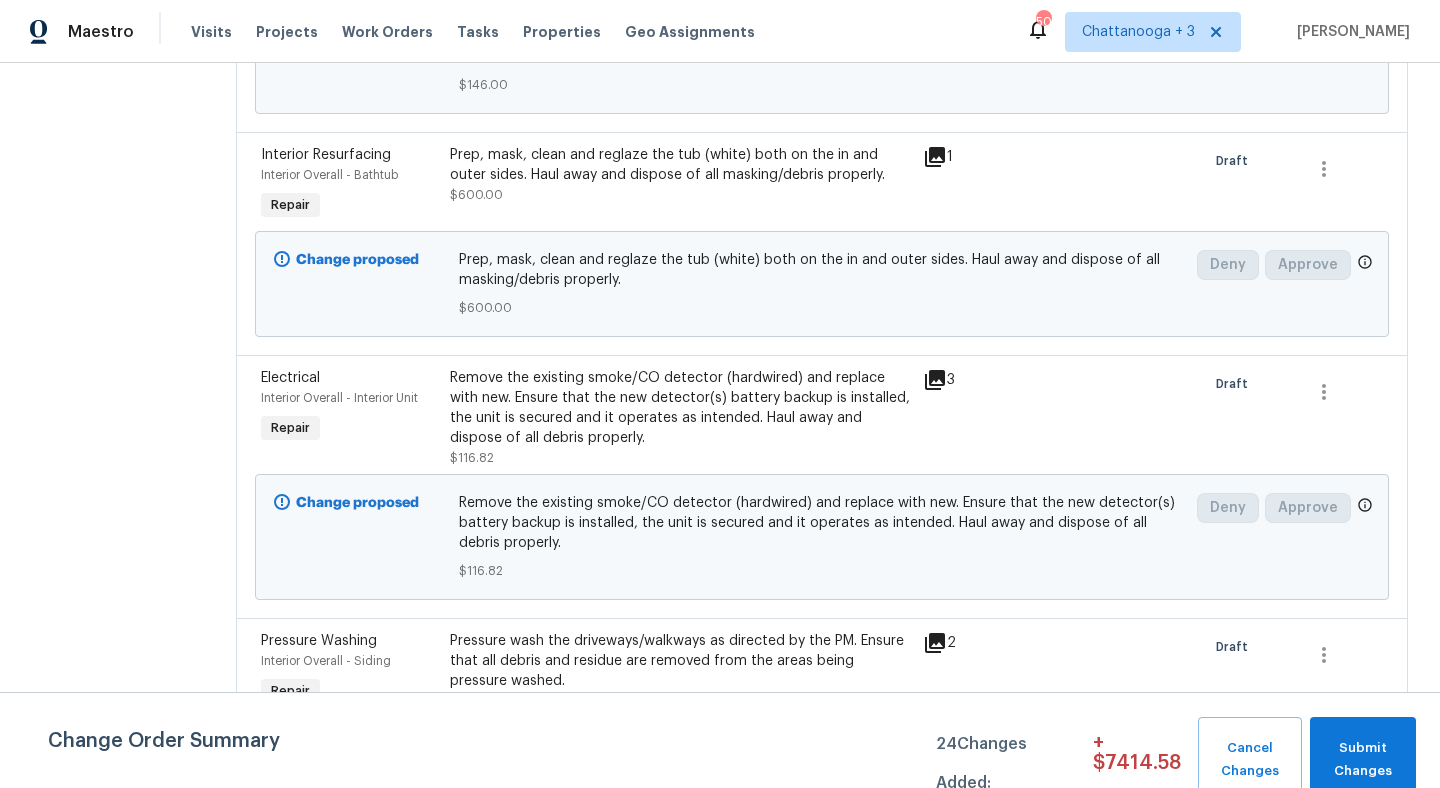 click 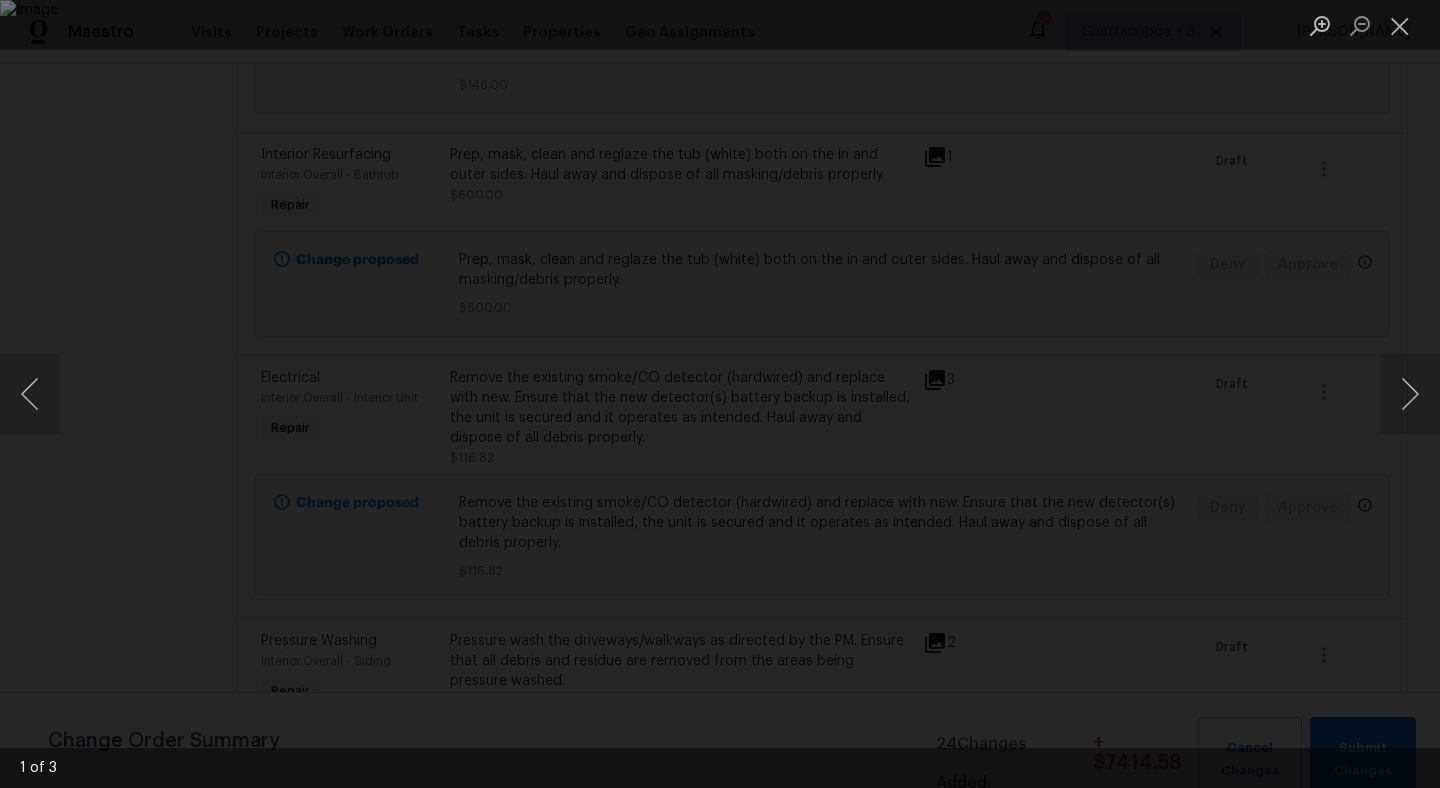 click at bounding box center [720, 394] 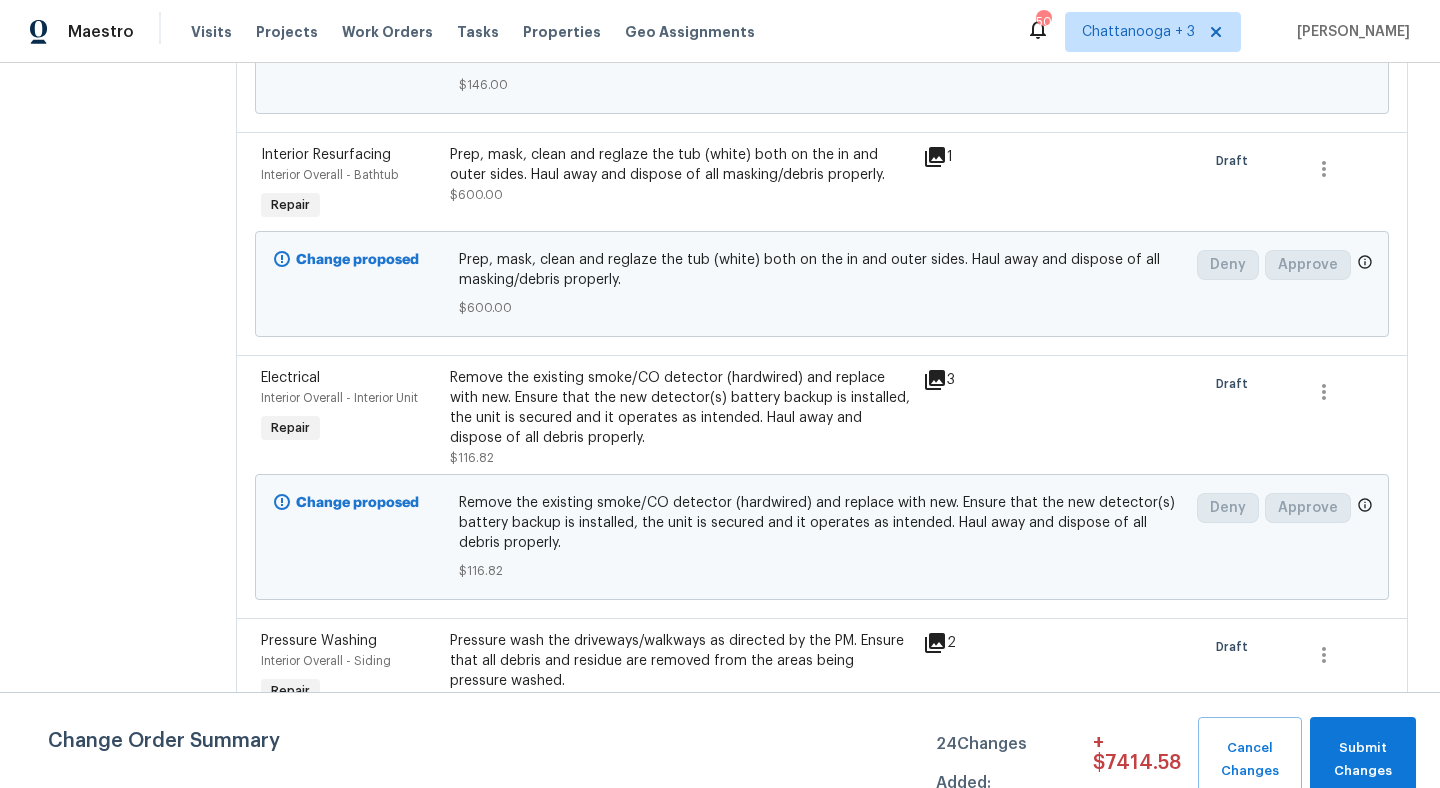 click on "Remove the existing smoke/CO detector (hardwired) and replace with new. Ensure that the new detector(s) battery backup is installed, the unit is secured and it operates as intended. Haul away and dispose of all debris properly." at bounding box center [680, 408] 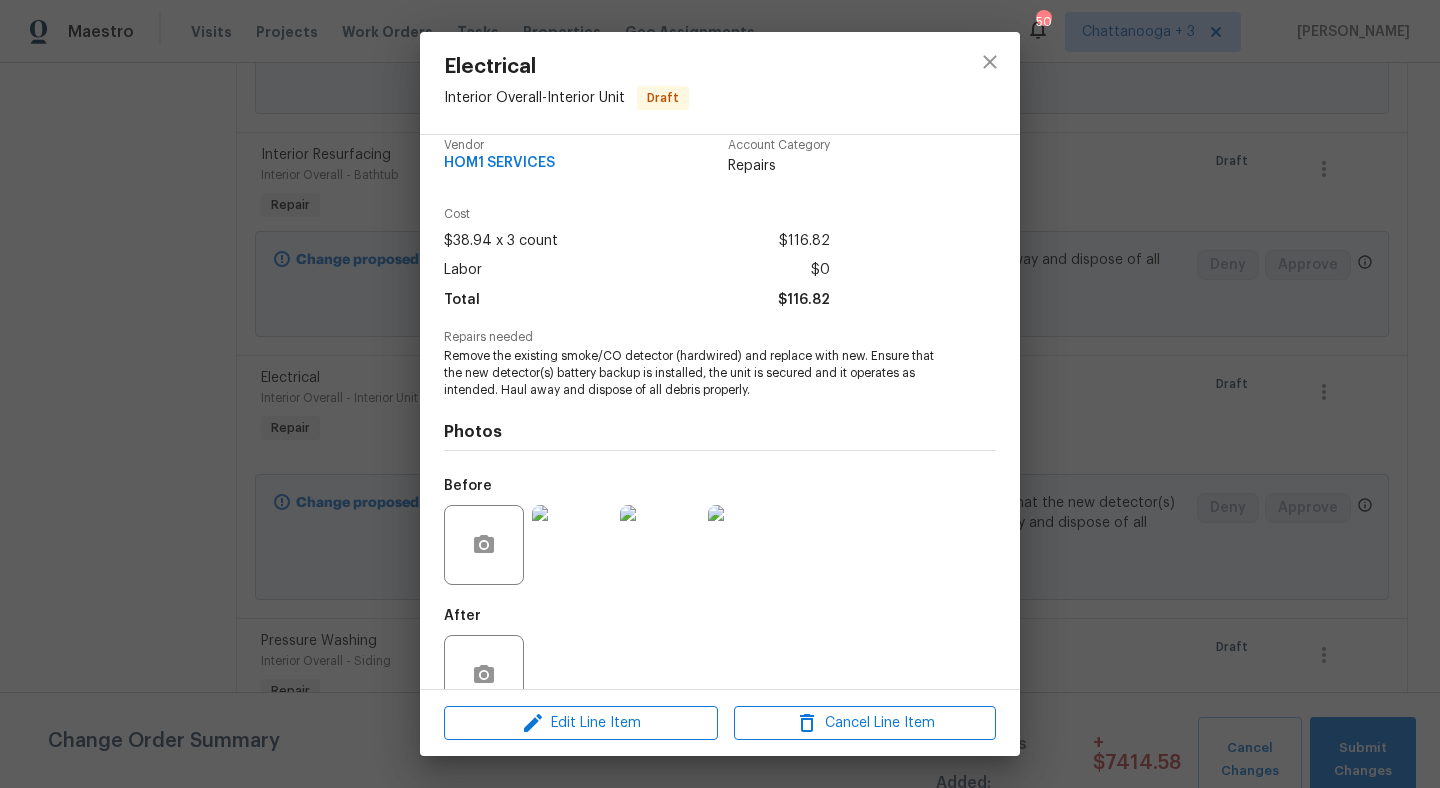 scroll, scrollTop: 0, scrollLeft: 0, axis: both 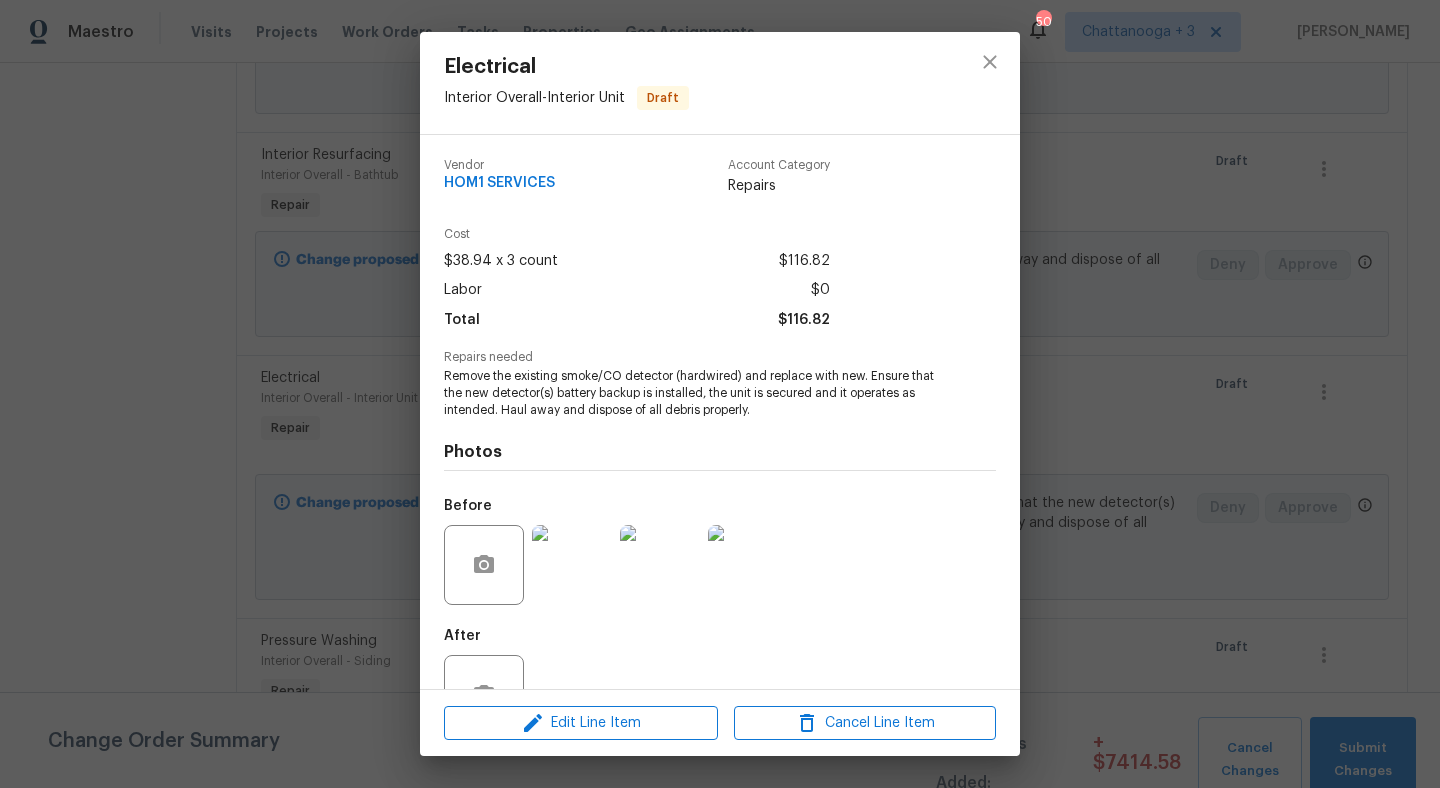 click on "Electrical Interior Overall  -  Interior Unit Draft Vendor HOM1 SERVICES Account Category Repairs Cost $38.94 x 3 count $116.82 Labor $0 Total $116.82 Repairs needed Remove the existing smoke/CO detector (hardwired) and replace with new. Ensure that the new detector(s) battery backup is installed, the unit is secured and it operates as intended. Haul away and dispose of all debris properly. Photos Before After  Edit Line Item  Cancel Line Item" at bounding box center (720, 394) 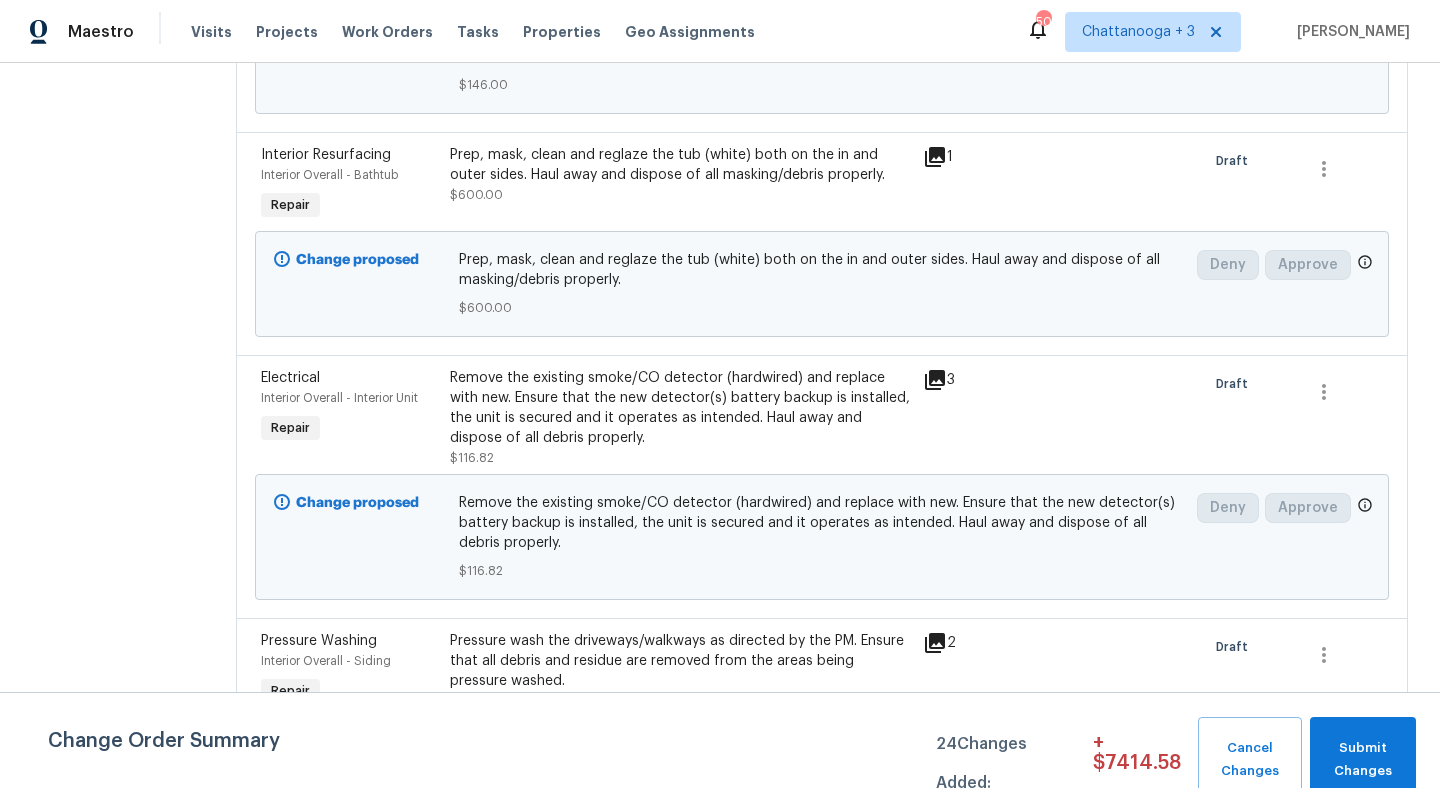 click on "Remove the existing smoke/CO detector (hardwired) and replace with new. Ensure that the new detector(s) battery backup is installed, the unit is secured and it operates as intended. Haul away and dispose of all debris properly." at bounding box center [822, 523] 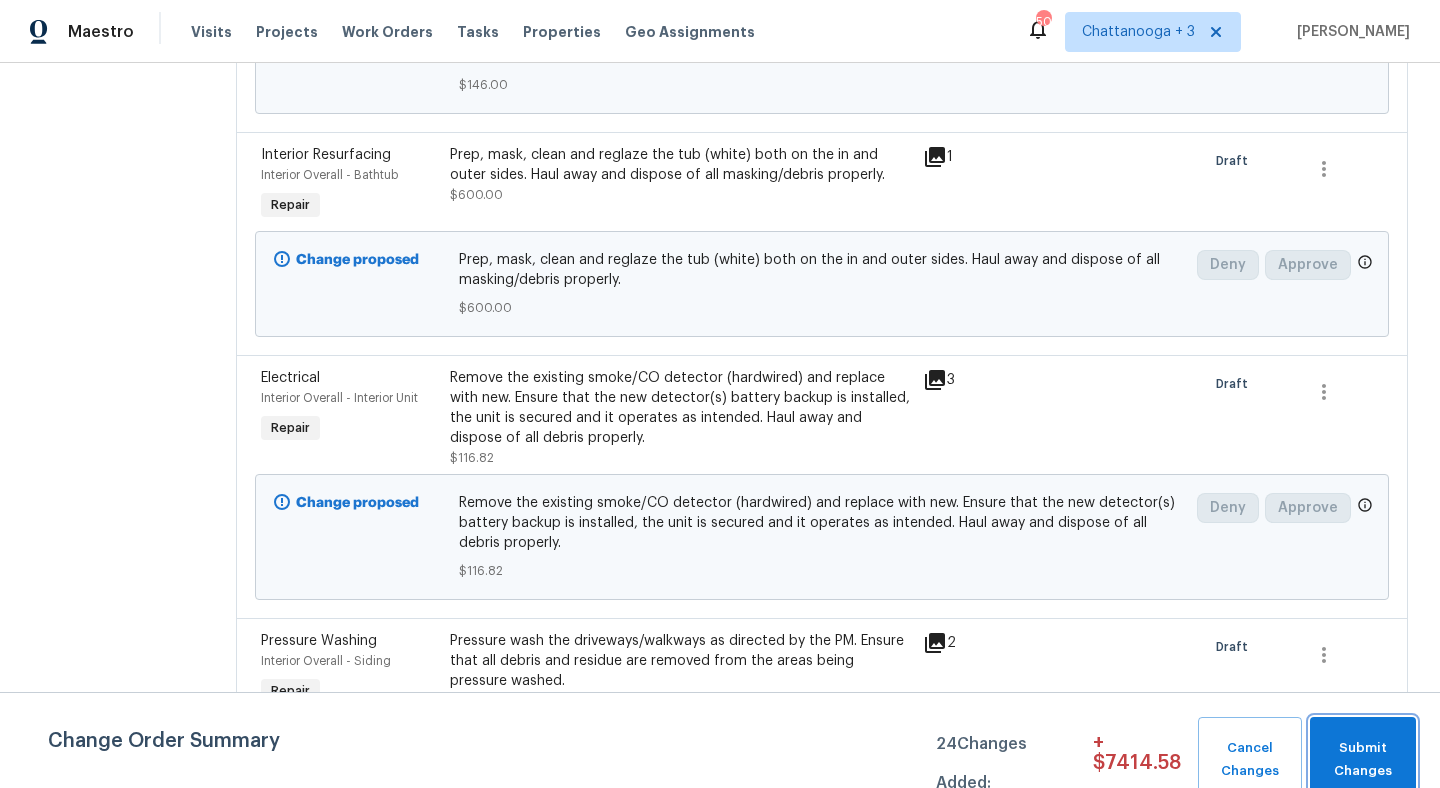 click on "Submit Changes" at bounding box center [1363, 760] 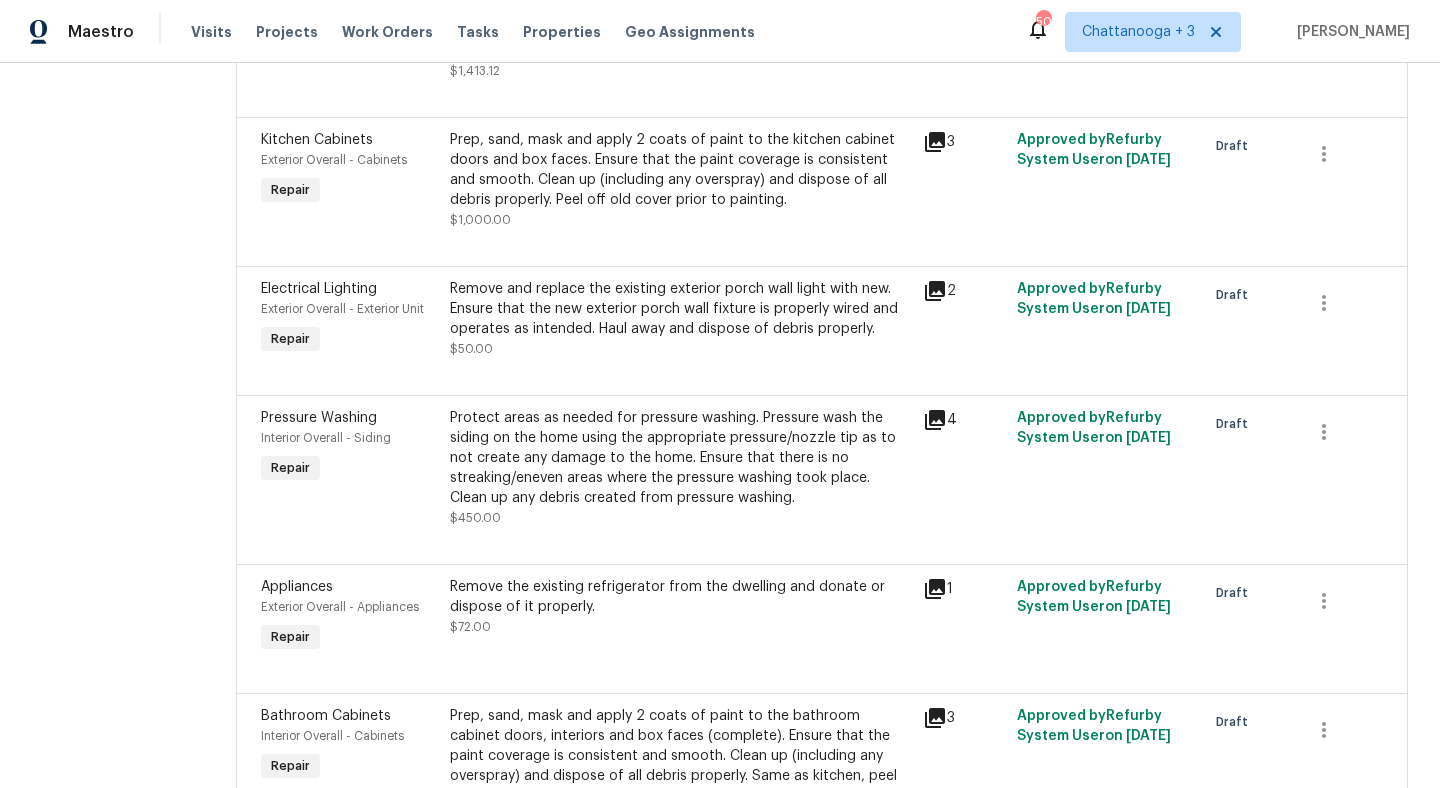 scroll, scrollTop: 744, scrollLeft: 0, axis: vertical 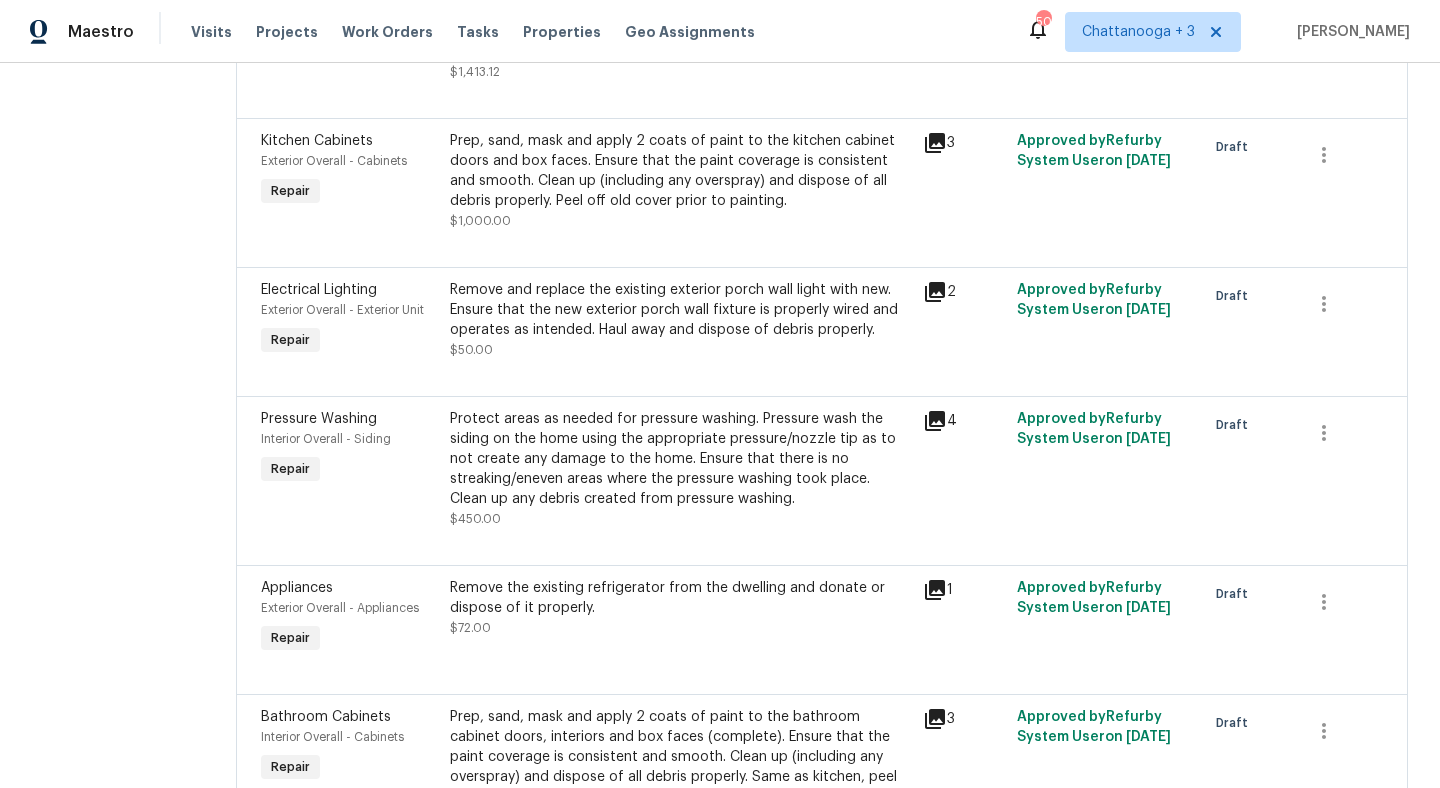 click on "Remove and replace the existing exterior porch wall light with new. Ensure that the new exterior porch wall fixture is properly wired and operates as intended. Haul away and dispose of debris properly." at bounding box center [680, 310] 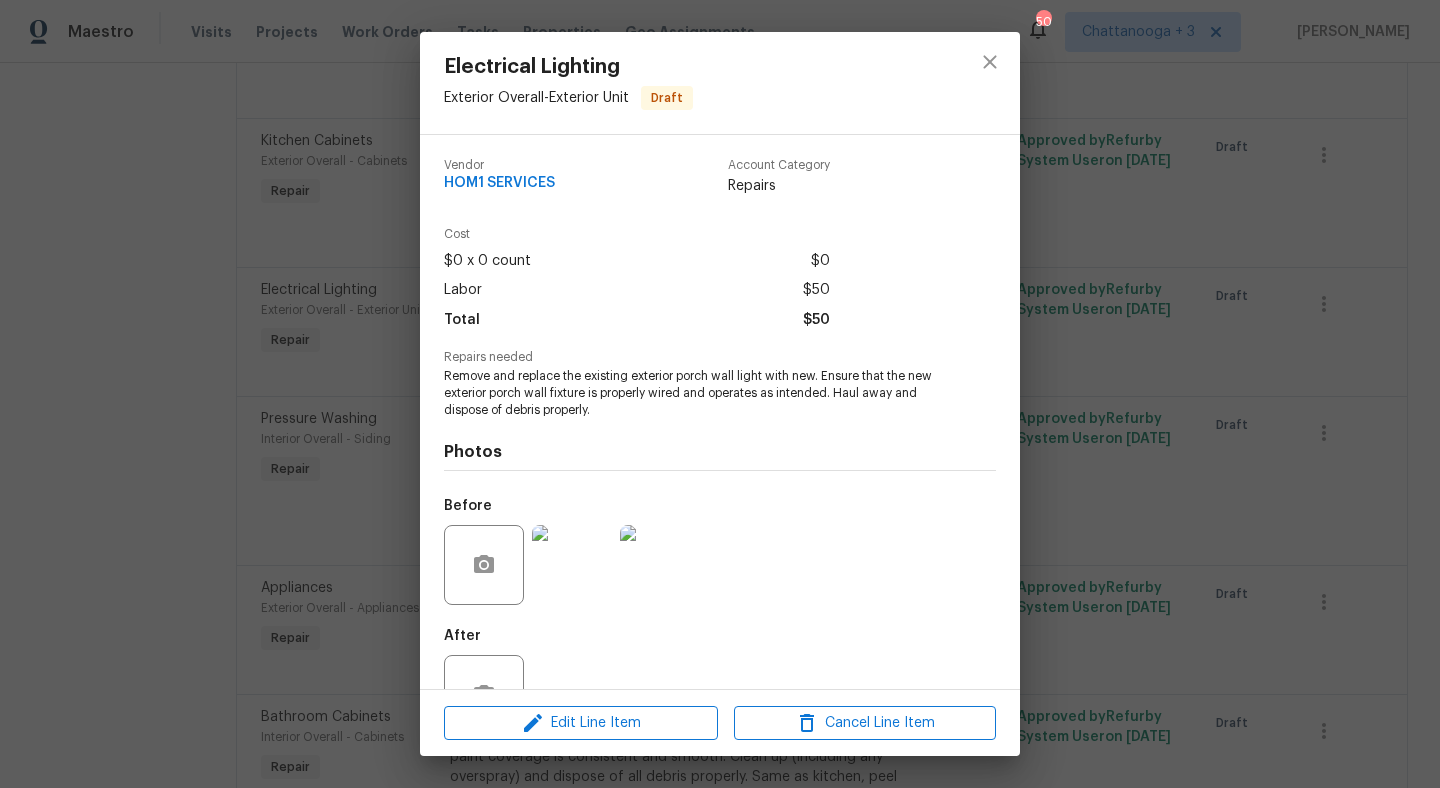 scroll, scrollTop: 67, scrollLeft: 0, axis: vertical 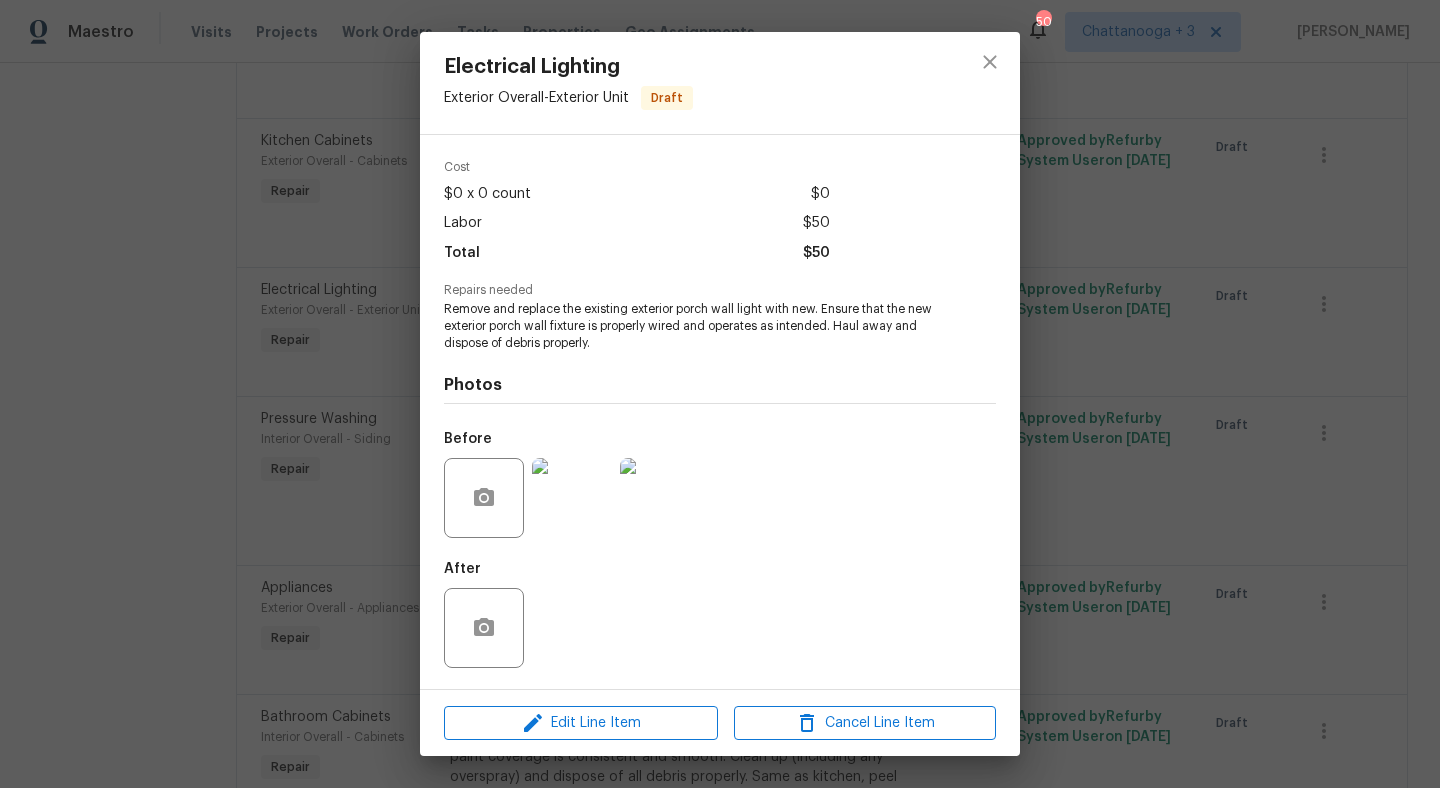 click on "Electrical Lighting Exterior Overall  -  Exterior Unit Draft Vendor HOM1 SERVICES Account Category Repairs Cost $0 x 0 count $0 Labor $50 Total $50 Repairs needed Remove and replace the existing exterior porch wall light with new. Ensure that the new exterior porch wall fixture is properly wired and operates as intended. Haul away and dispose of debris properly. Photos Before After  Edit Line Item  Cancel Line Item" at bounding box center (720, 394) 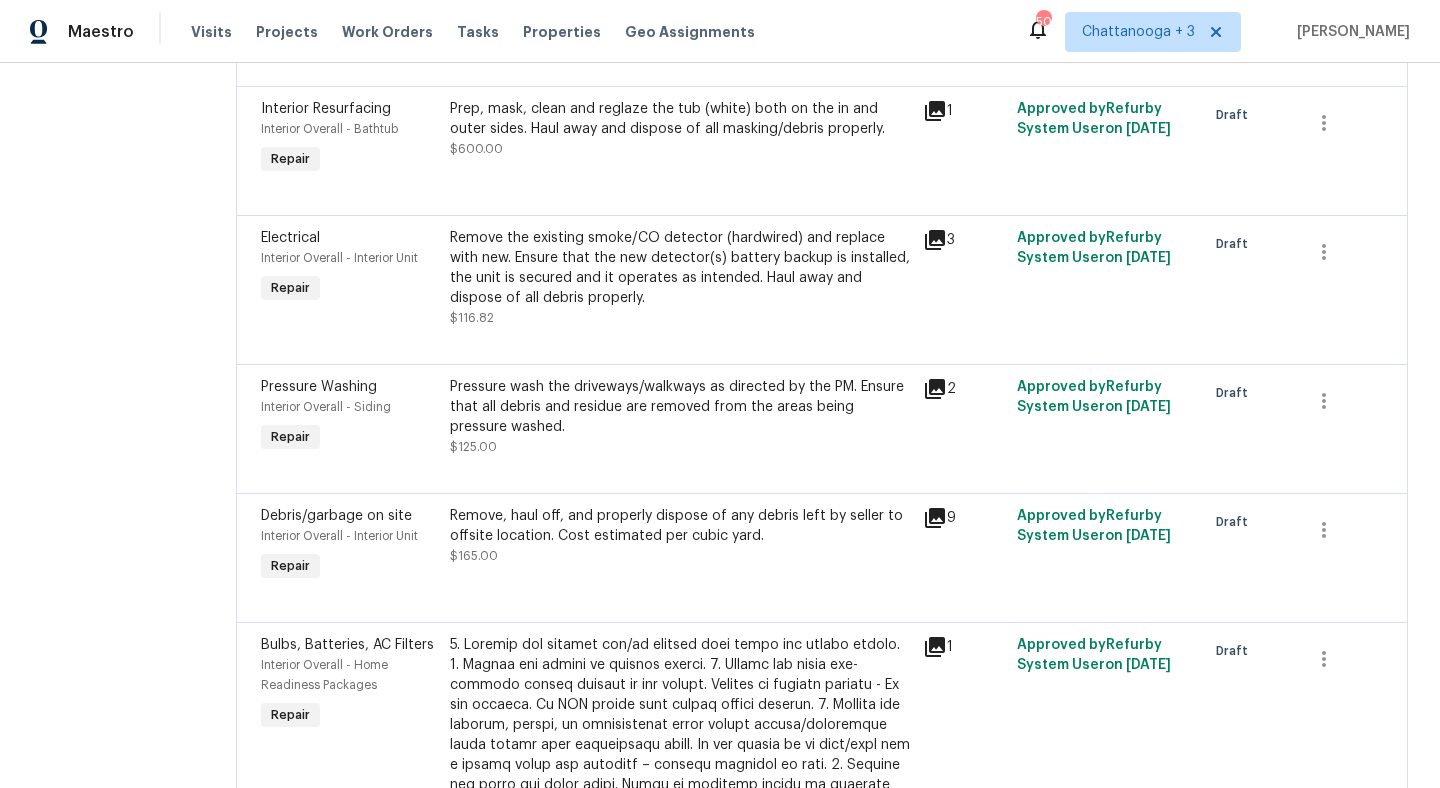 scroll, scrollTop: 1687, scrollLeft: 0, axis: vertical 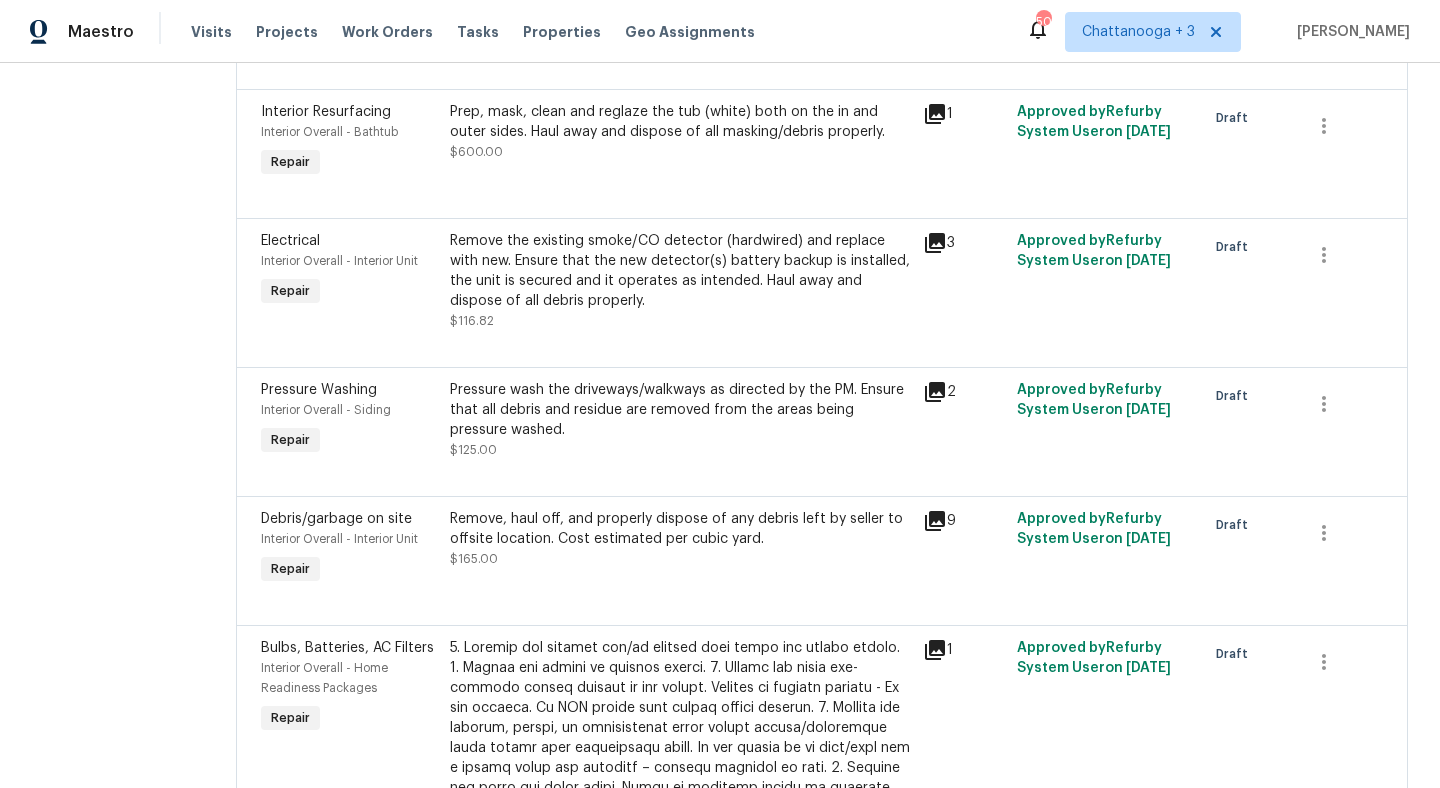 click on "Remove the existing smoke/CO detector (hardwired) and replace with new. Ensure that the new detector(s) battery backup is installed, the unit is secured and it operates as intended. Haul away and dispose of all debris properly." at bounding box center [680, 271] 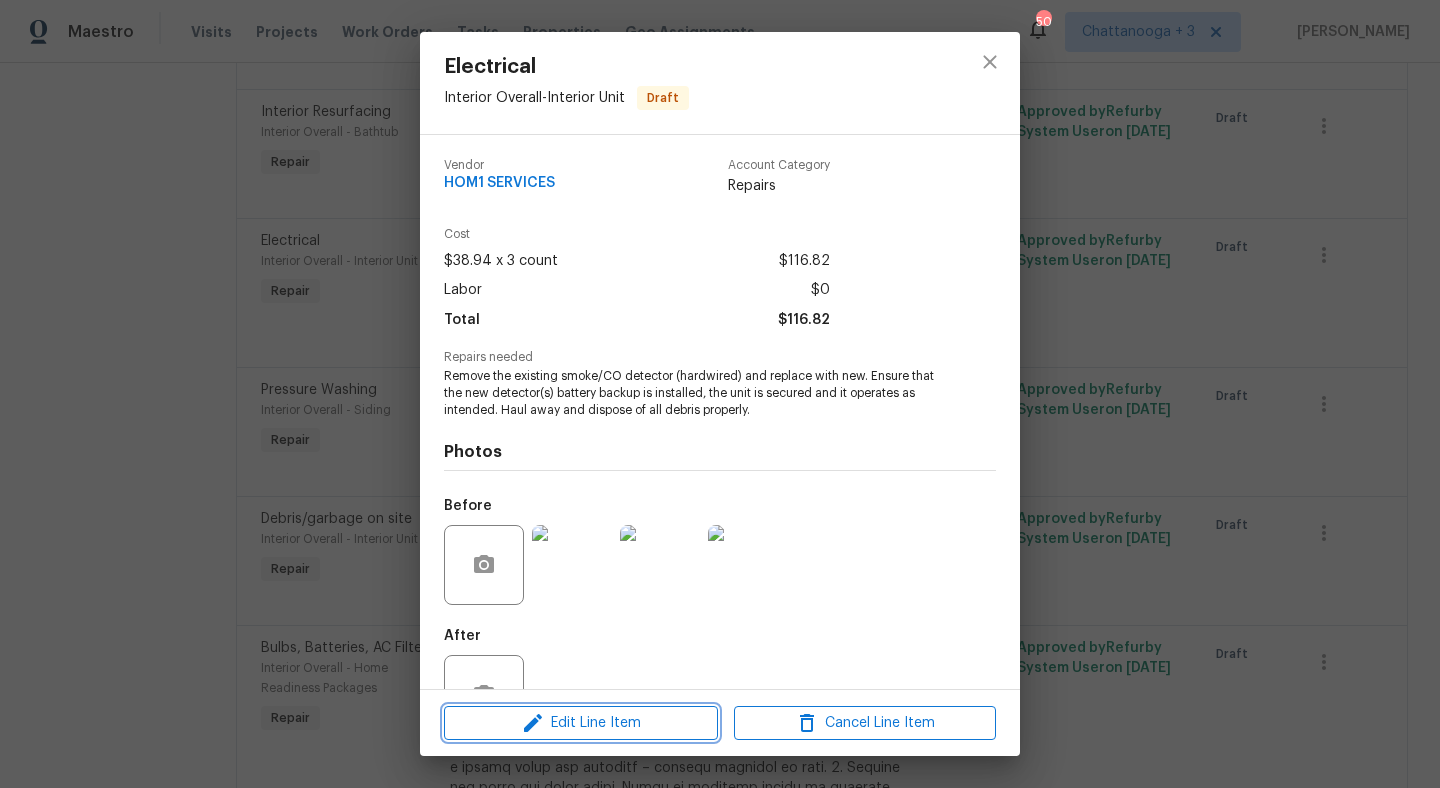 click on "Edit Line Item" at bounding box center [581, 723] 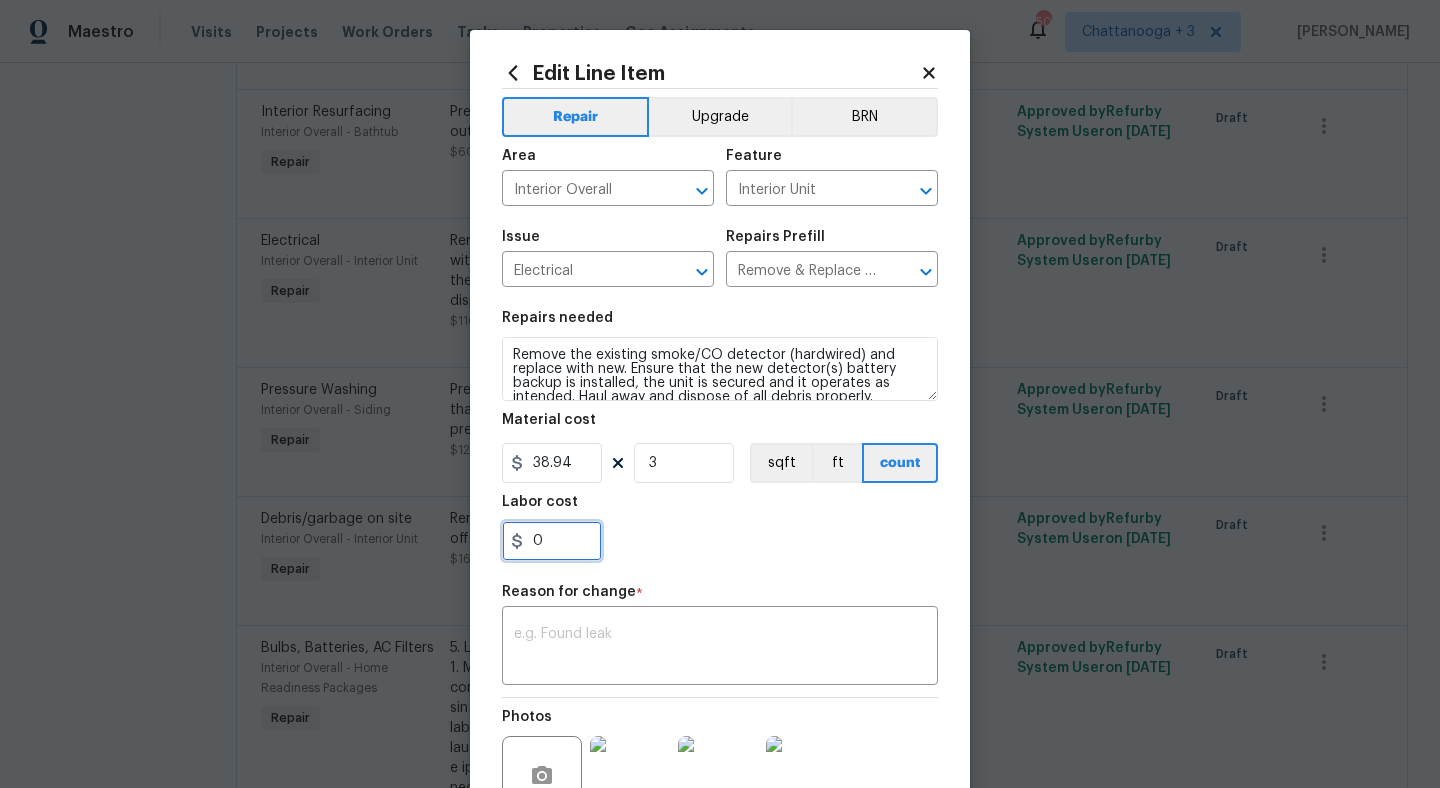 click on "0" at bounding box center [552, 541] 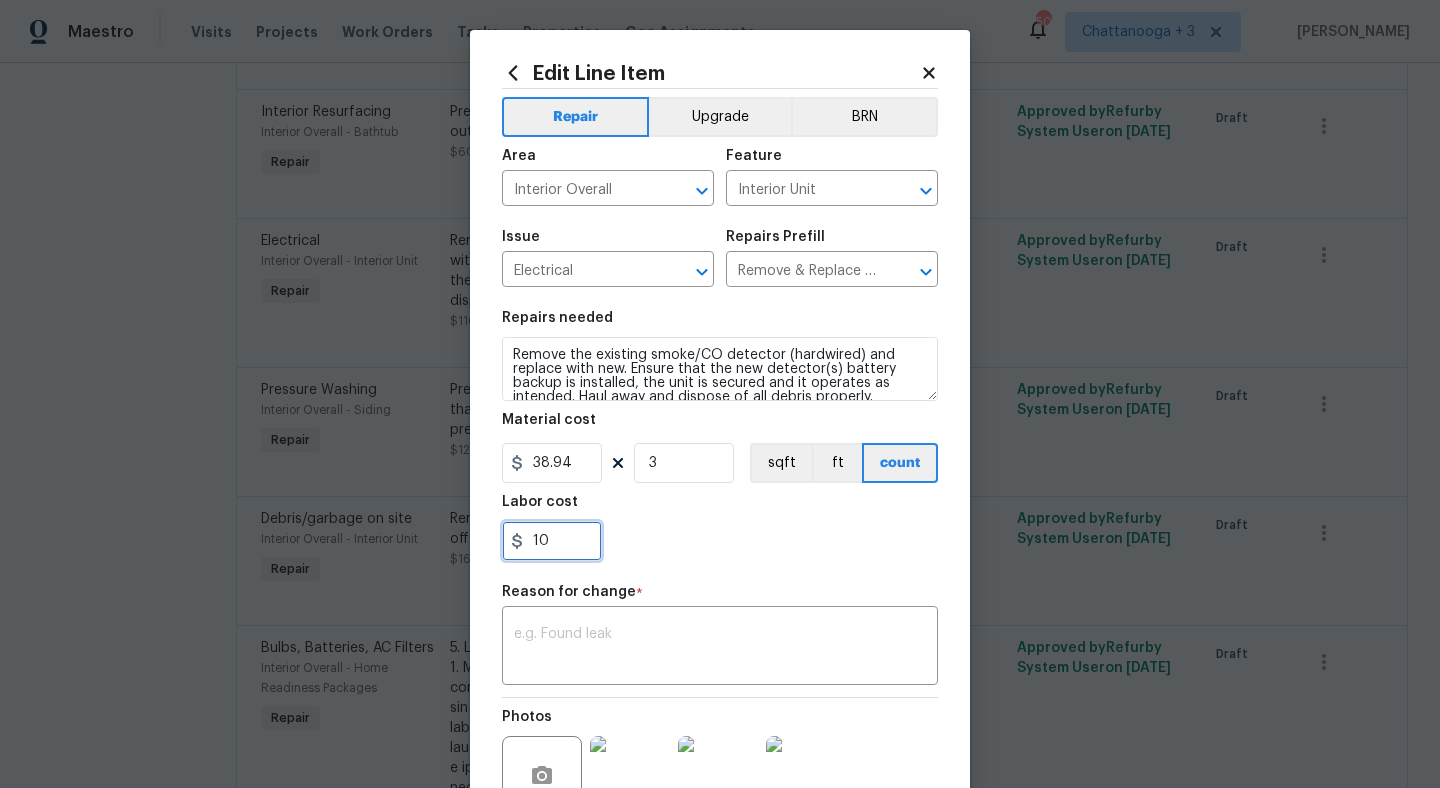 type on "1" 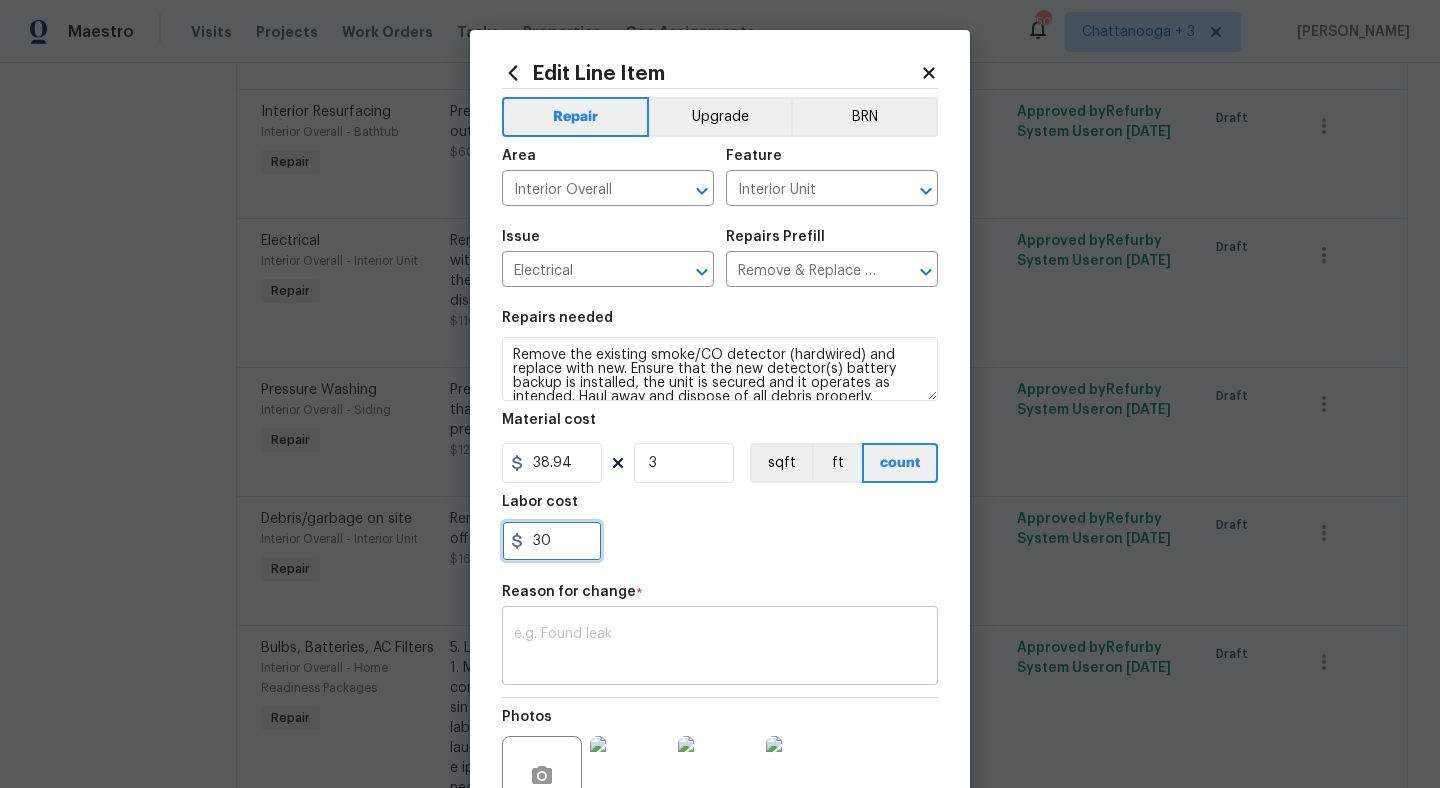 type on "30" 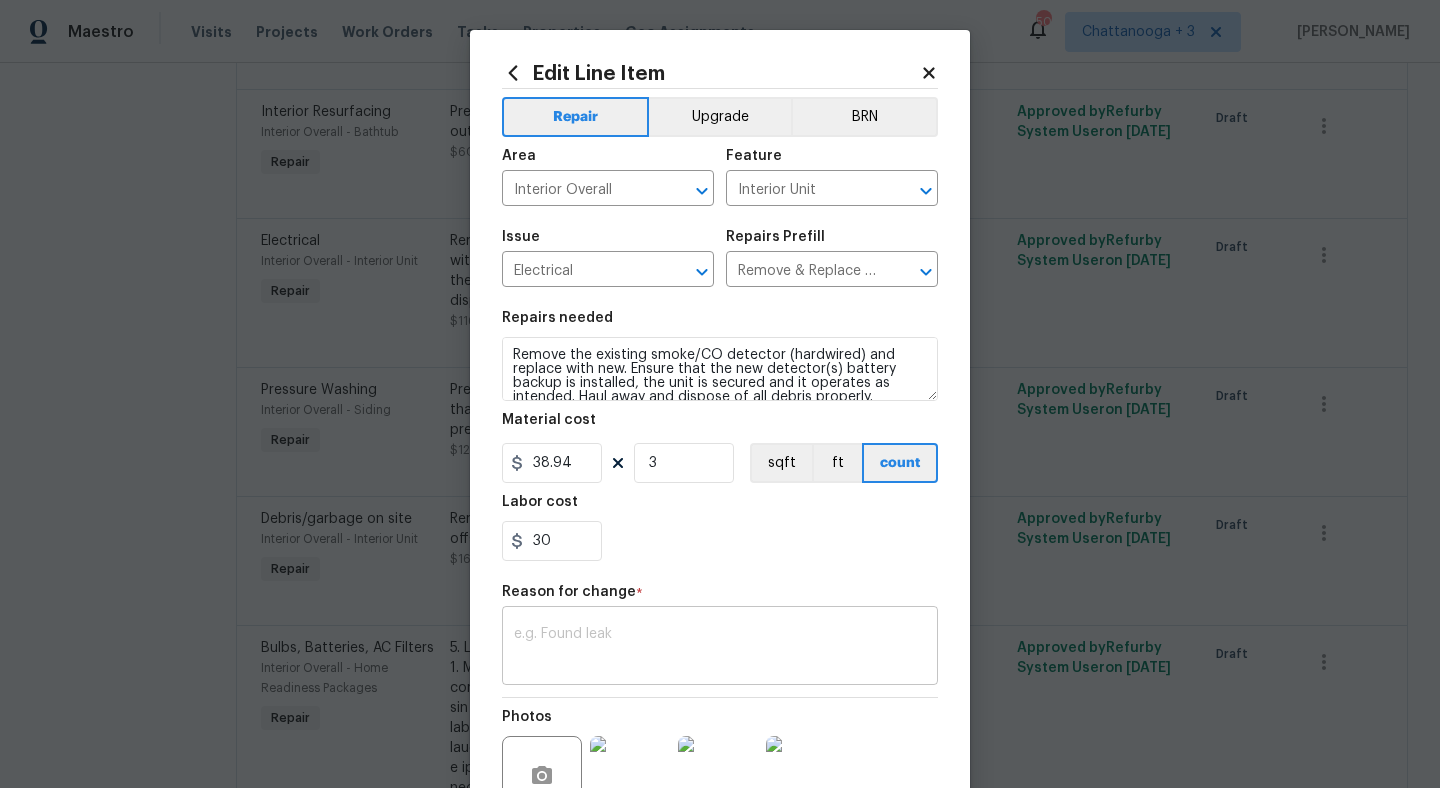 click on "x ​" at bounding box center (720, 648) 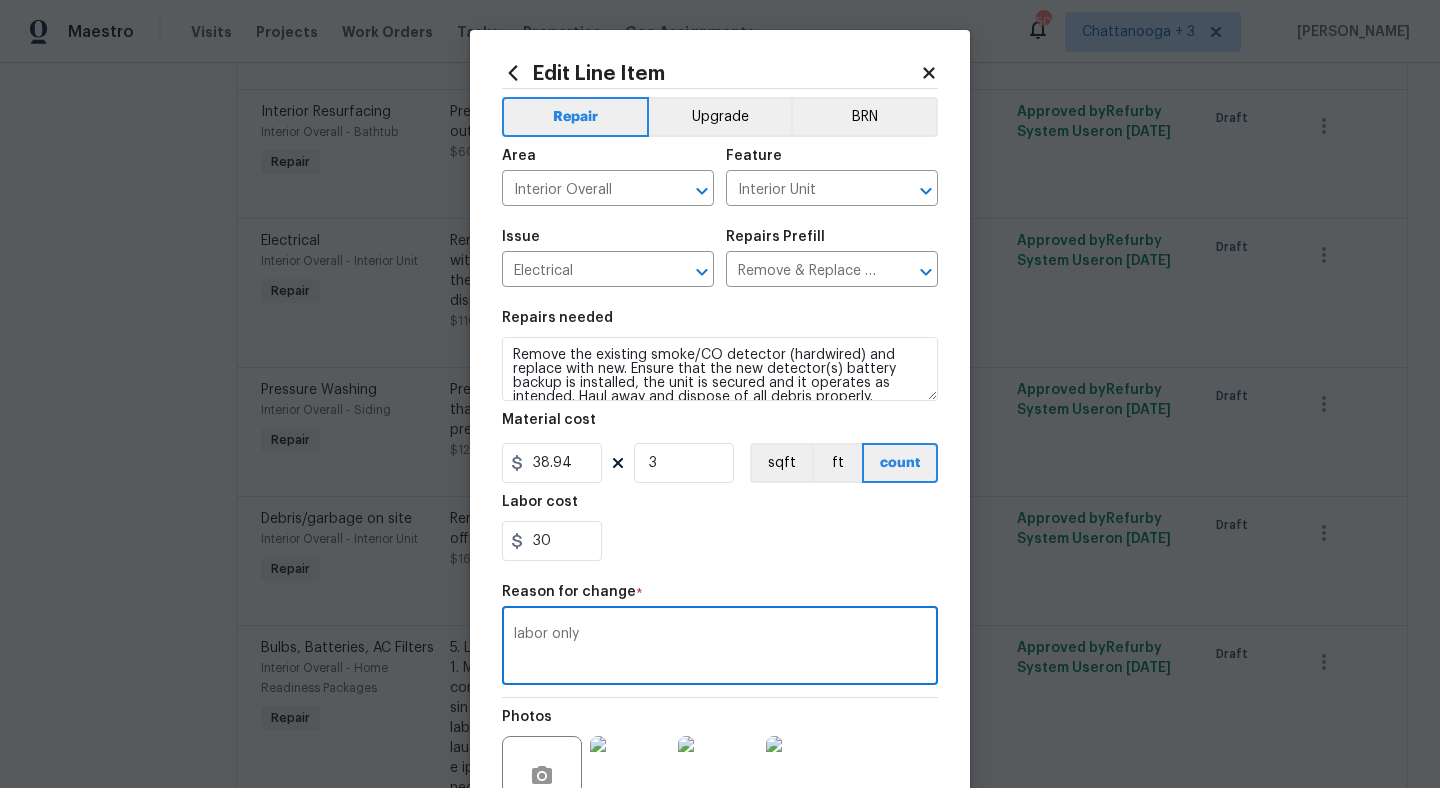 type on "labor only" 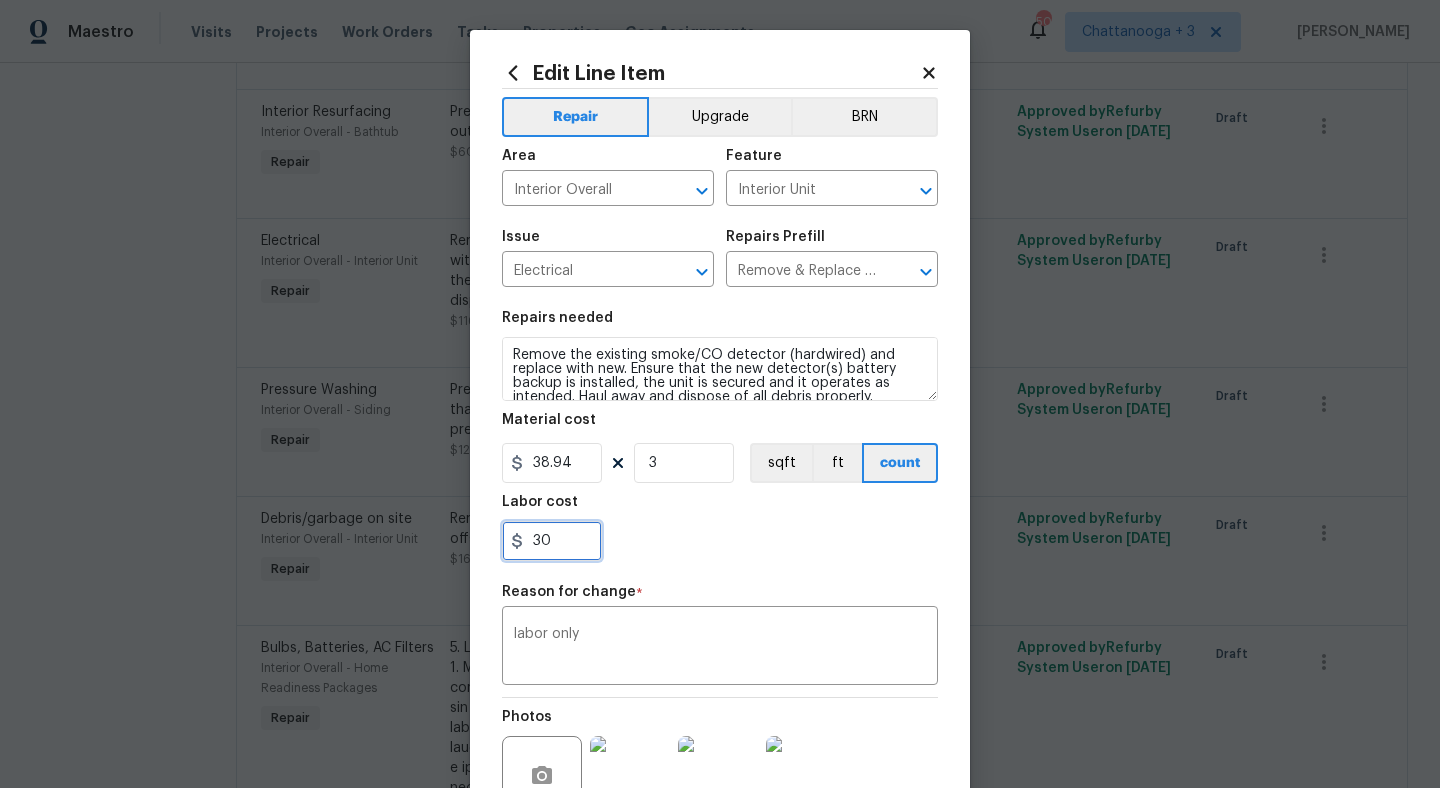 drag, startPoint x: 552, startPoint y: 536, endPoint x: 521, endPoint y: 537, distance: 31.016125 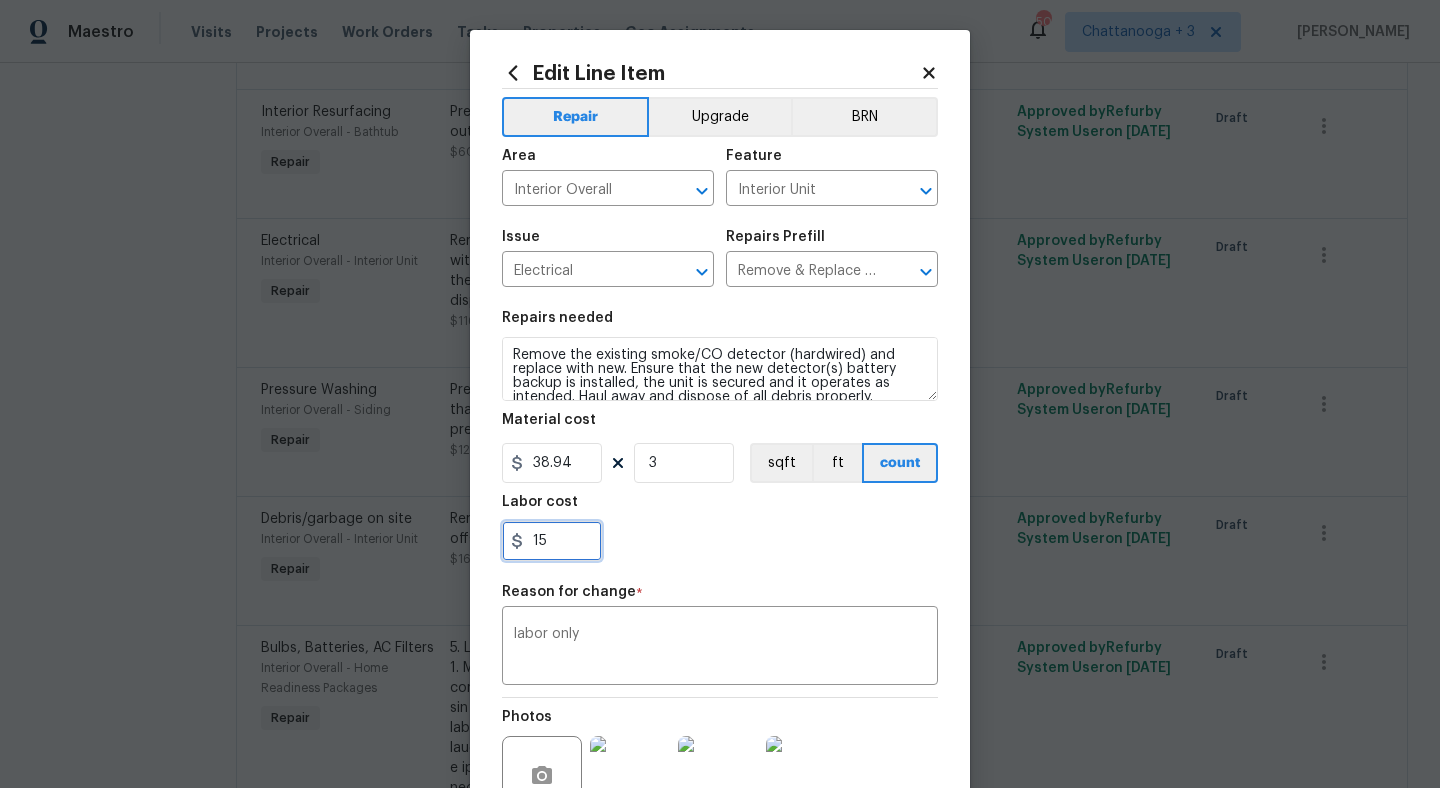 type on "15" 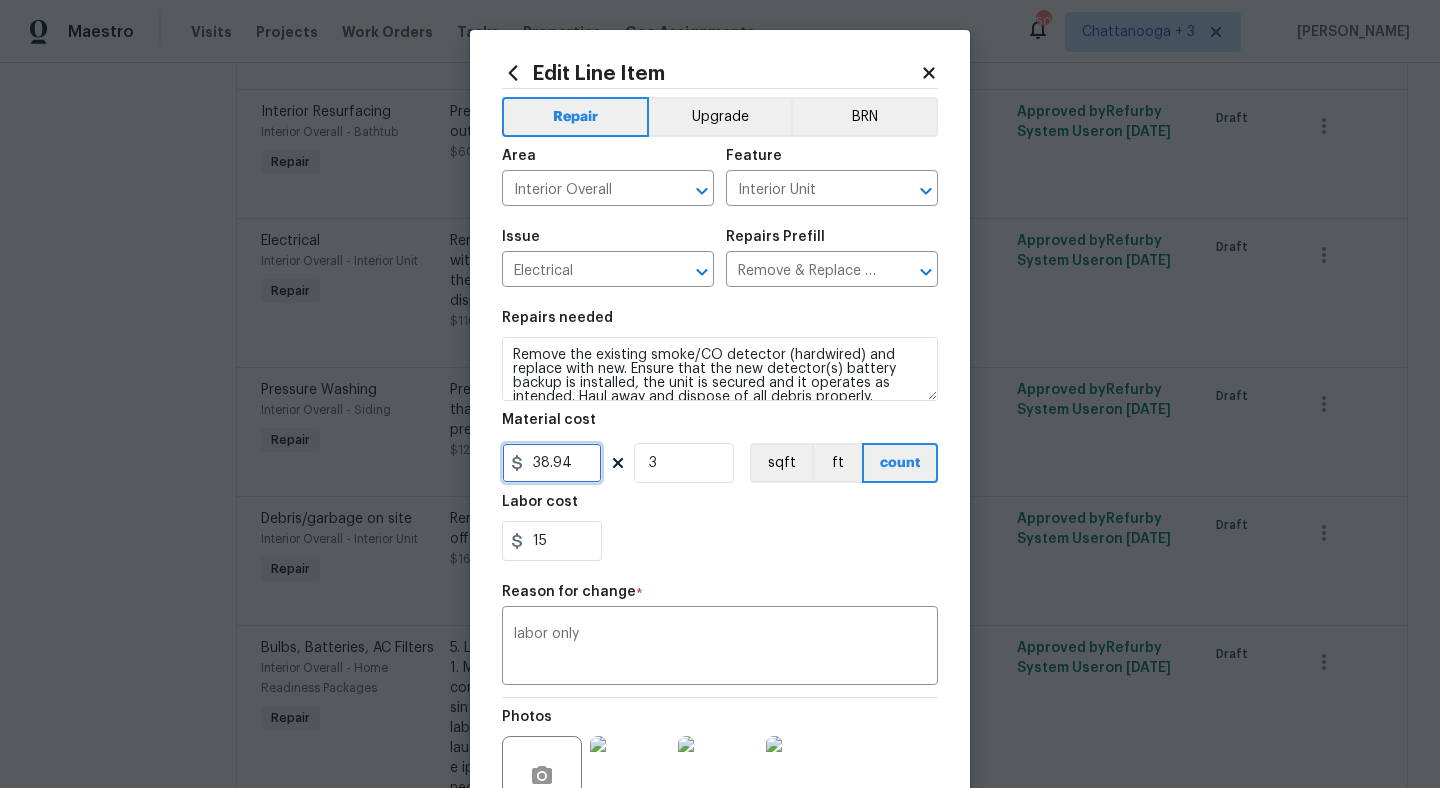 drag, startPoint x: 592, startPoint y: 474, endPoint x: 410, endPoint y: 466, distance: 182.17574 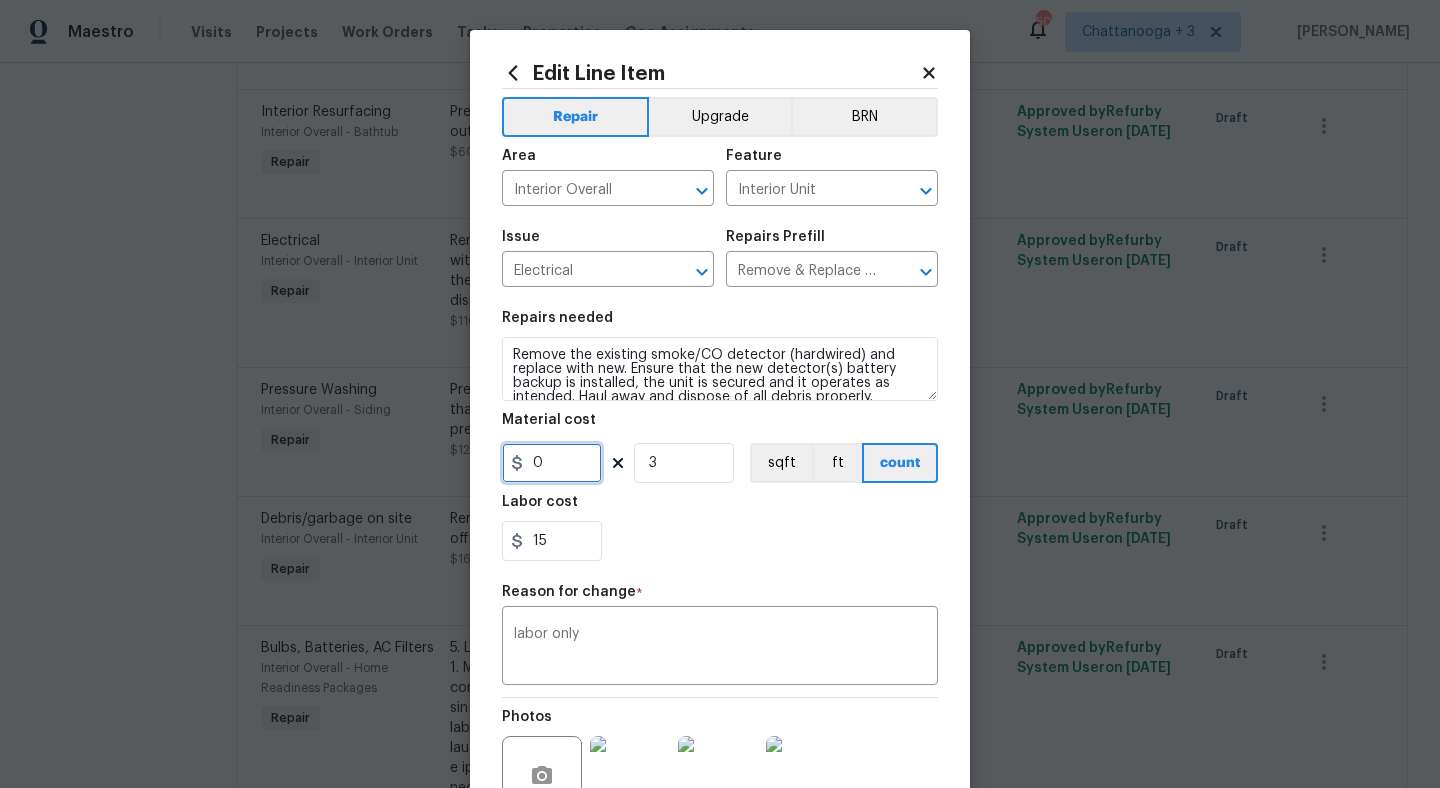 type on "0" 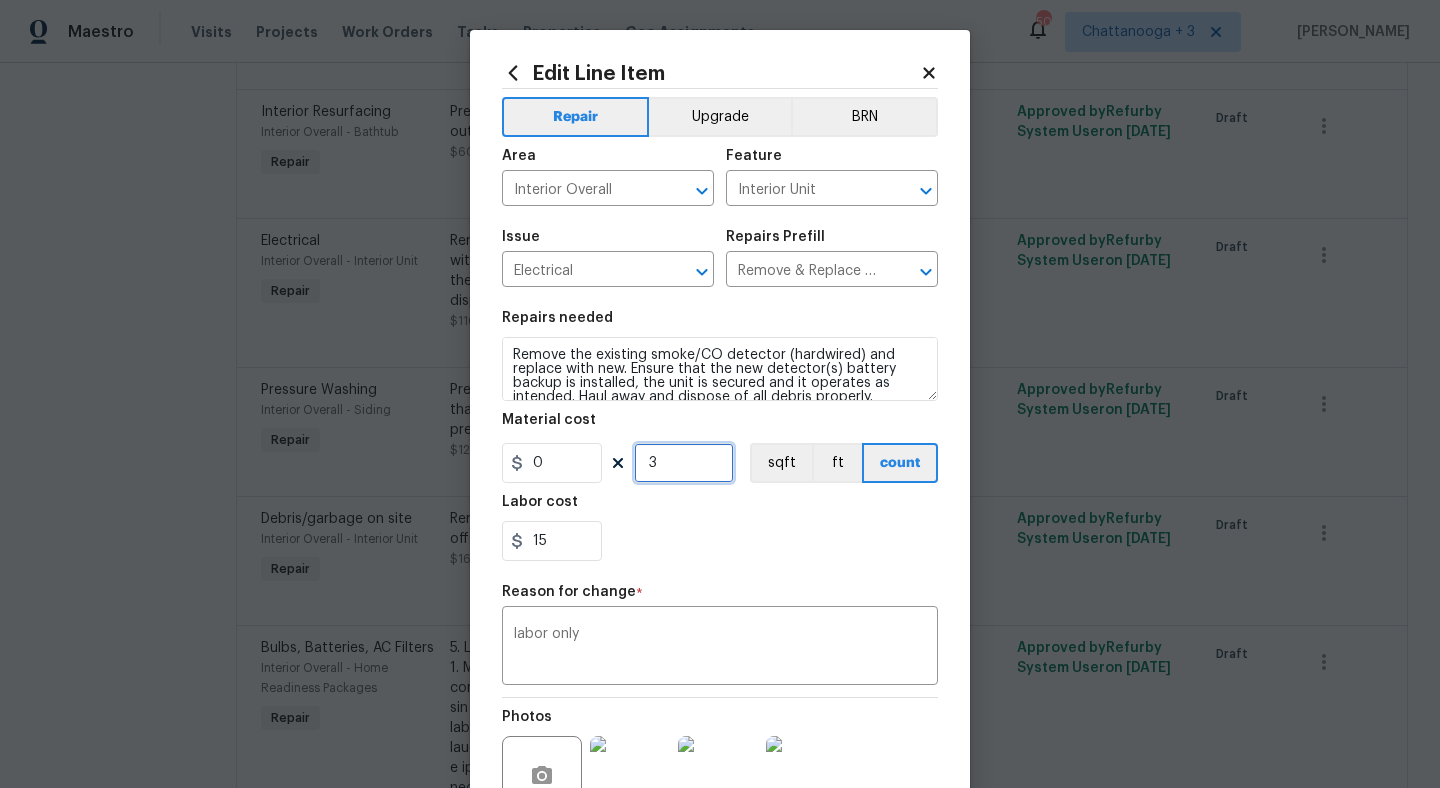 drag, startPoint x: 661, startPoint y: 458, endPoint x: 579, endPoint y: 458, distance: 82 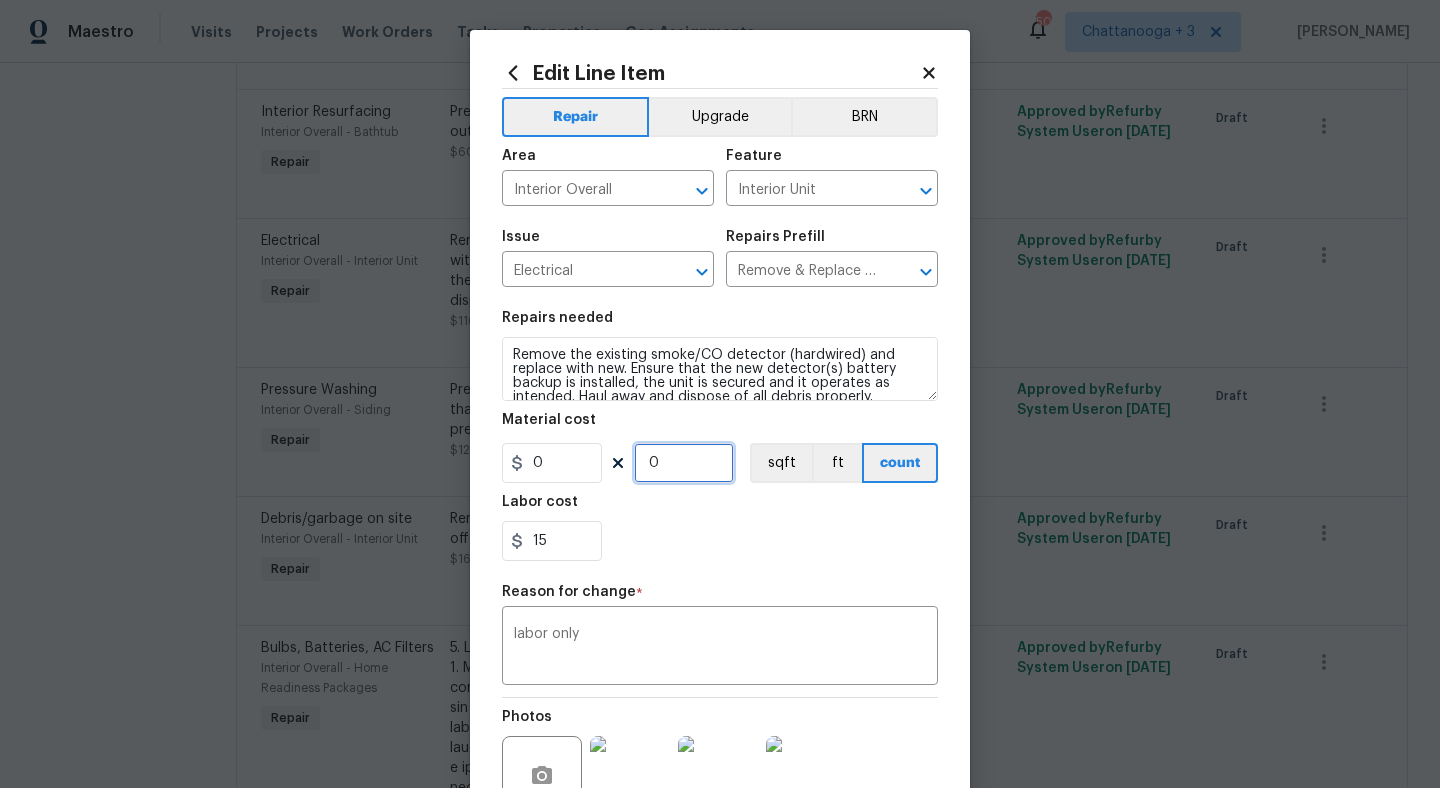 type on "0" 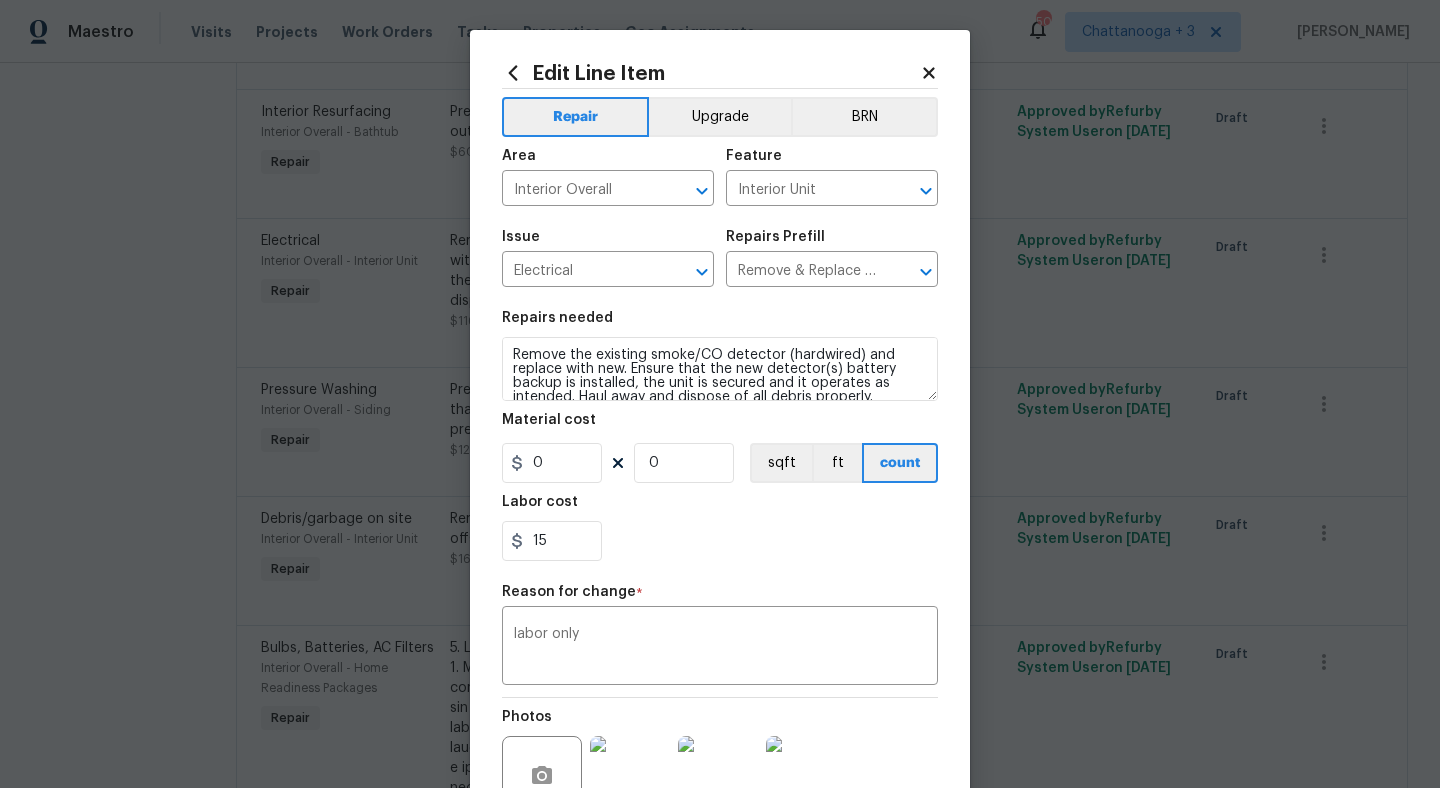 click on "15" at bounding box center (720, 541) 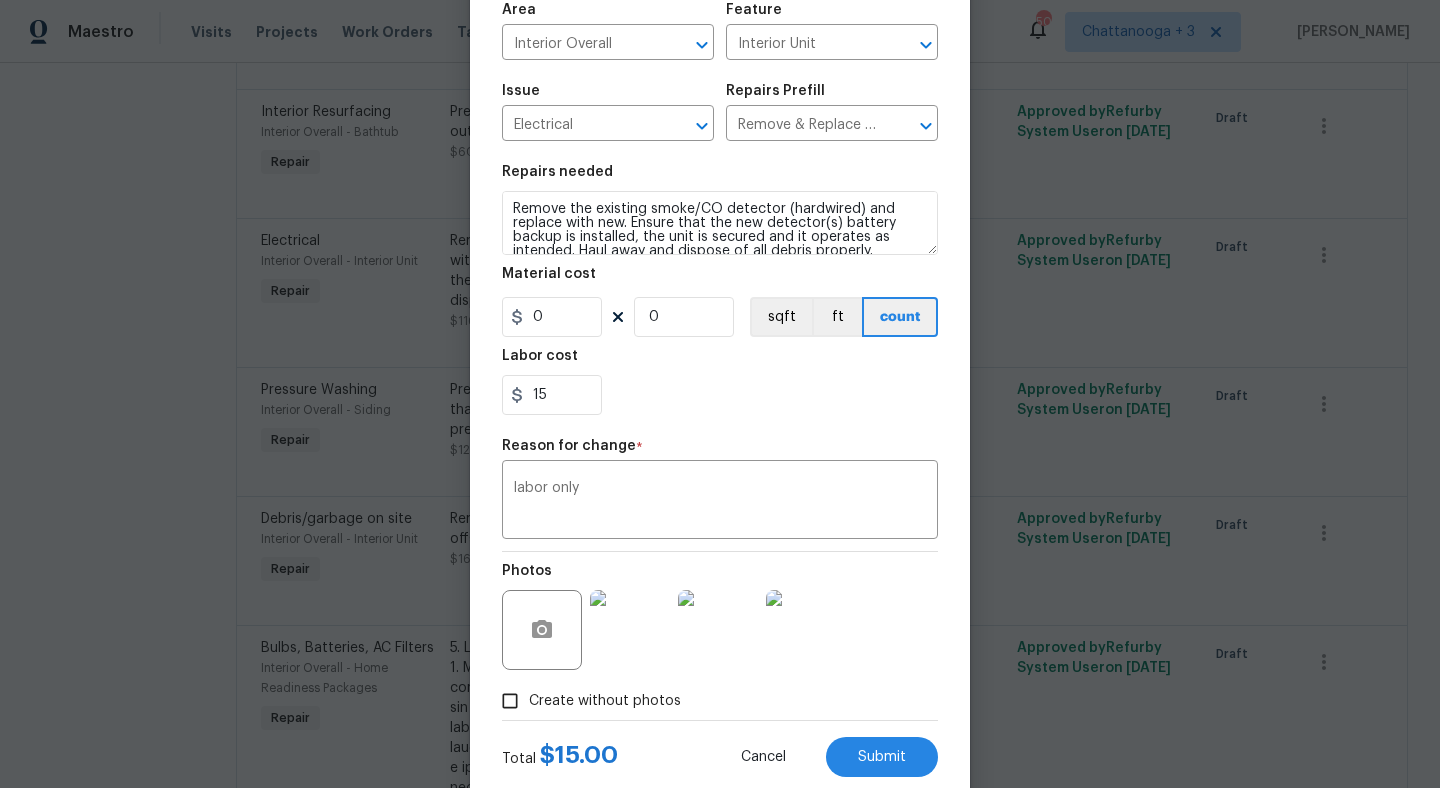 scroll, scrollTop: 198, scrollLeft: 0, axis: vertical 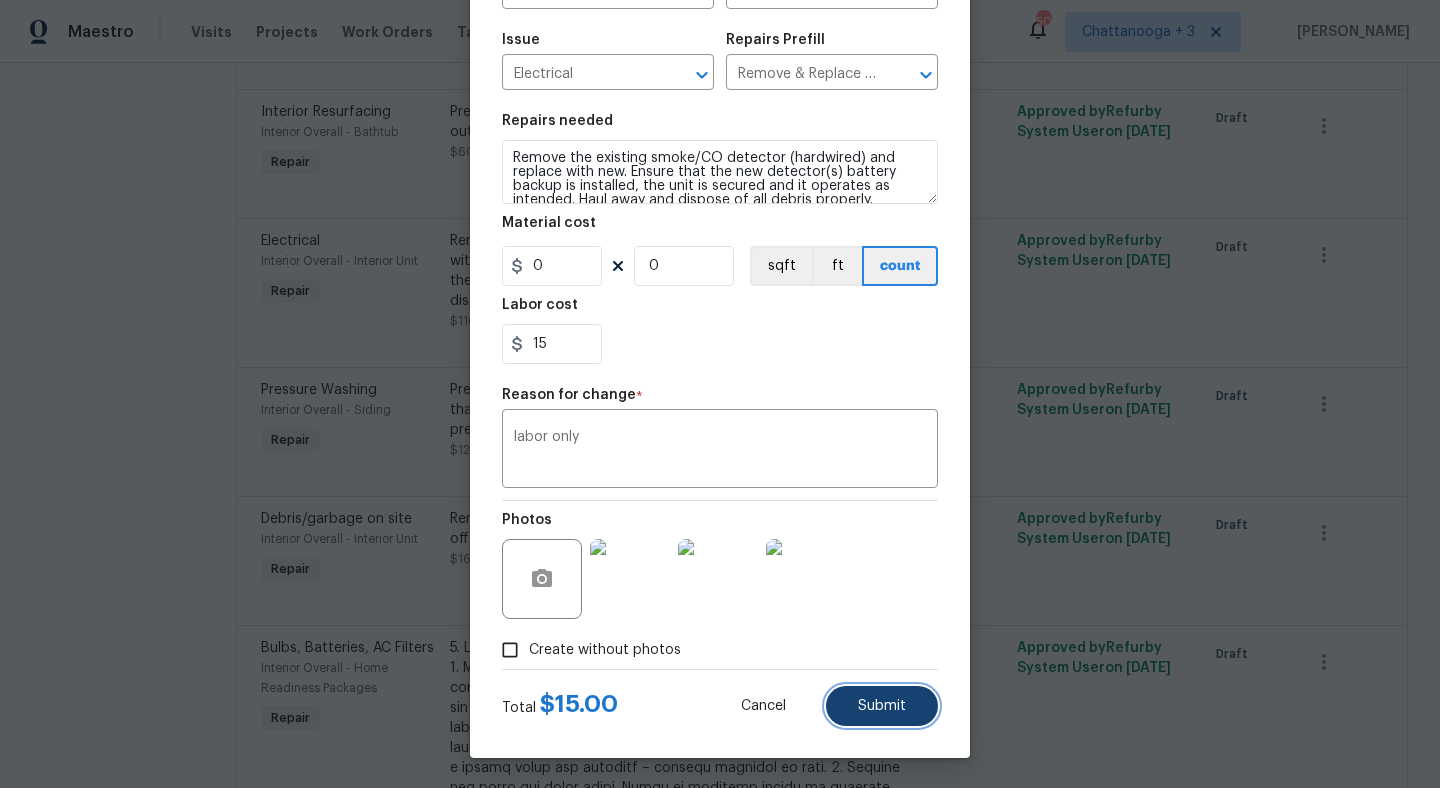 click on "Submit" at bounding box center (882, 706) 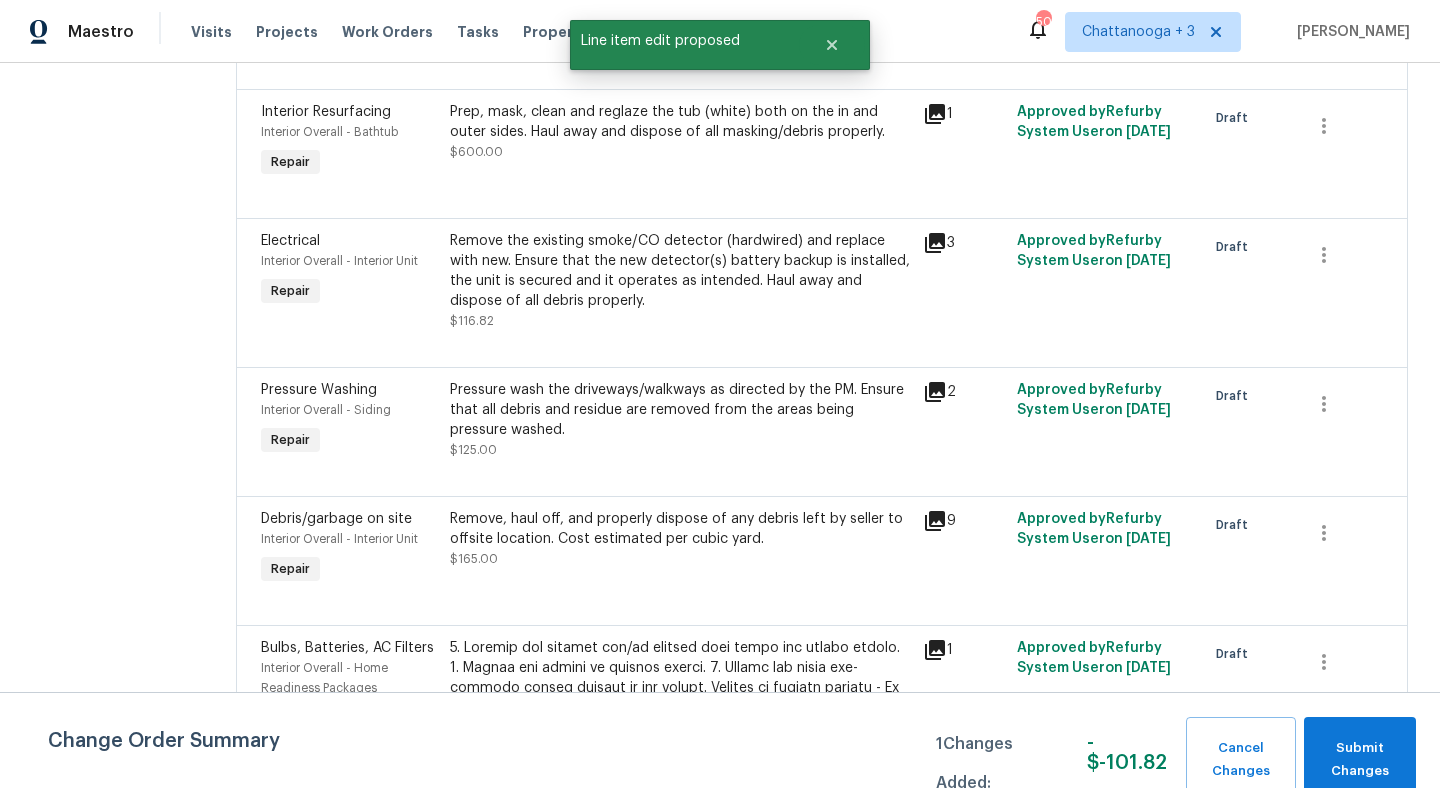 scroll, scrollTop: 0, scrollLeft: 0, axis: both 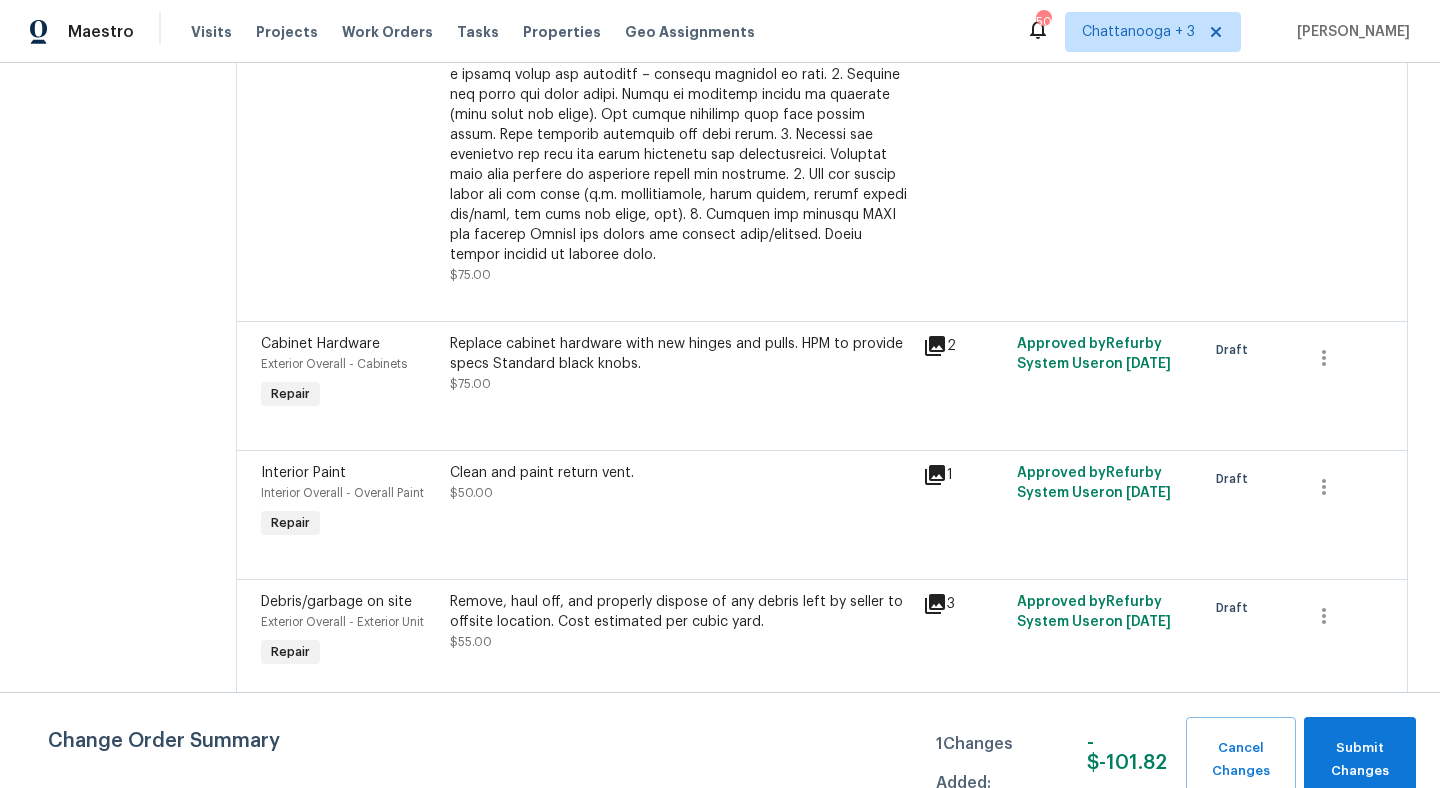 click on "2" at bounding box center (964, 346) 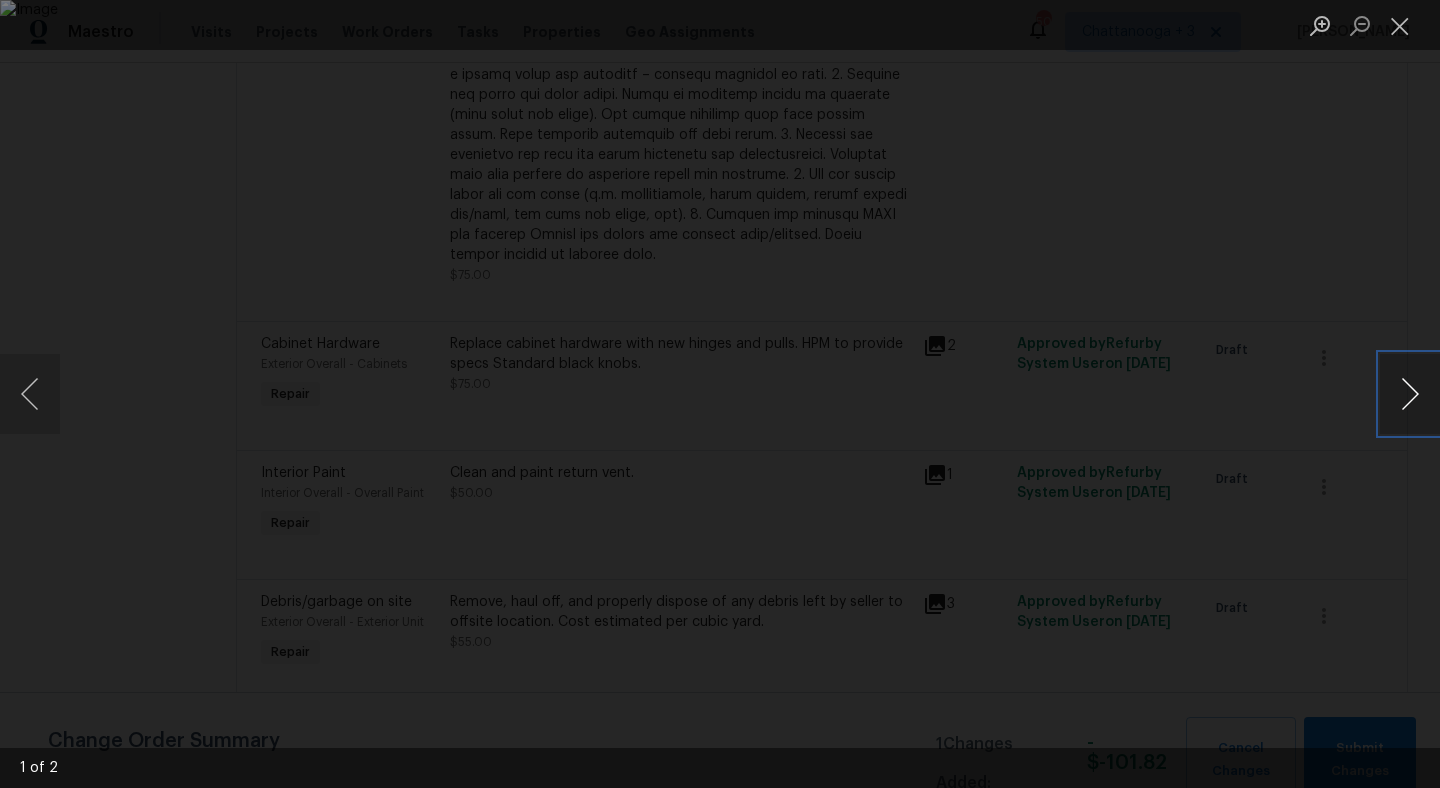 click at bounding box center [1410, 394] 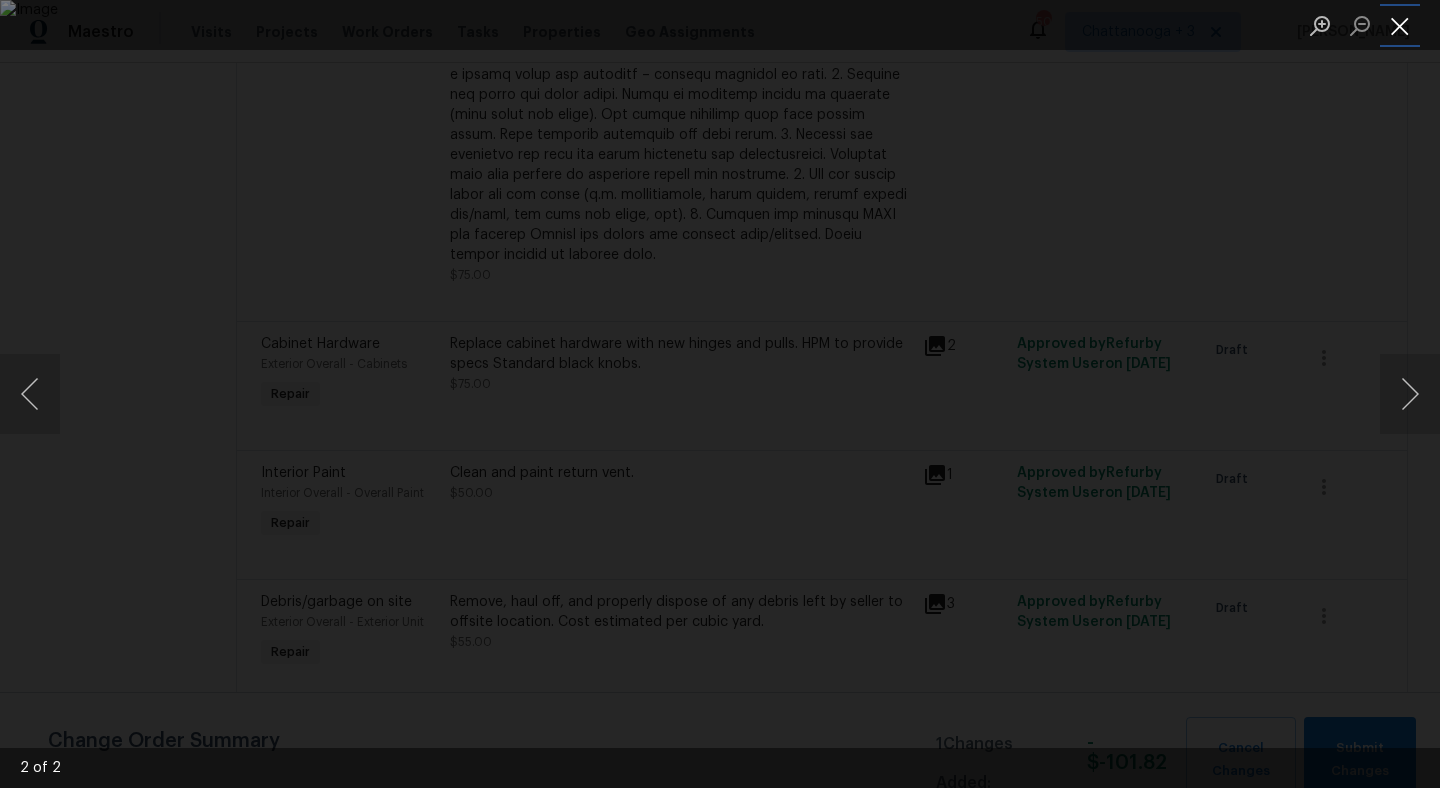 click at bounding box center (1400, 25) 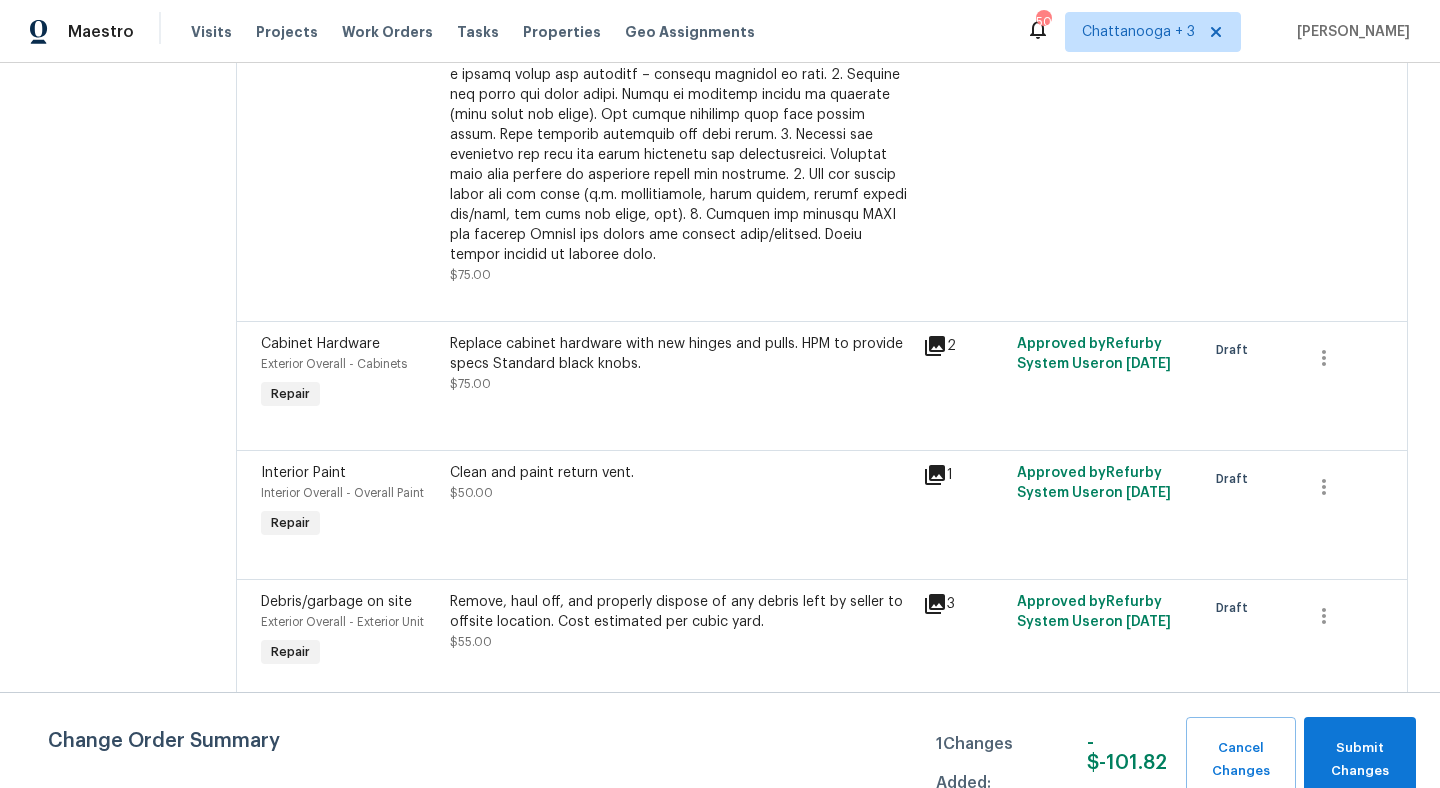 click on "Replace cabinet hardware with new hinges and pulls. HPM to provide specs
Standard black knobs." at bounding box center [680, 354] 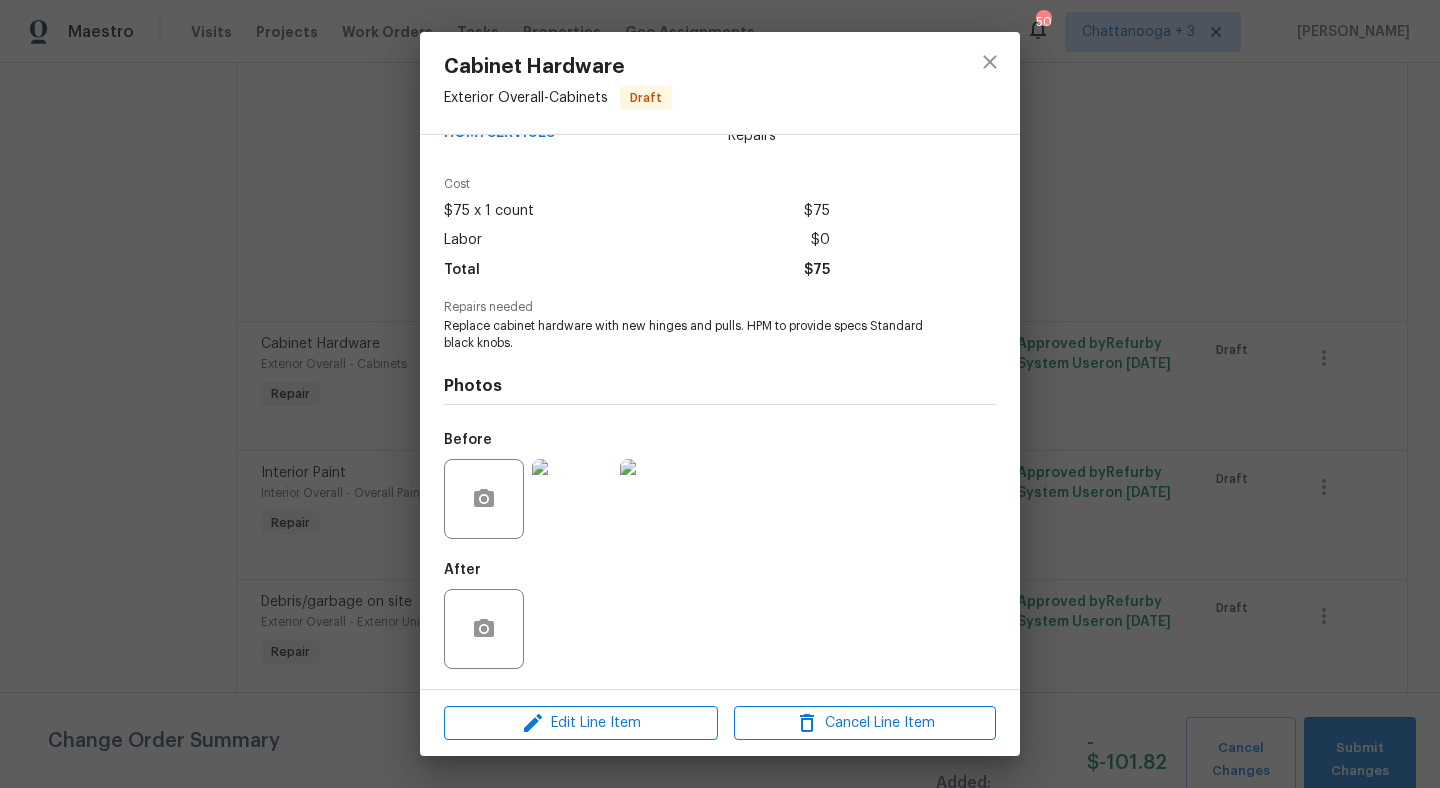 scroll, scrollTop: 0, scrollLeft: 0, axis: both 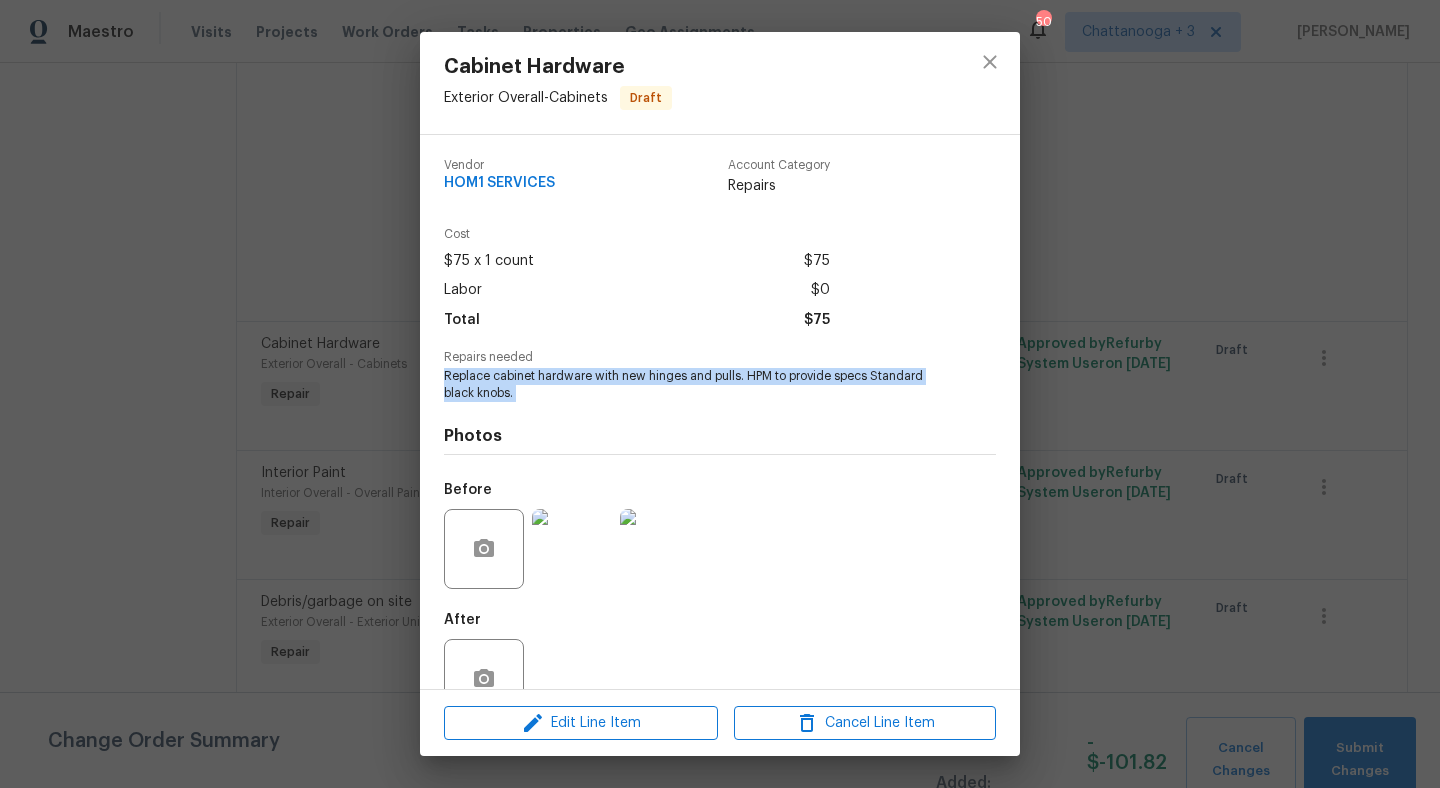 drag, startPoint x: 441, startPoint y: 371, endPoint x: 639, endPoint y: 403, distance: 200.56918 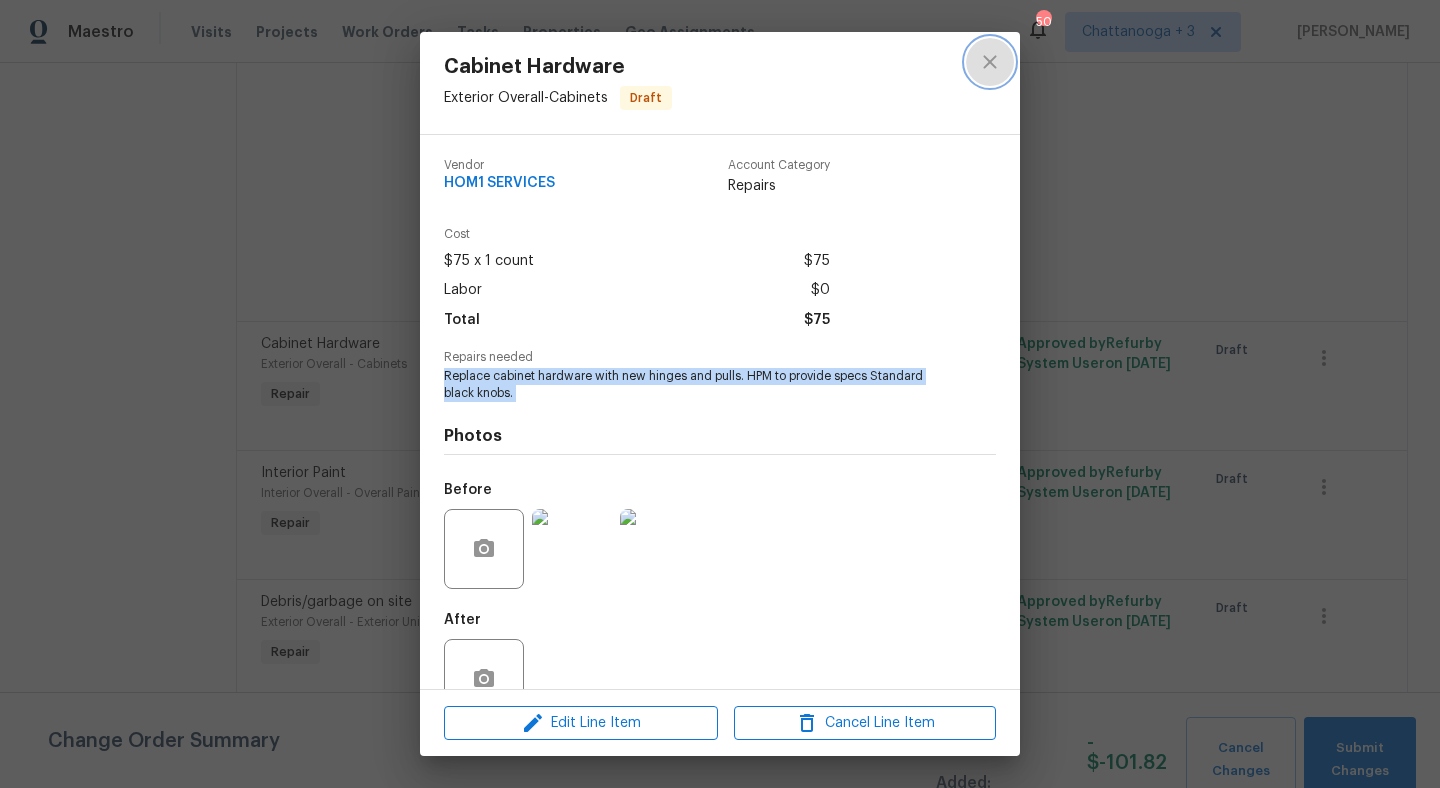 click 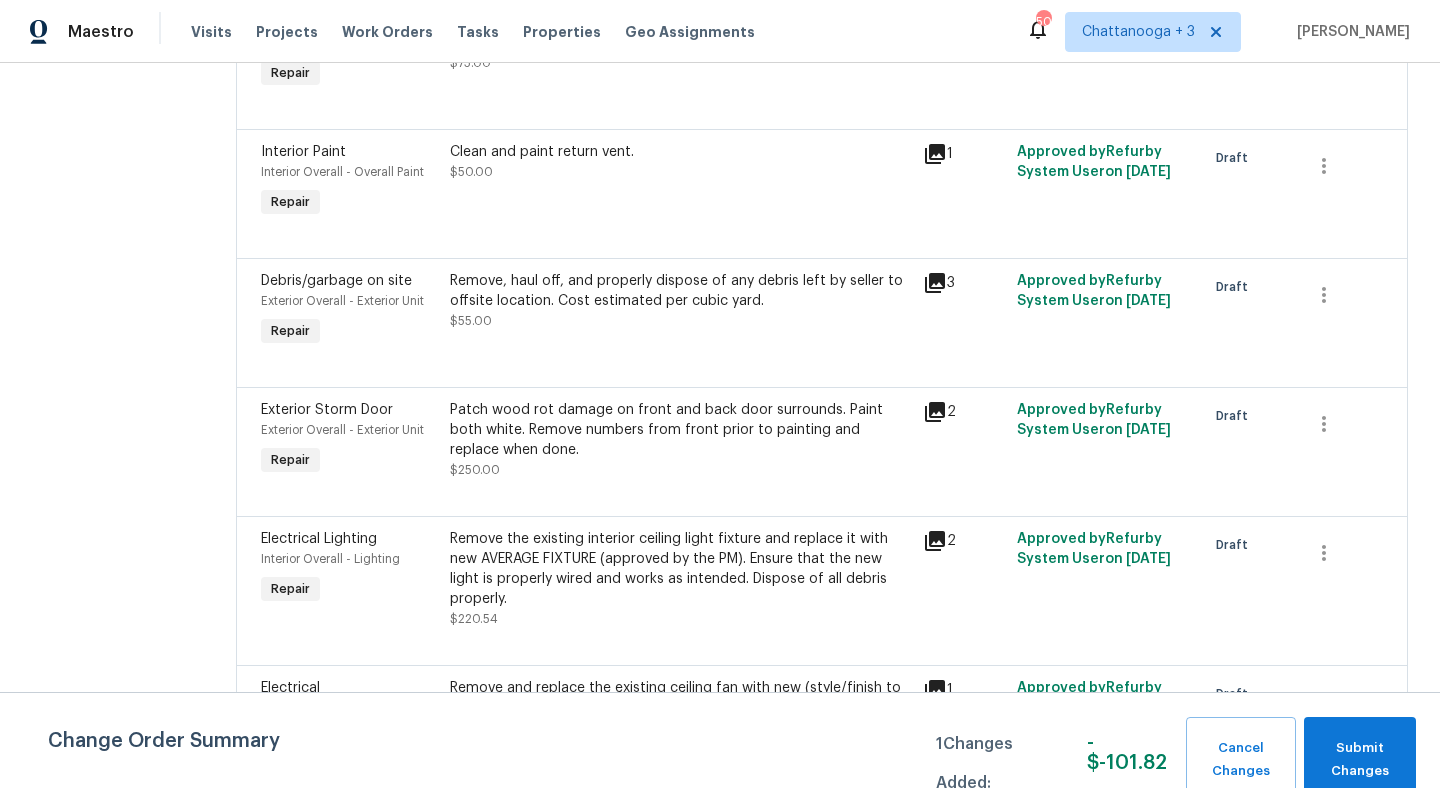 scroll, scrollTop: 2700, scrollLeft: 0, axis: vertical 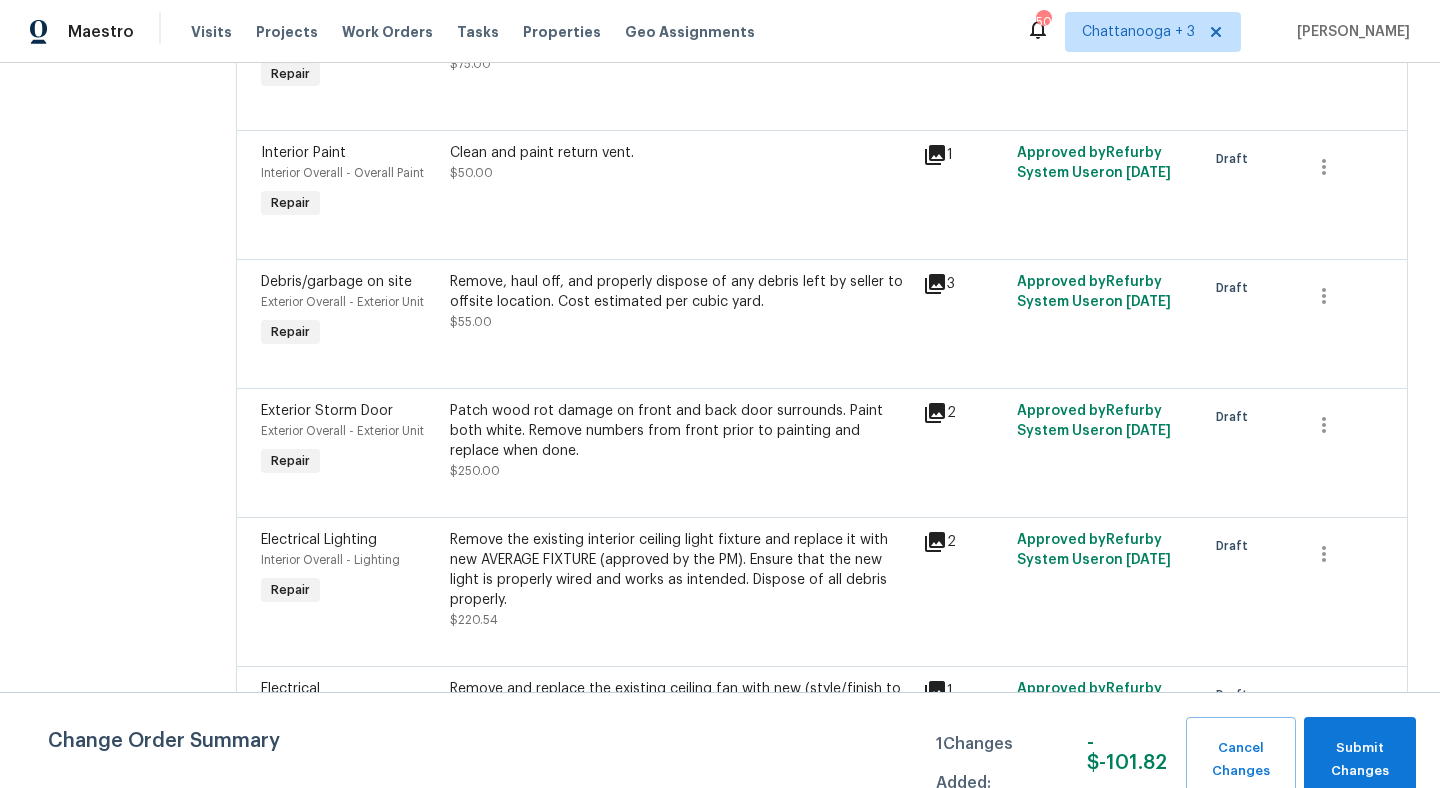 click on "Clean and paint return vent." at bounding box center (680, 153) 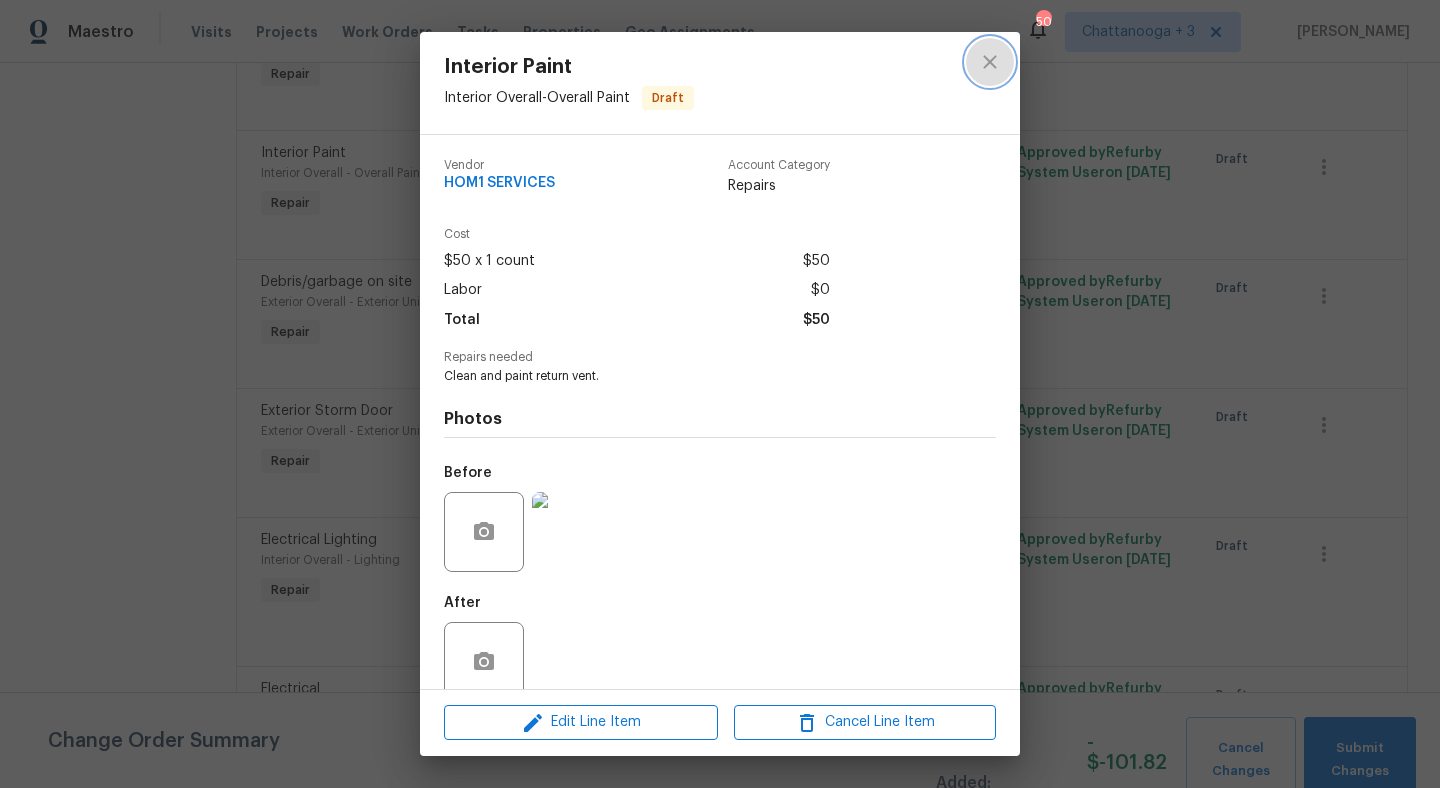 click 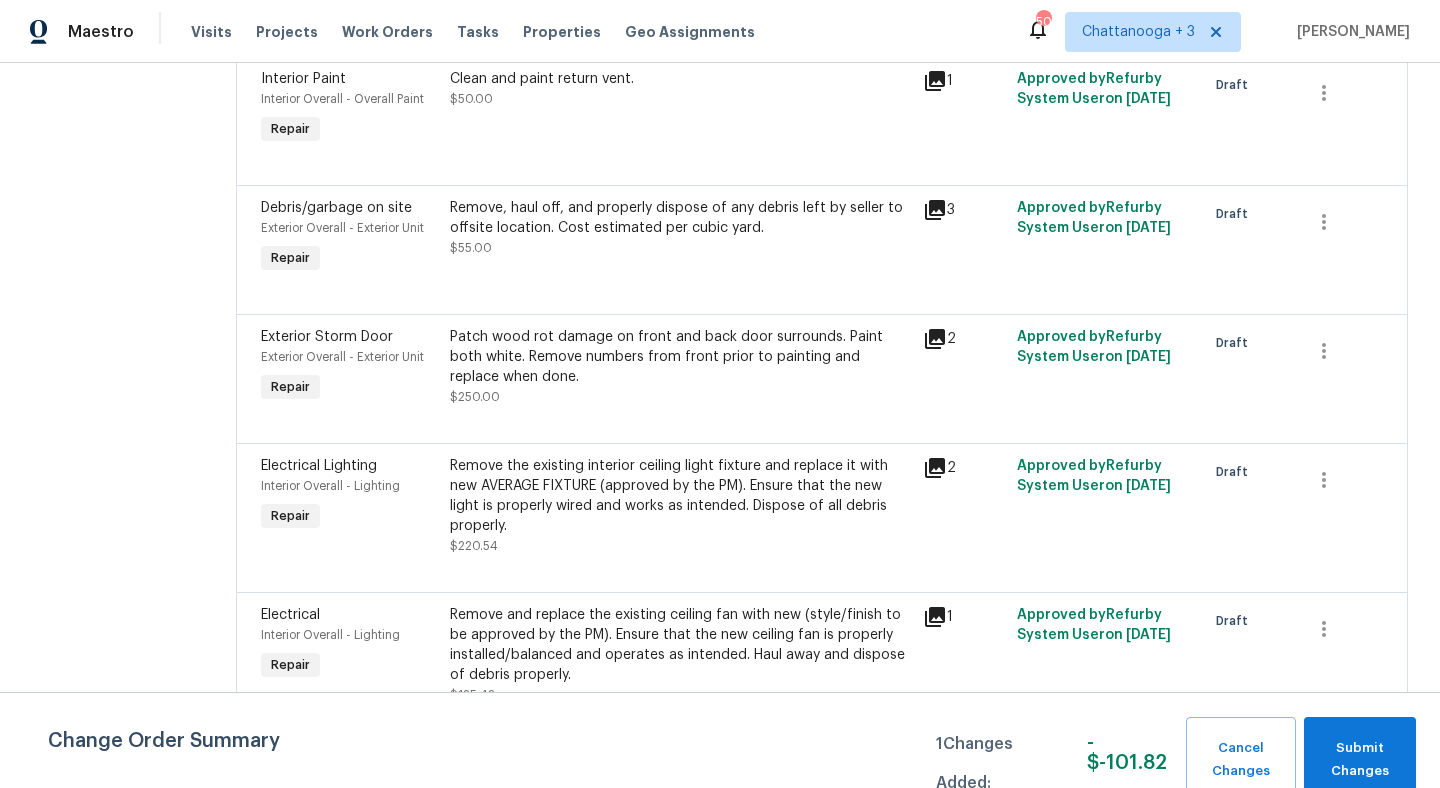 scroll, scrollTop: 2818, scrollLeft: 0, axis: vertical 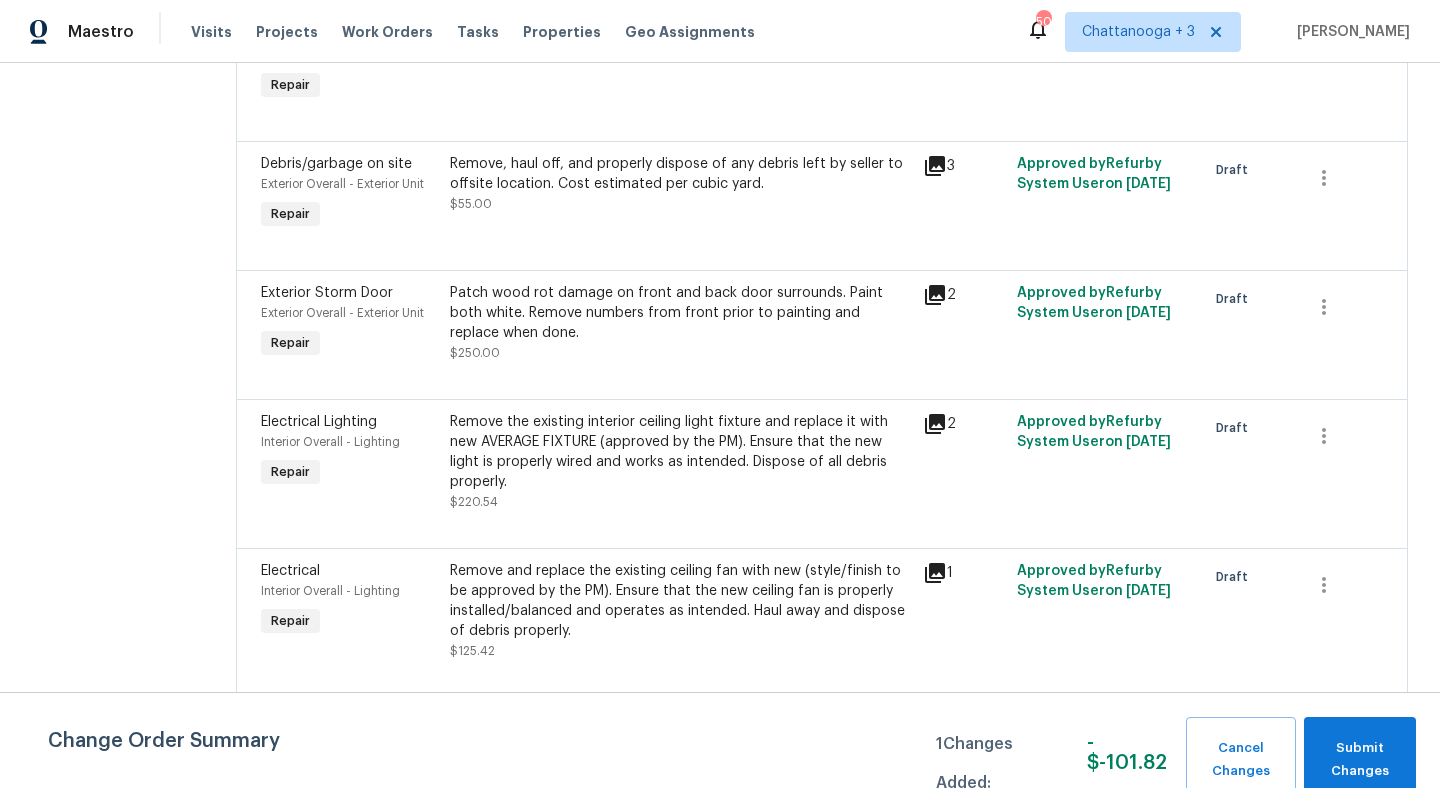click on "Patch wood rot damage on front and back door surrounds. Paint both white. Remove numbers from front prior to painting and replace when done." at bounding box center [680, 313] 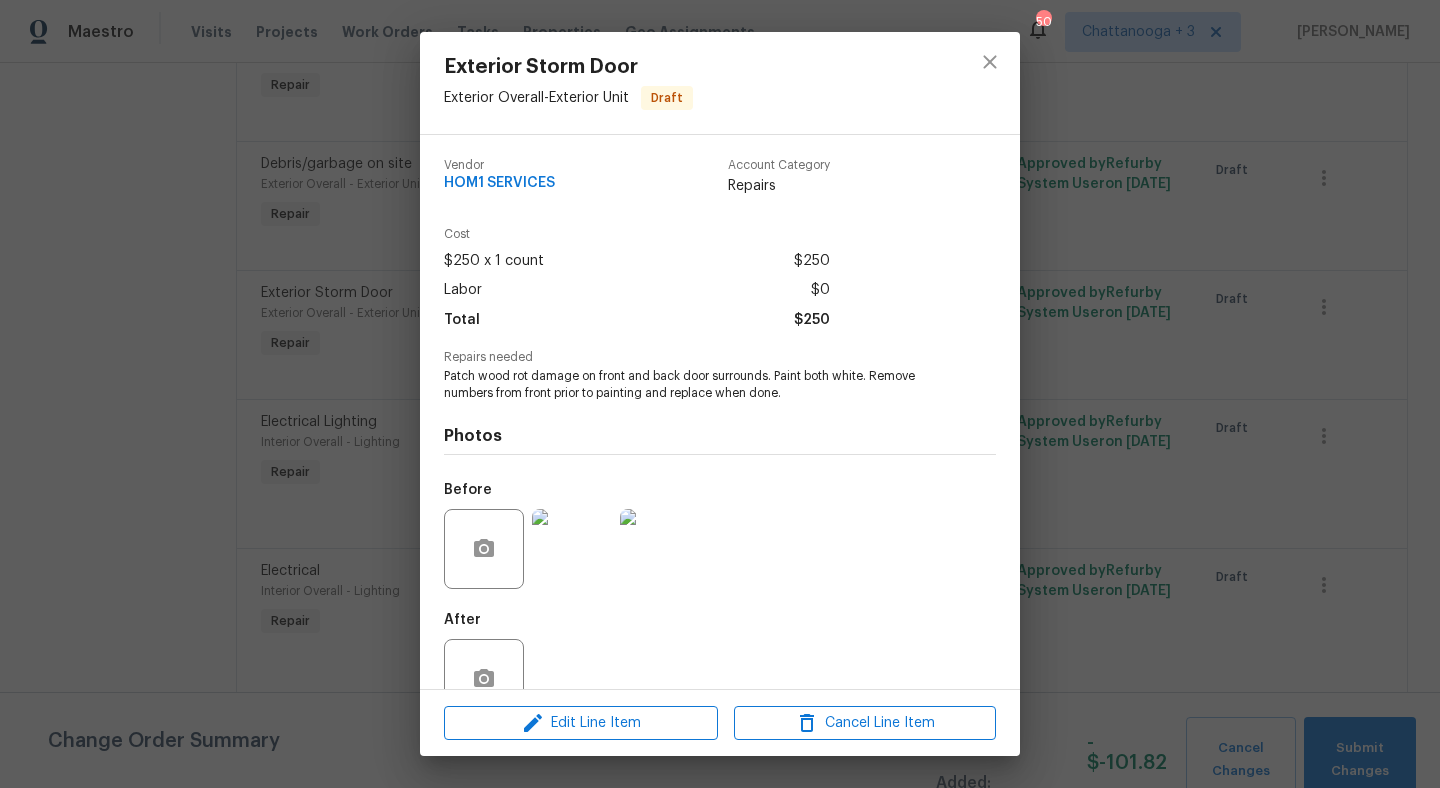 click at bounding box center (572, 549) 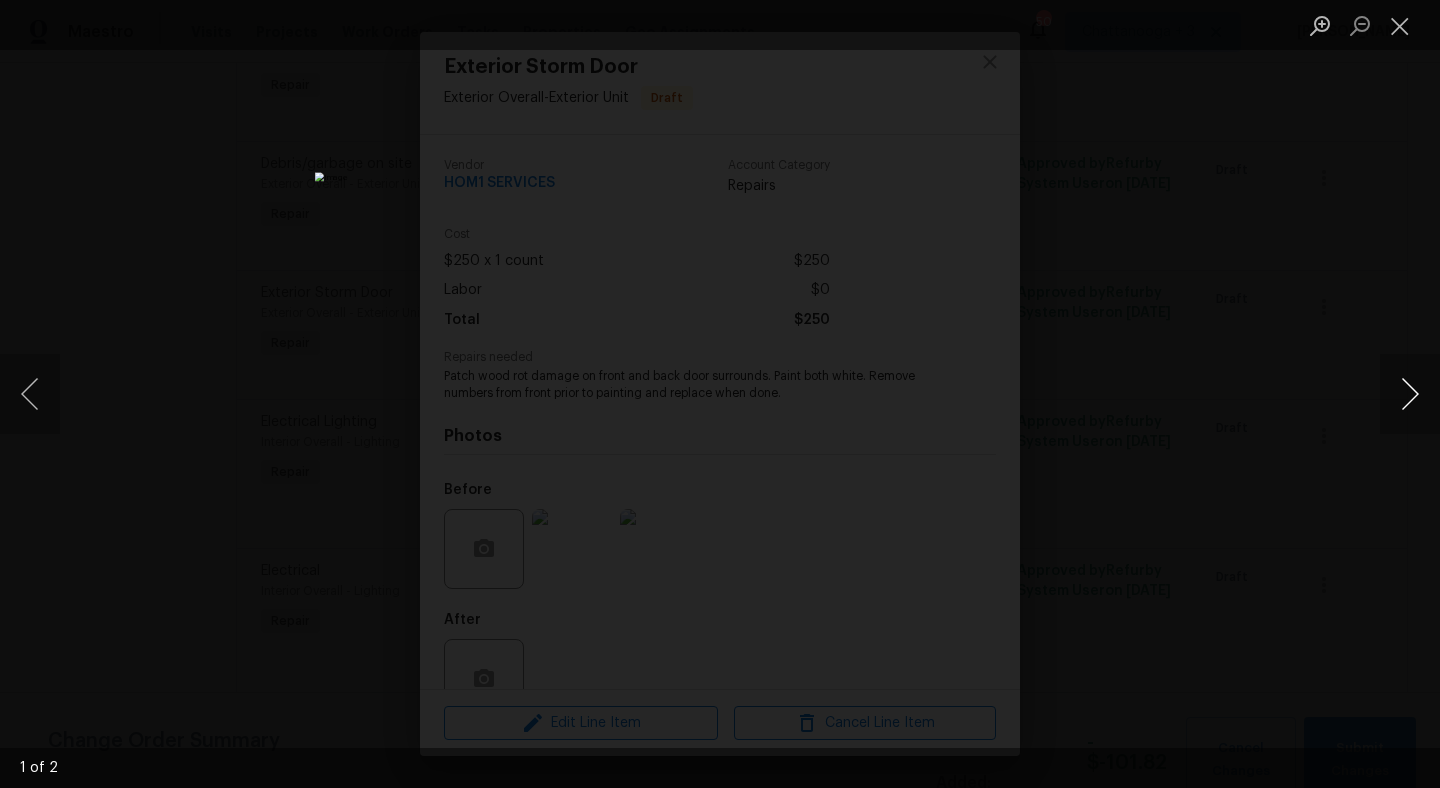 click at bounding box center (1410, 394) 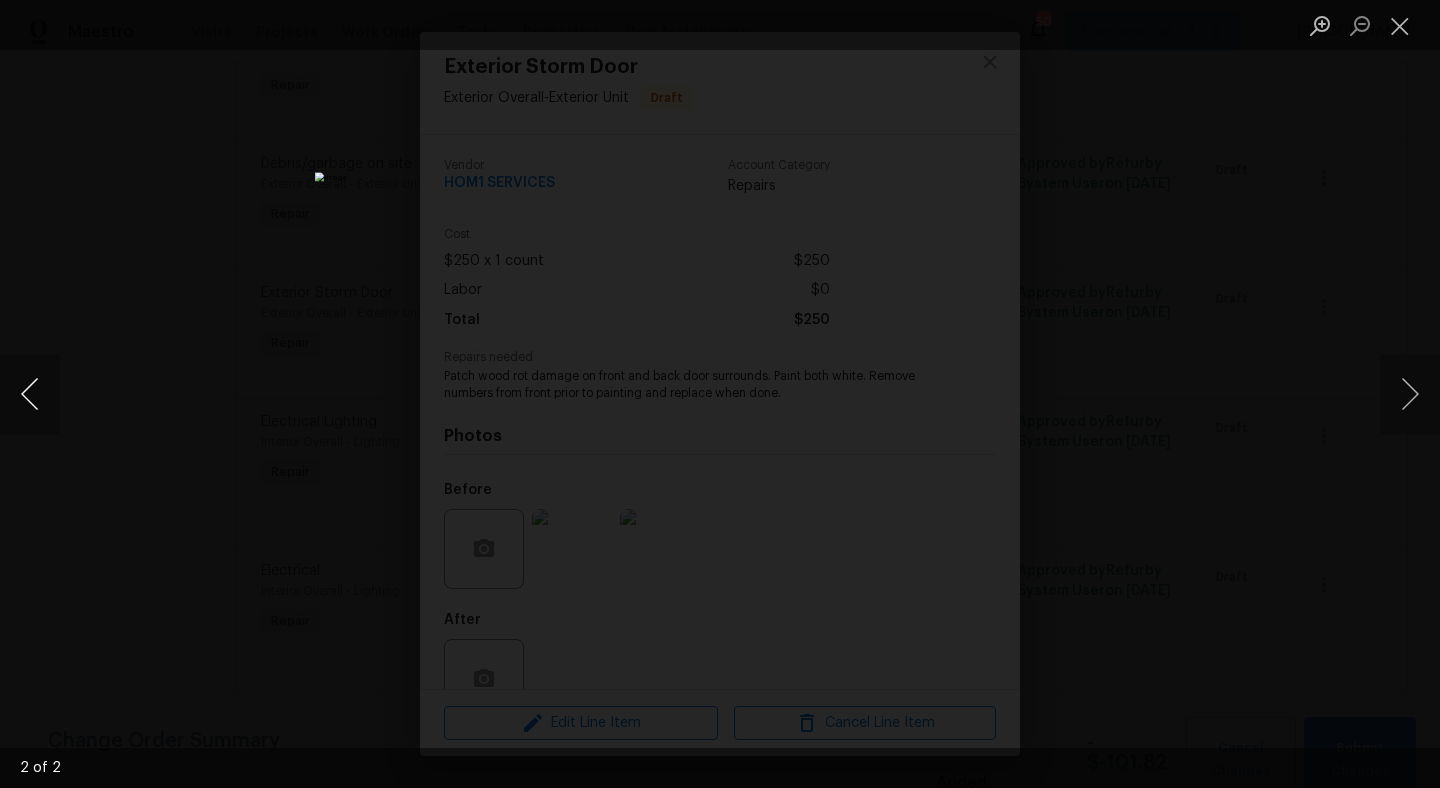 click at bounding box center (30, 394) 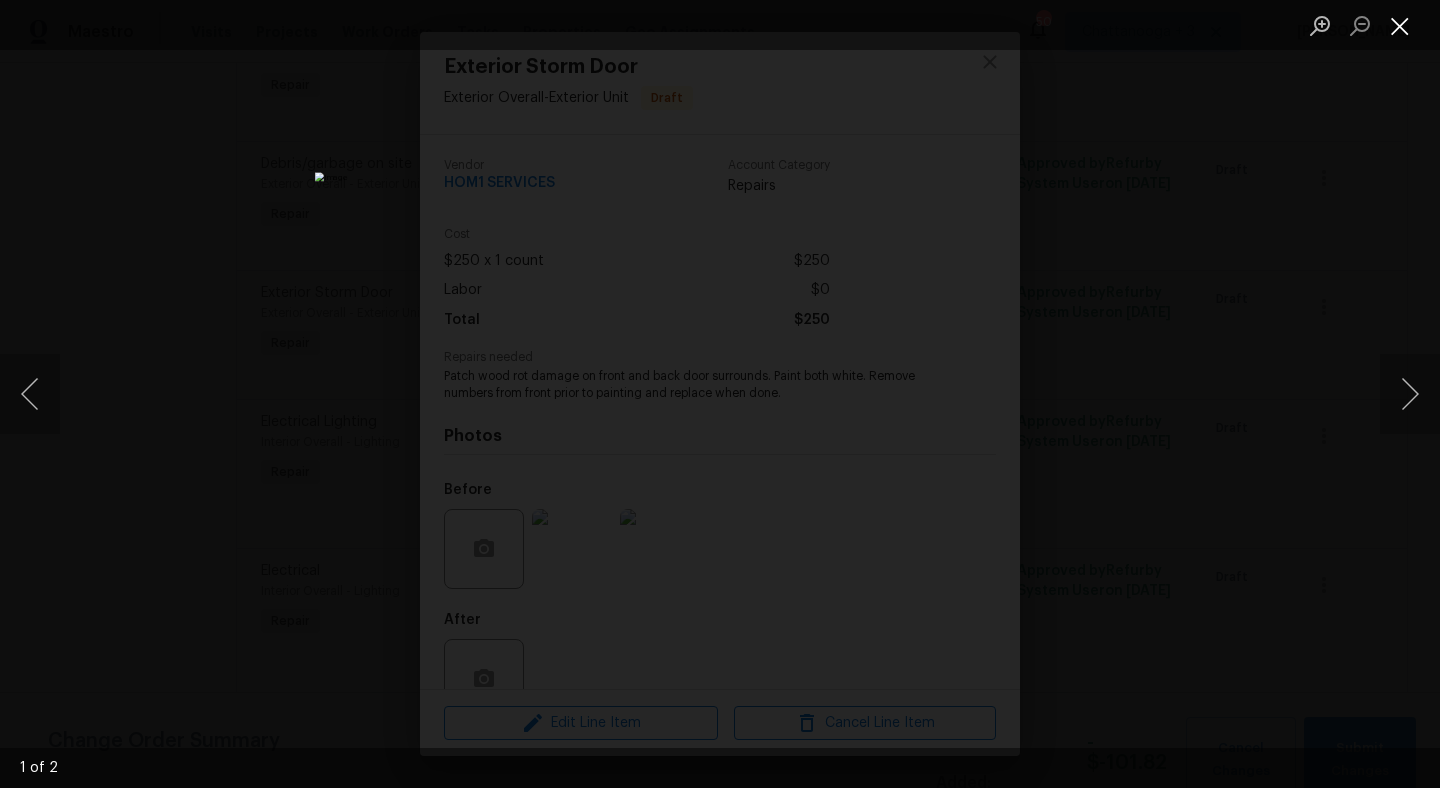 click at bounding box center [1400, 25] 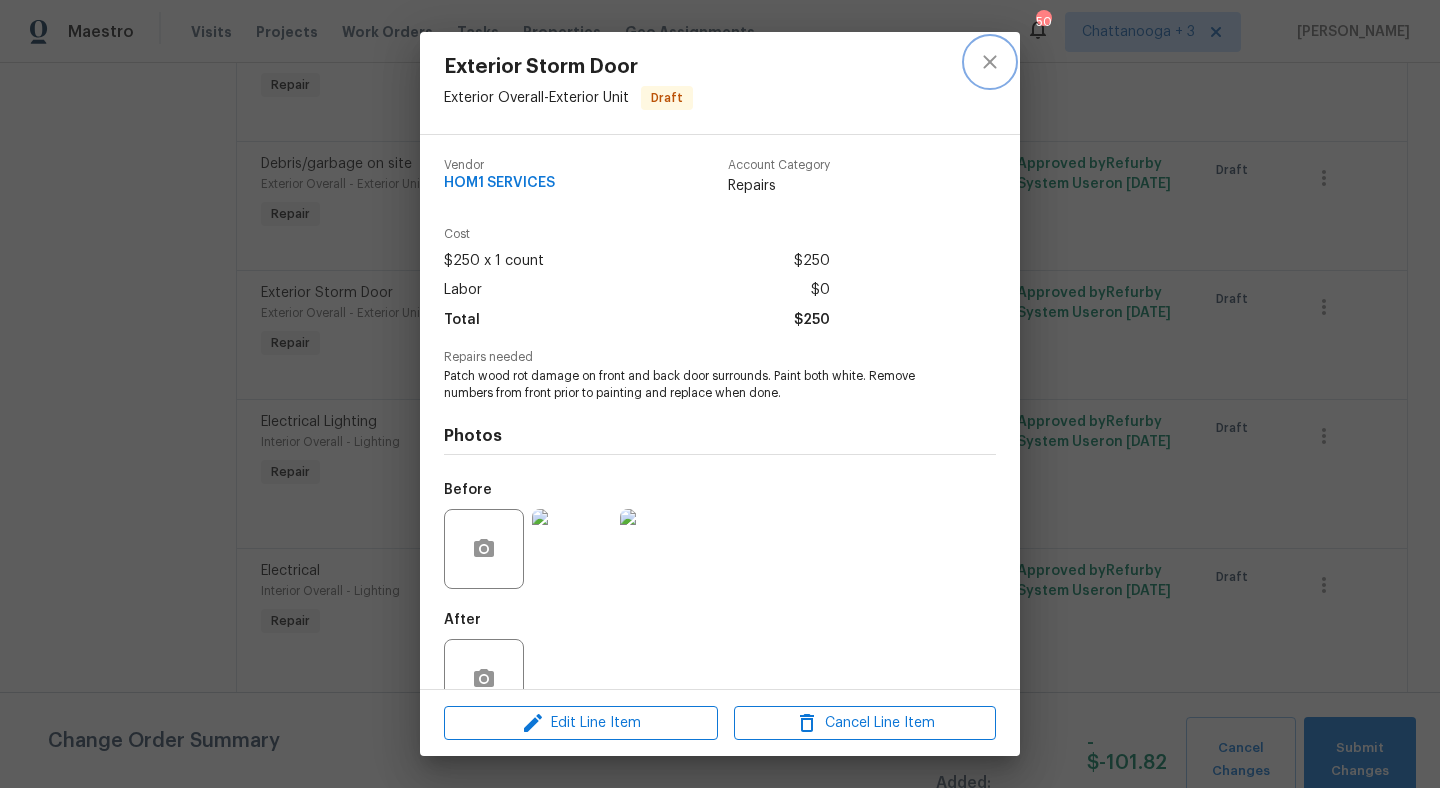 click 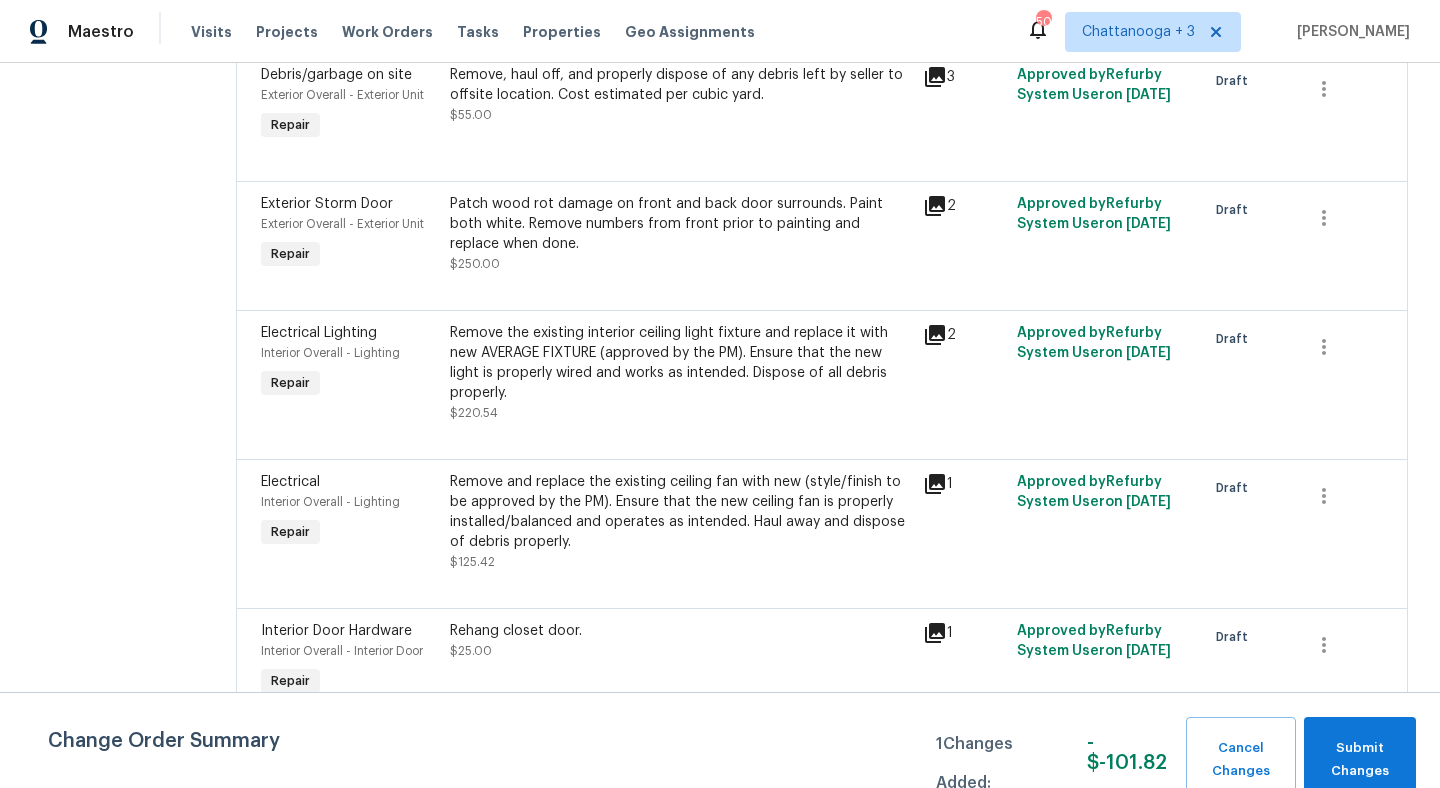 scroll, scrollTop: 2913, scrollLeft: 0, axis: vertical 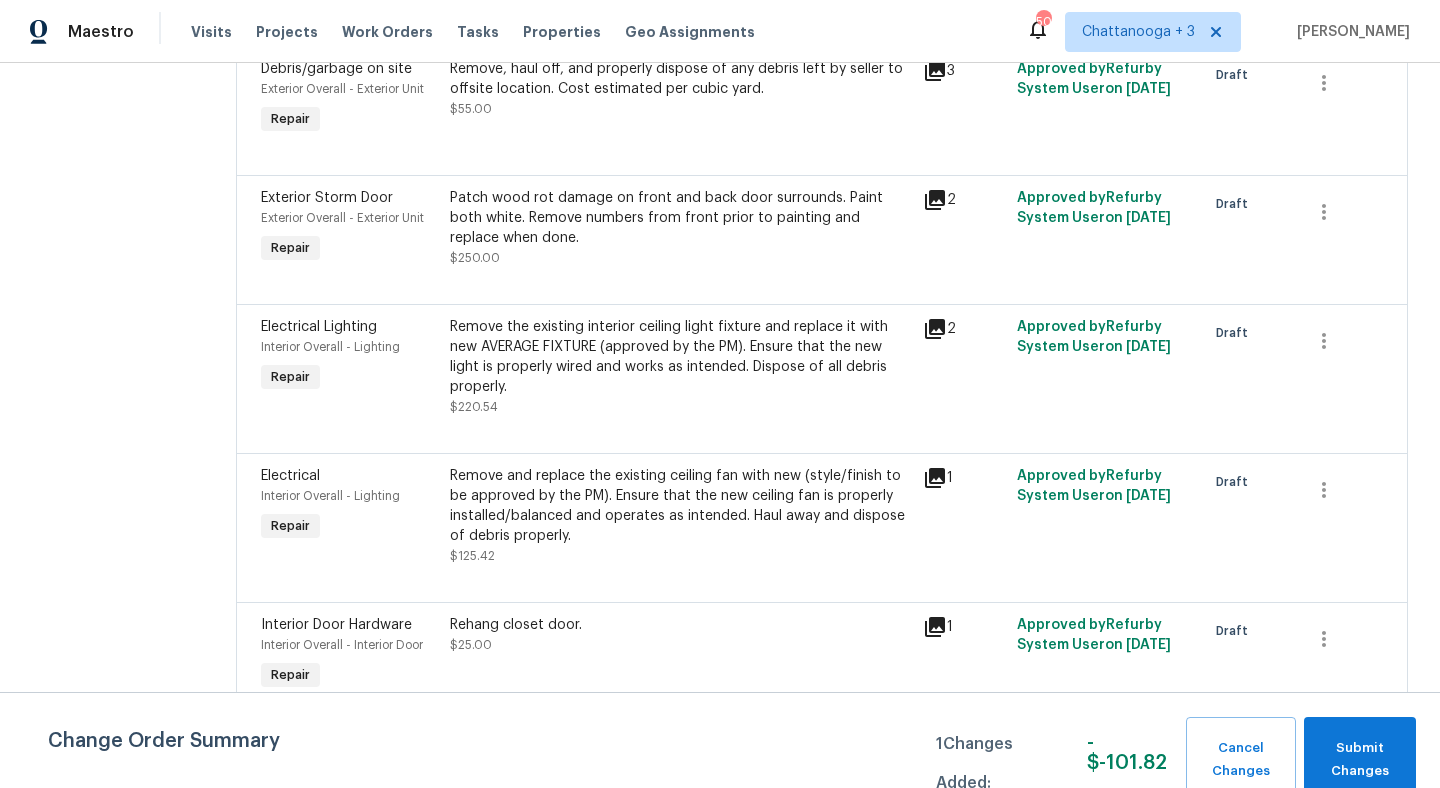 click on "Remove the existing interior ceiling light fixture and replace it with new AVERAGE FIXTURE (approved by the PM). Ensure that the new light is properly wired and works as intended. Dispose of all debris properly." at bounding box center [680, 357] 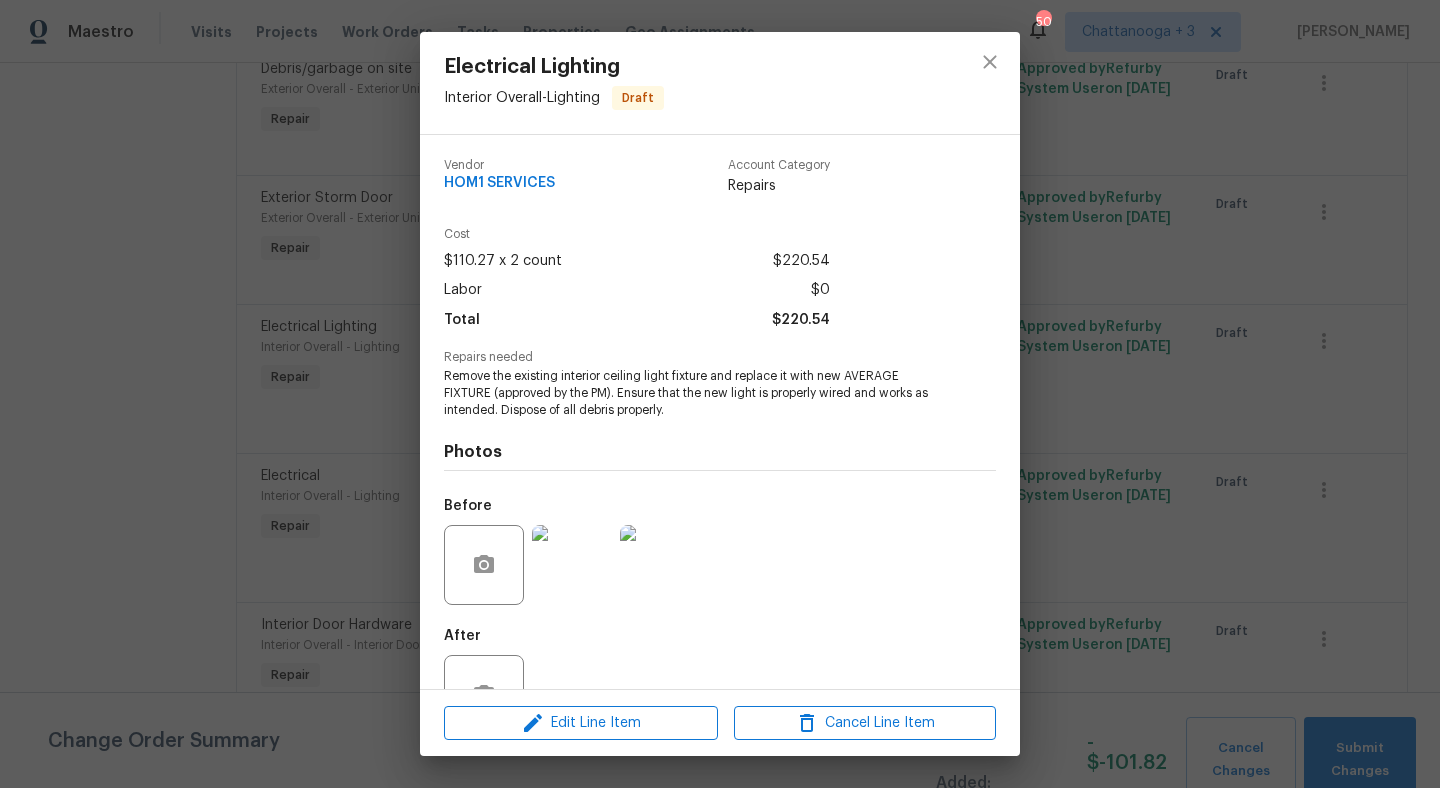 click at bounding box center (572, 565) 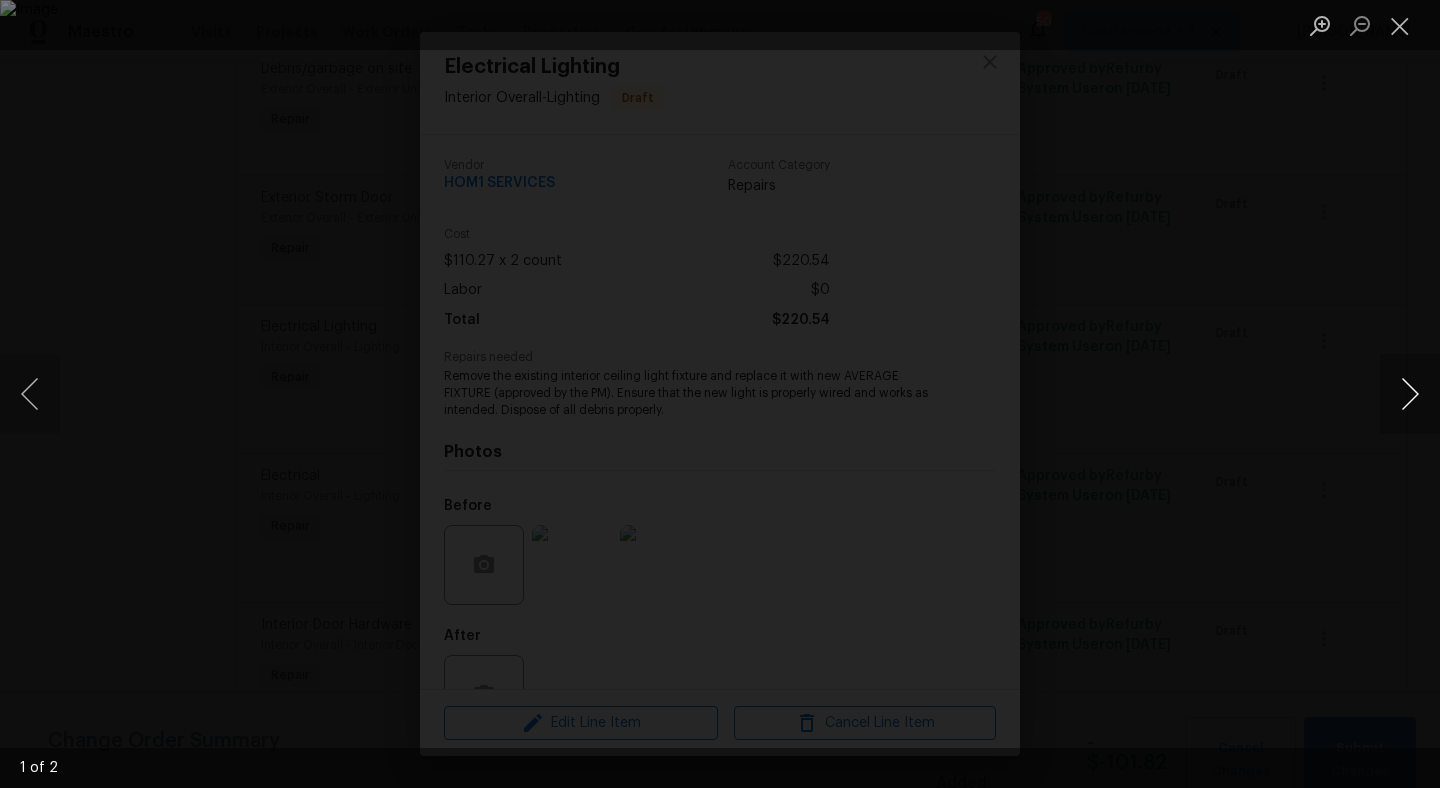 click at bounding box center (1410, 394) 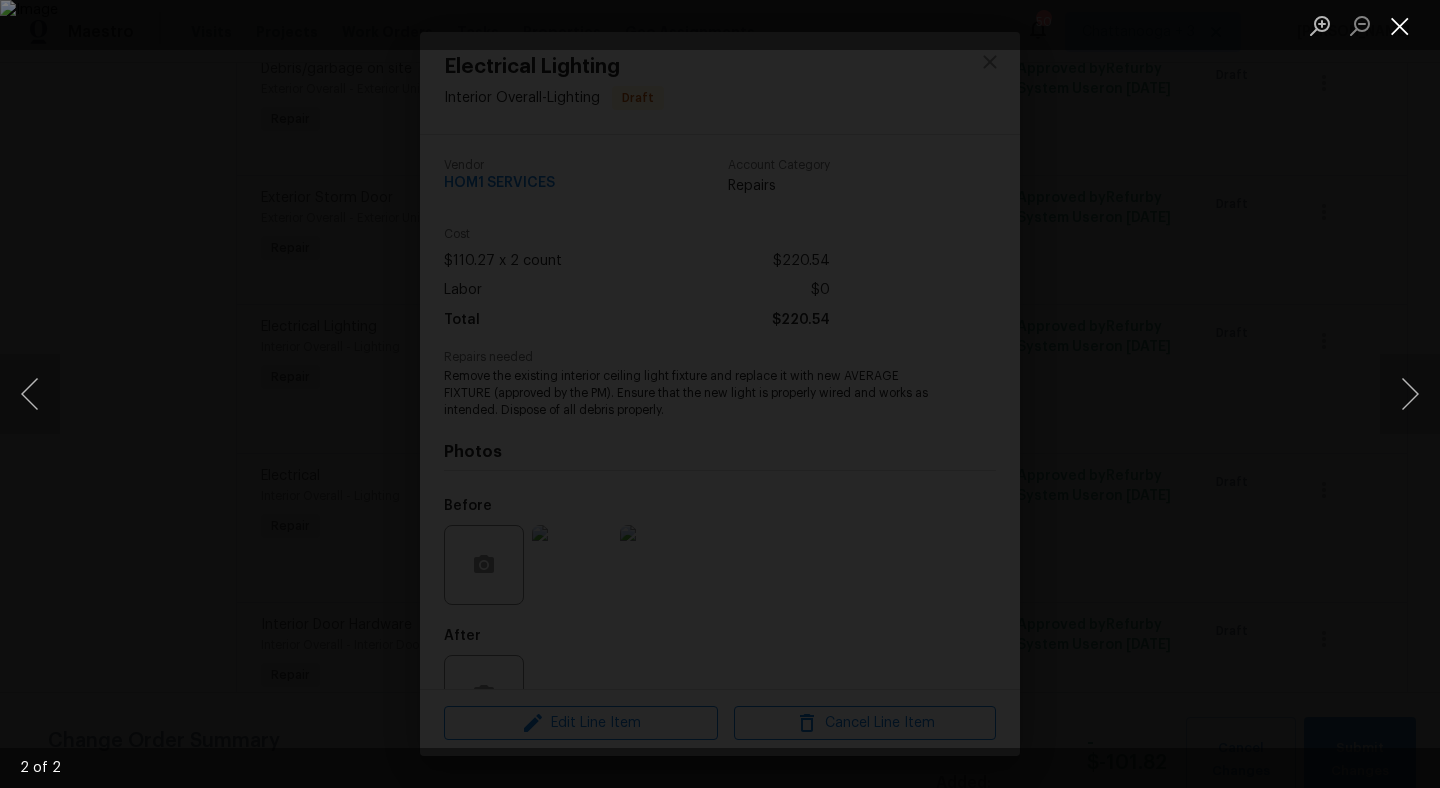 click at bounding box center [1400, 25] 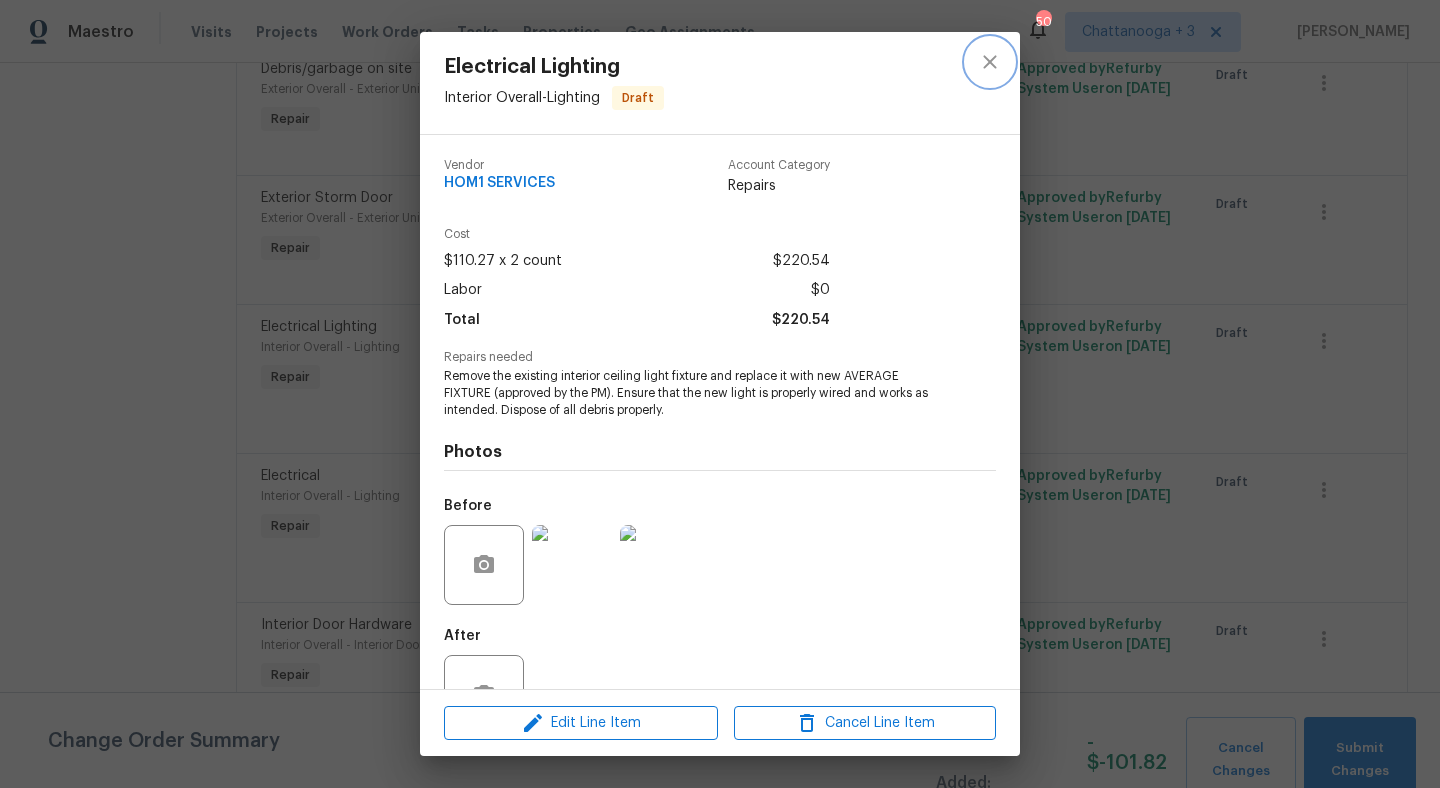 click 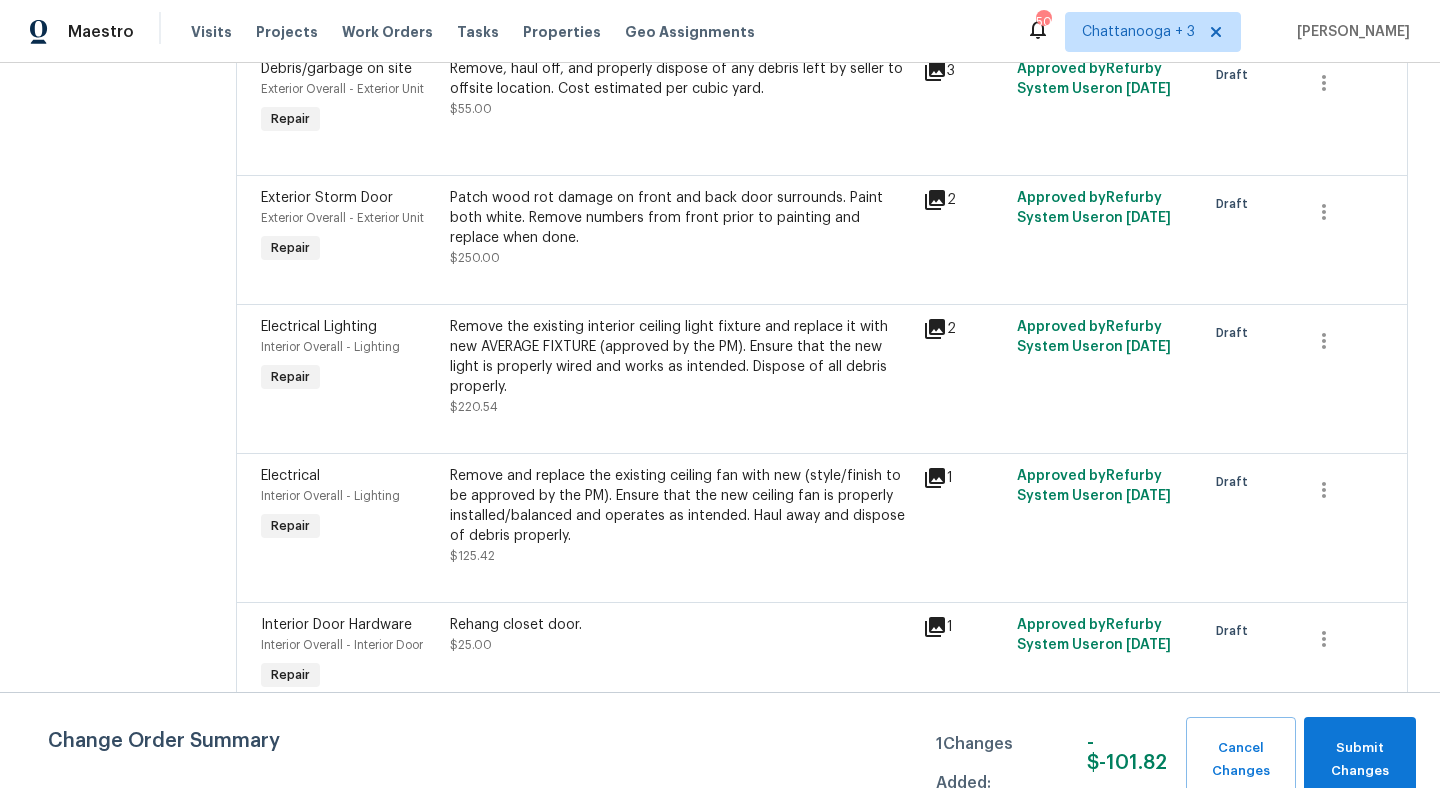click on "Remove the existing interior ceiling light fixture and replace it with new AVERAGE FIXTURE (approved by the PM). Ensure that the new light is properly wired and works as intended. Dispose of all debris properly." at bounding box center [680, 357] 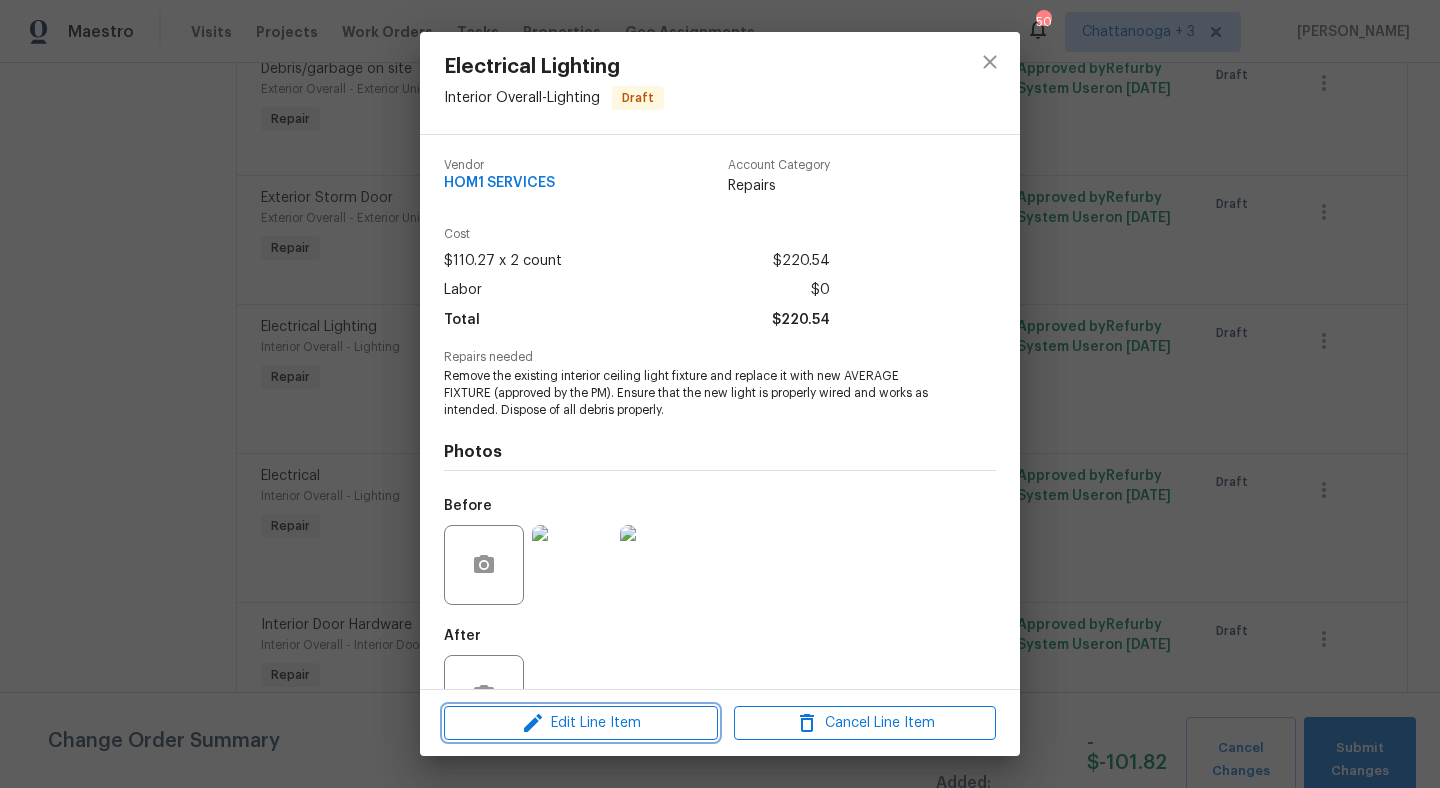 click on "Edit Line Item" at bounding box center [581, 723] 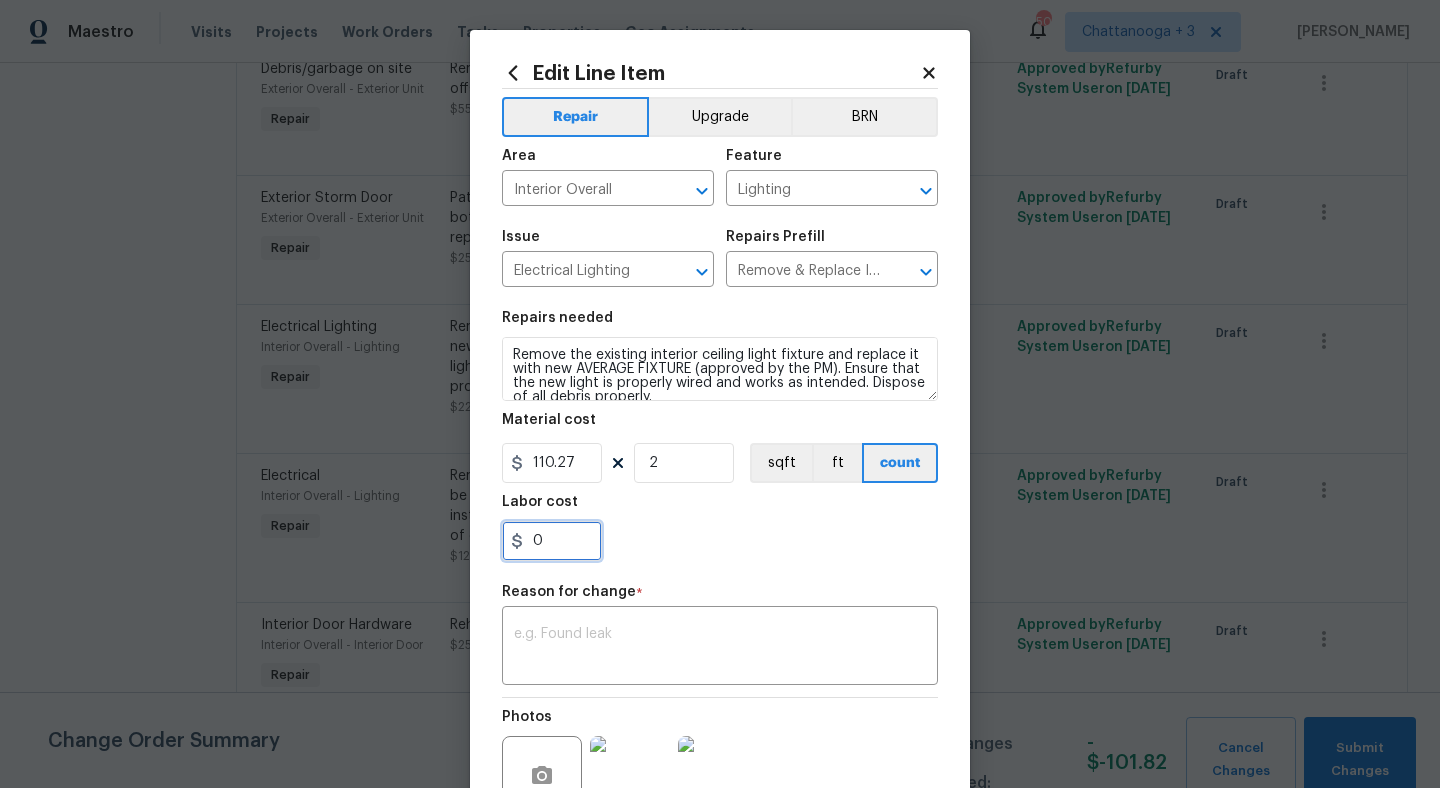 click on "0" at bounding box center (552, 541) 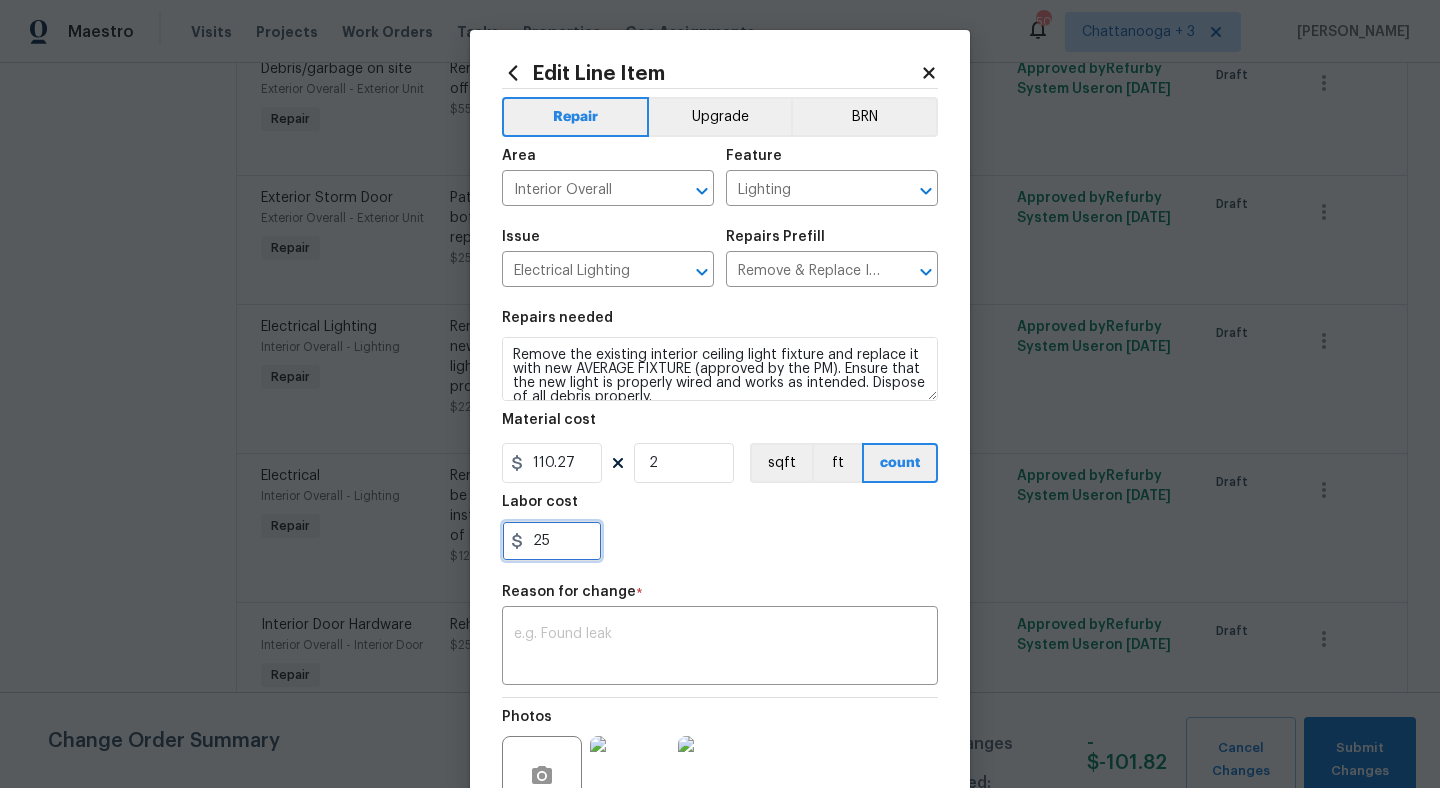 type on "2" 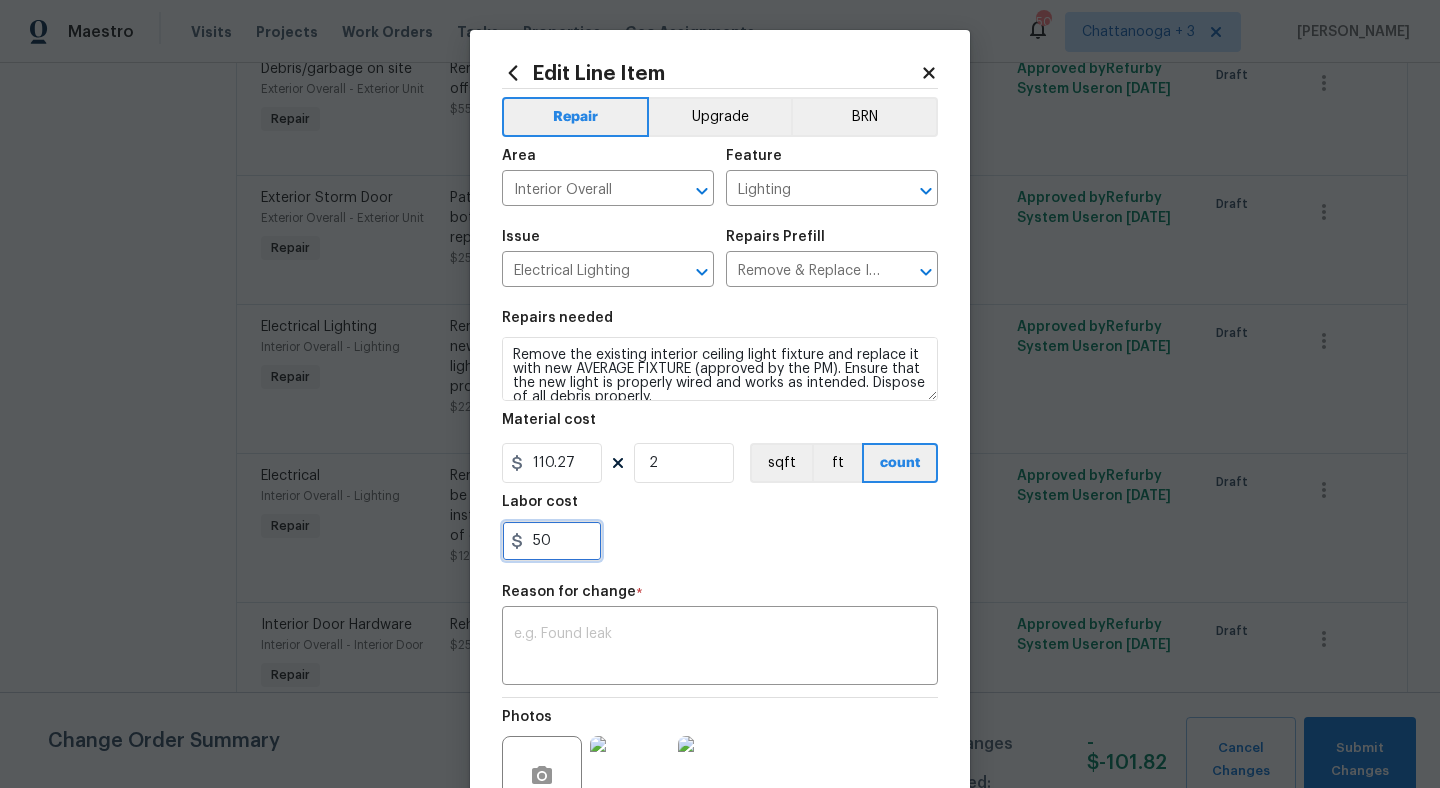 type on "50" 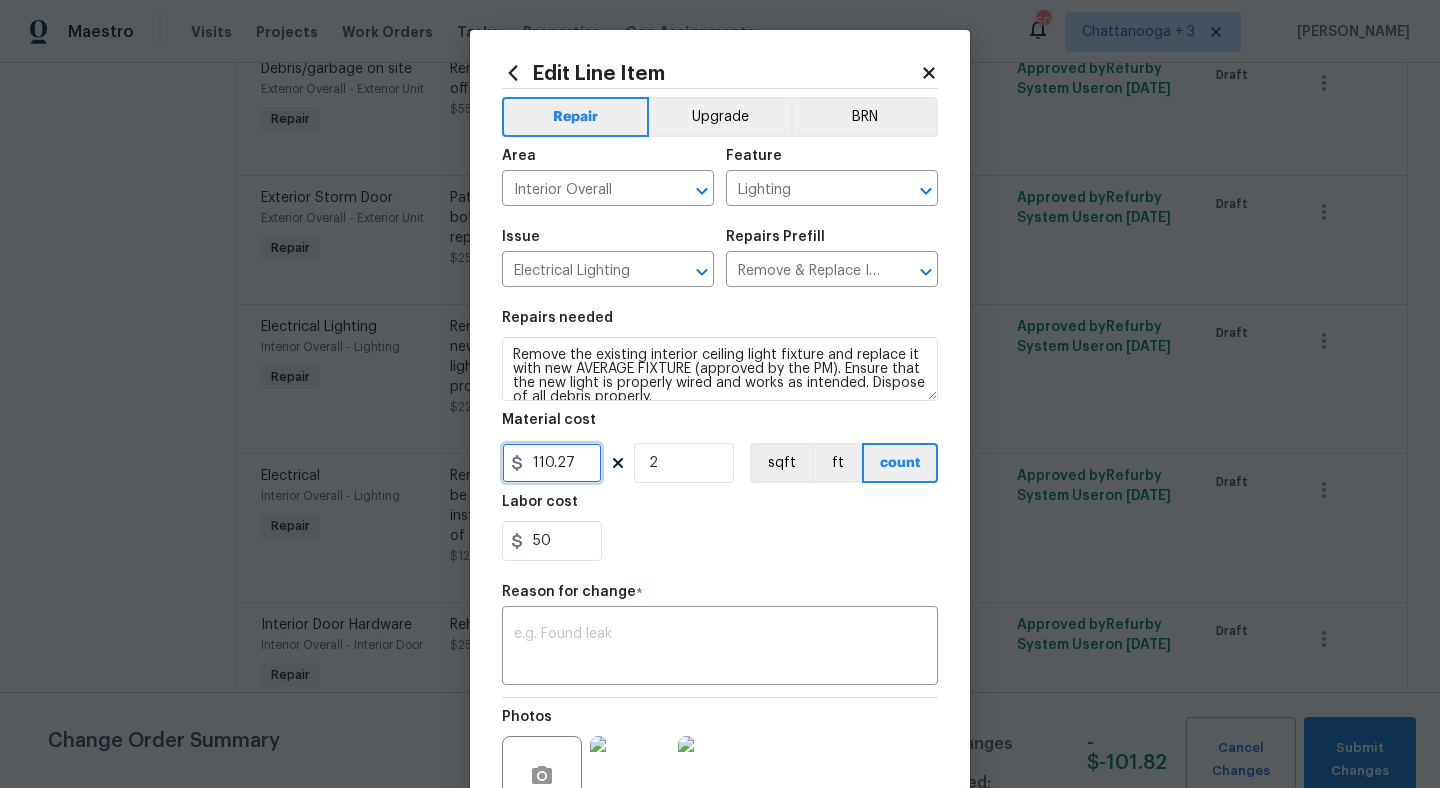 drag, startPoint x: 587, startPoint y: 454, endPoint x: 466, endPoint y: 461, distance: 121.20231 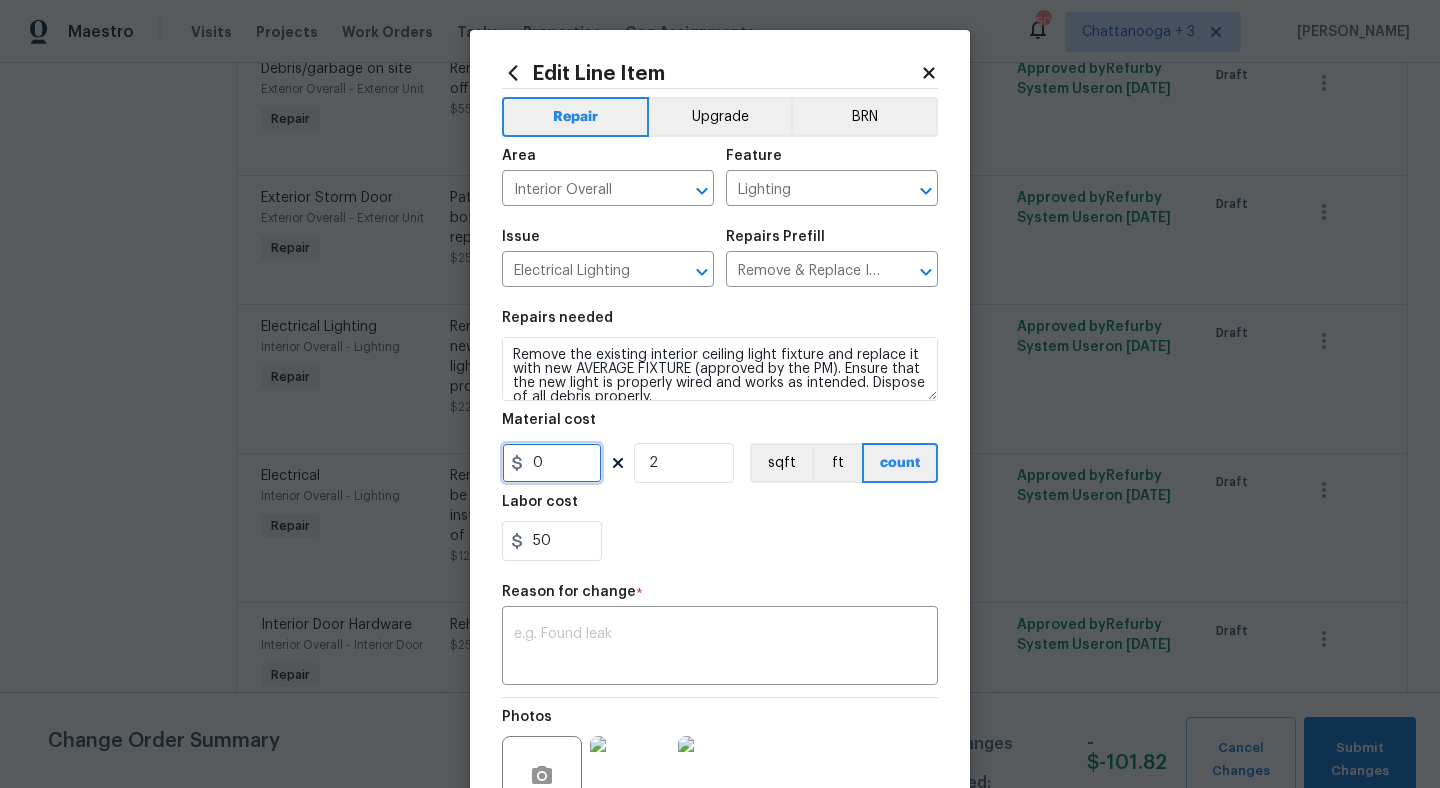 type on "0" 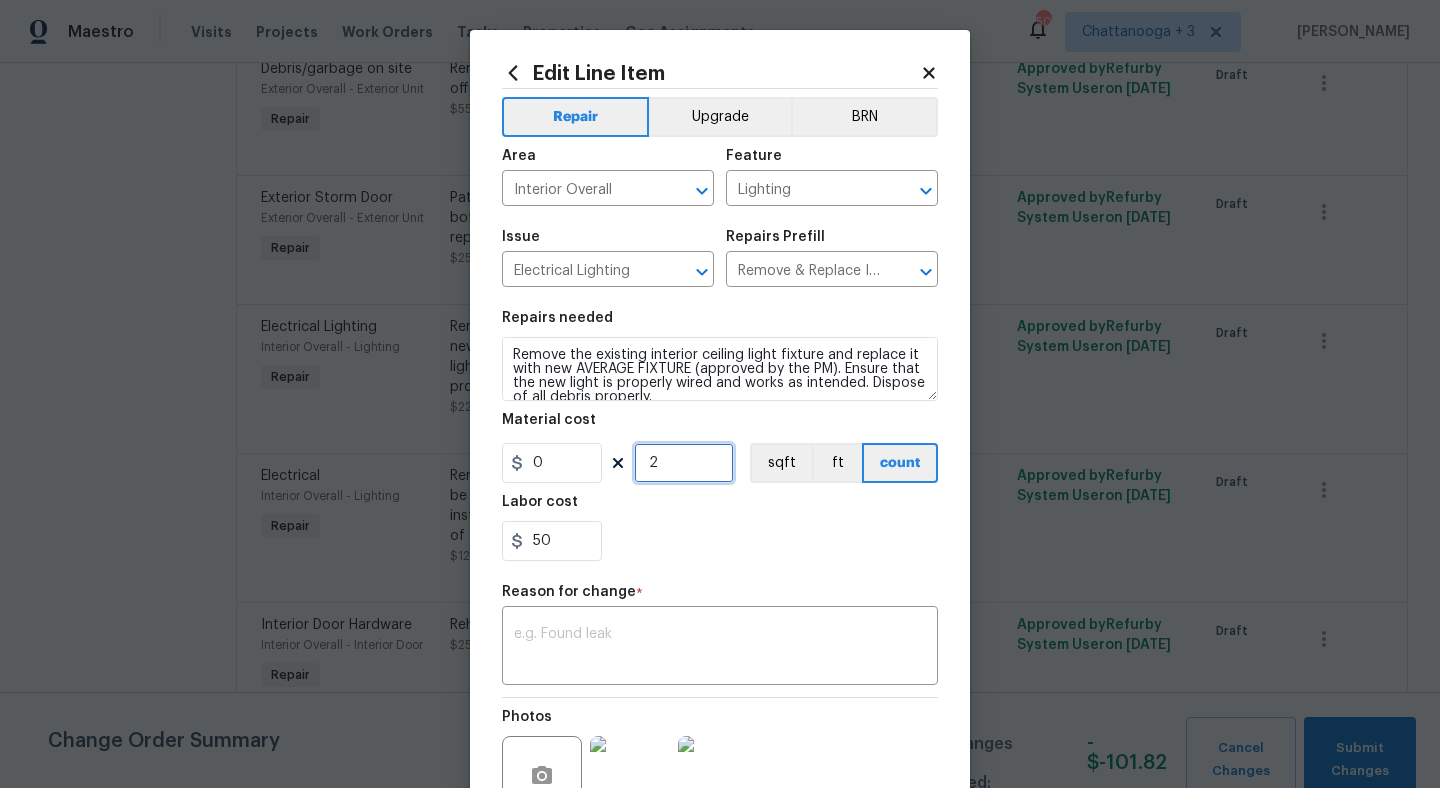 drag, startPoint x: 684, startPoint y: 462, endPoint x: 576, endPoint y: 462, distance: 108 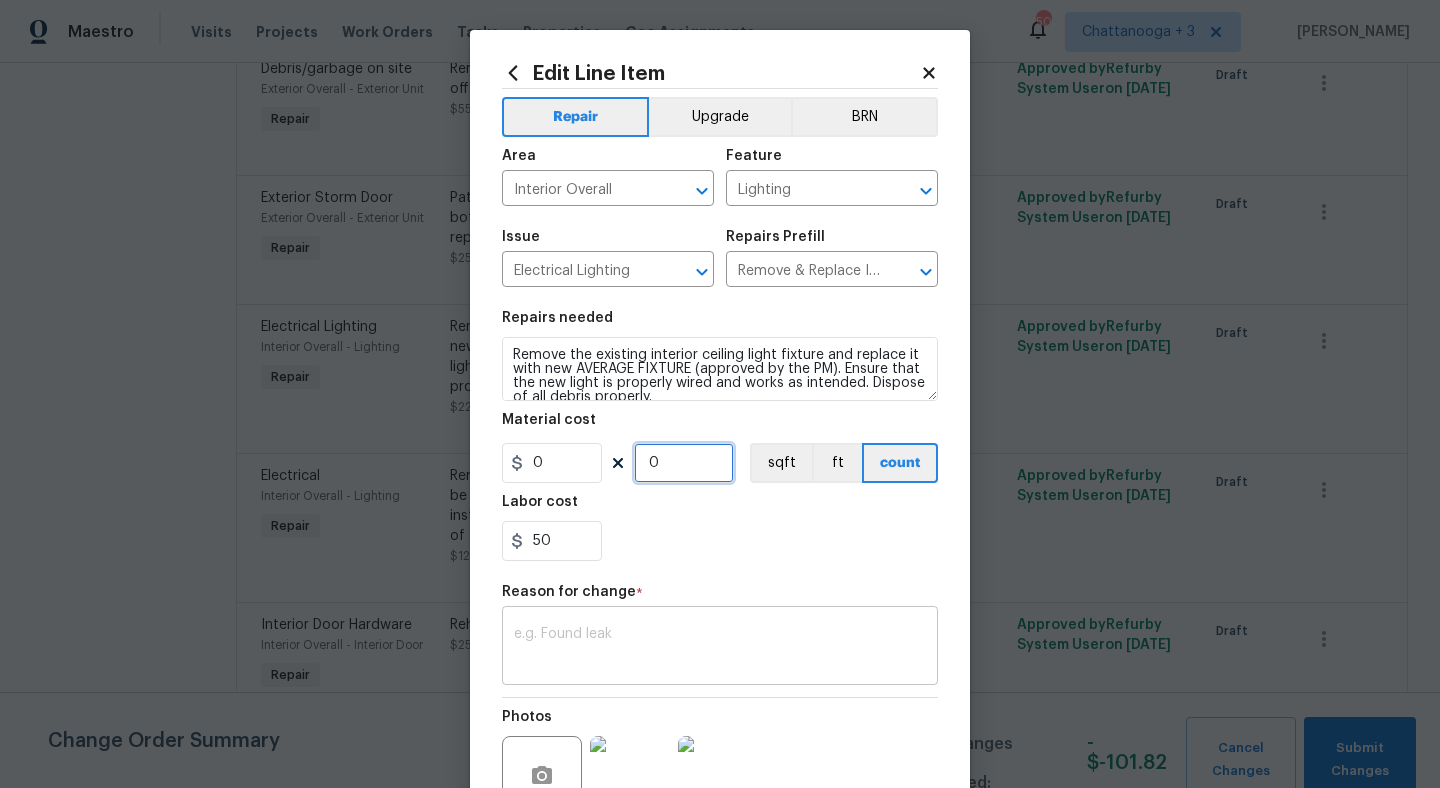 type on "0" 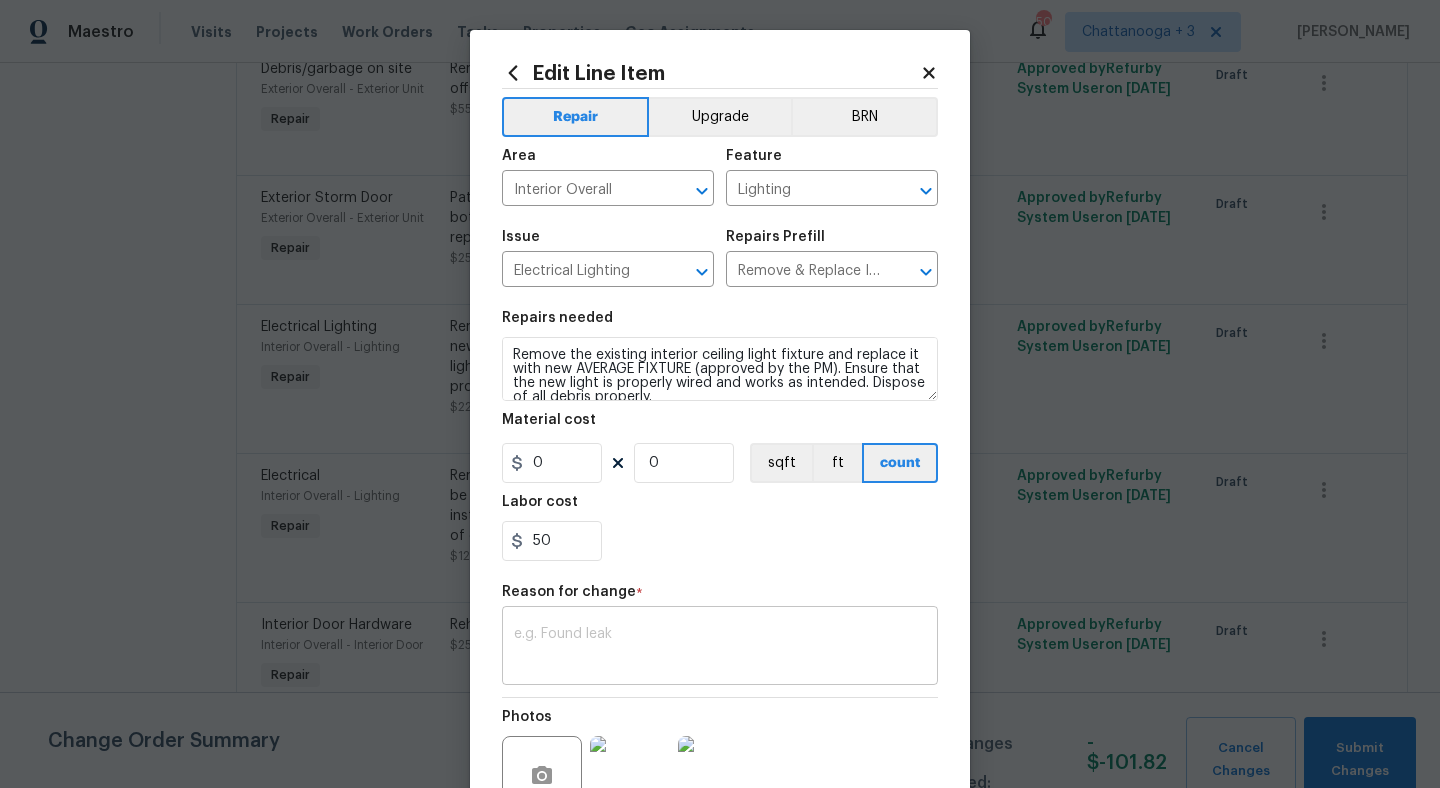 click at bounding box center (720, 648) 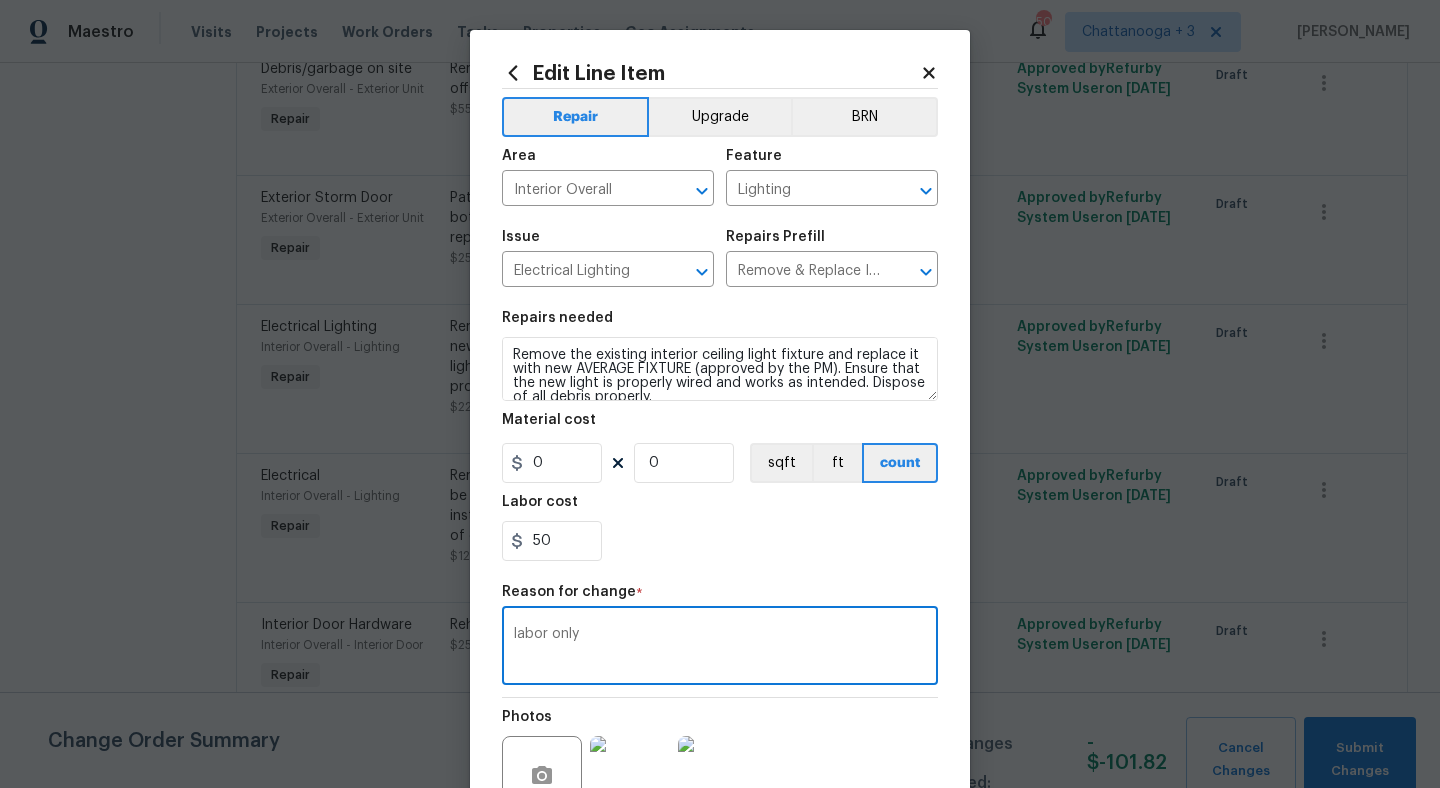 type on "labor only" 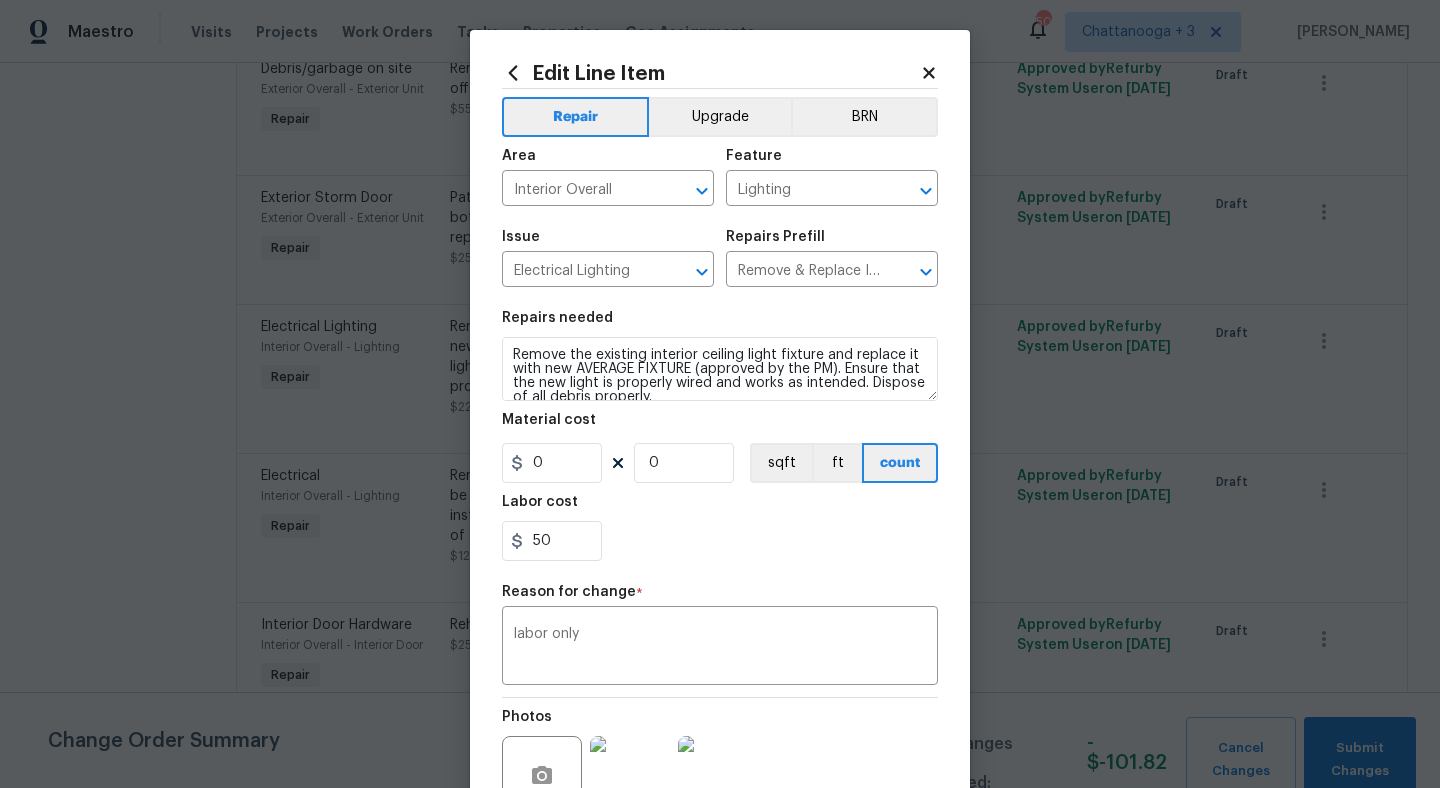 click on "Reason for change *" at bounding box center [720, 598] 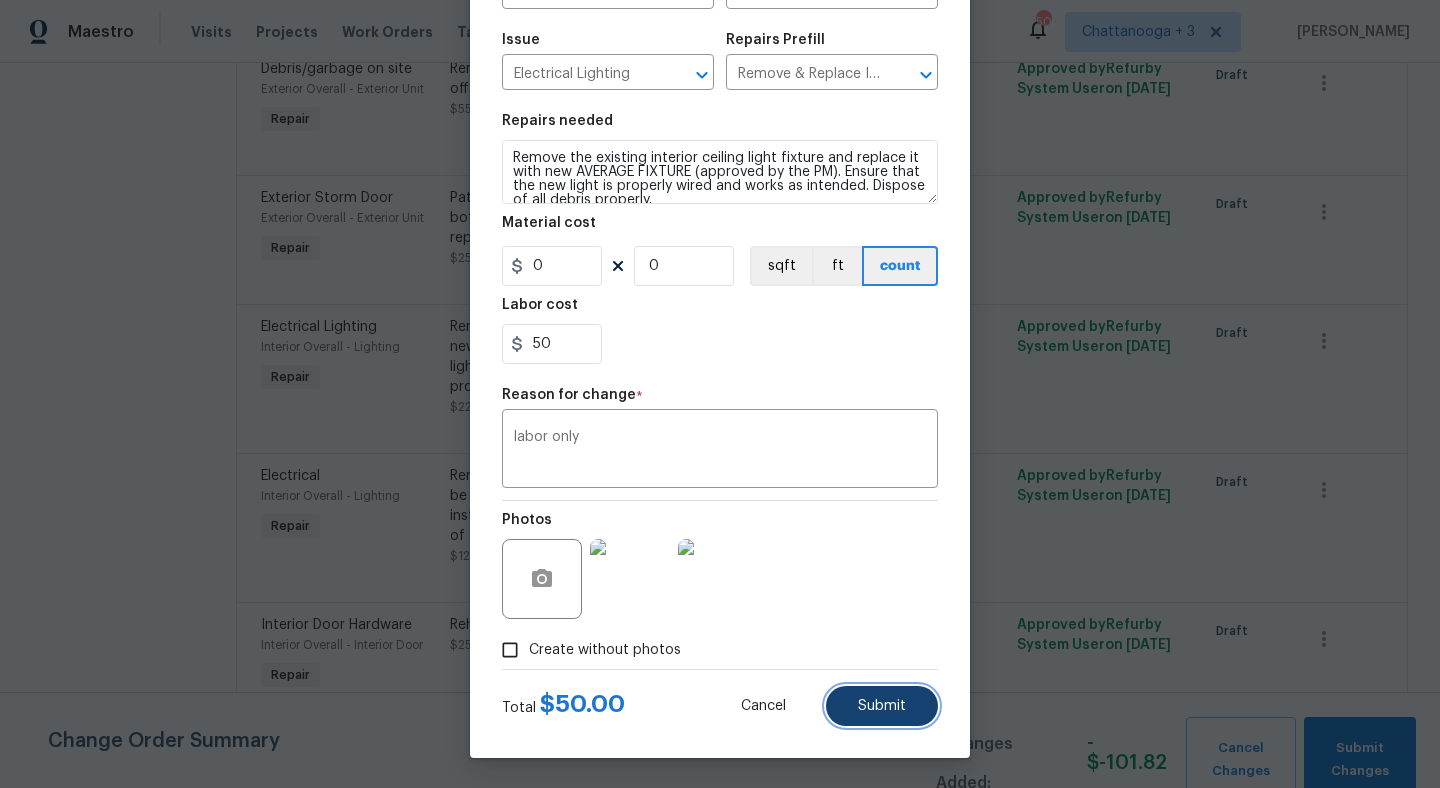 click on "Submit" at bounding box center [882, 706] 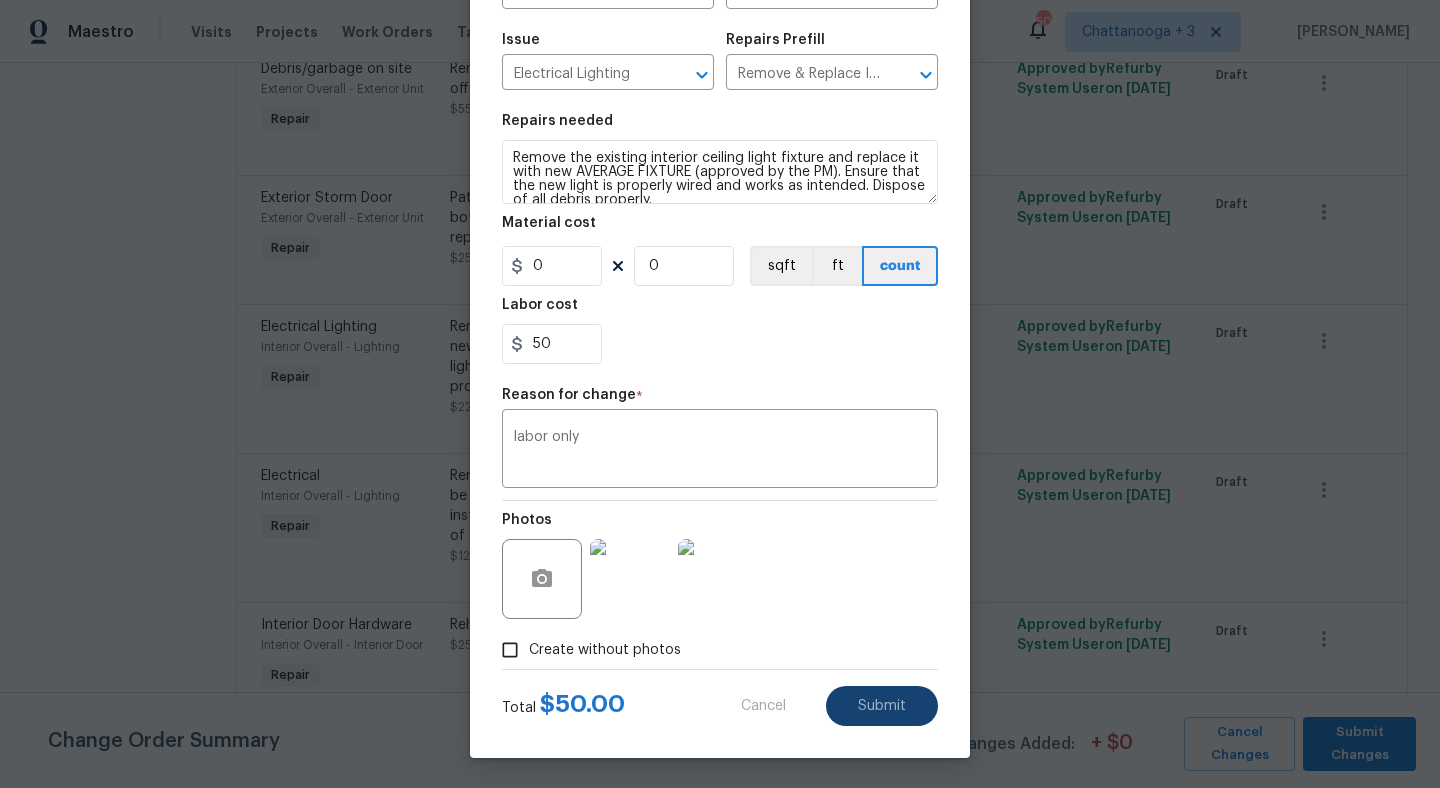 type on "2" 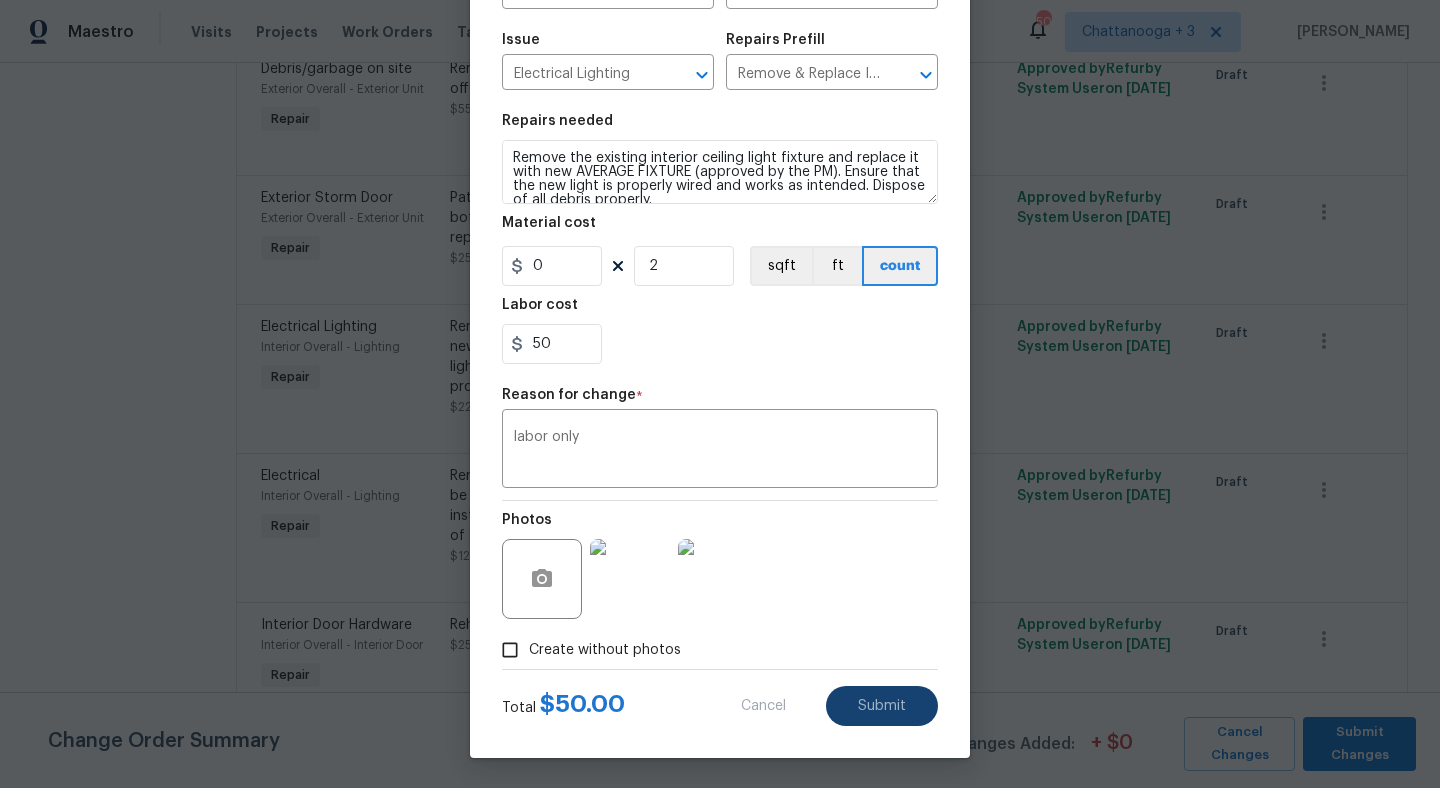 type on "110.27" 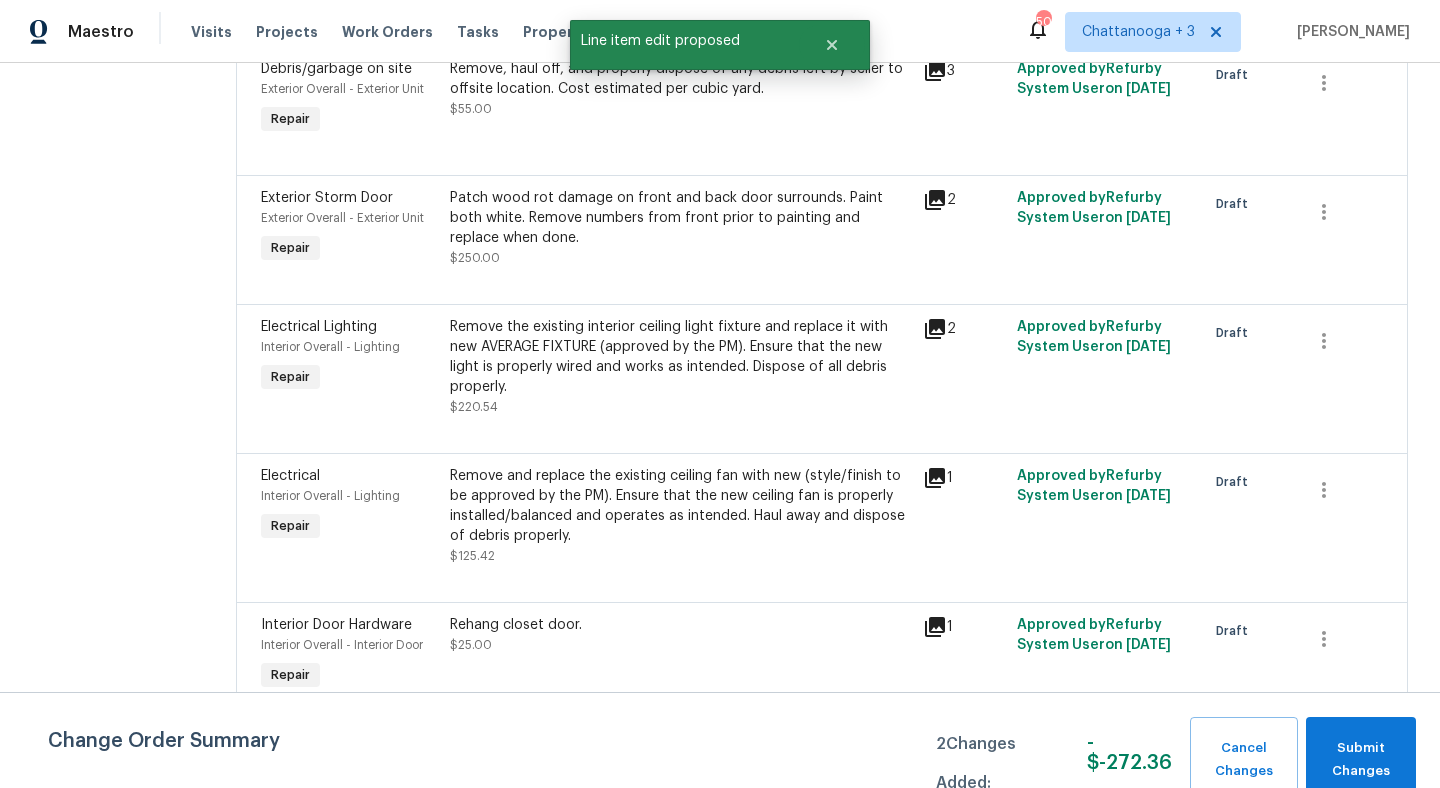scroll, scrollTop: 0, scrollLeft: 0, axis: both 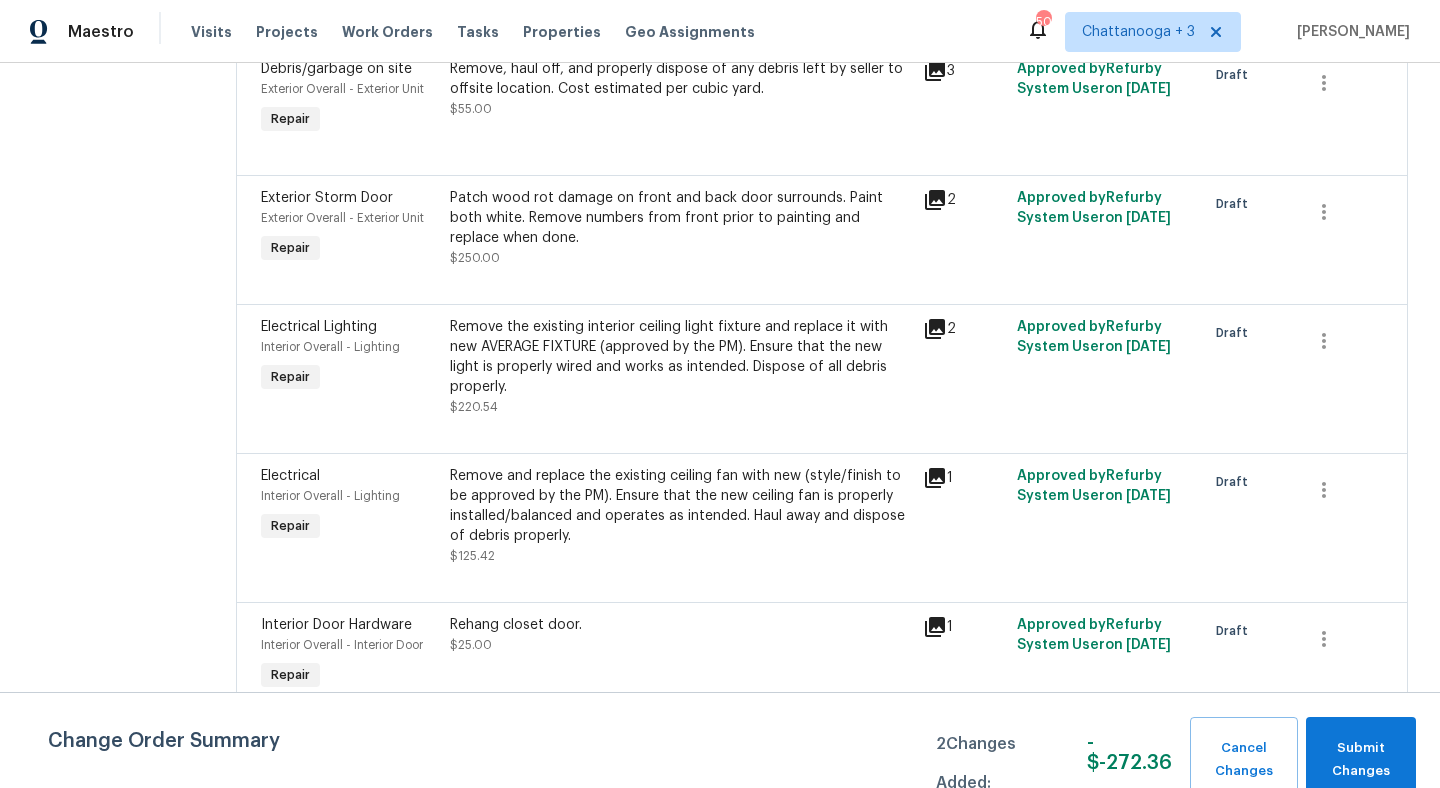 click 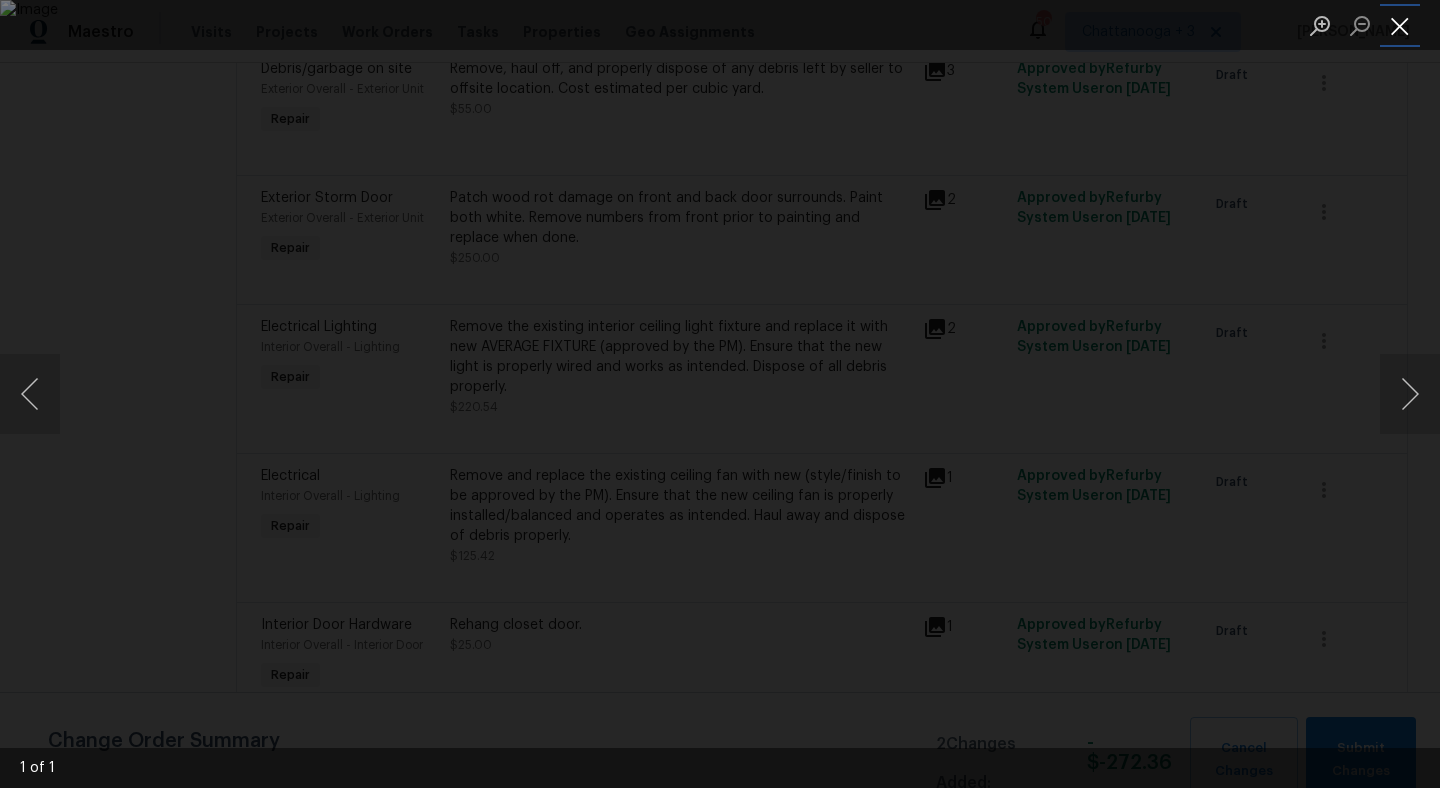 click at bounding box center [1400, 25] 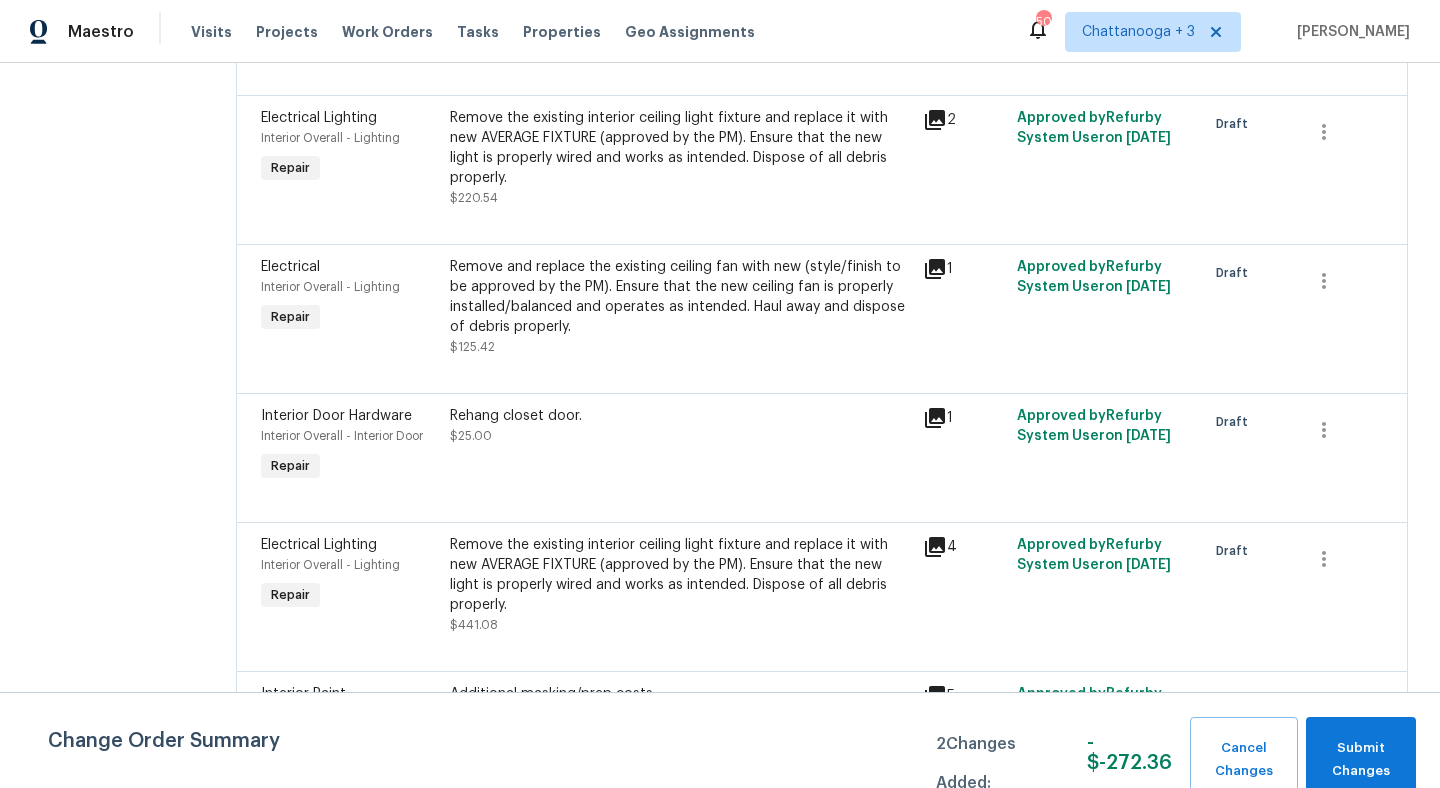 scroll, scrollTop: 3120, scrollLeft: 0, axis: vertical 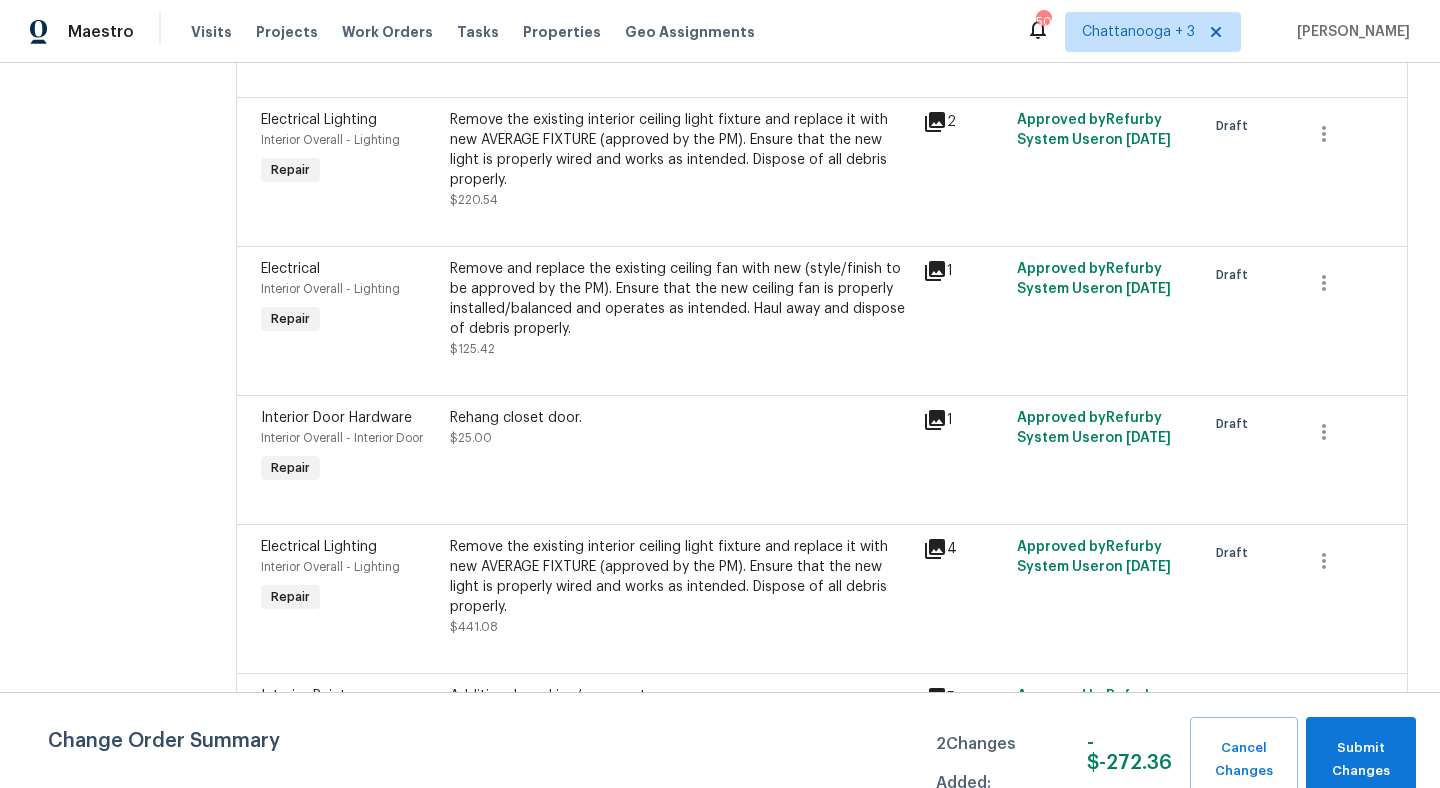 click on "Remove and replace the existing ceiling fan with new (style/finish to be approved by the PM). Ensure that the new ceiling fan is properly installed/balanced and  operates as intended. Haul away and dispose of debris properly." at bounding box center [680, 299] 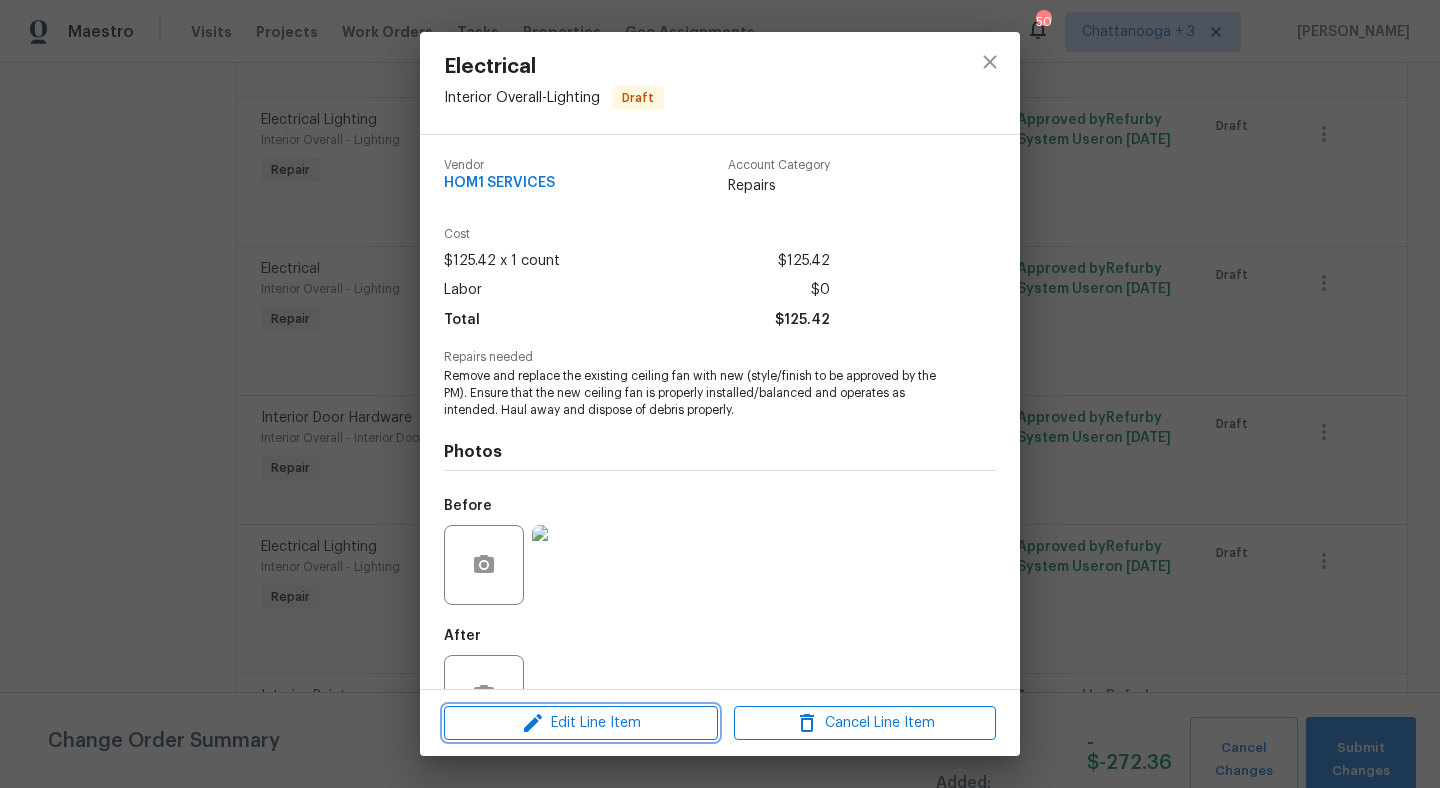 click on "Edit Line Item" at bounding box center [581, 723] 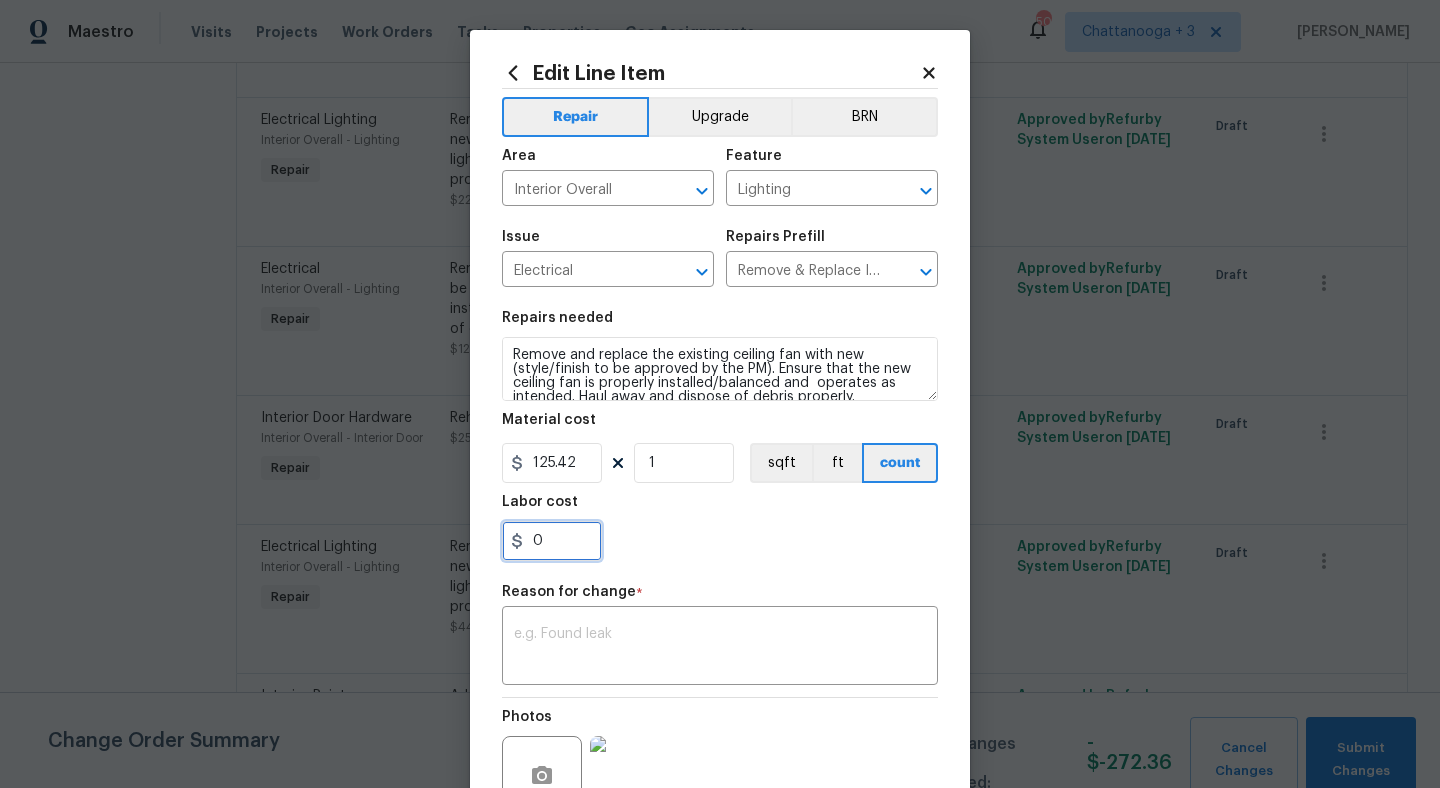 click on "0" at bounding box center (552, 541) 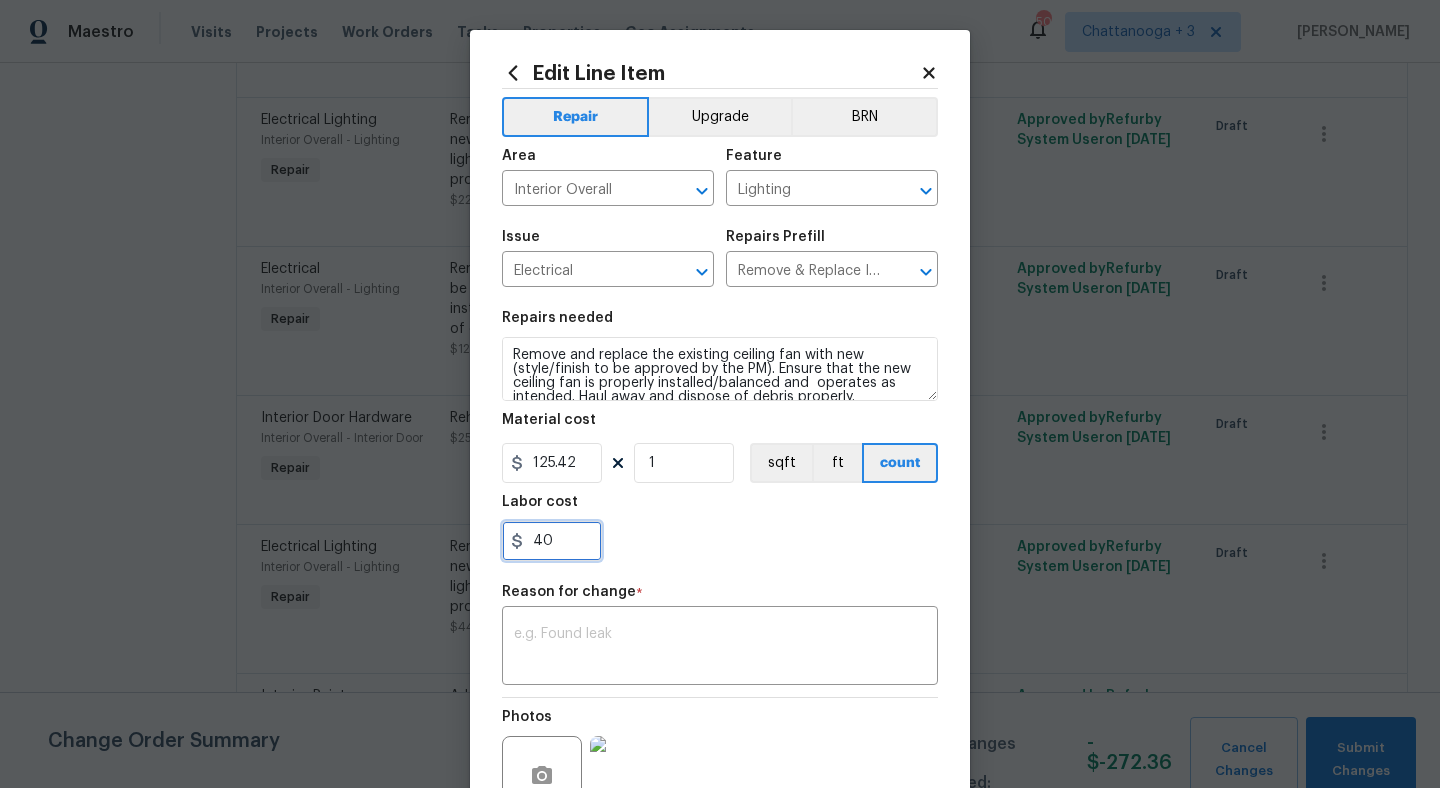 type on "40" 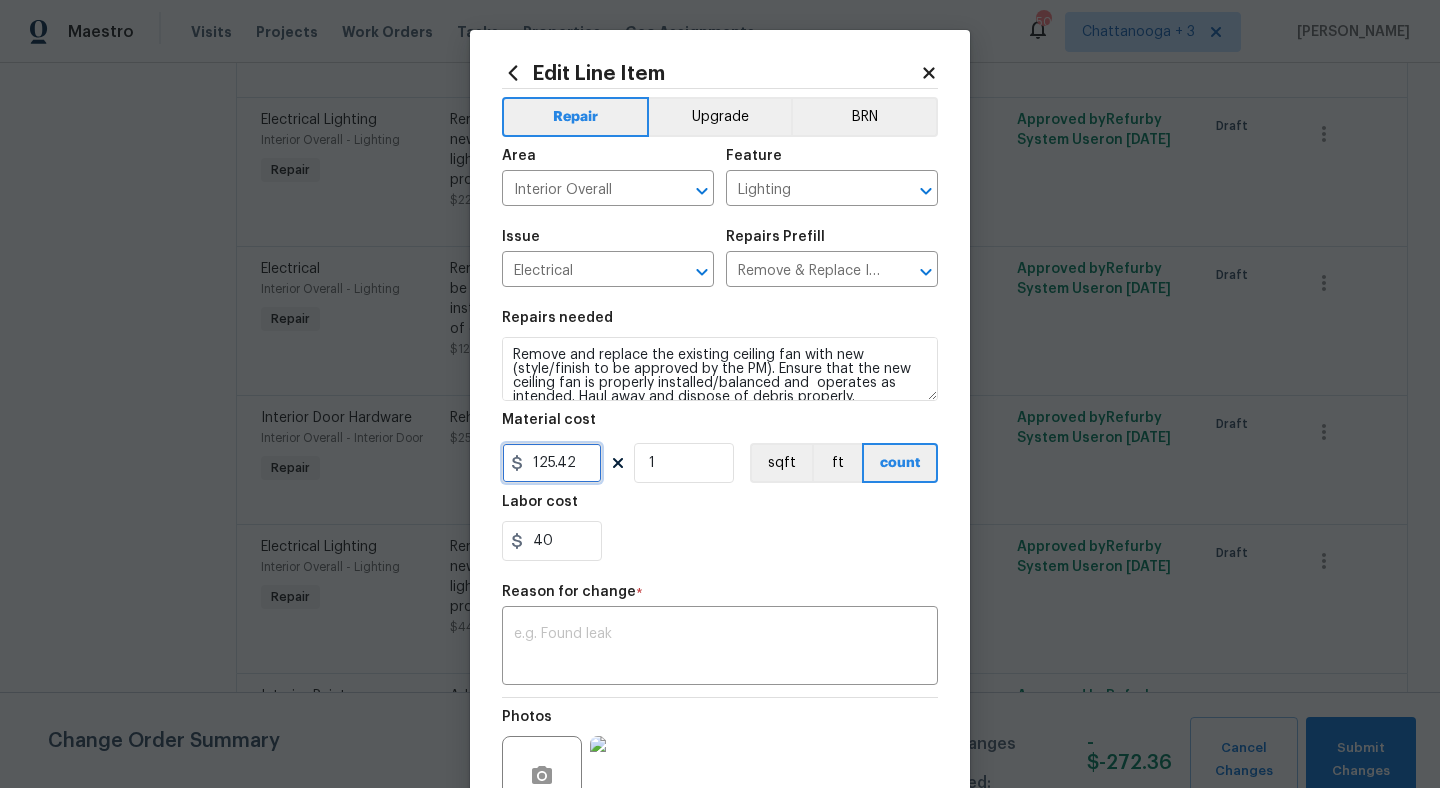 drag, startPoint x: 579, startPoint y: 468, endPoint x: 446, endPoint y: 465, distance: 133.03383 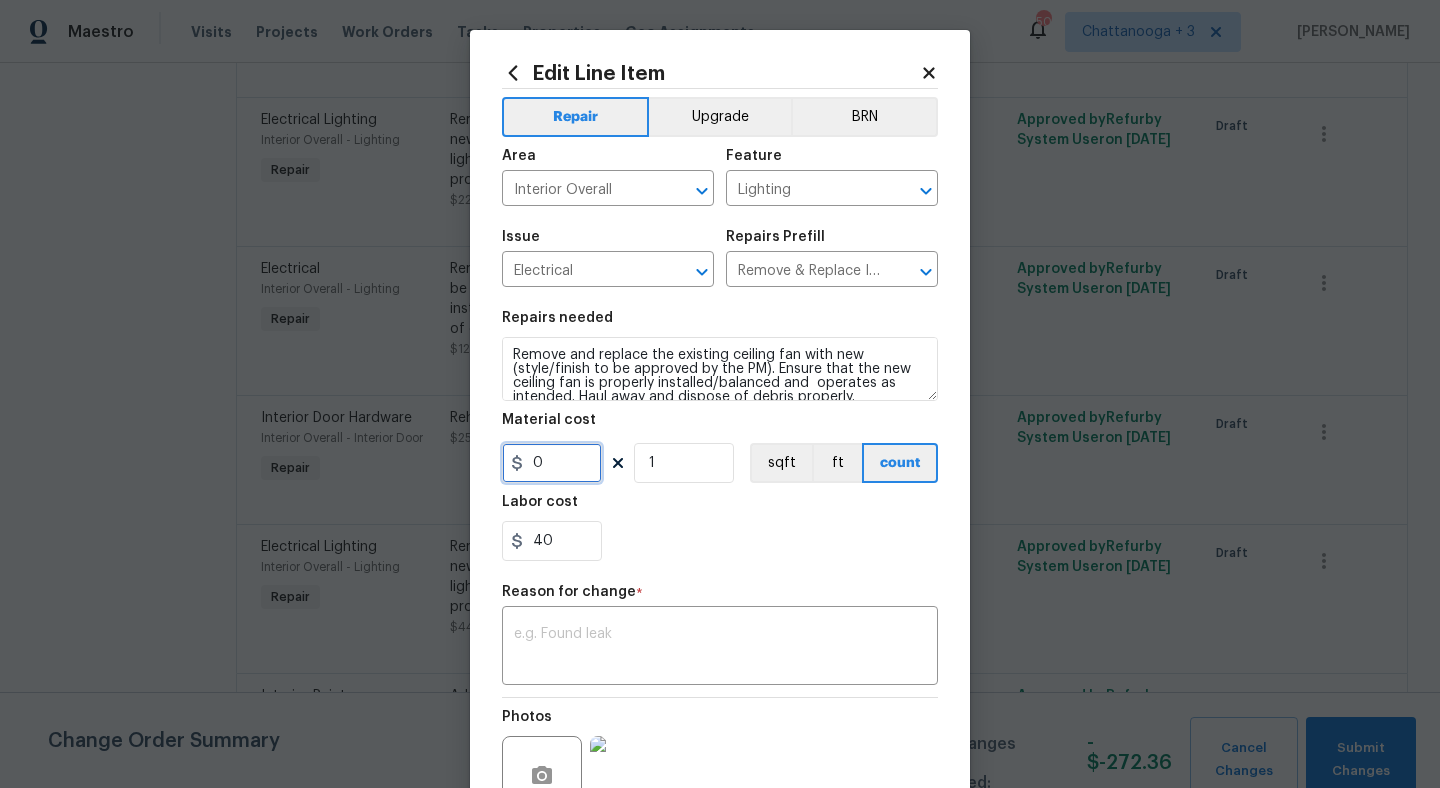 type on "0" 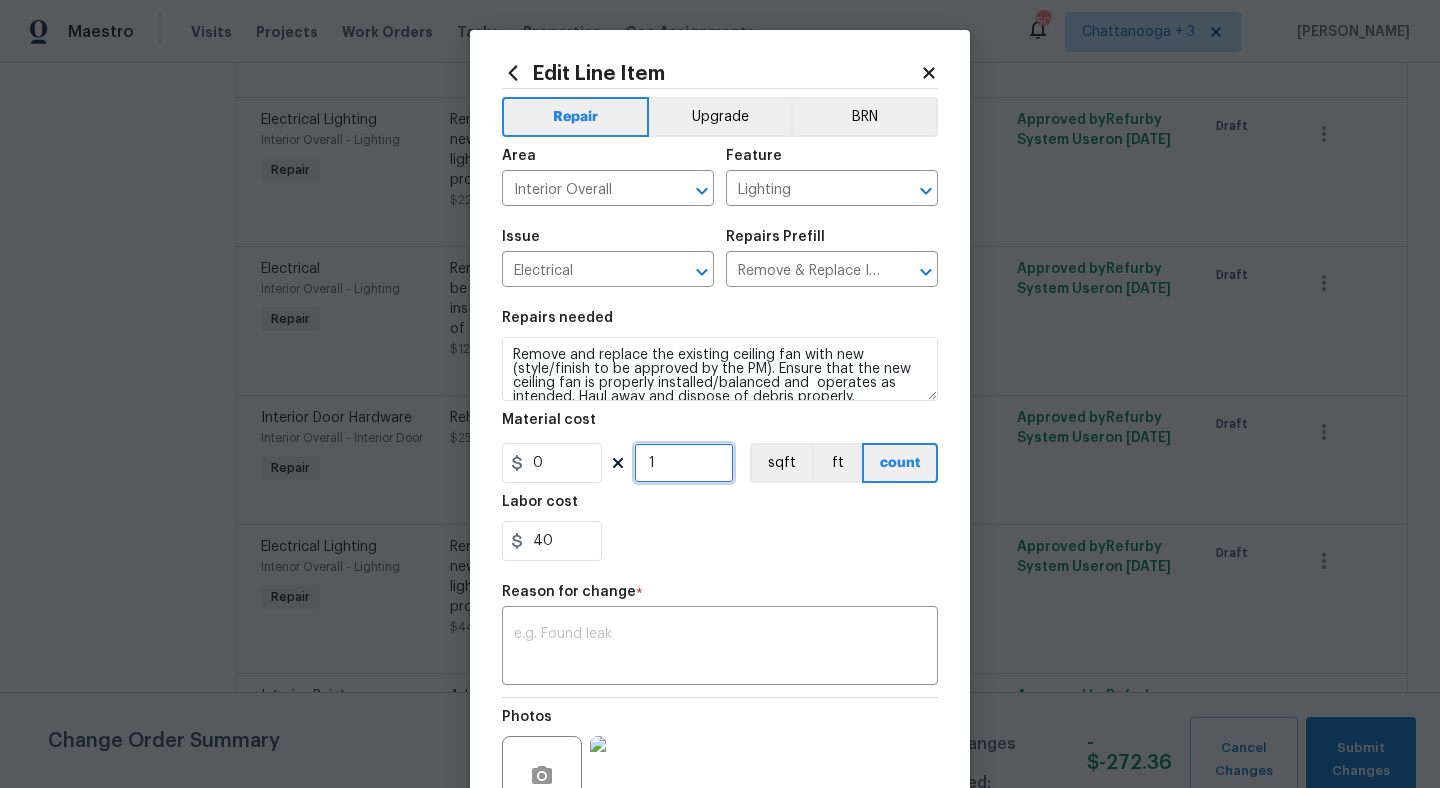 click on "1" at bounding box center [684, 463] 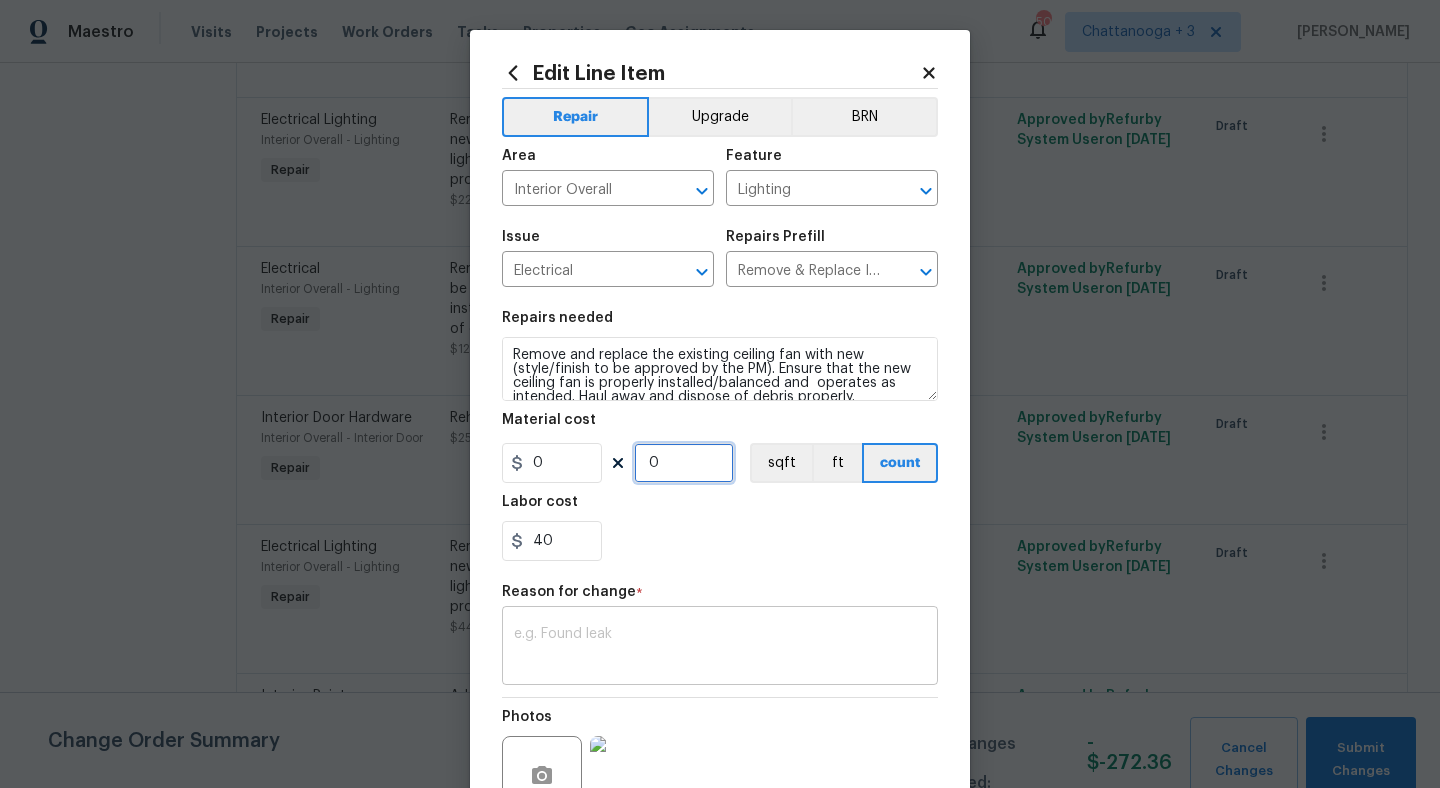 type on "0" 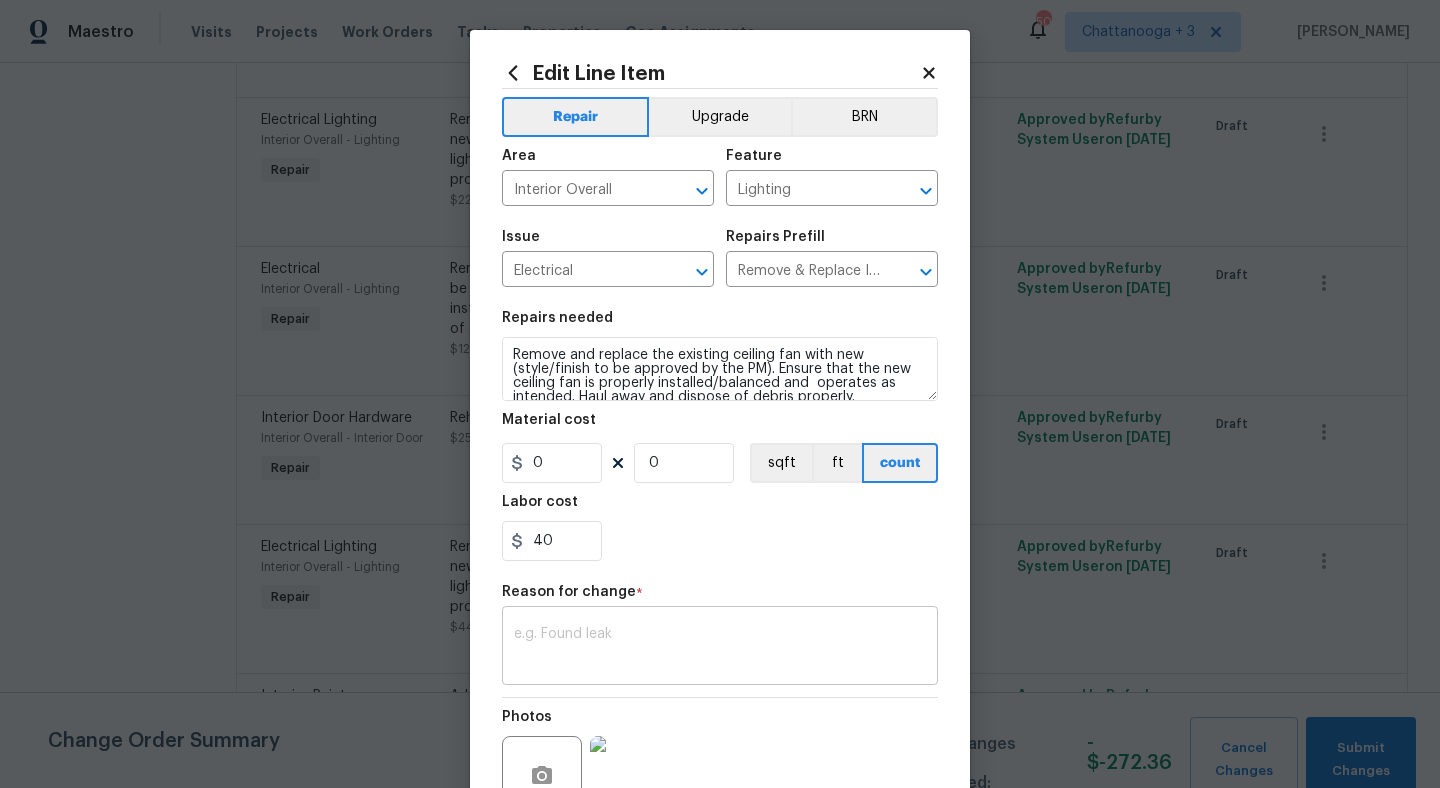 click at bounding box center [720, 648] 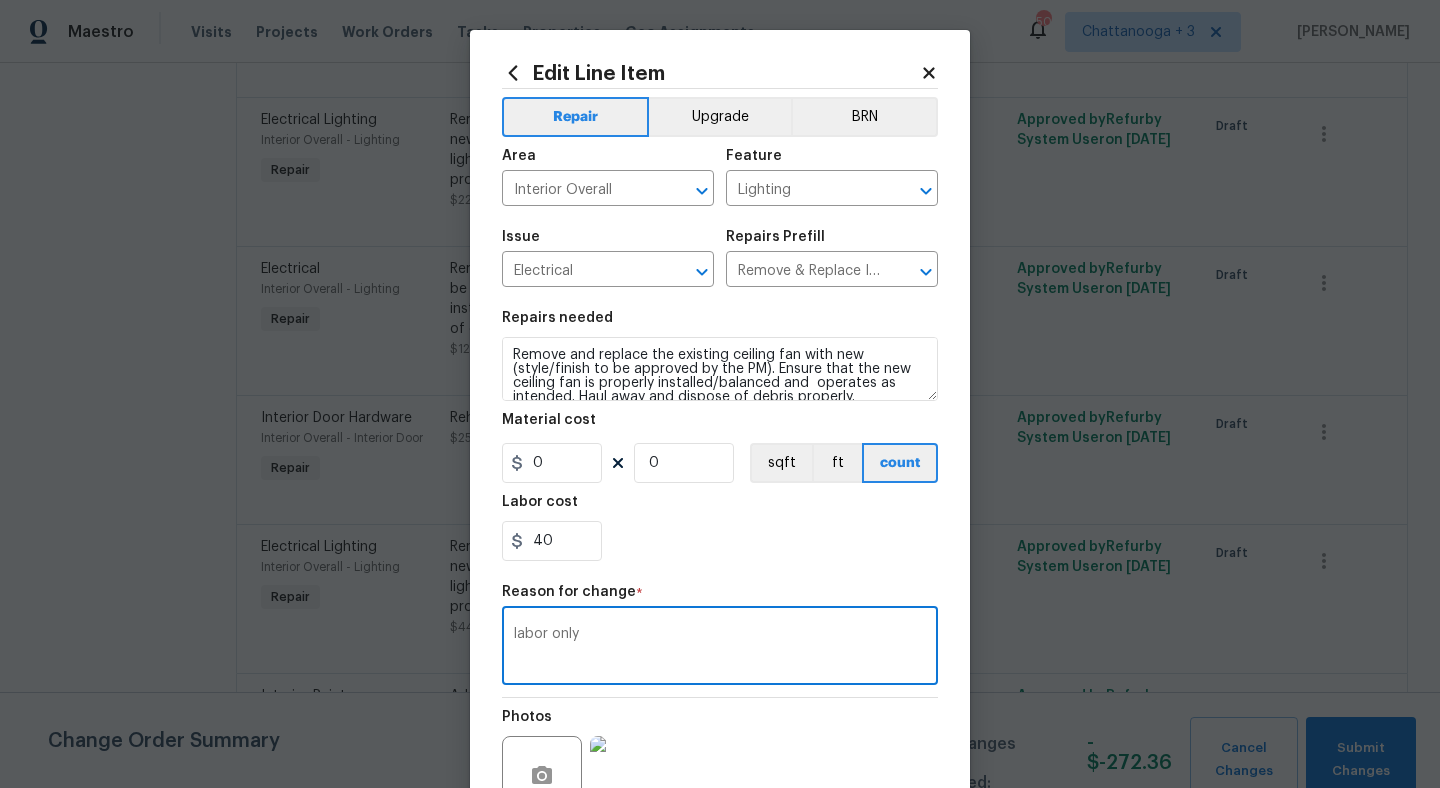type on "labor only" 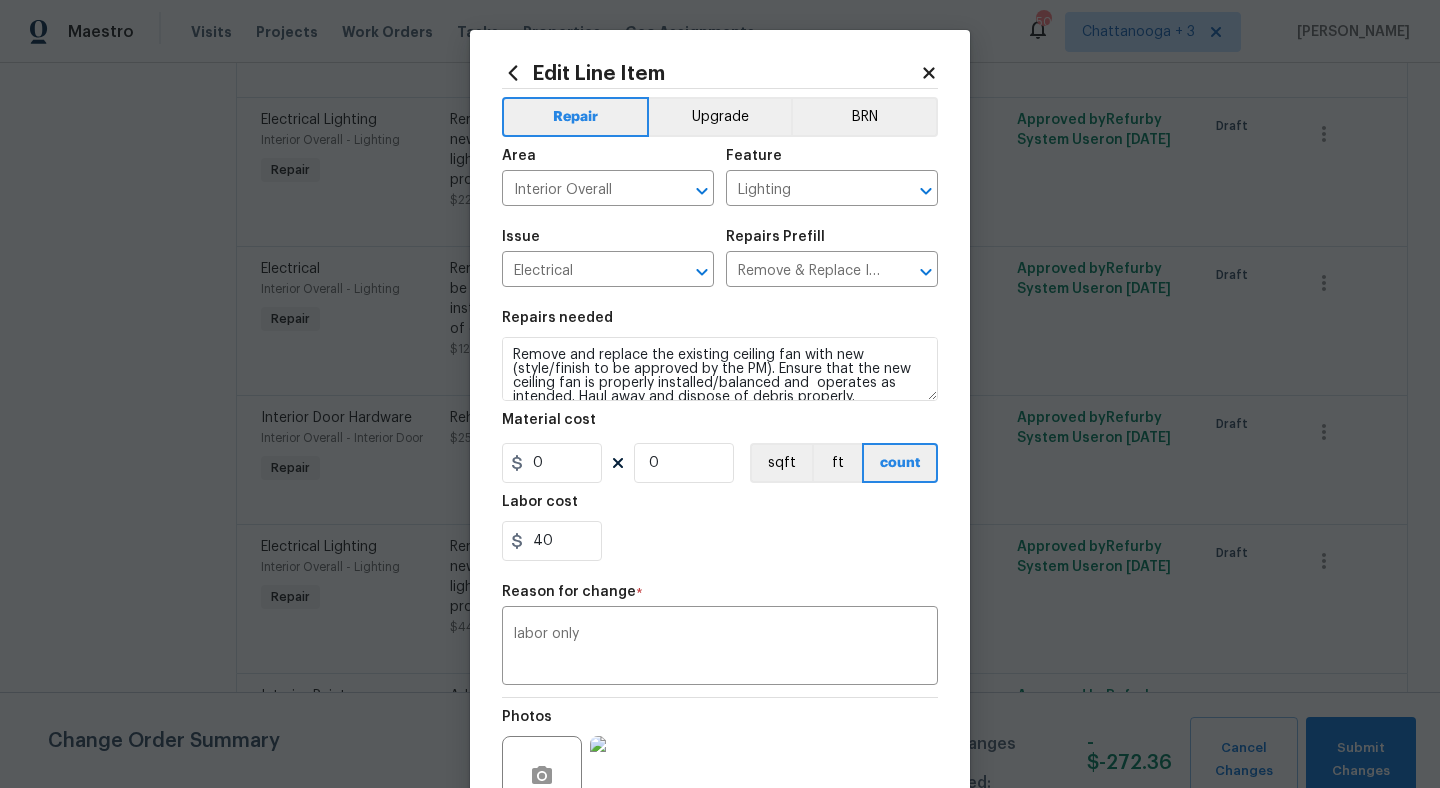 click on "40" at bounding box center (720, 541) 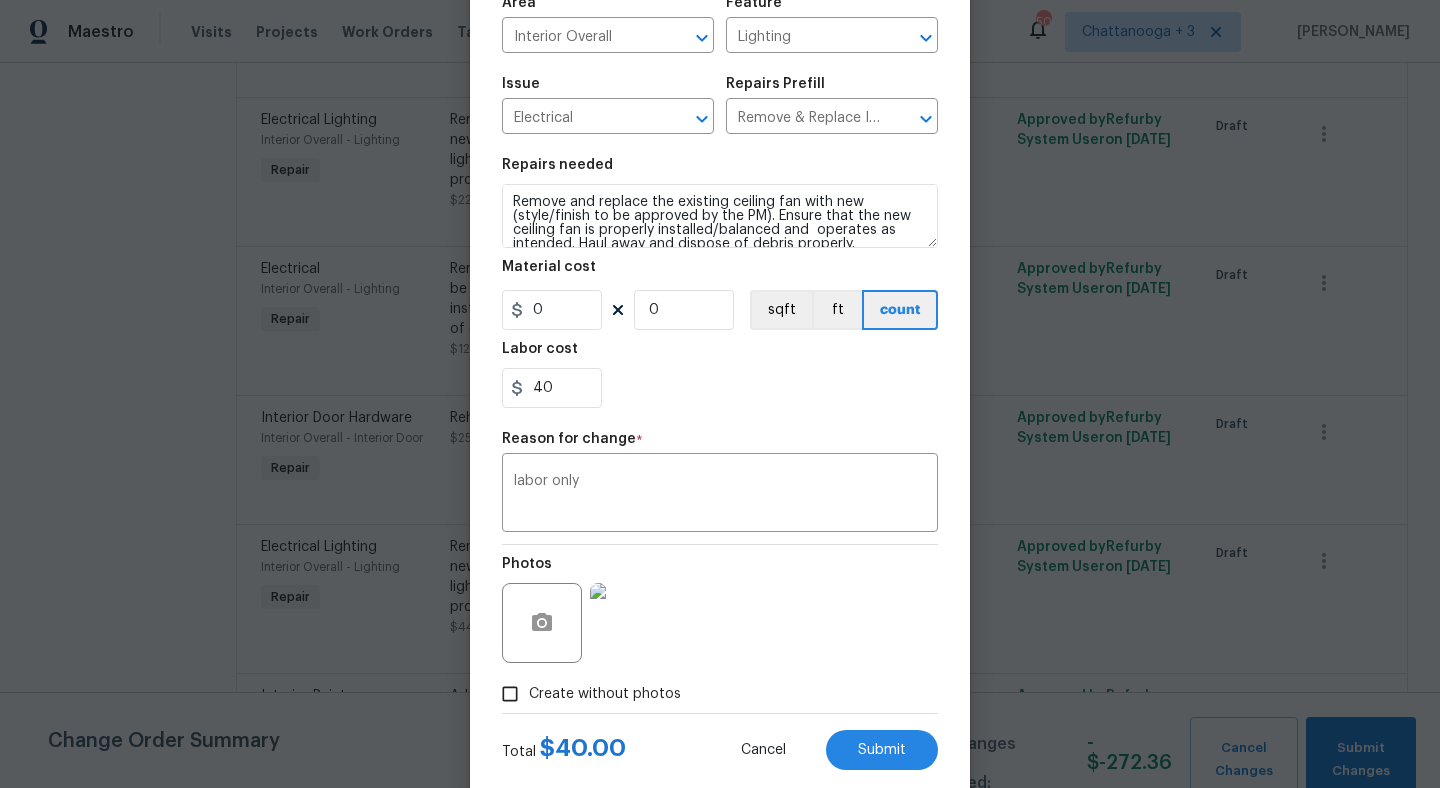 scroll, scrollTop: 198, scrollLeft: 0, axis: vertical 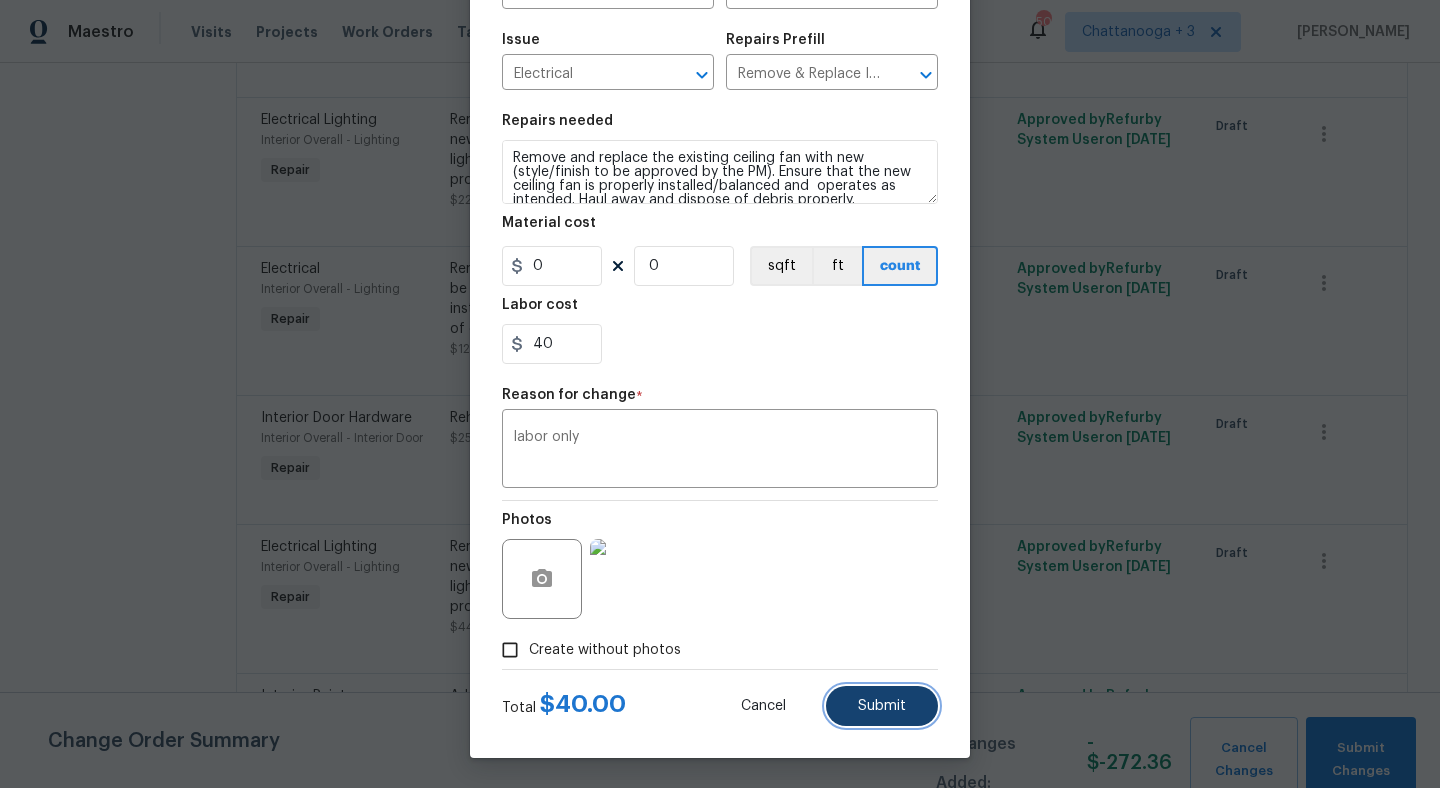 click on "Submit" at bounding box center [882, 706] 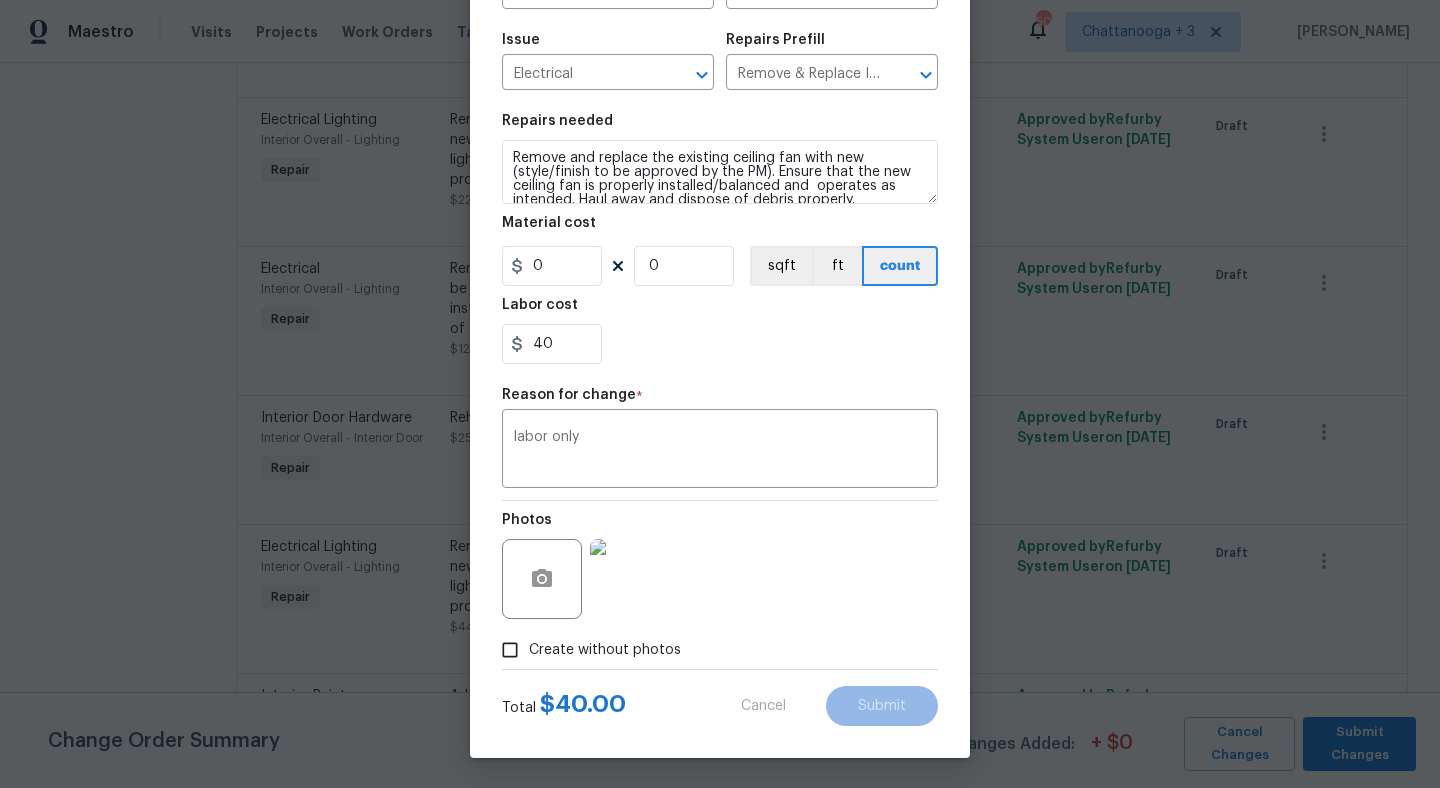 type on "1" 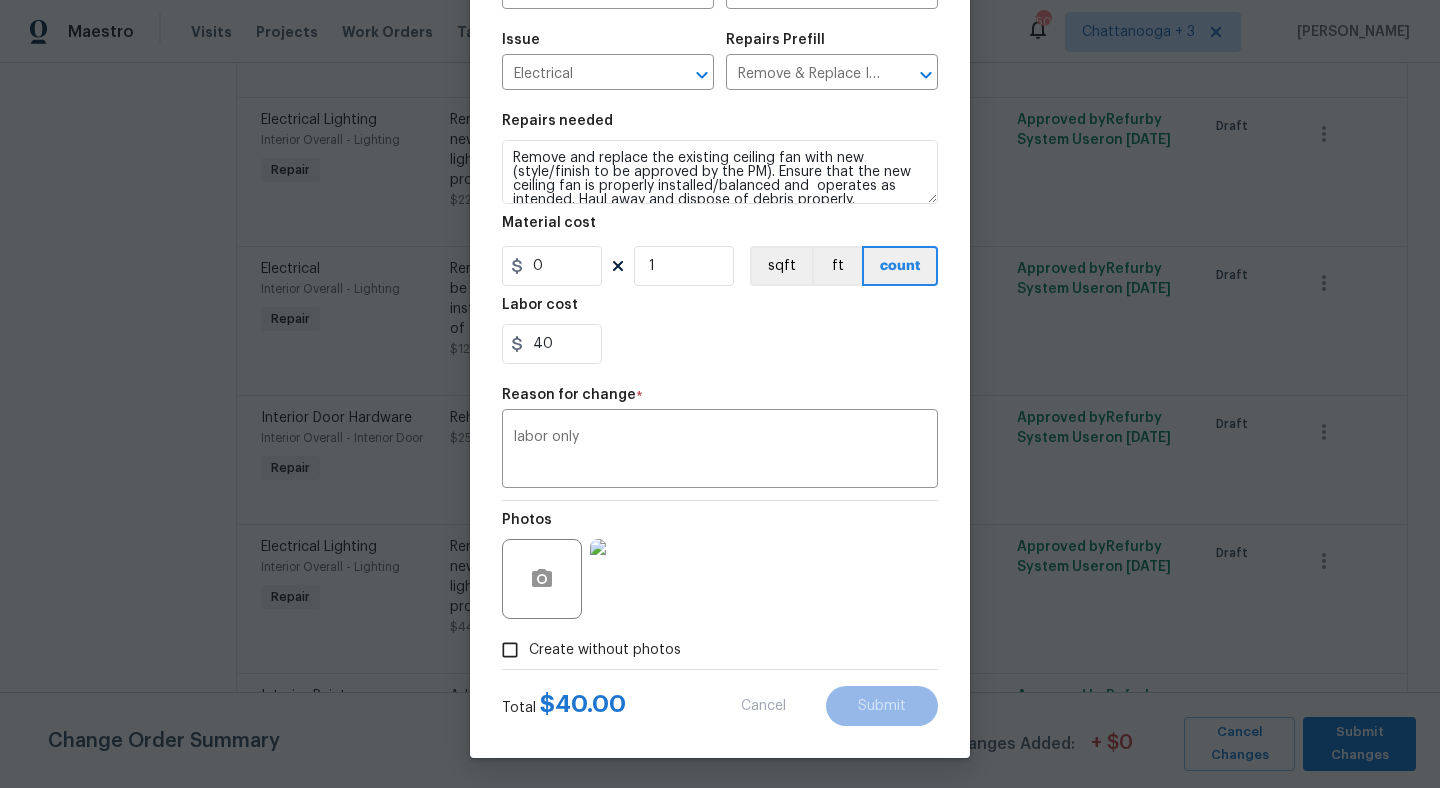 type on "125.42" 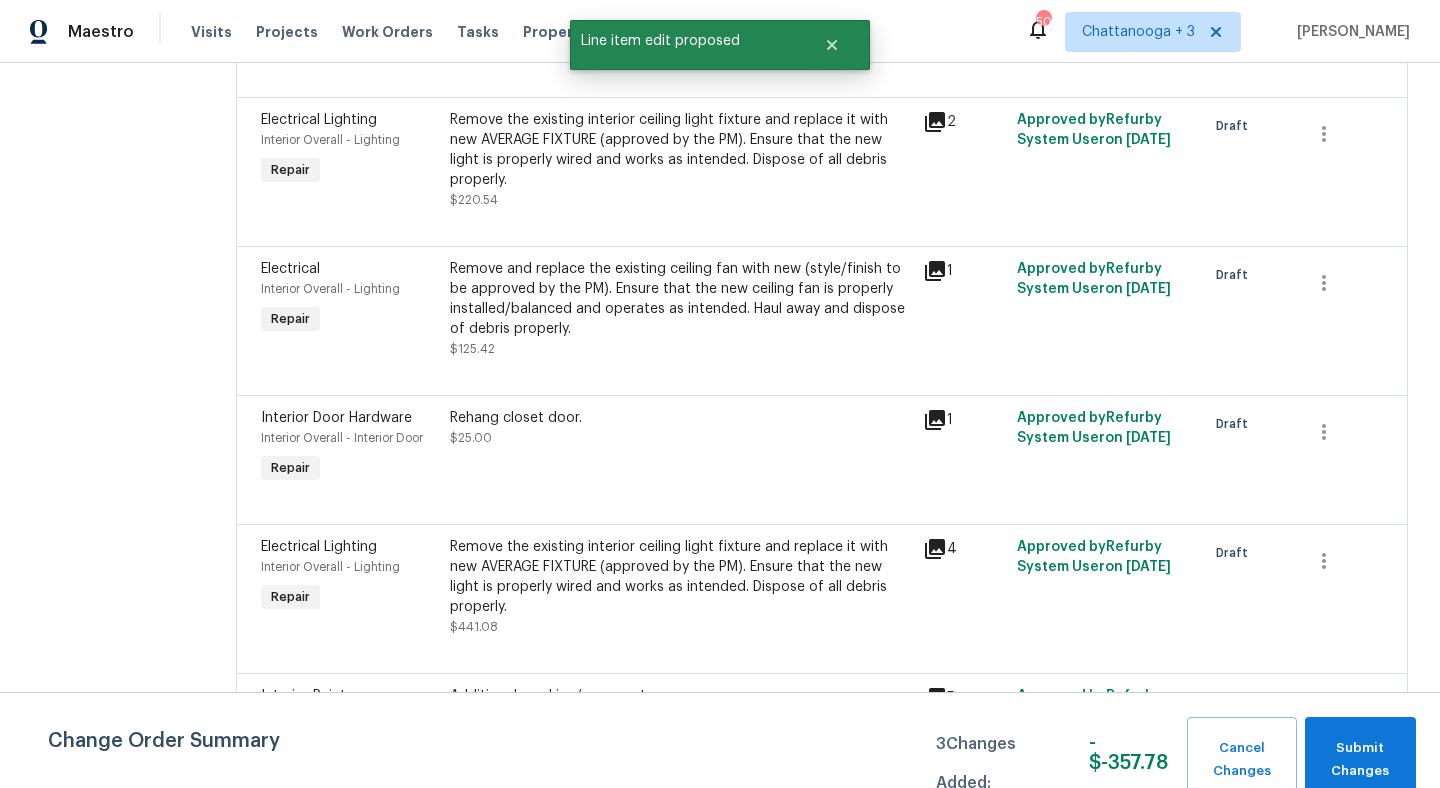 scroll, scrollTop: 0, scrollLeft: 0, axis: both 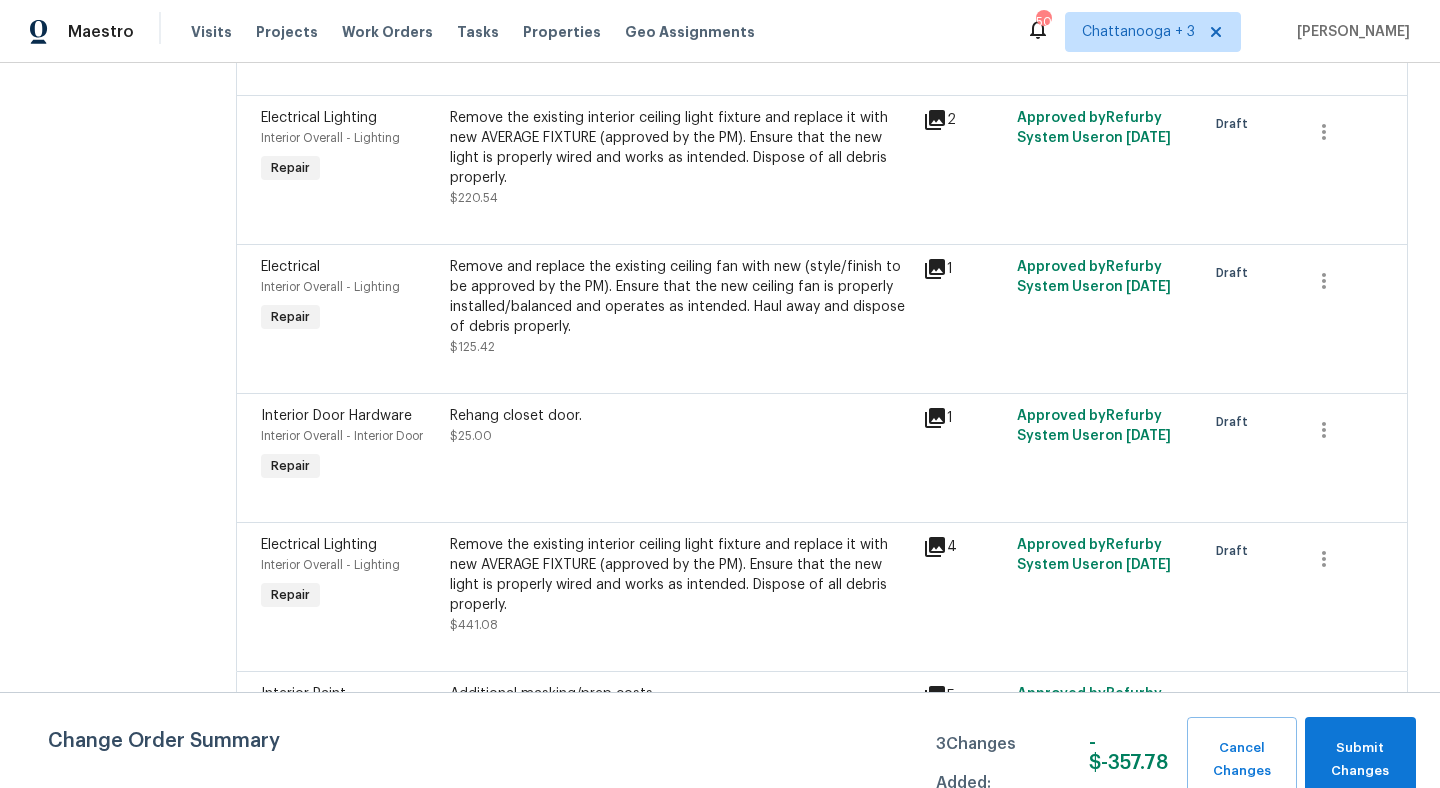 click 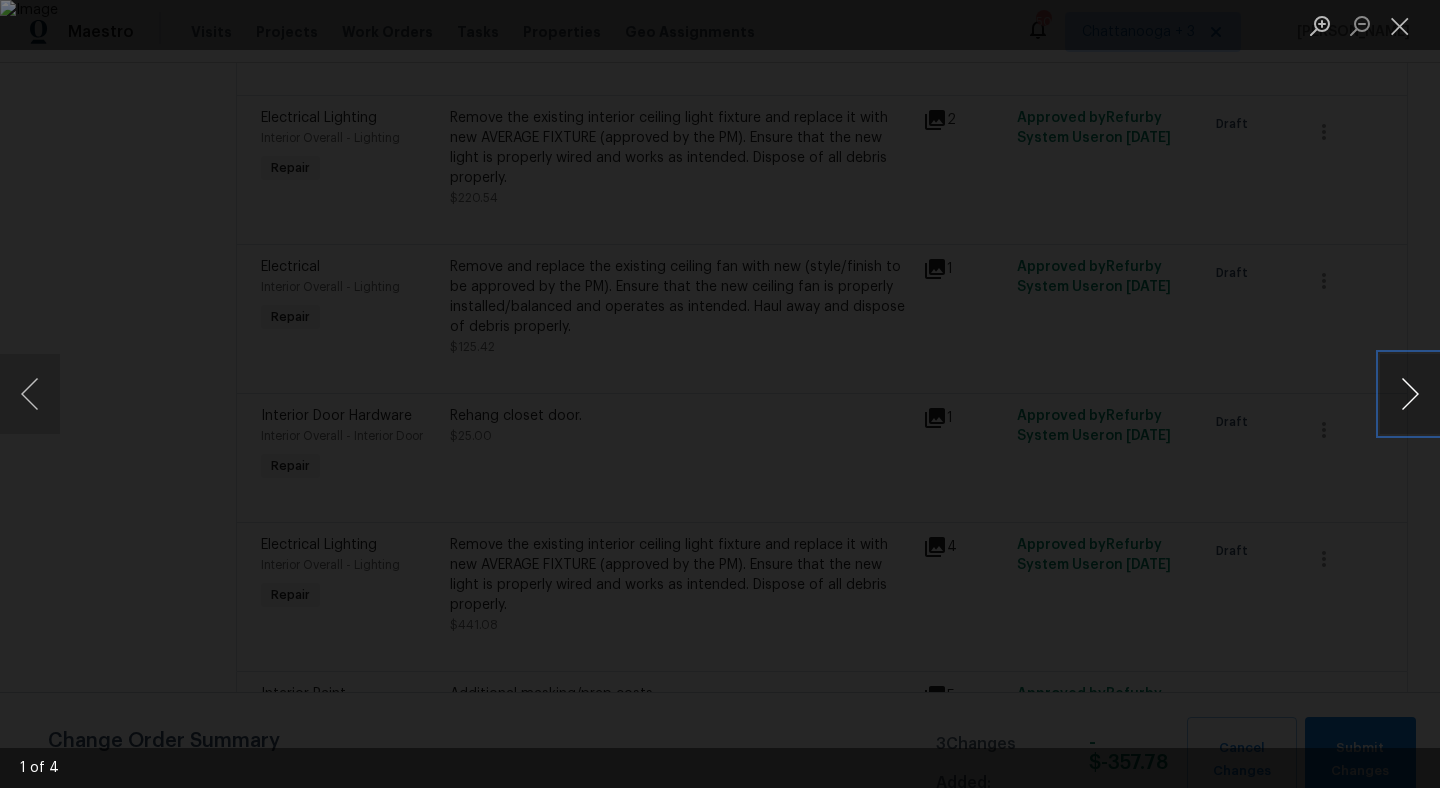 click at bounding box center (1410, 394) 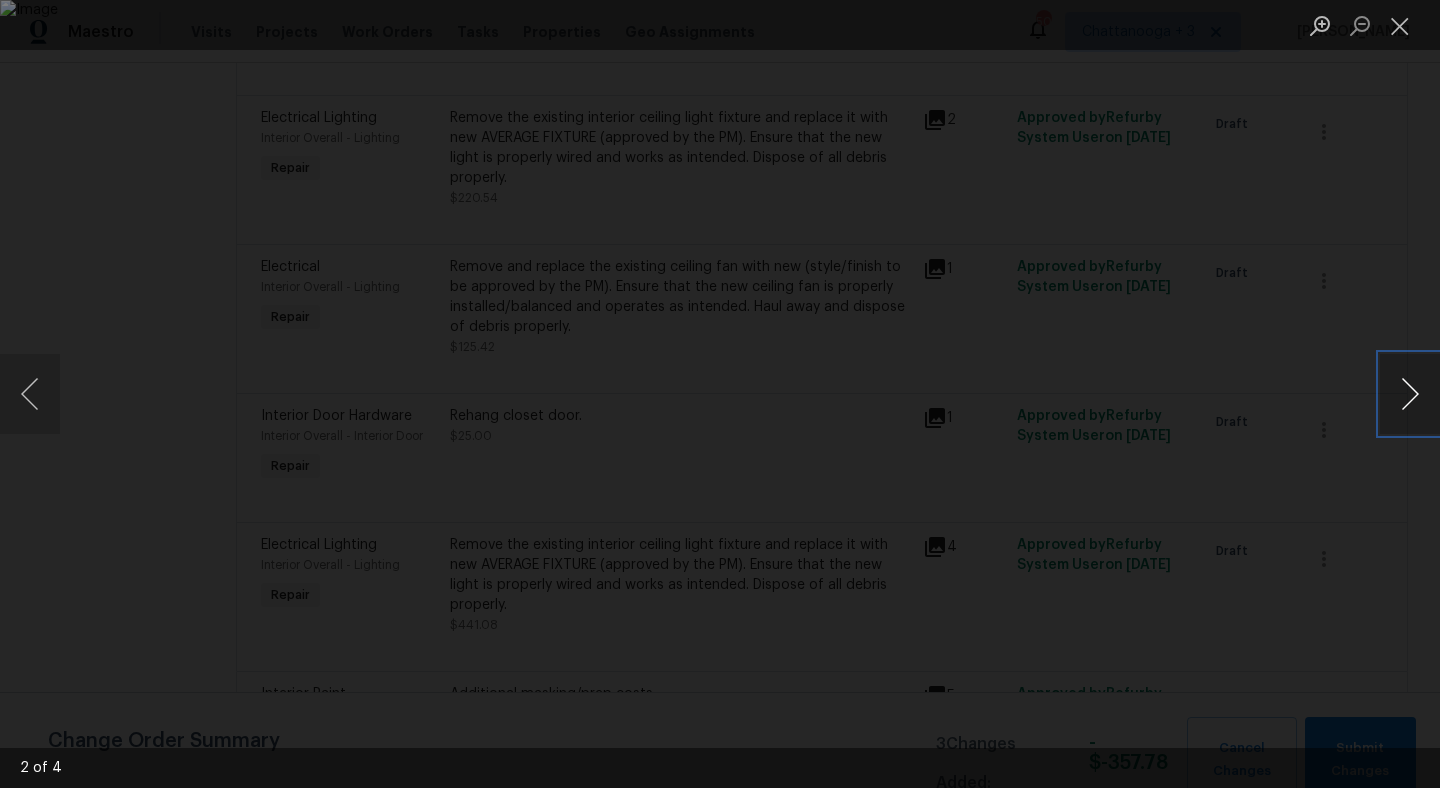 click at bounding box center (1410, 394) 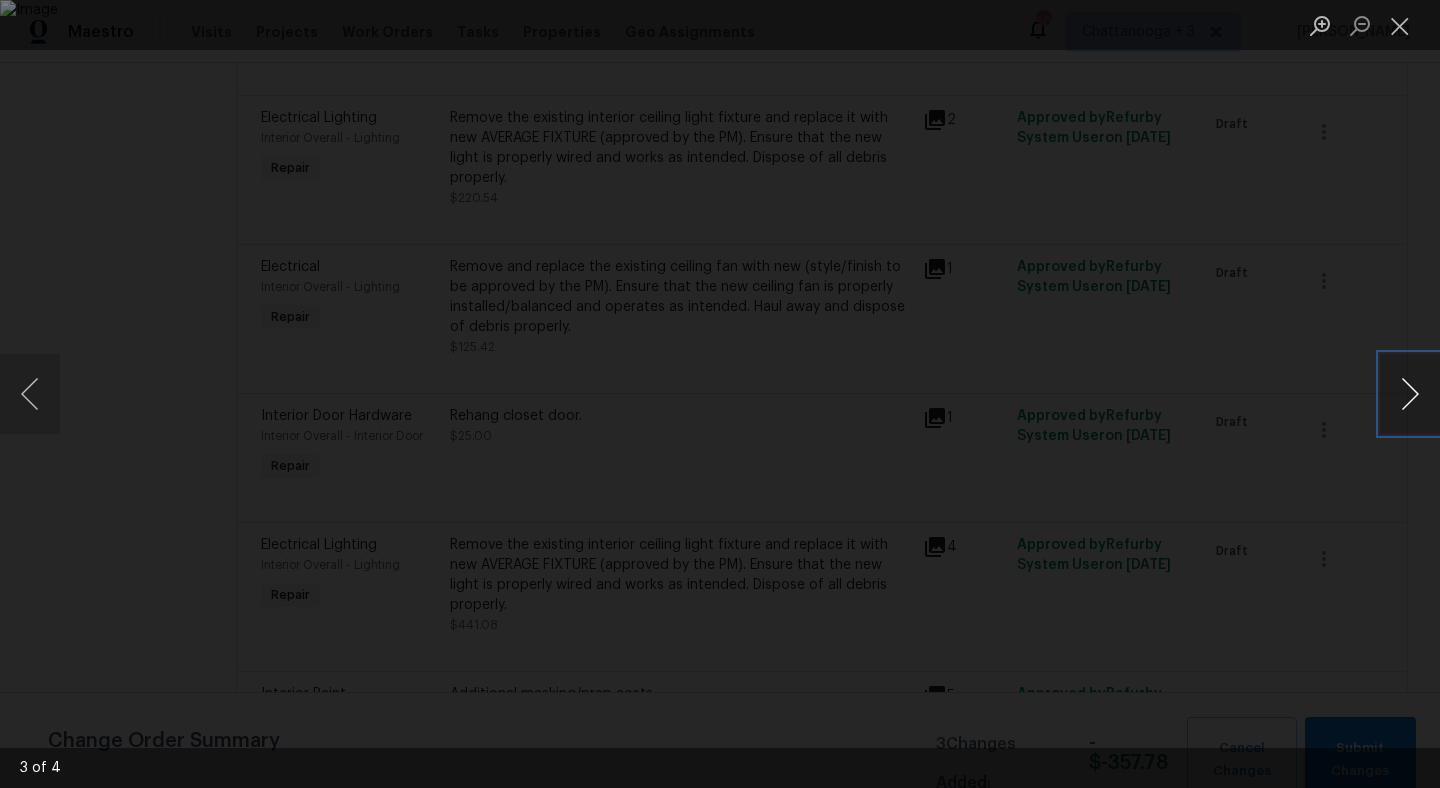 click at bounding box center [1410, 394] 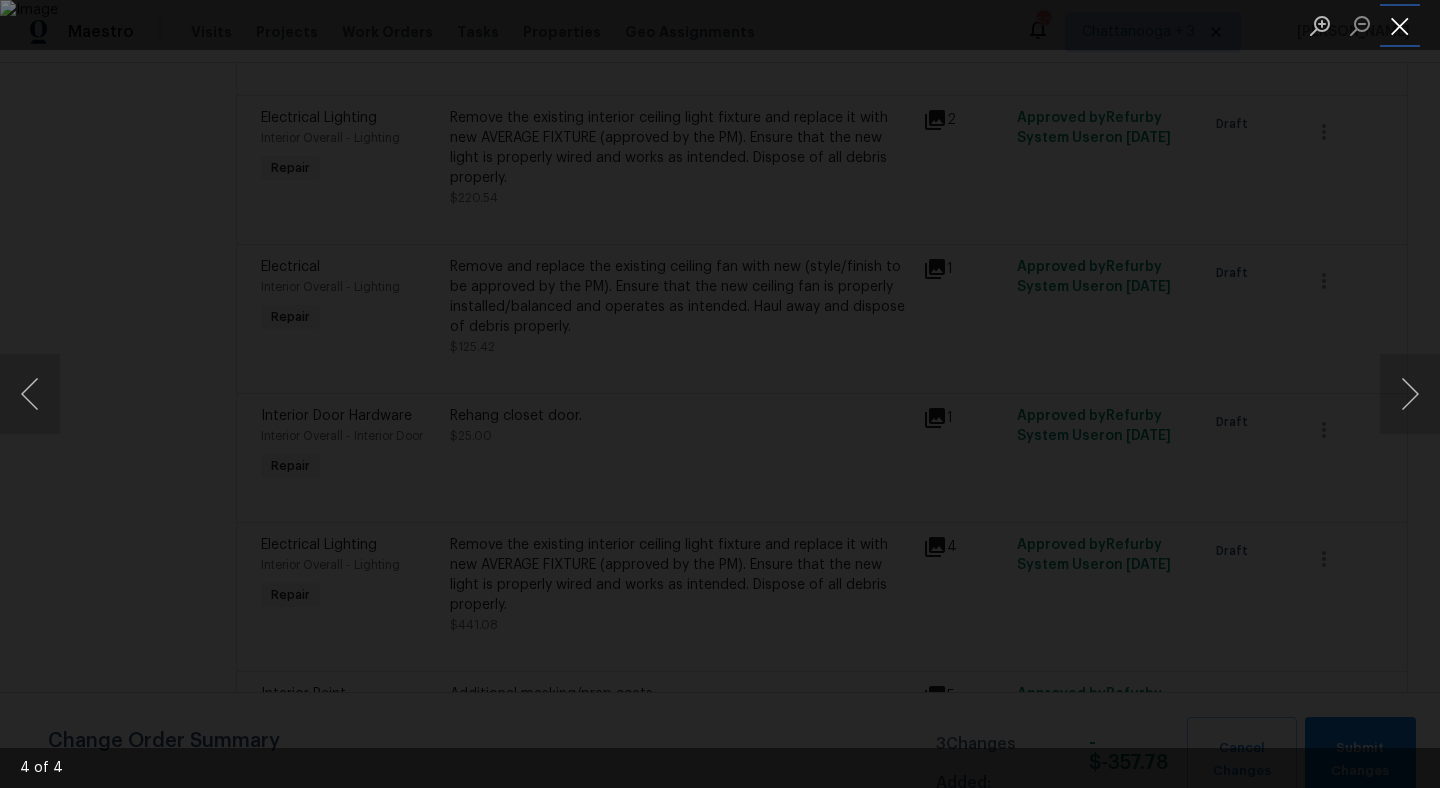 click at bounding box center [1400, 25] 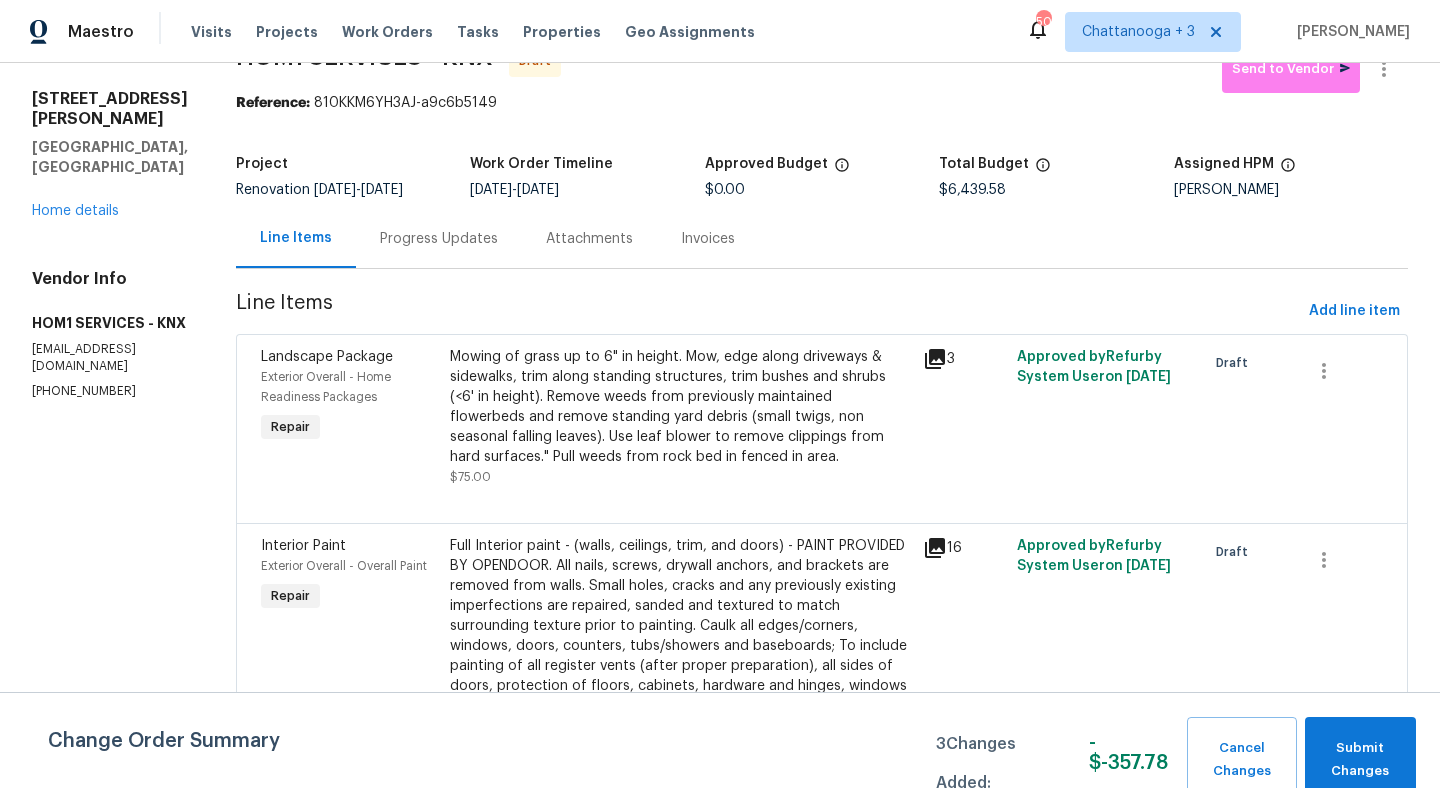 scroll, scrollTop: 0, scrollLeft: 0, axis: both 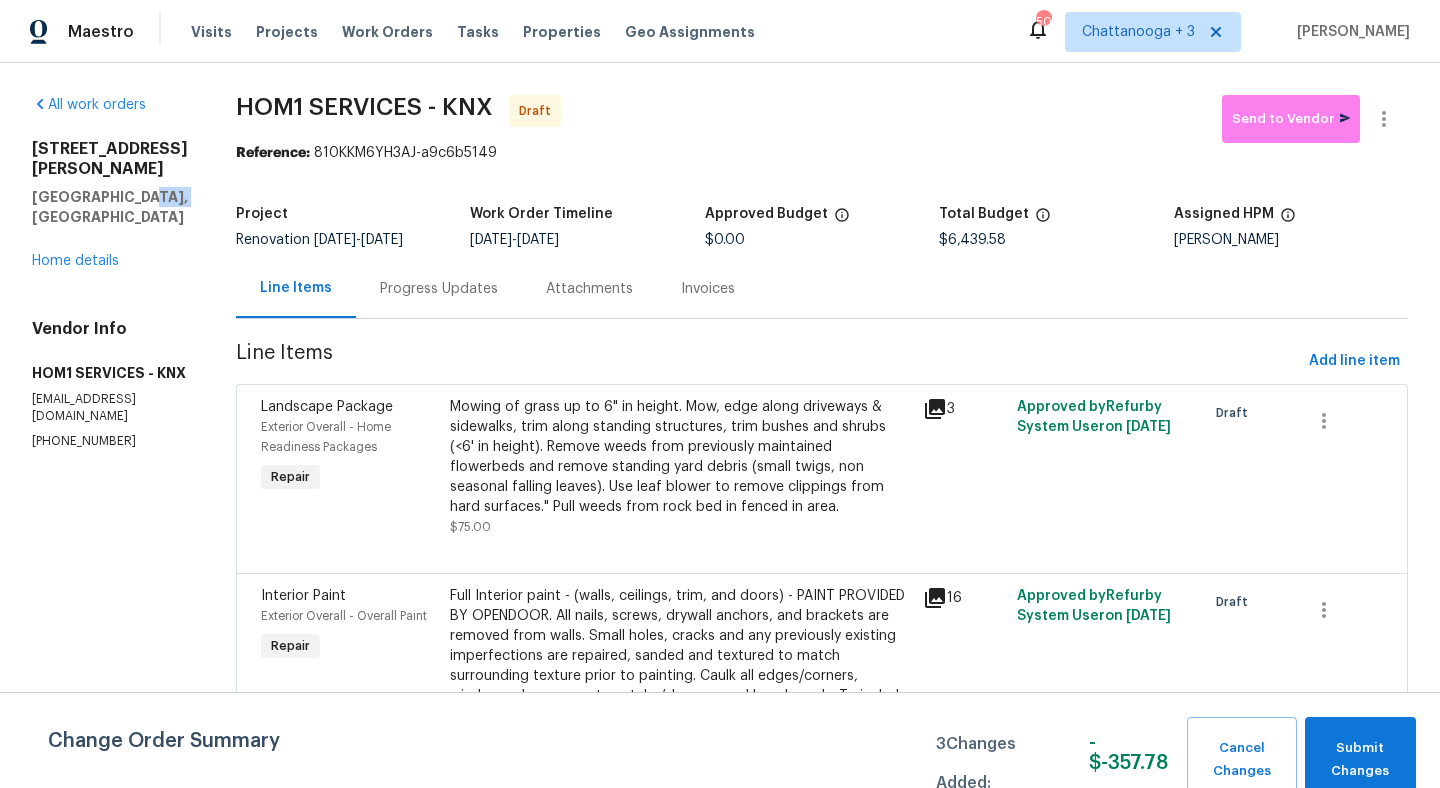 drag, startPoint x: 33, startPoint y: 215, endPoint x: 74, endPoint y: 218, distance: 41.109608 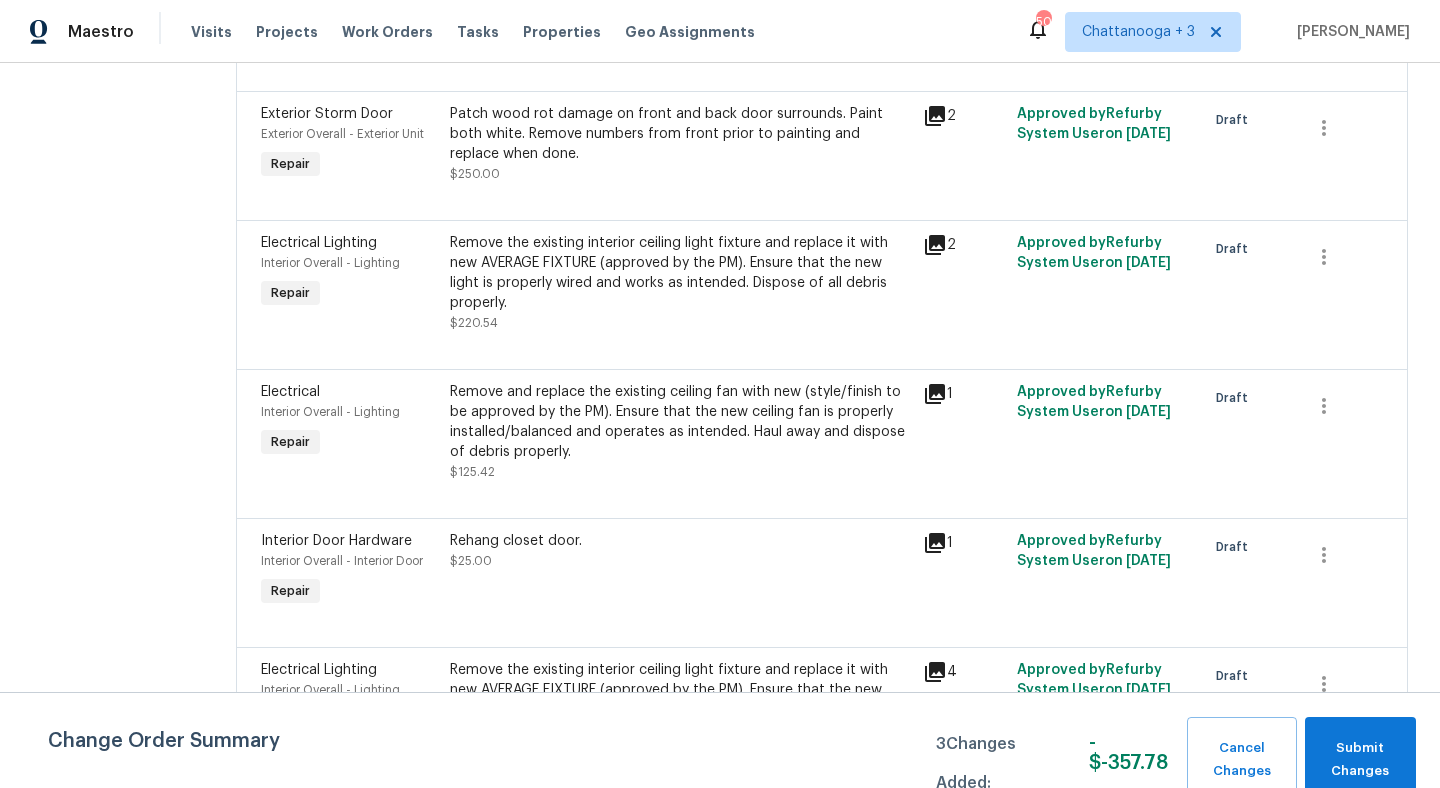 scroll, scrollTop: 3122, scrollLeft: 0, axis: vertical 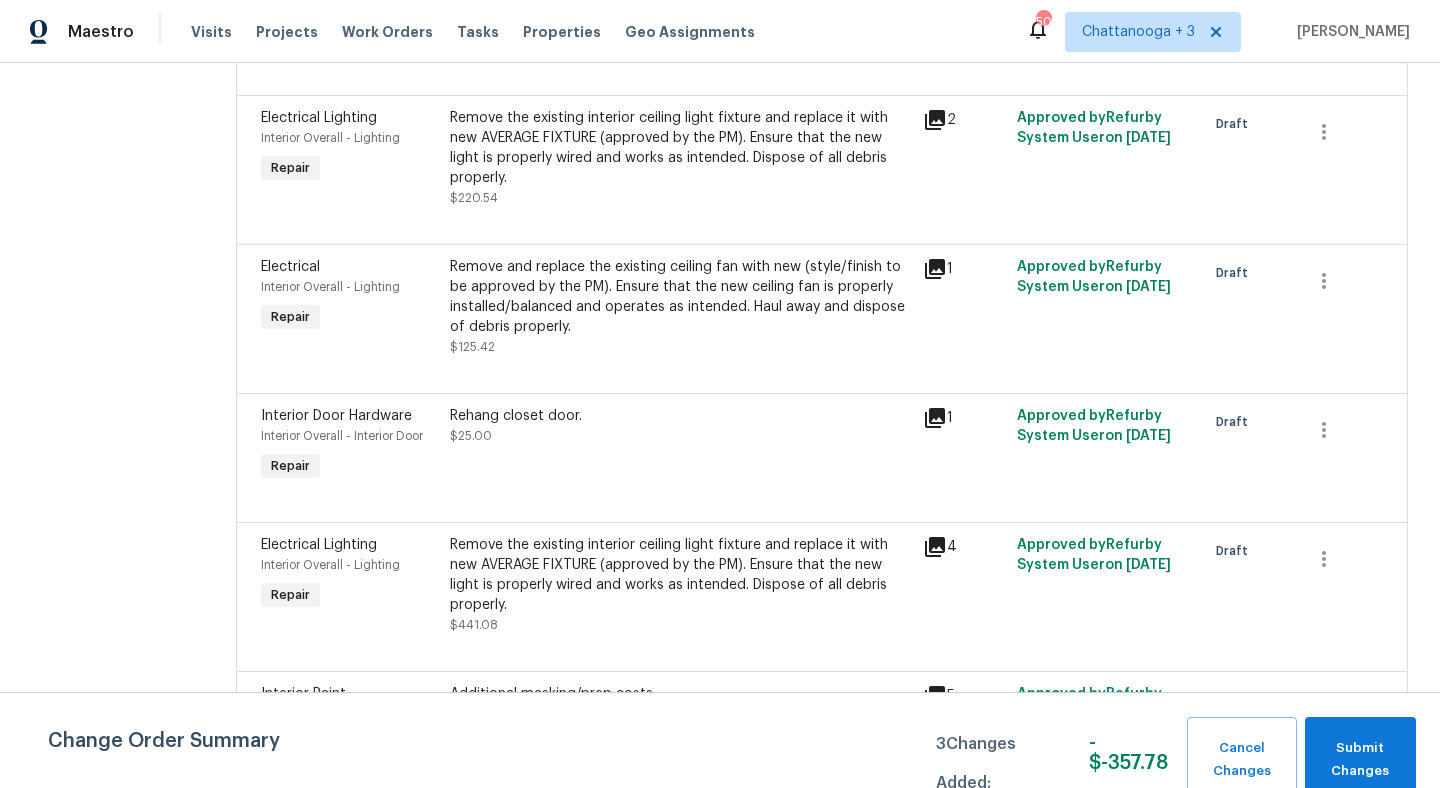 click on "Remove the existing interior ceiling light fixture and replace it with new AVERAGE FIXTURE (approved by the PM). Ensure that the new light is properly wired and works as intended. Dispose of all debris properly." at bounding box center [680, 575] 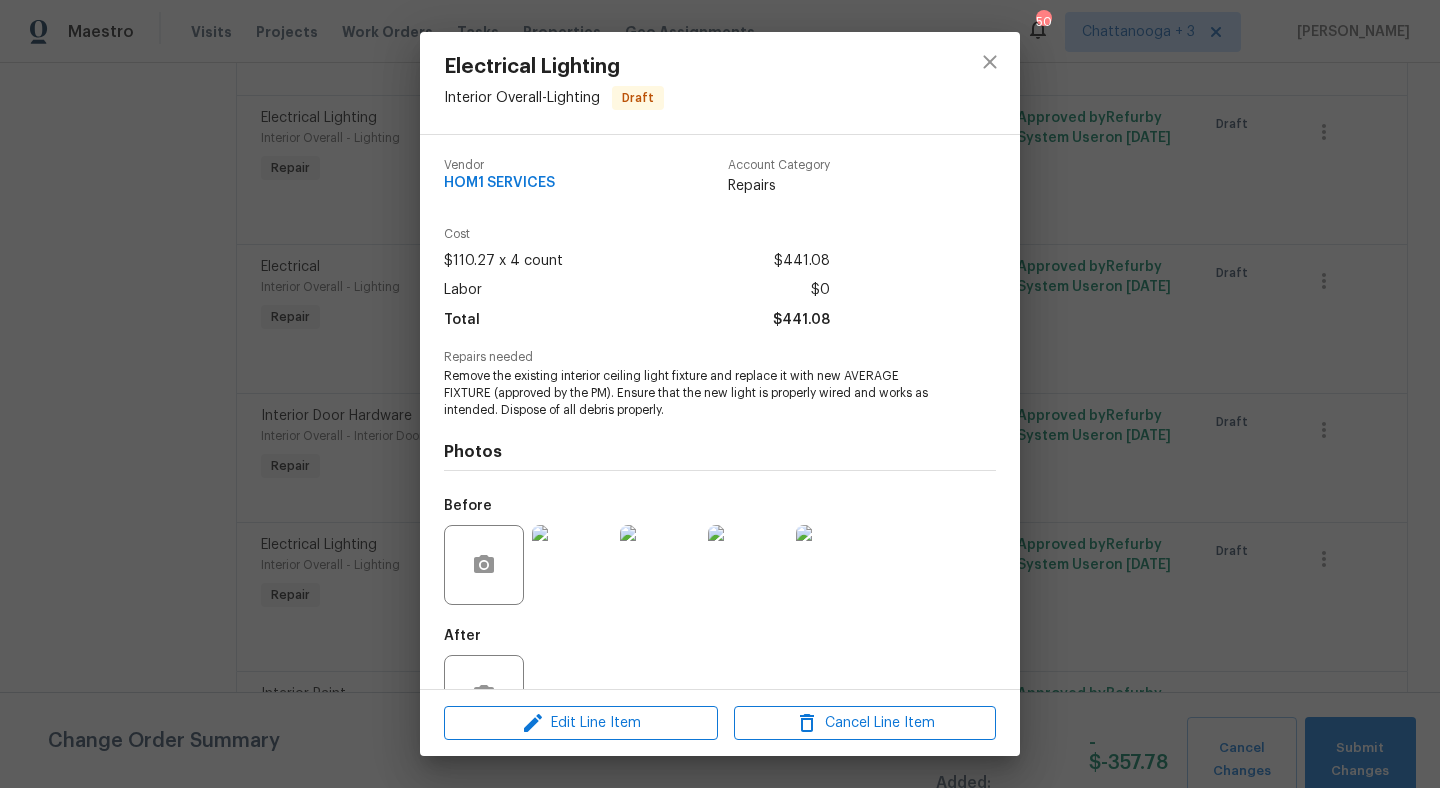 click on "Electrical Lighting Interior Overall  -  Lighting Draft Vendor HOM1 SERVICES Account Category Repairs Cost $110.27 x 4 count $441.08 Labor $0 Total $441.08 Repairs needed Remove the existing interior ceiling light fixture and replace it with new AVERAGE FIXTURE (approved by the PM). Ensure that the new light is properly wired and works as intended. Dispose of all debris properly. Photos Before After  Edit Line Item  Cancel Line Item" at bounding box center (720, 394) 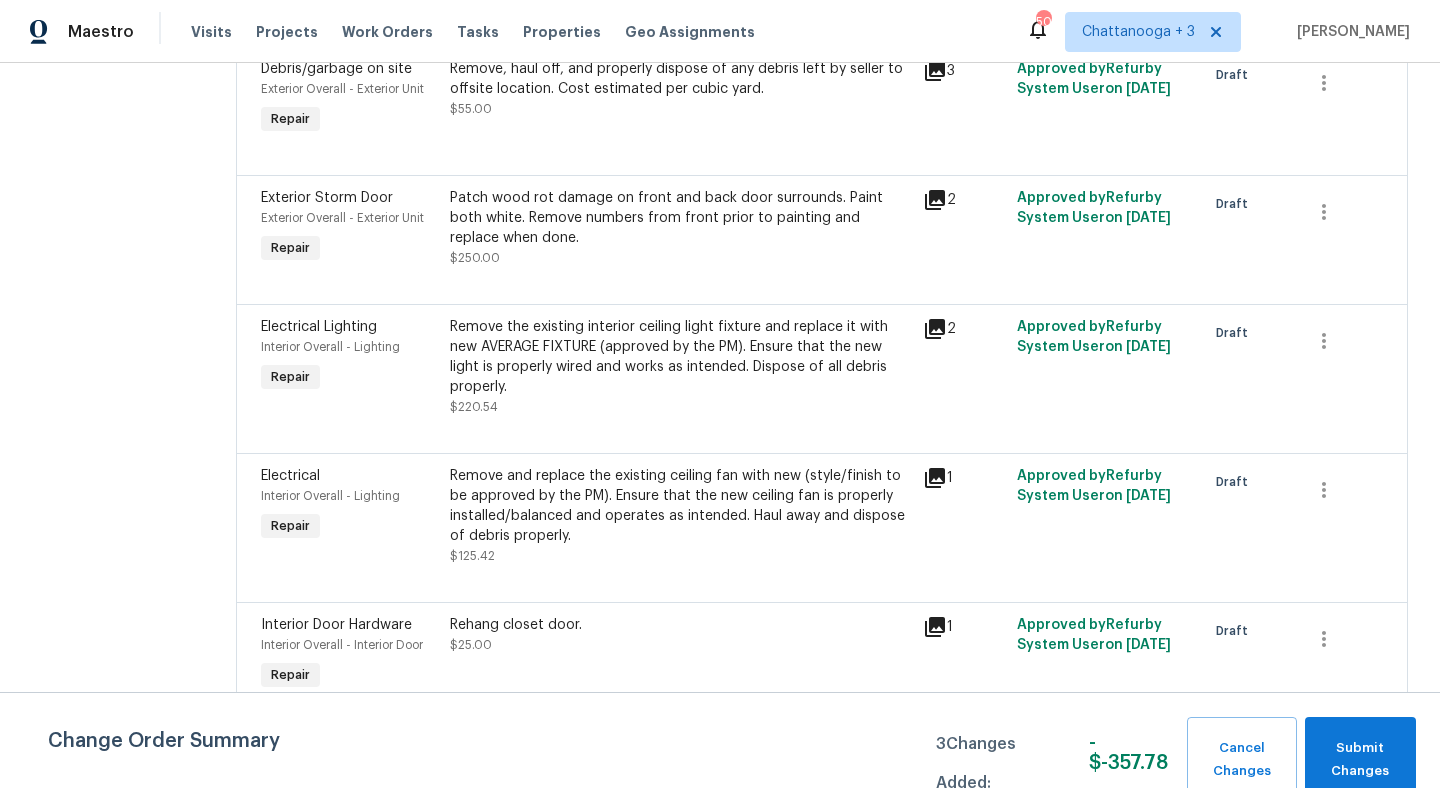 scroll, scrollTop: 2908, scrollLeft: 0, axis: vertical 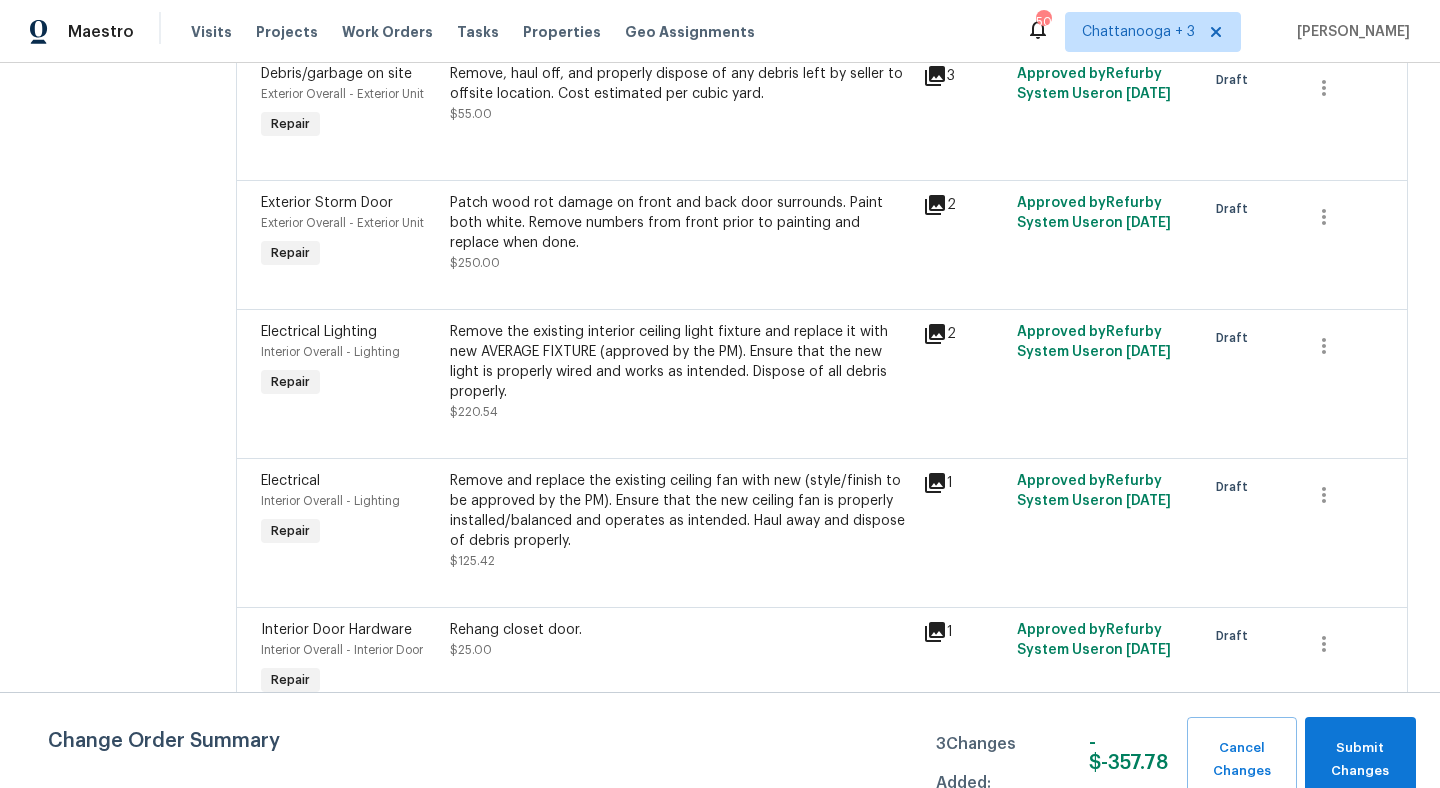 click on "Remove the existing interior ceiling light fixture and replace it with new AVERAGE FIXTURE (approved by the PM). Ensure that the new light is properly wired and works as intended. Dispose of all debris properly." at bounding box center [680, 362] 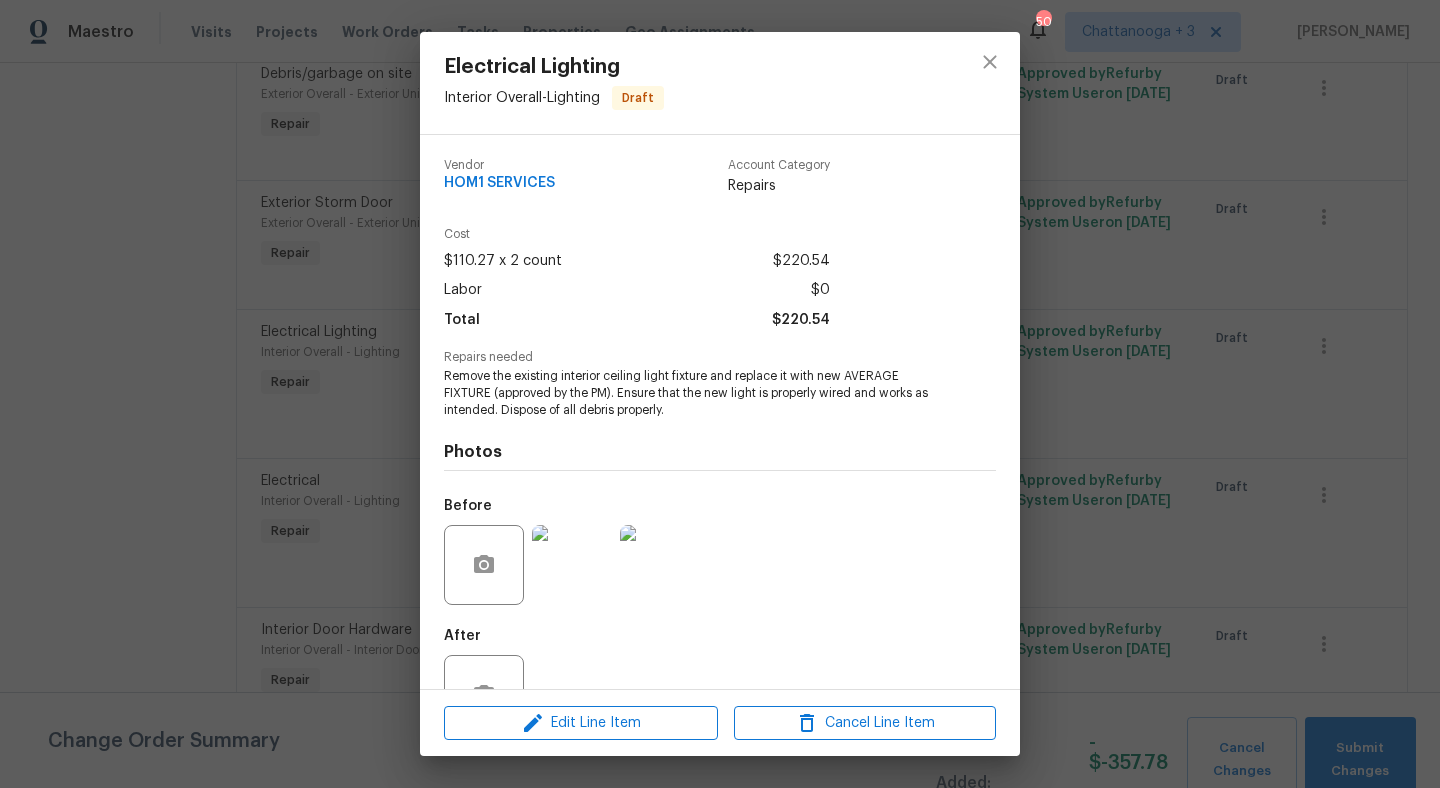scroll, scrollTop: 67, scrollLeft: 0, axis: vertical 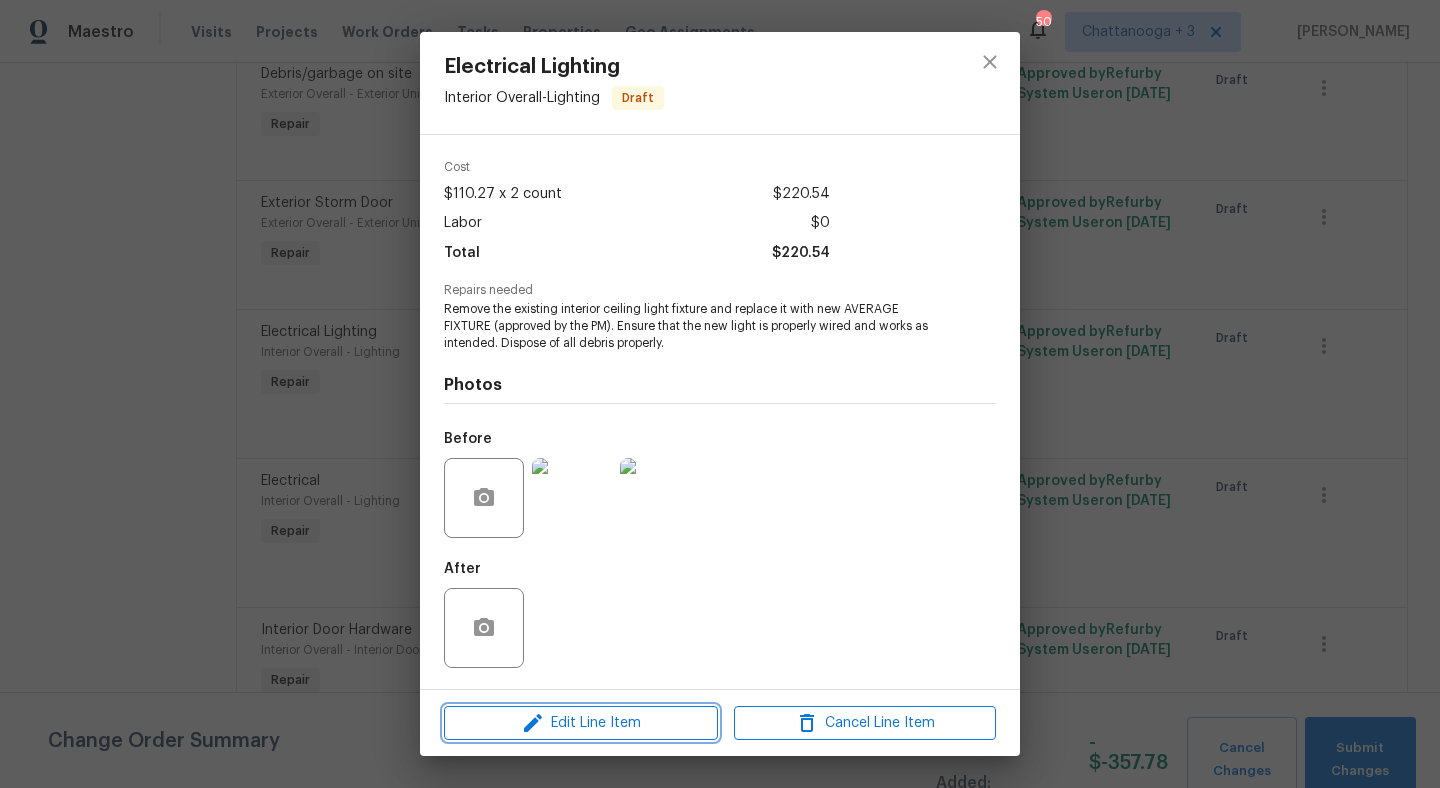 click on "Edit Line Item" at bounding box center [581, 723] 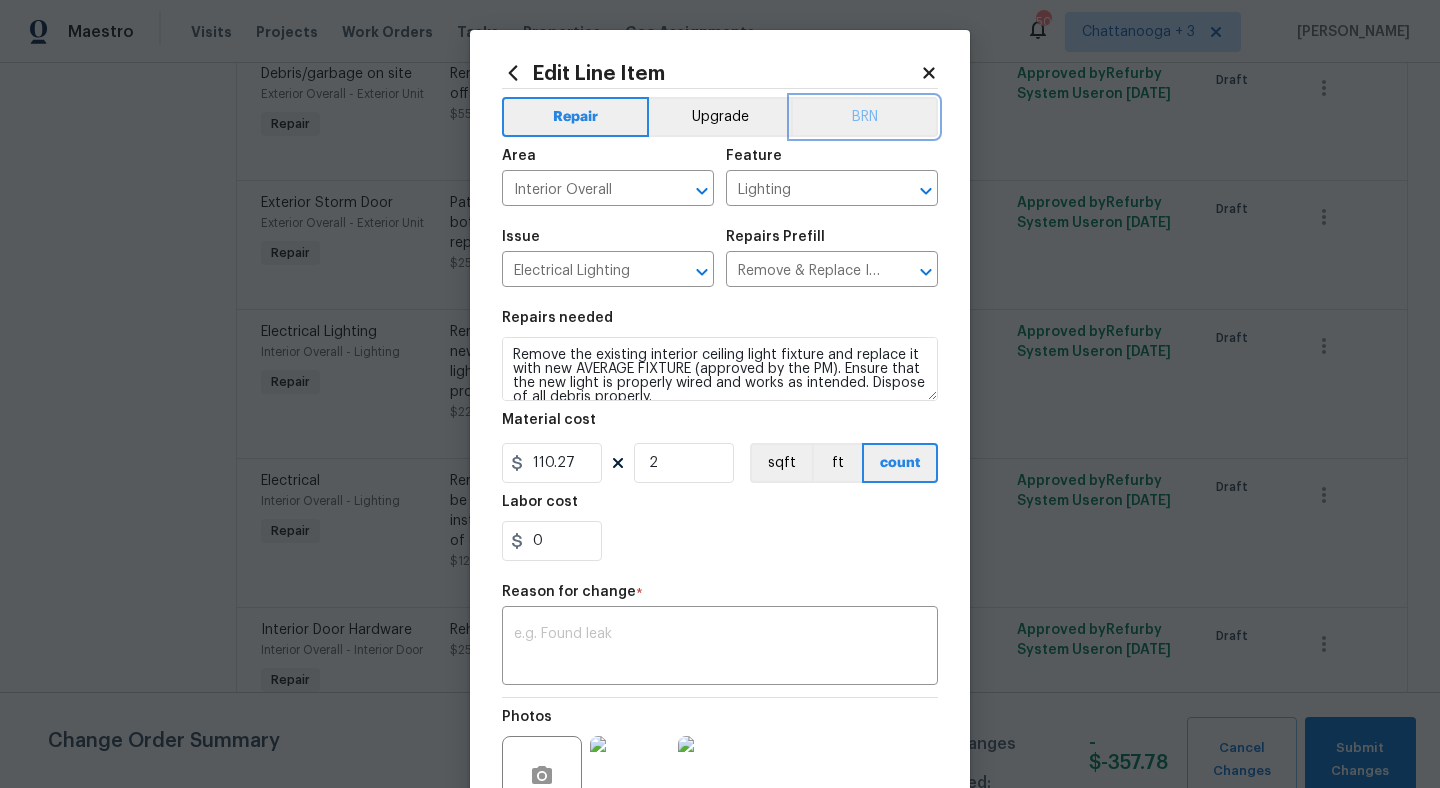 click on "BRN" at bounding box center (864, 117) 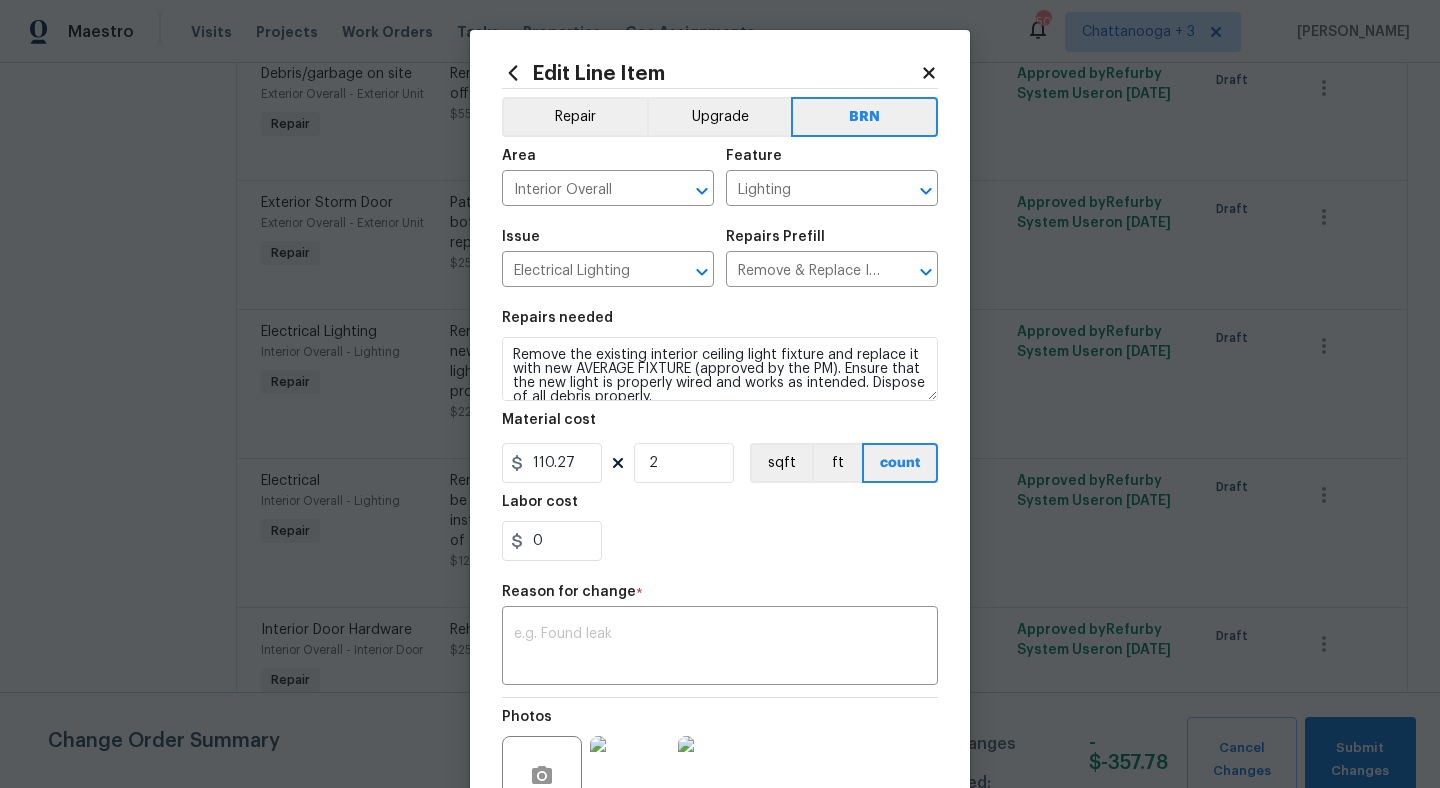click on "Edit Line Item" at bounding box center (720, 73) 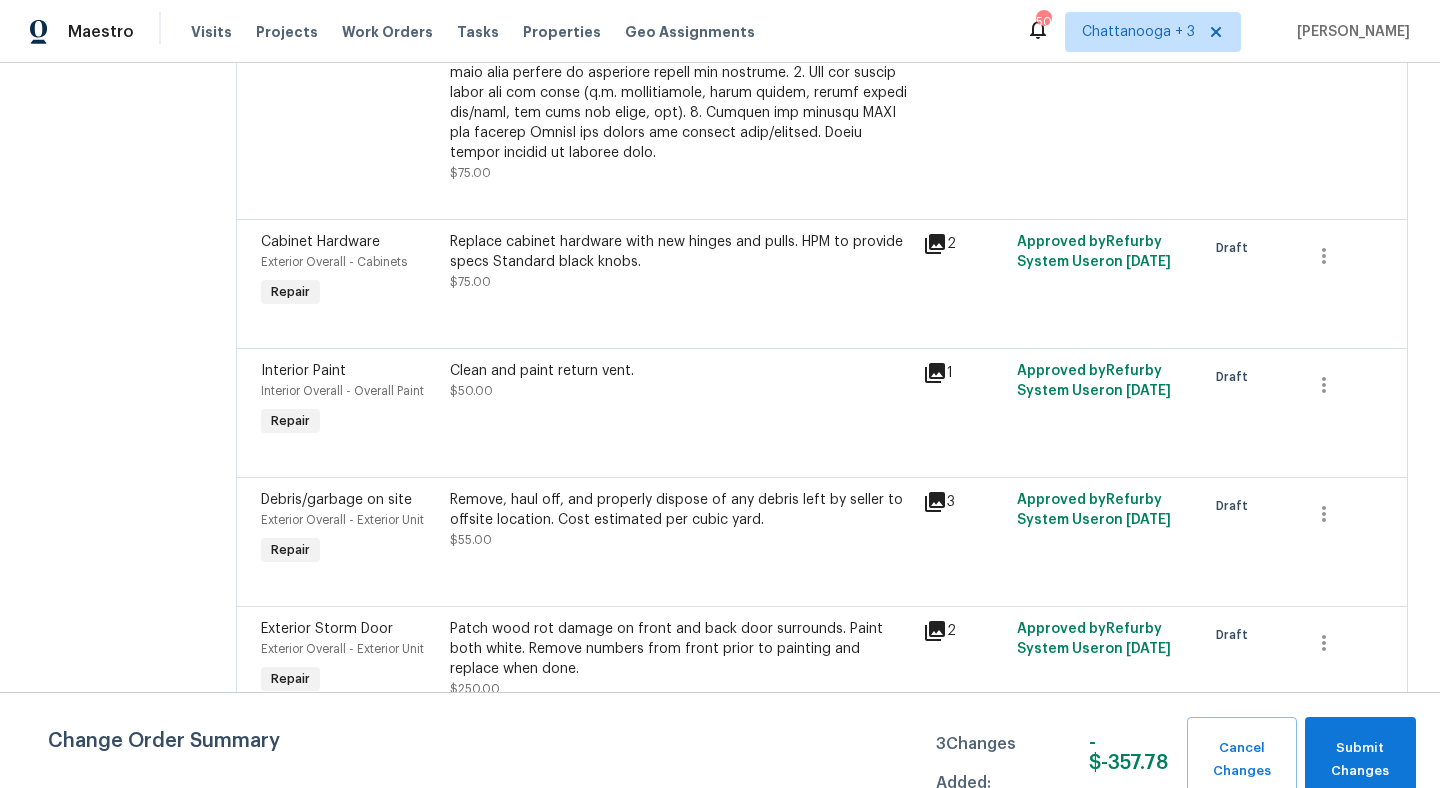 scroll, scrollTop: 3122, scrollLeft: 0, axis: vertical 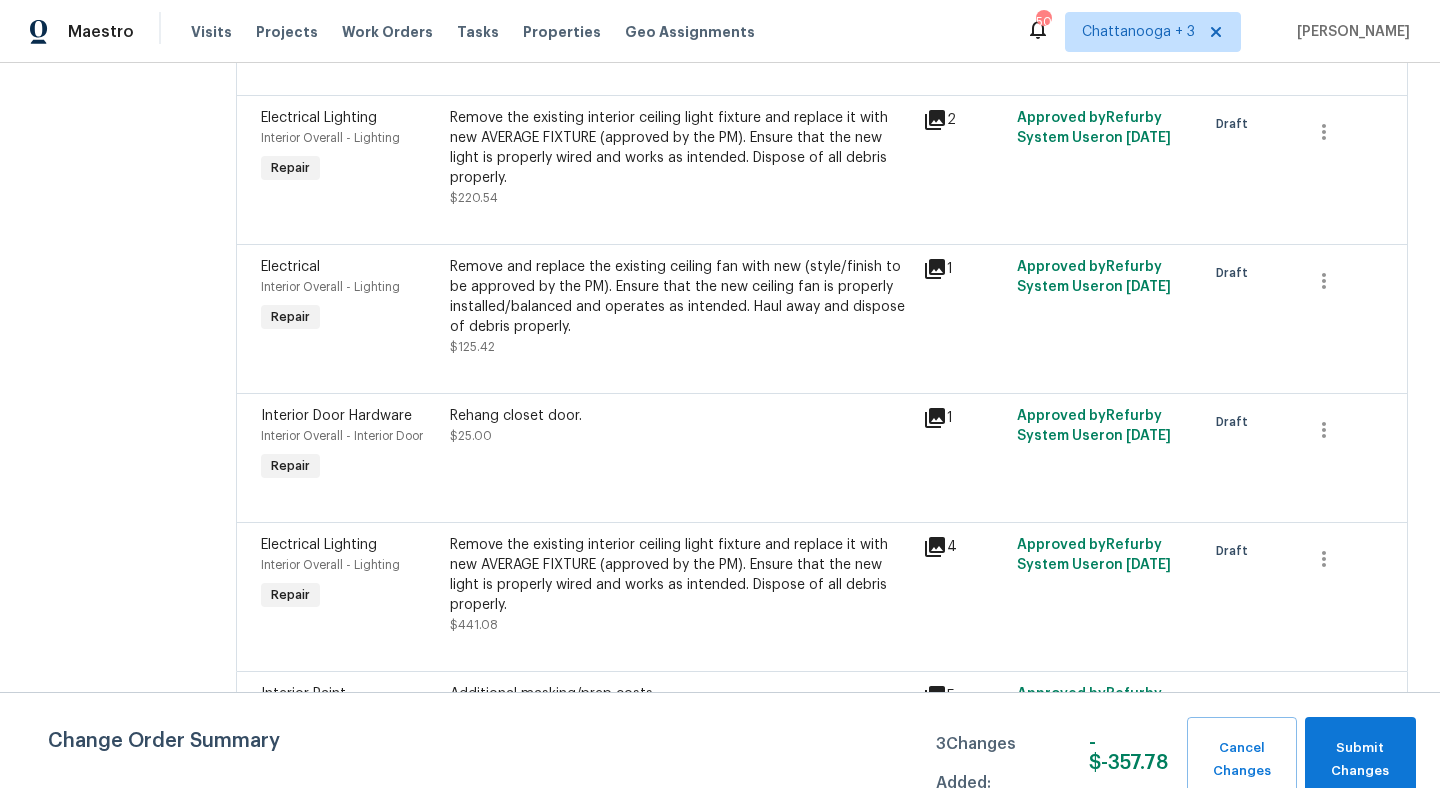 click on "Remove the existing interior ceiling light fixture and replace it with new AVERAGE FIXTURE (approved by the PM). Ensure that the new light is properly wired and works as intended. Dispose of all debris properly." at bounding box center [680, 575] 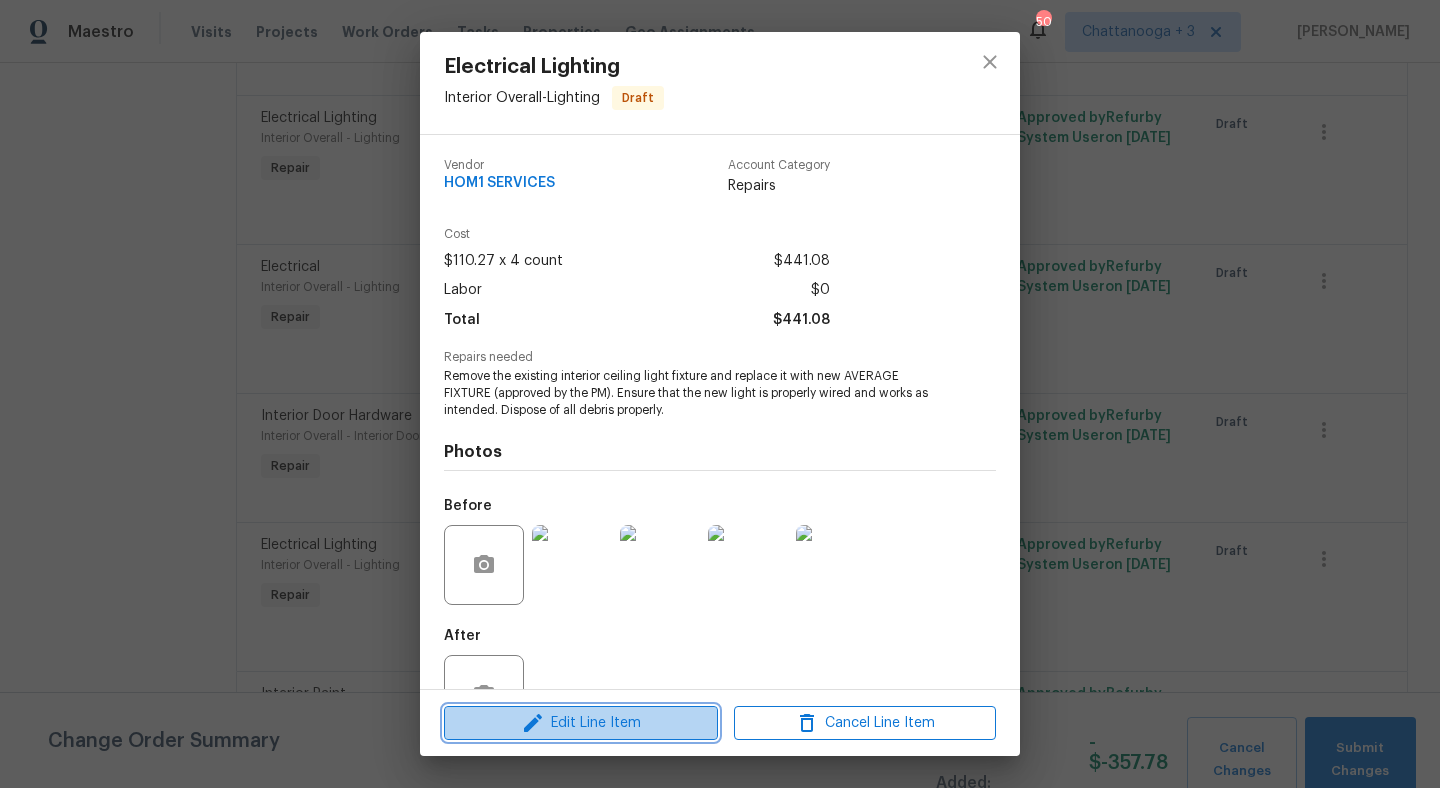 click on "Edit Line Item" at bounding box center [581, 723] 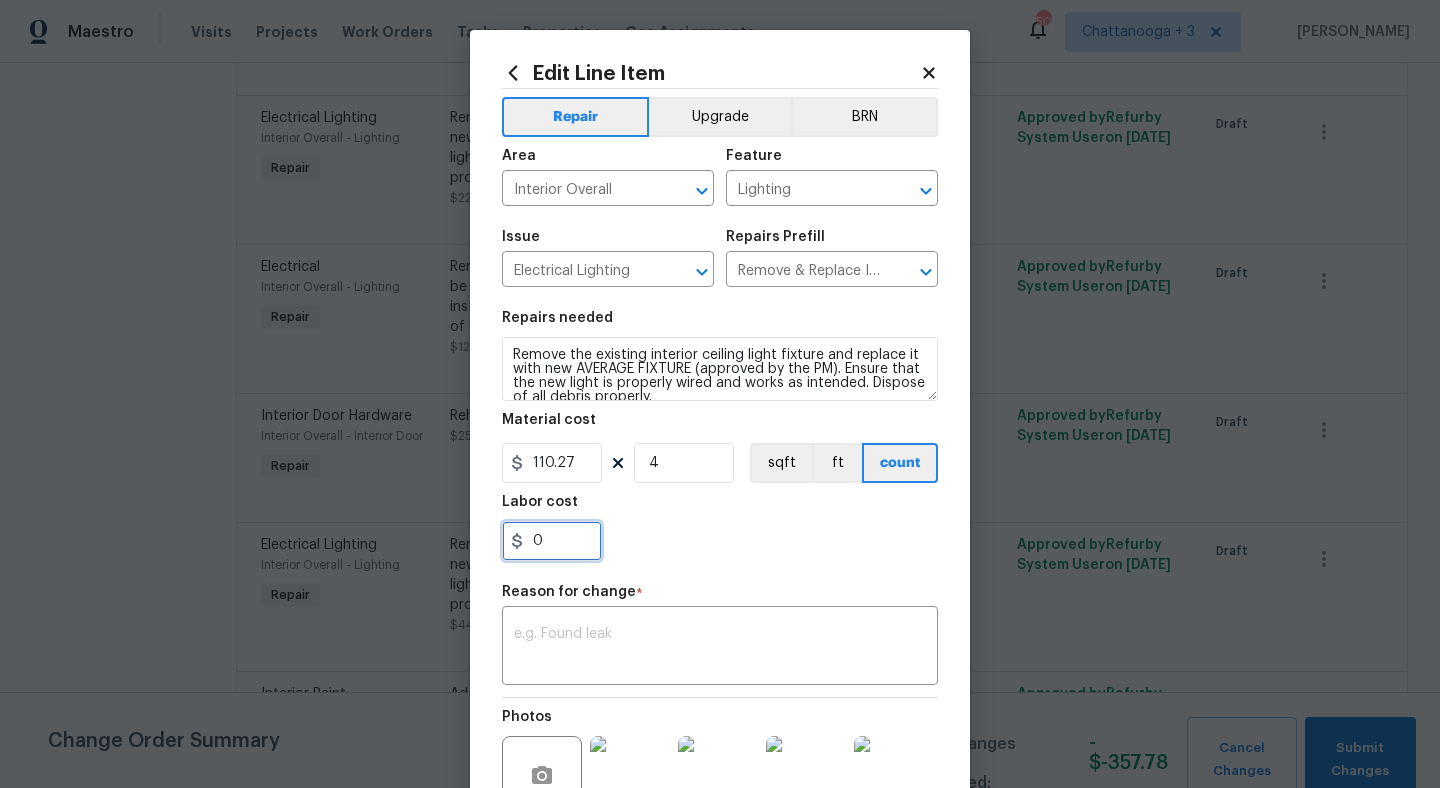 click on "0" at bounding box center [552, 541] 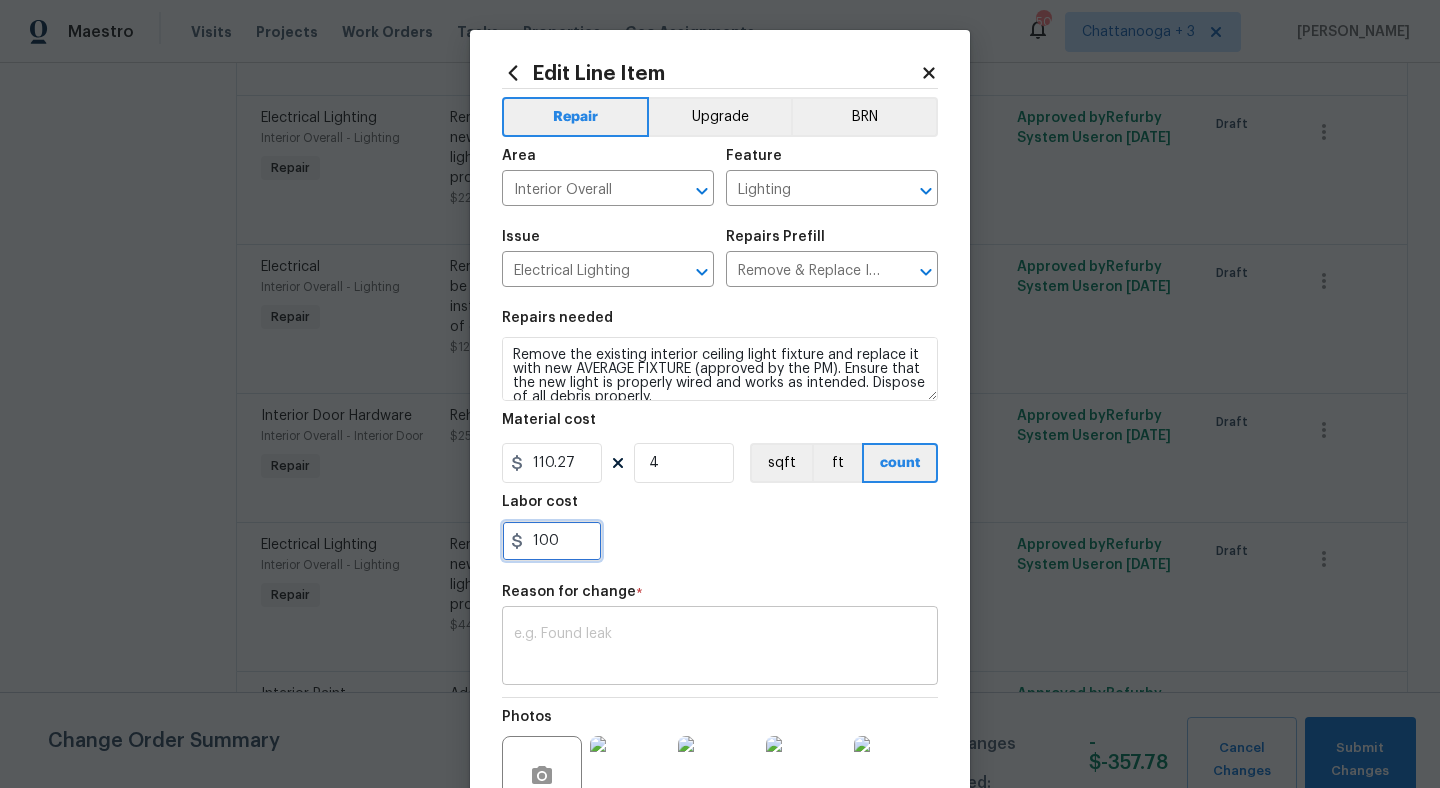 type on "100" 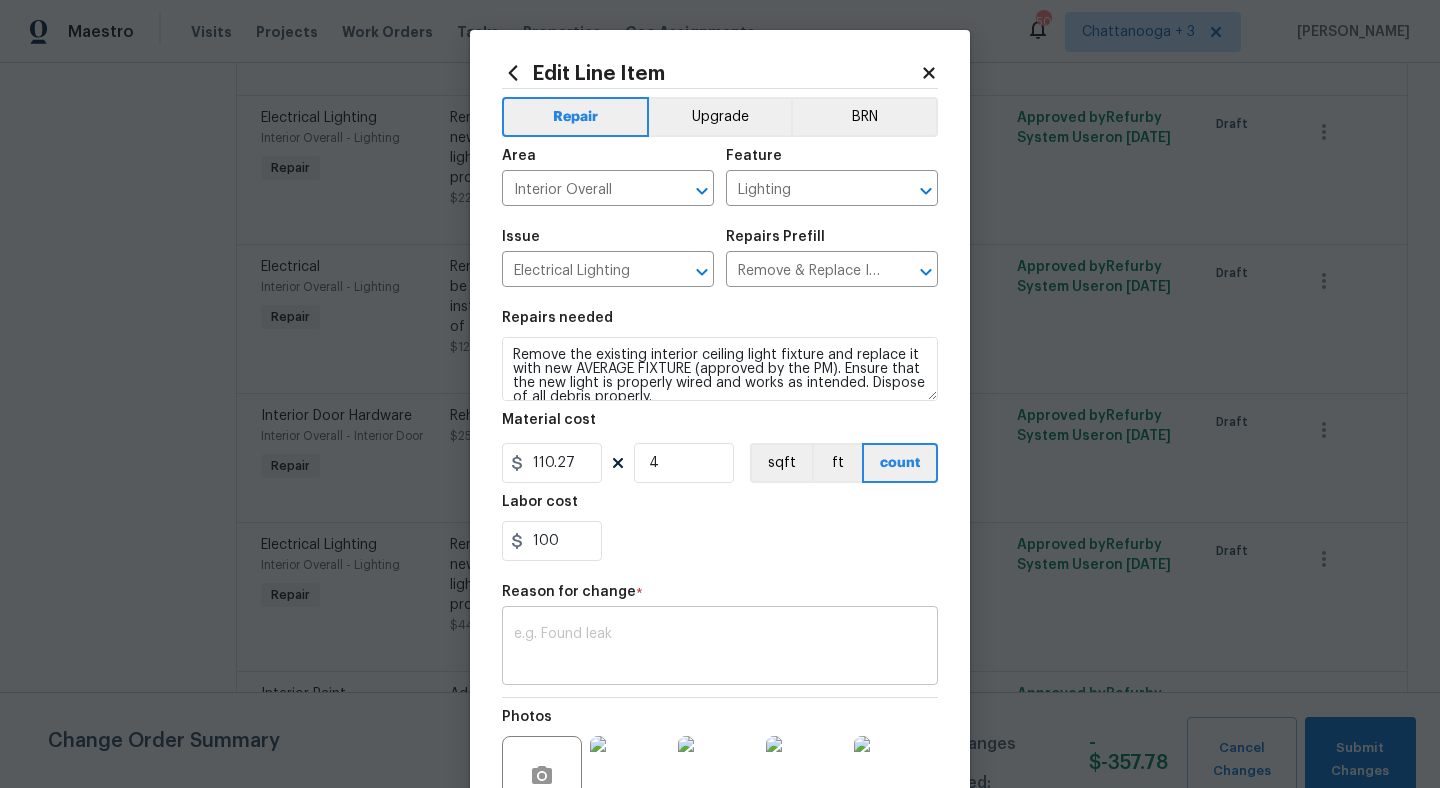click at bounding box center (720, 648) 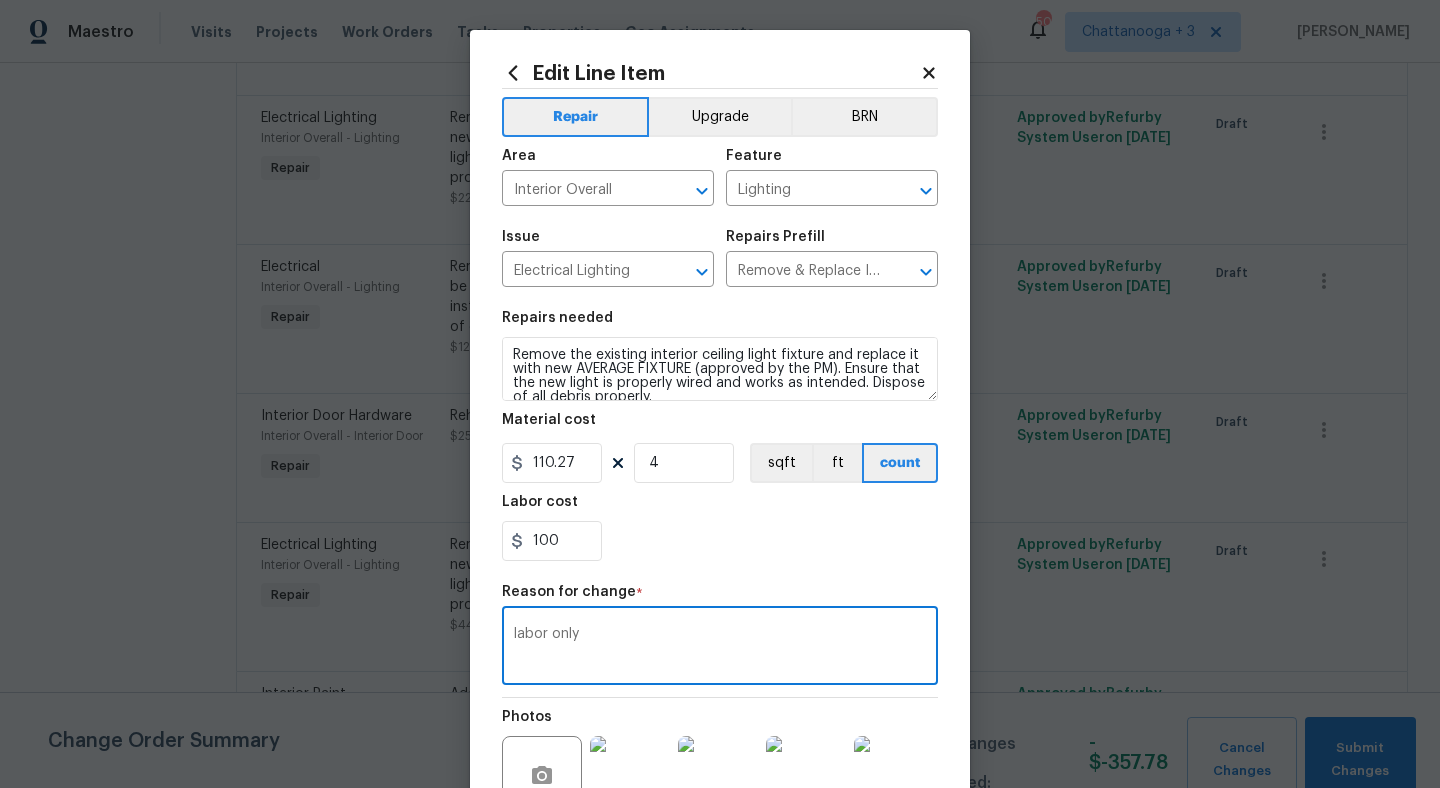 type on "labor only" 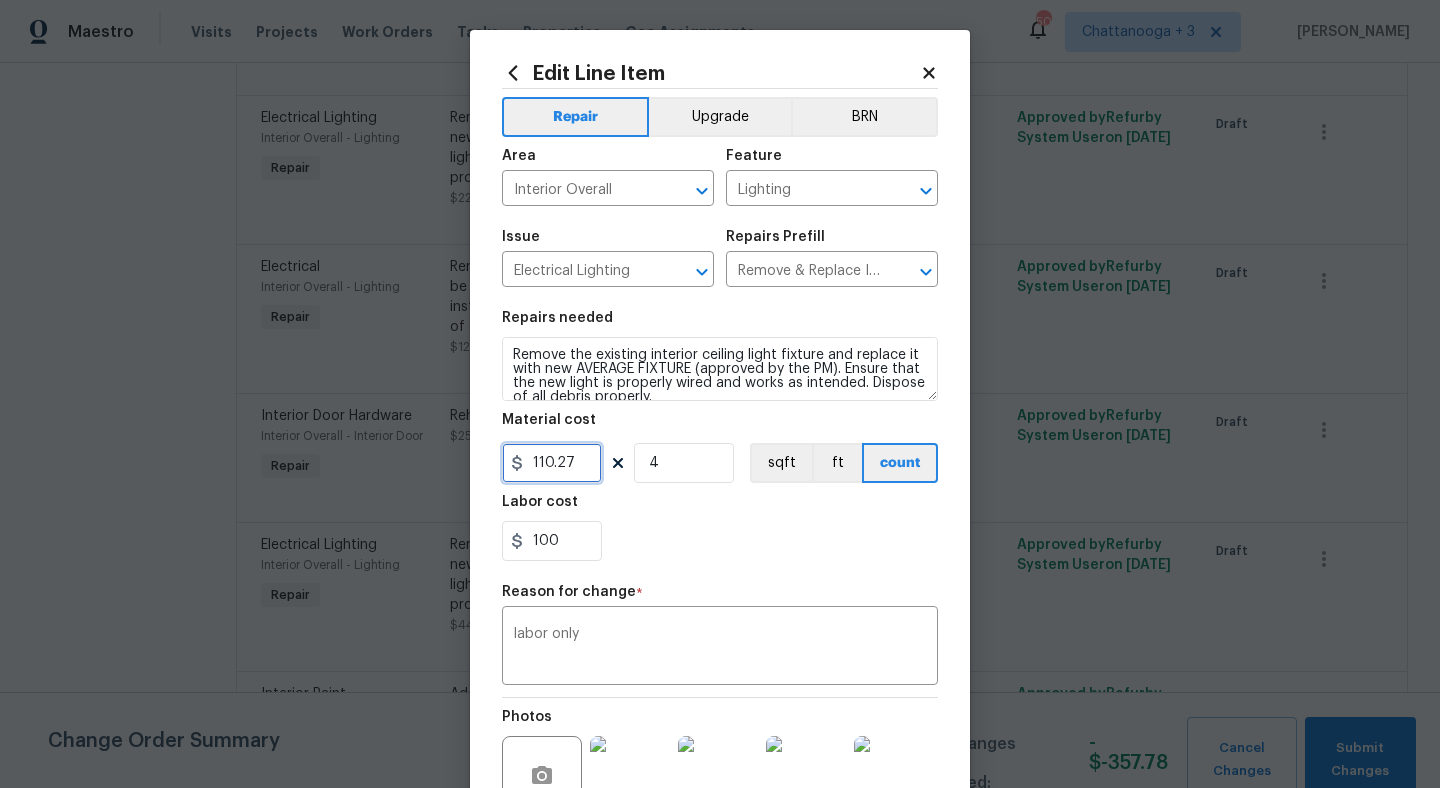 drag, startPoint x: 575, startPoint y: 473, endPoint x: 434, endPoint y: 473, distance: 141 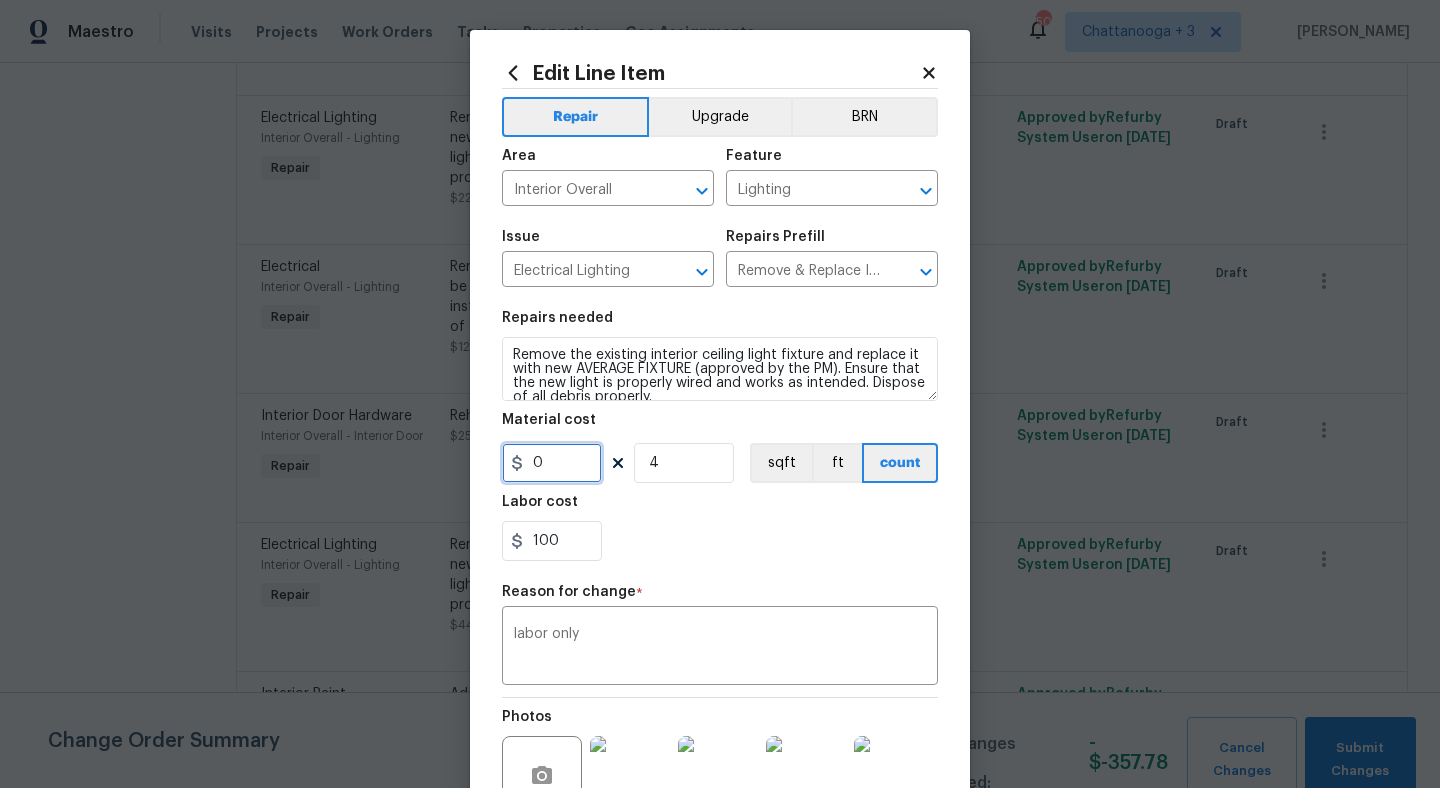 type on "0" 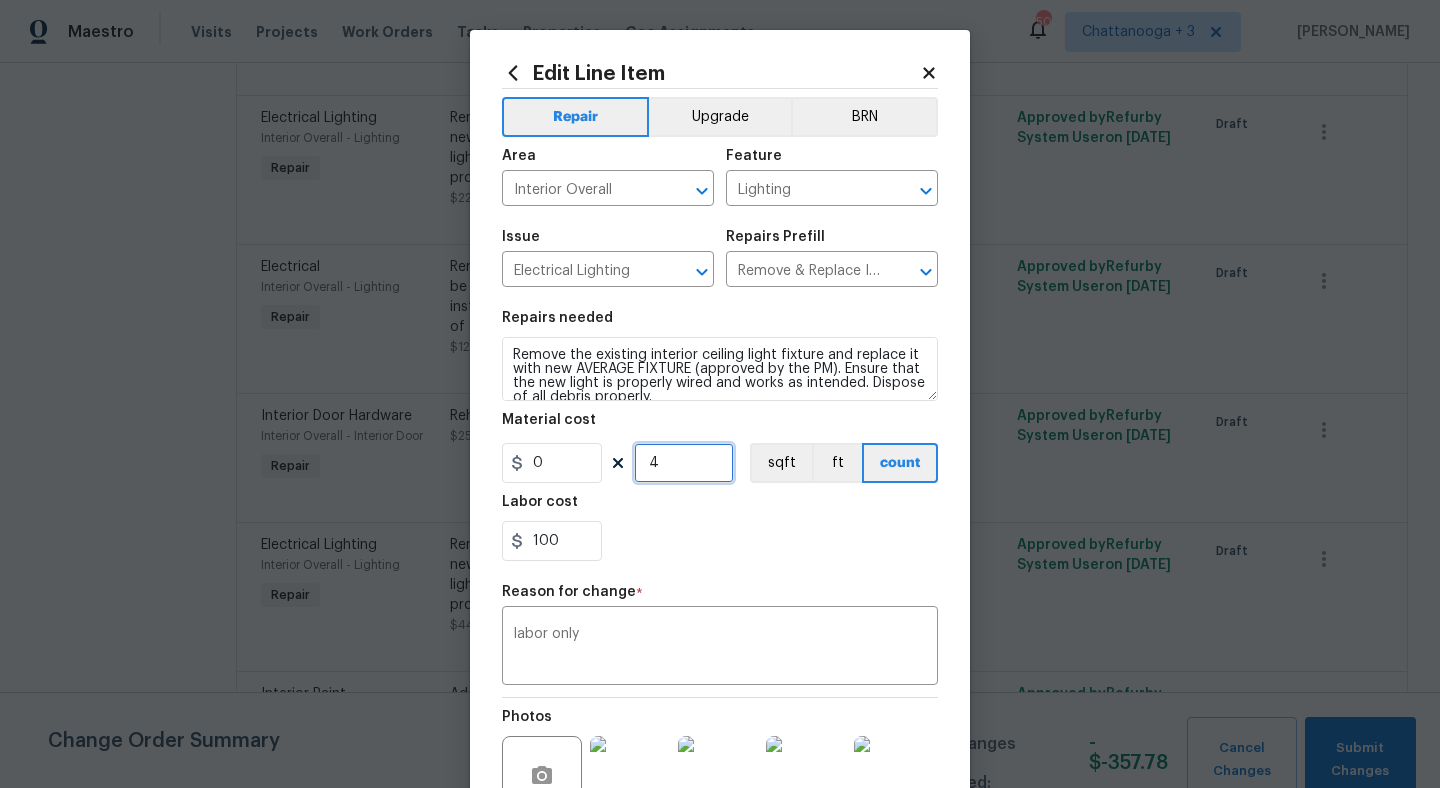 click on "4" at bounding box center (684, 463) 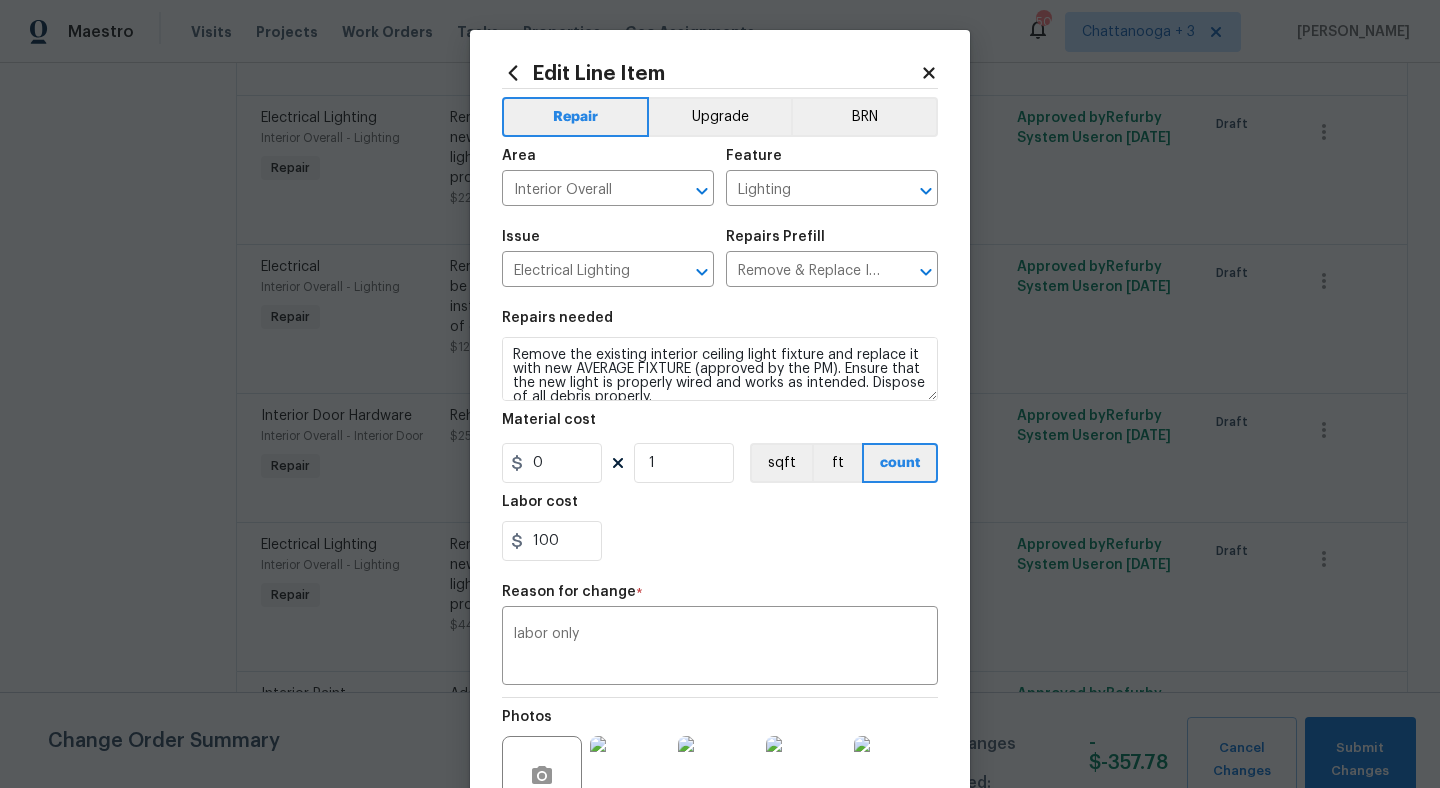 click on "100" at bounding box center (720, 541) 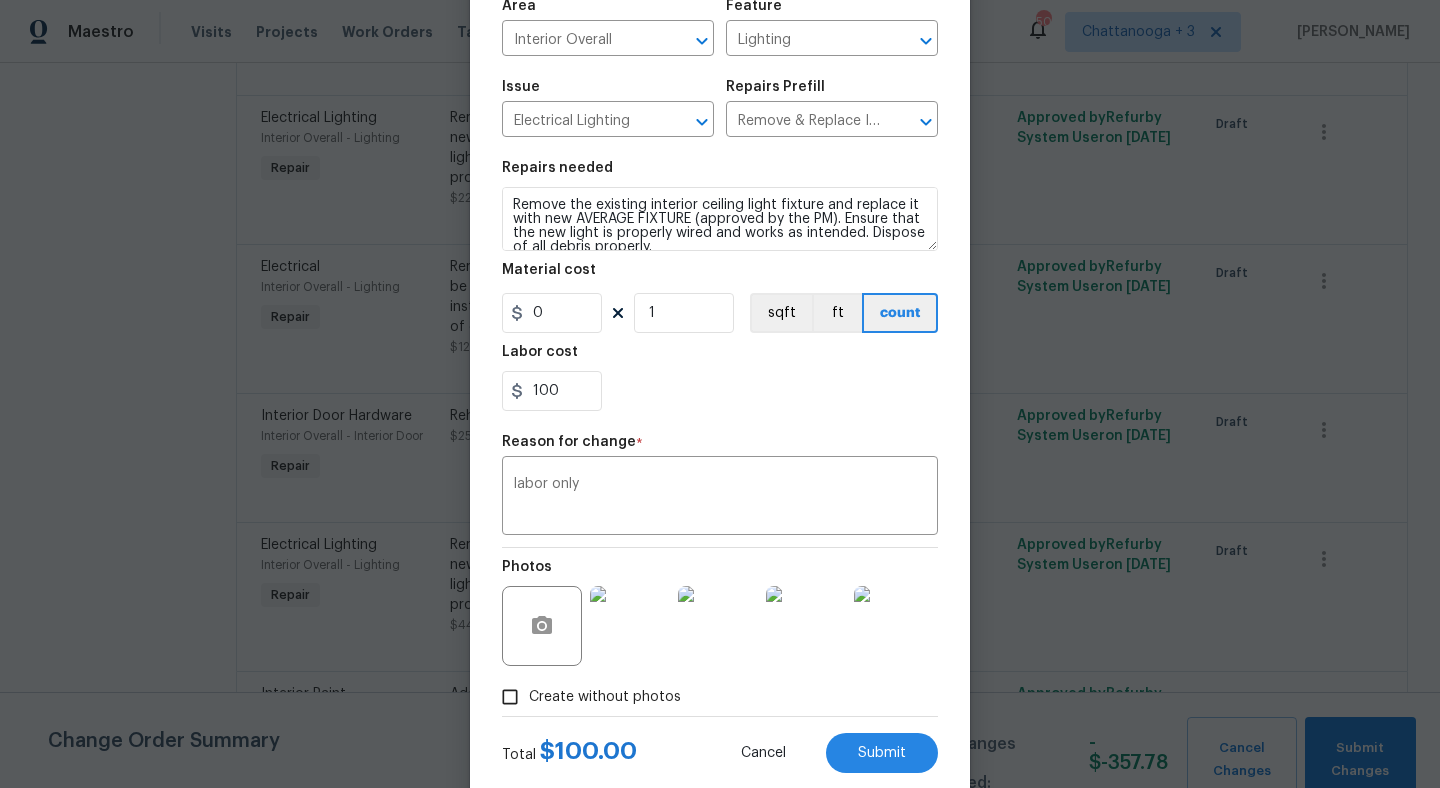 scroll, scrollTop: 198, scrollLeft: 0, axis: vertical 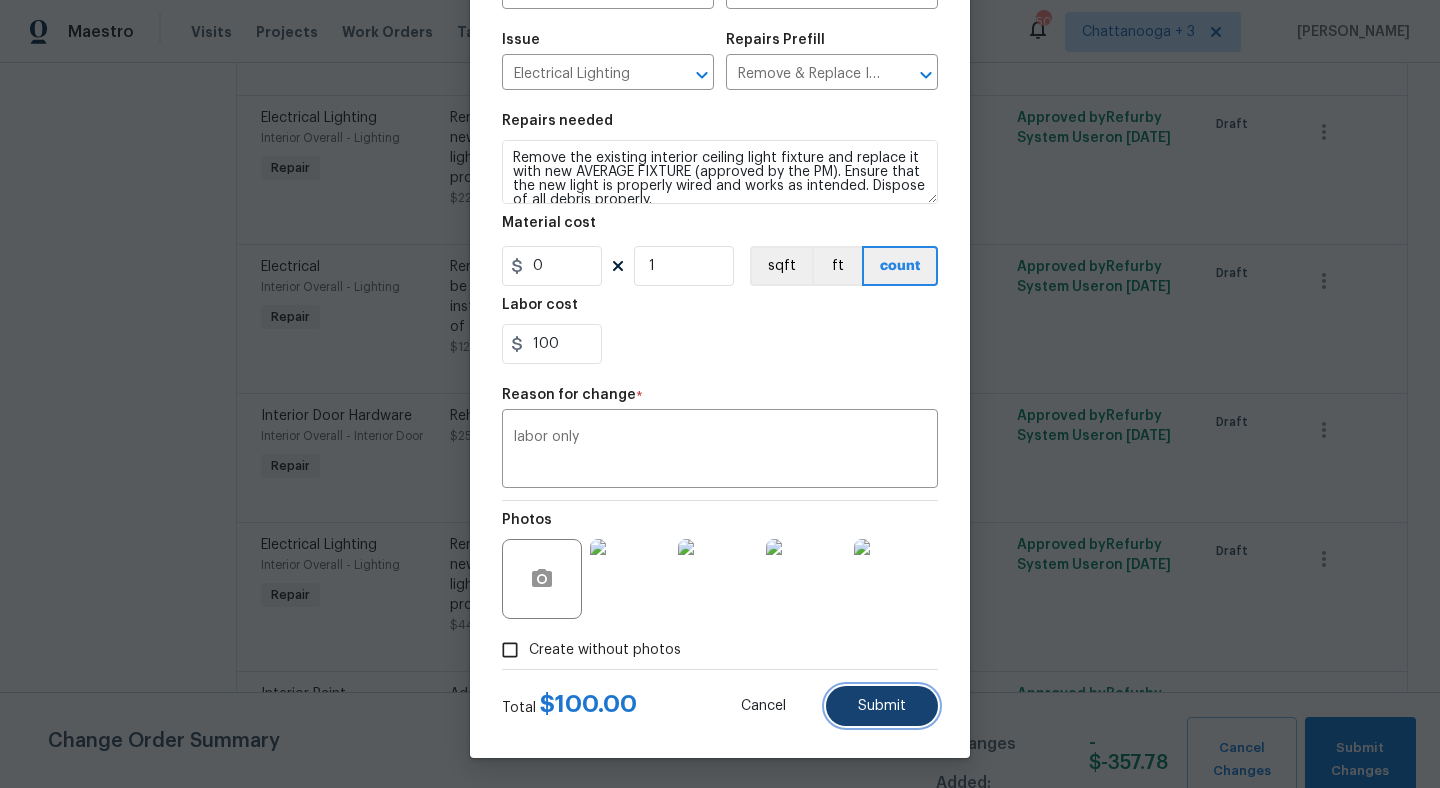 click on "Submit" at bounding box center [882, 706] 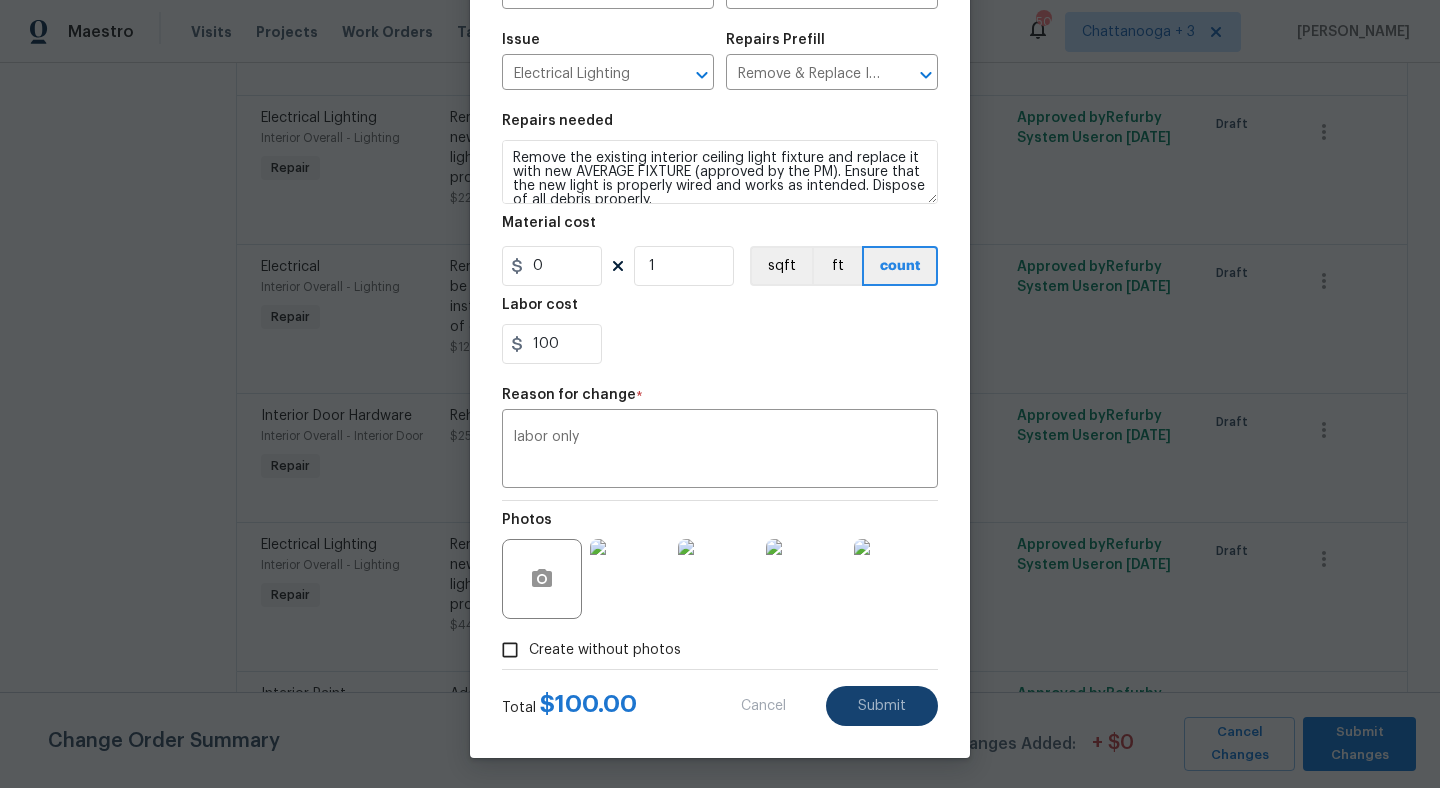 type on "4" 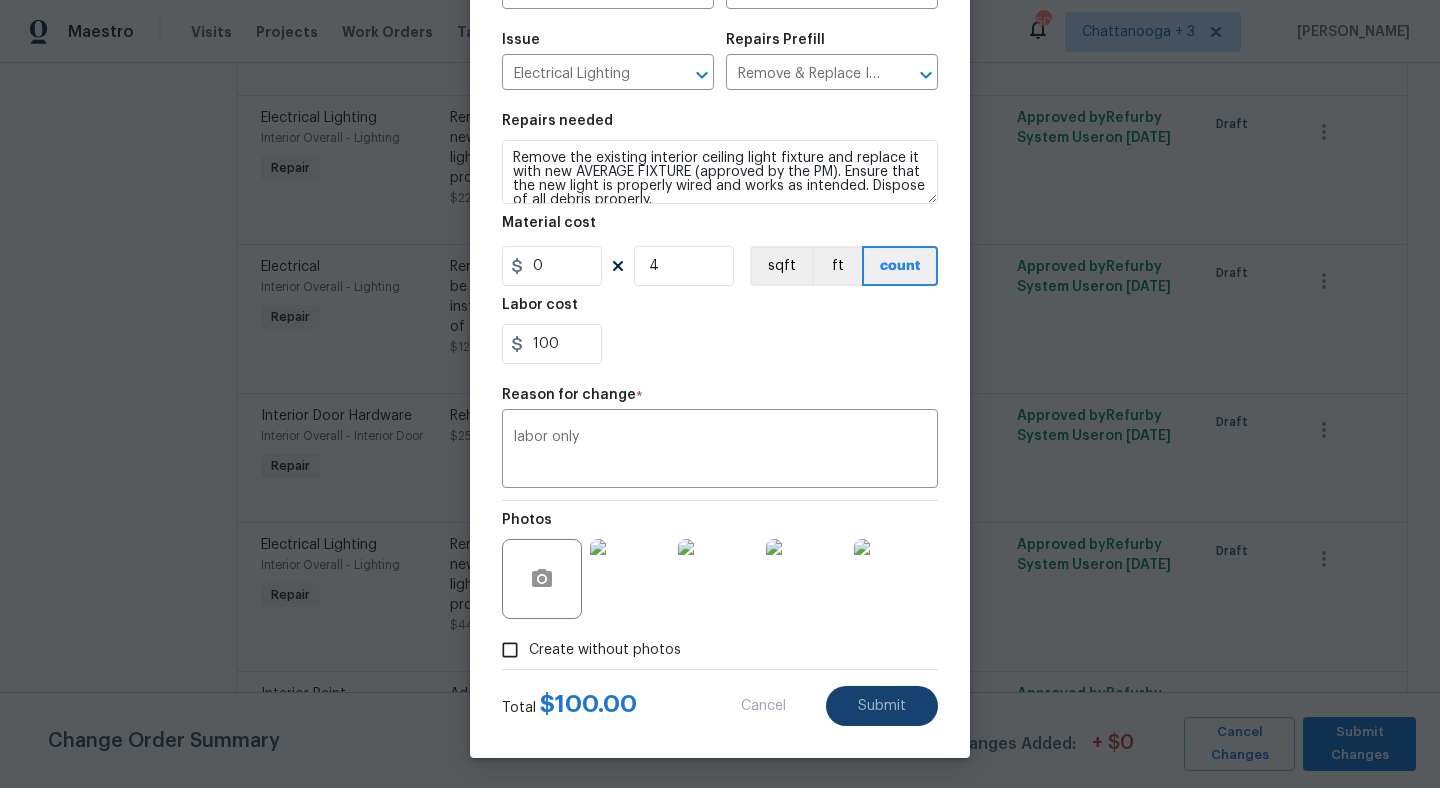 type on "110.27" 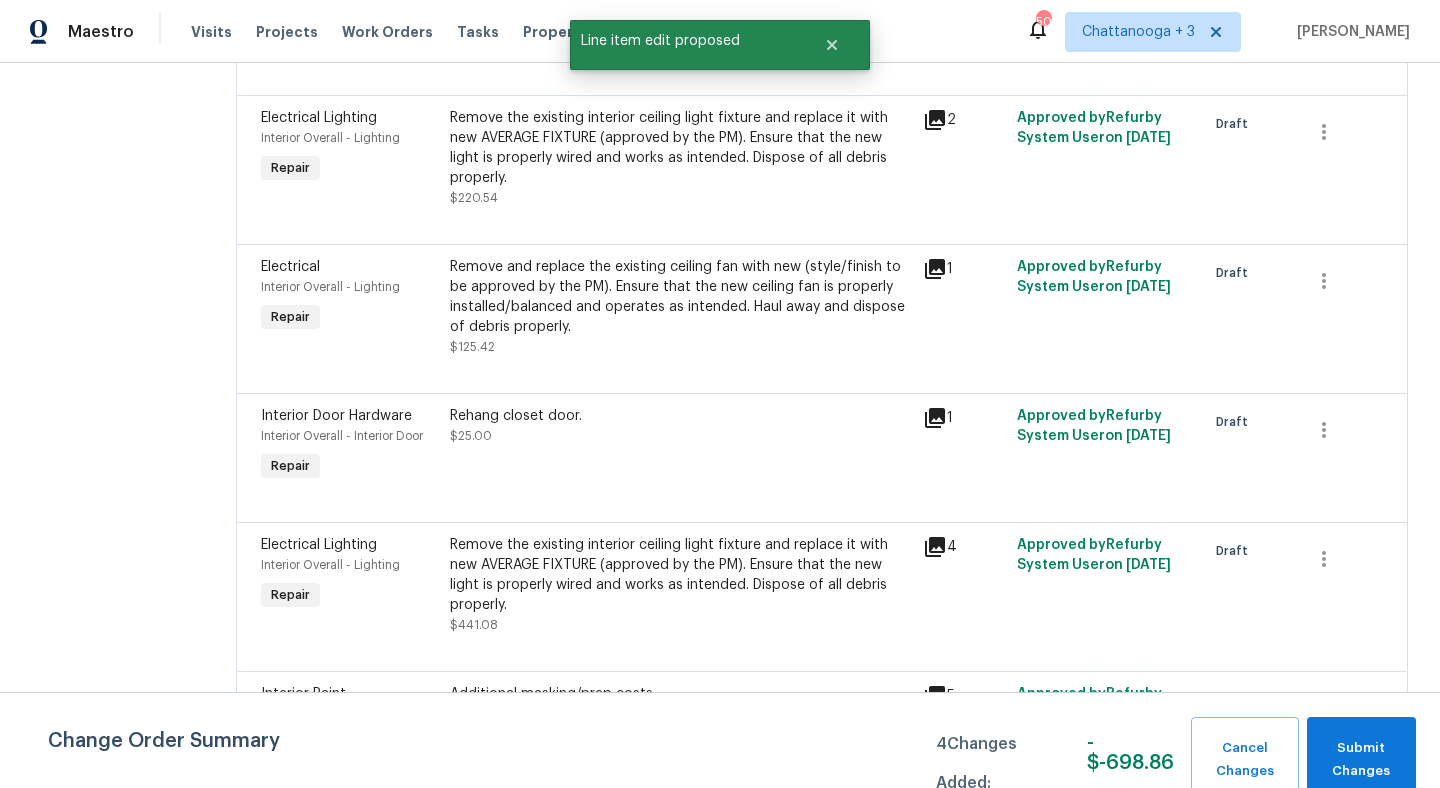 scroll, scrollTop: 0, scrollLeft: 0, axis: both 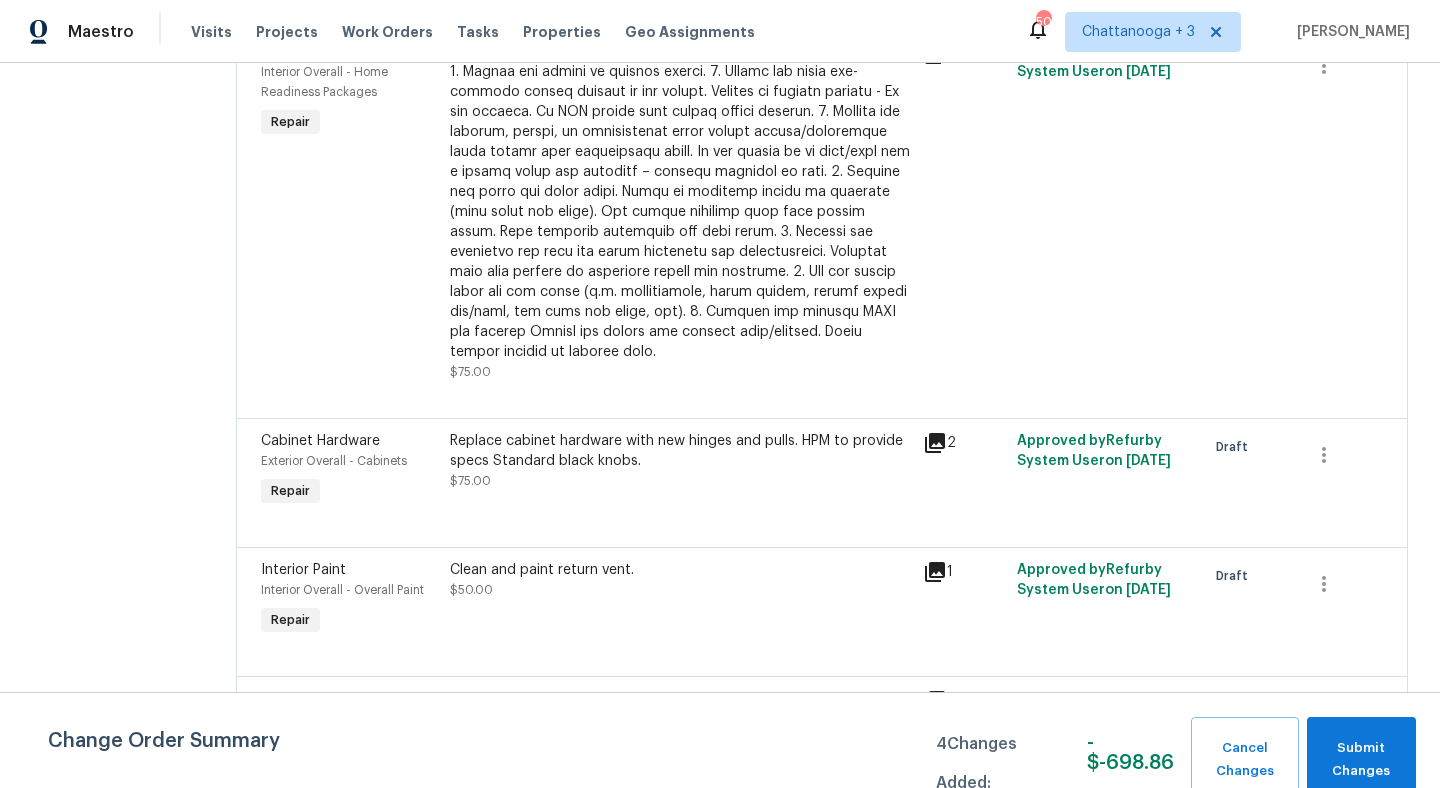 click on "Replace cabinet hardware with new hinges and pulls. HPM to provide specs
Standard black knobs." at bounding box center (680, 451) 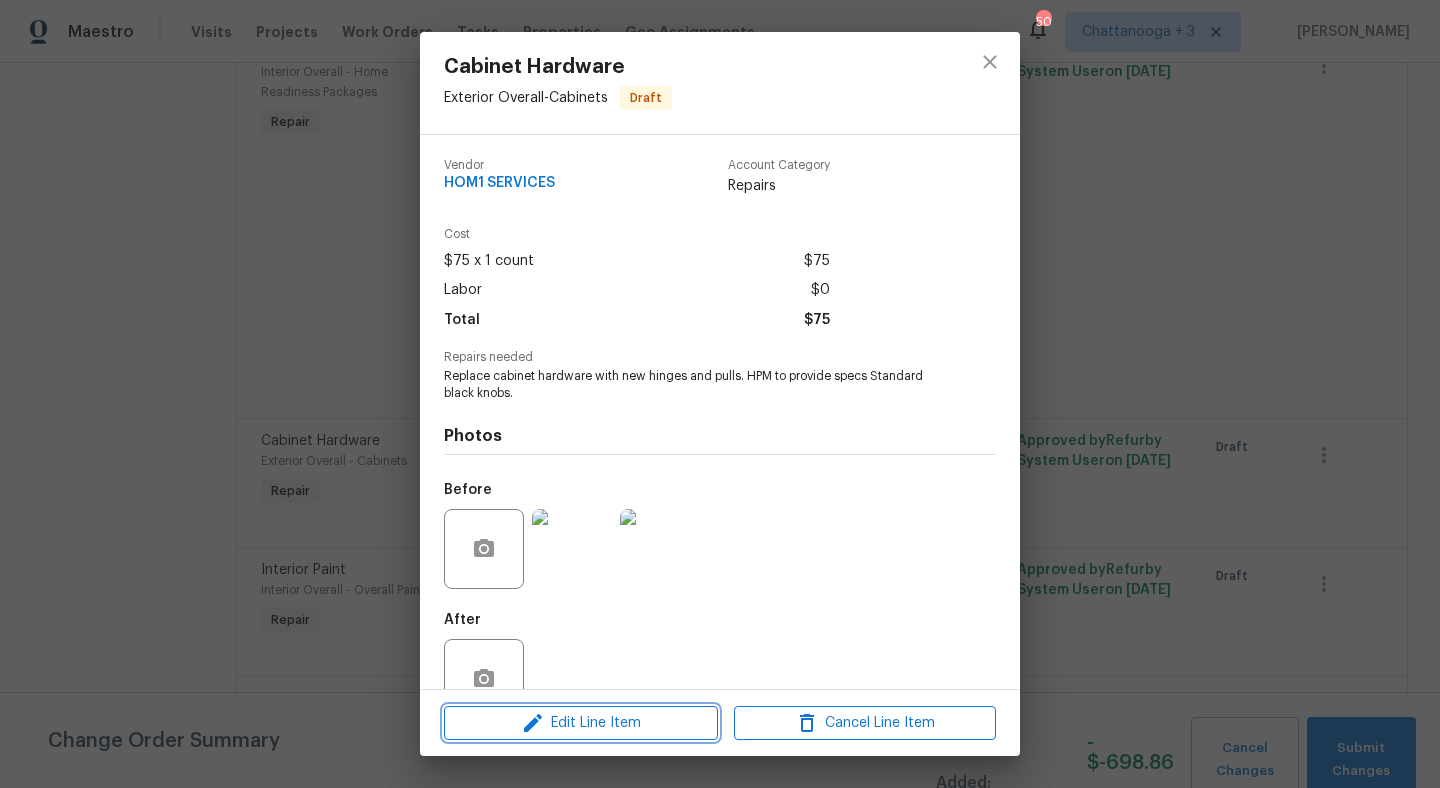 click on "Edit Line Item" at bounding box center (581, 723) 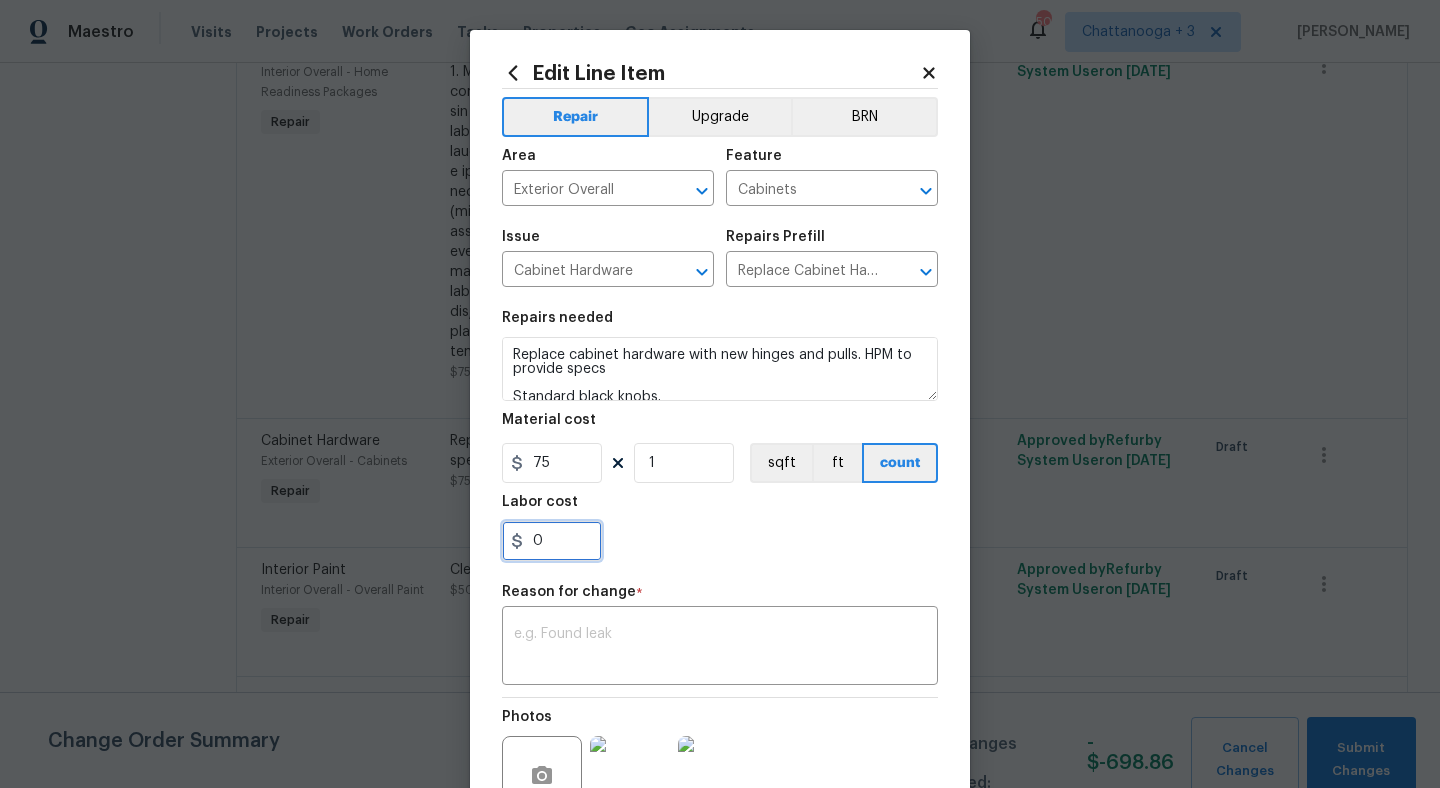 click on "0" at bounding box center [552, 541] 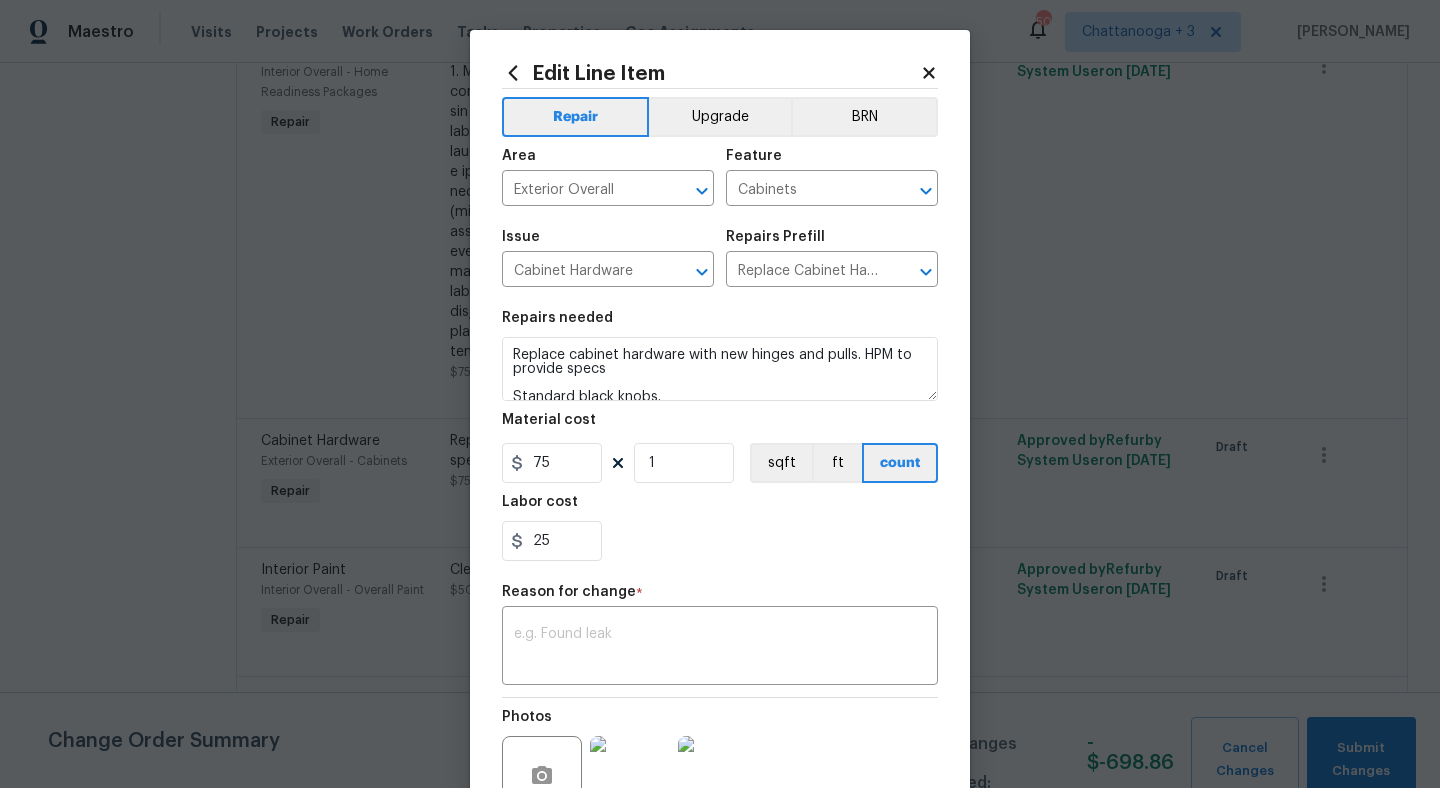 drag, startPoint x: 568, startPoint y: 443, endPoint x: 478, endPoint y: 443, distance: 90 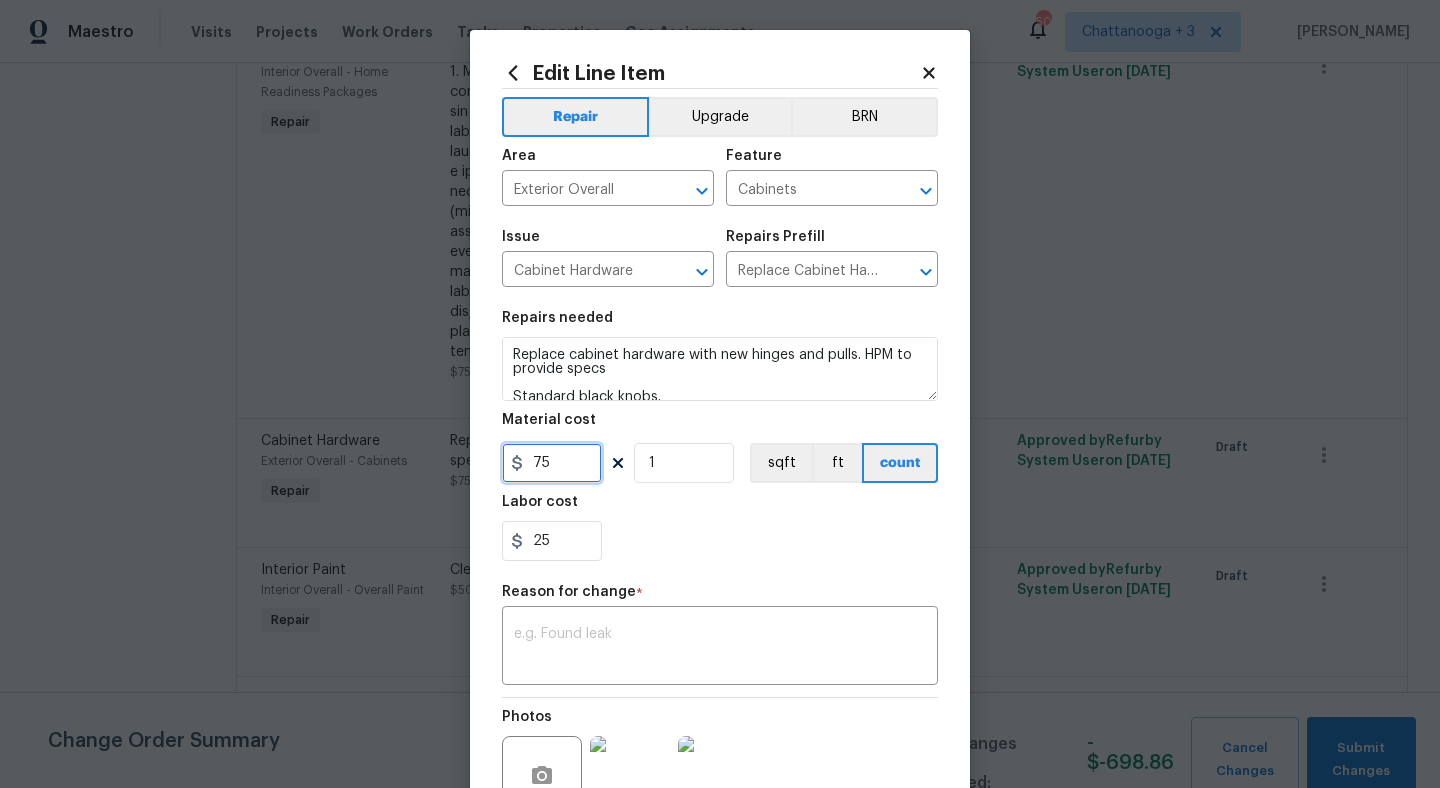 drag, startPoint x: 548, startPoint y: 466, endPoint x: 494, endPoint y: 466, distance: 54 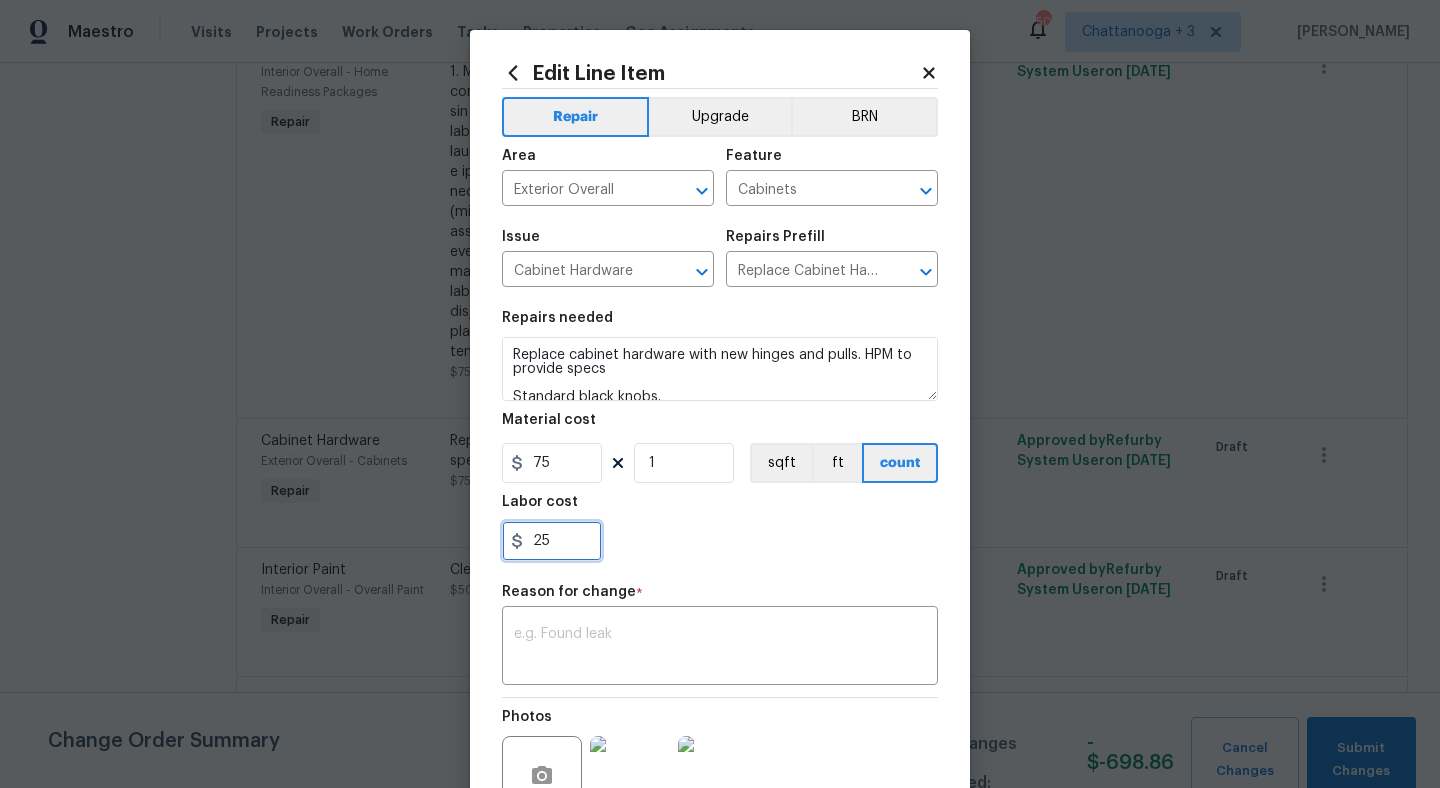 click on "25" at bounding box center [552, 541] 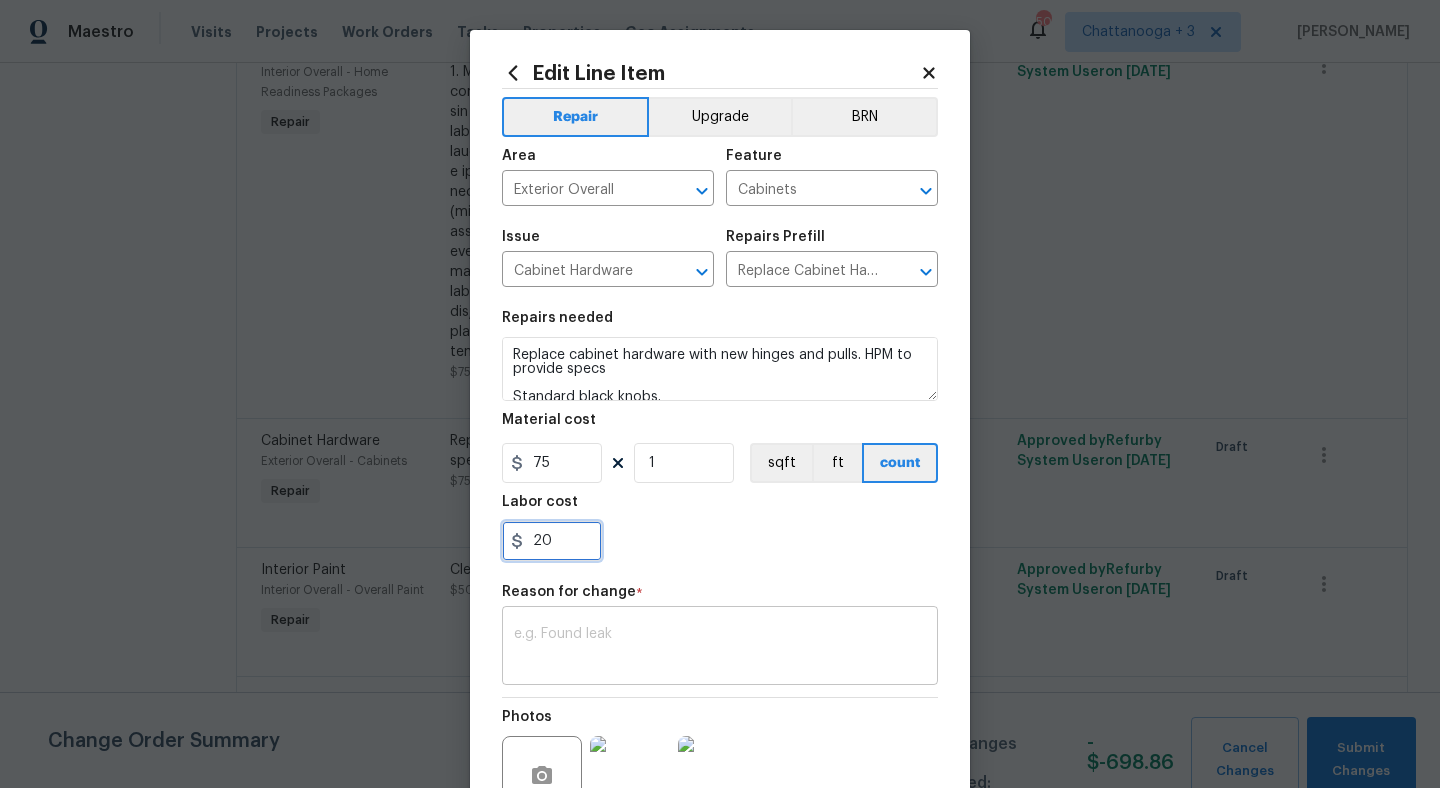 type on "20" 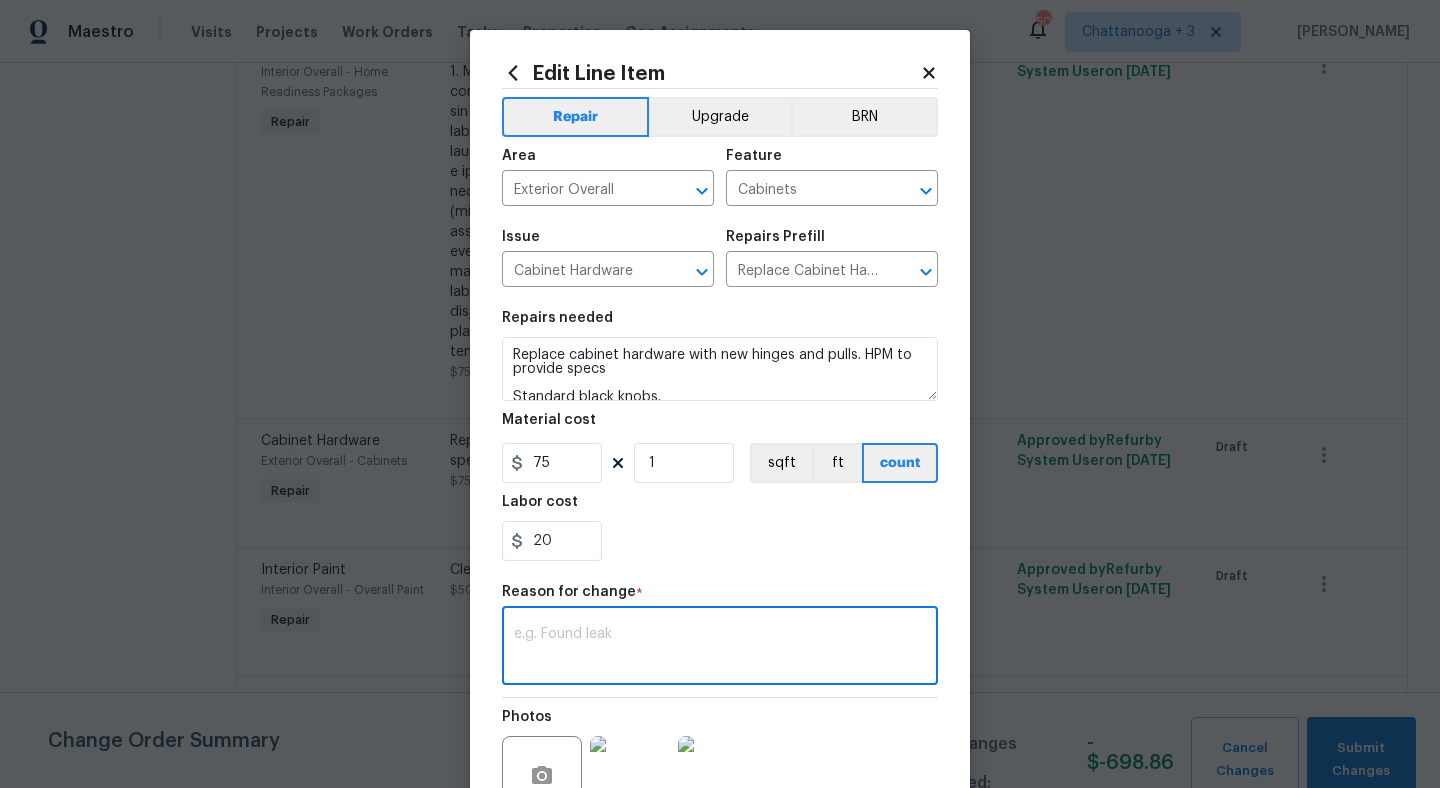 click at bounding box center (720, 648) 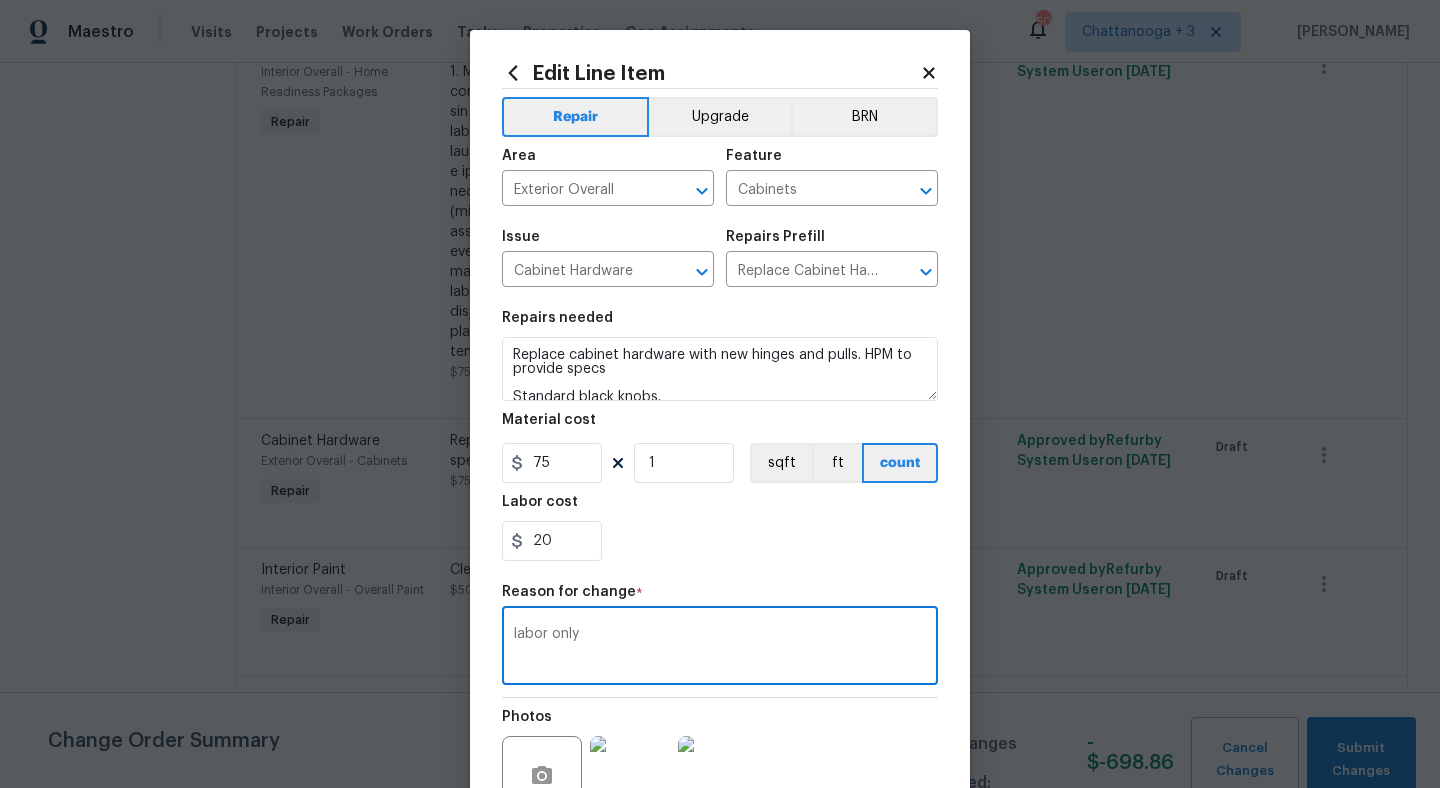type on "labor only" 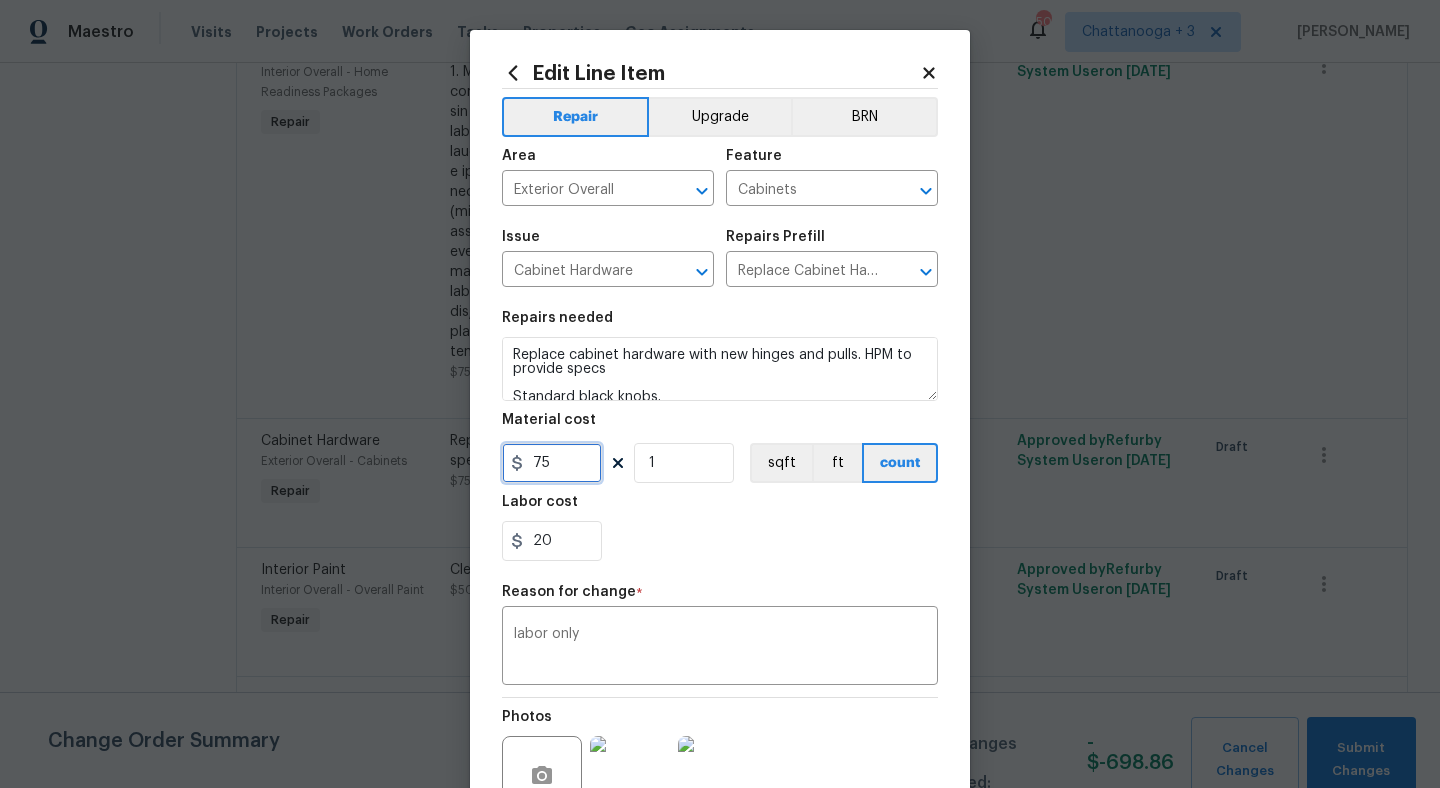 drag, startPoint x: 559, startPoint y: 475, endPoint x: 419, endPoint y: 473, distance: 140.01428 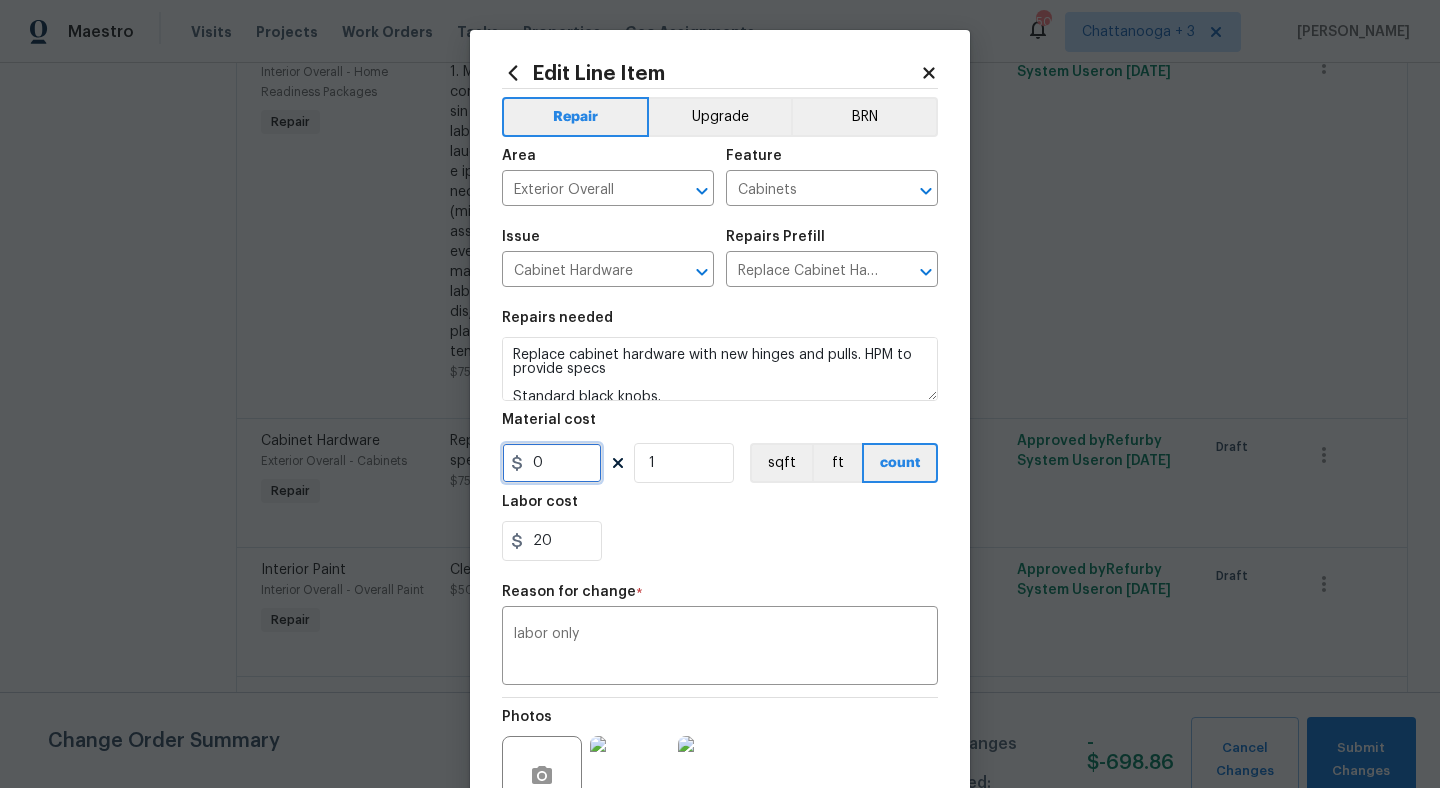type on "0" 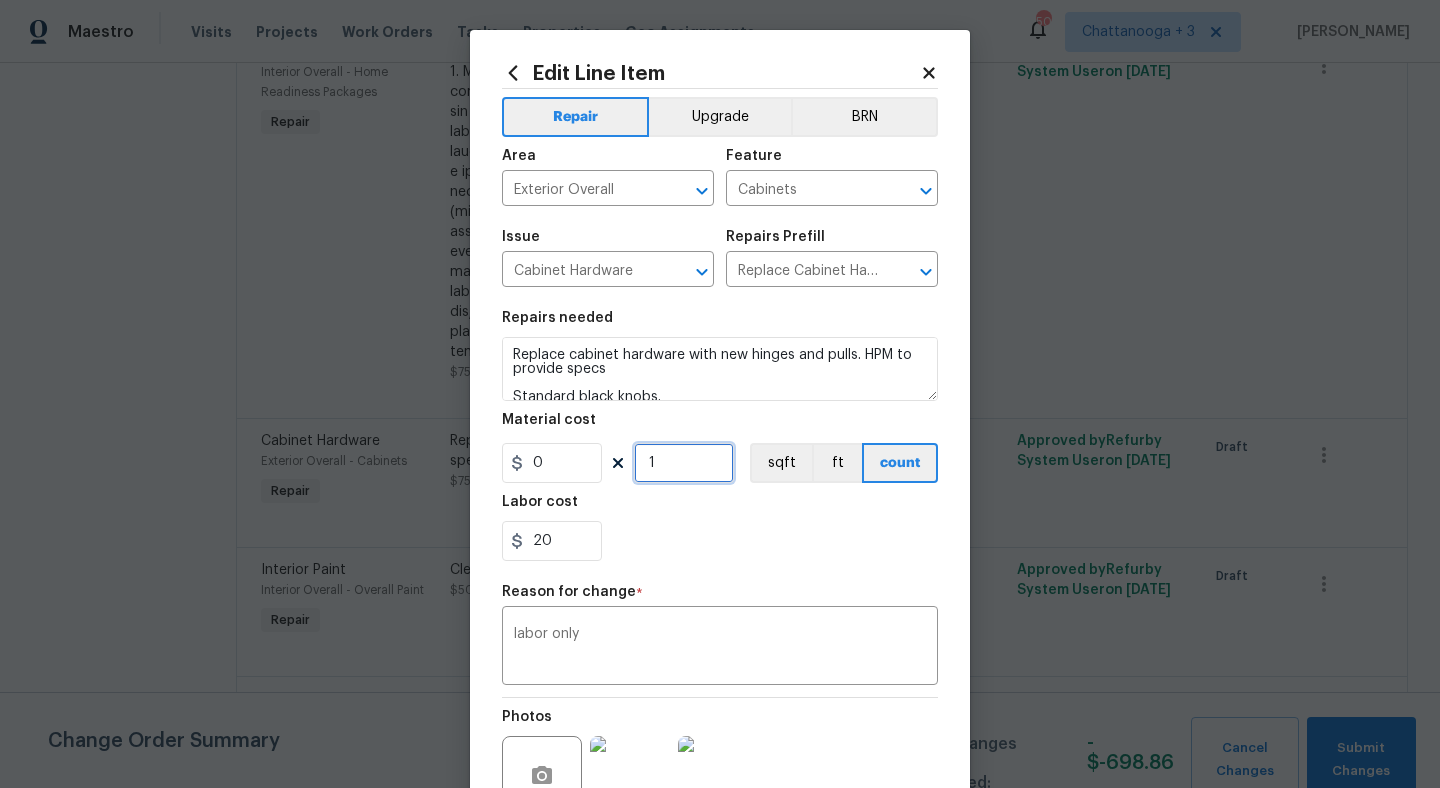 drag, startPoint x: 716, startPoint y: 453, endPoint x: 496, endPoint y: 458, distance: 220.05681 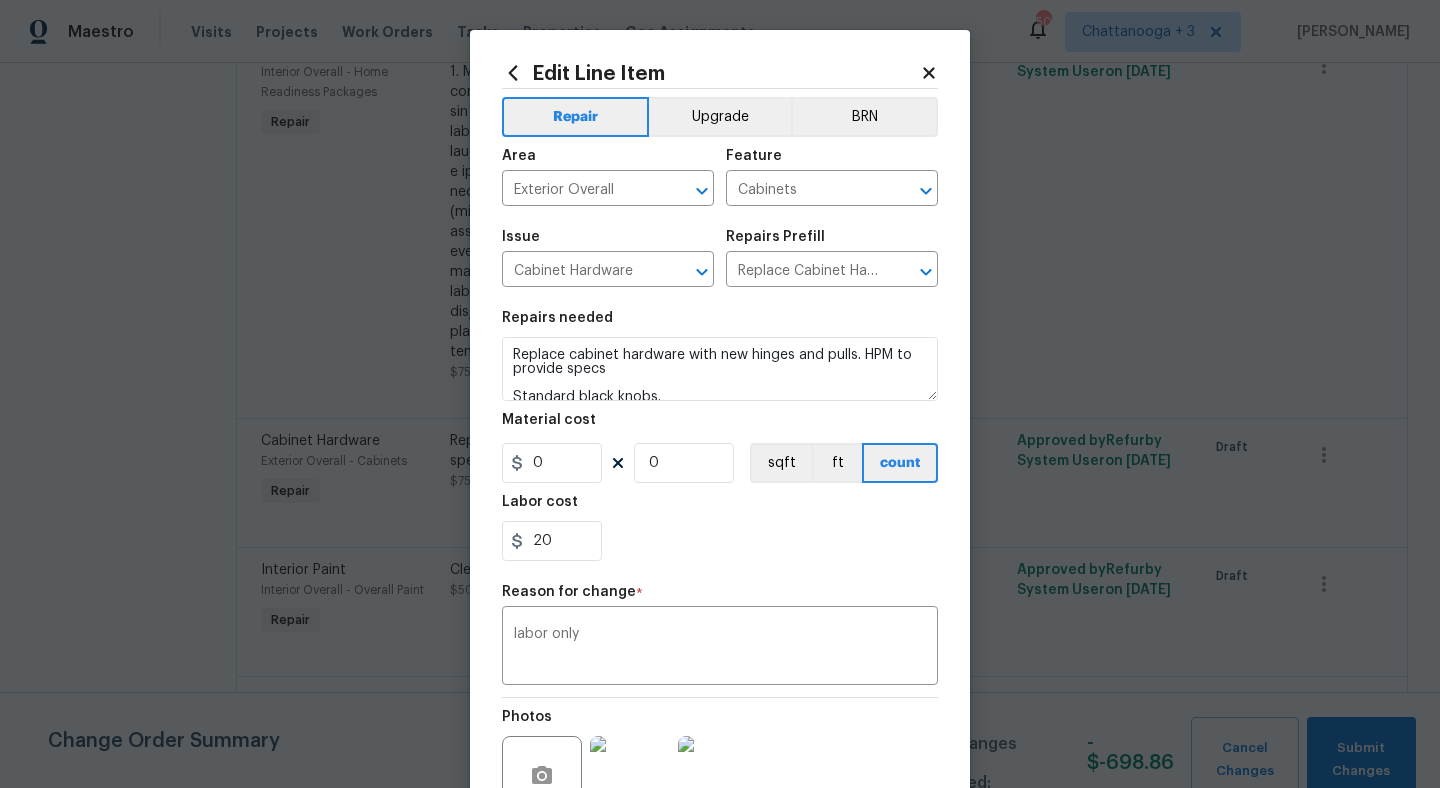 click on "20" at bounding box center [720, 541] 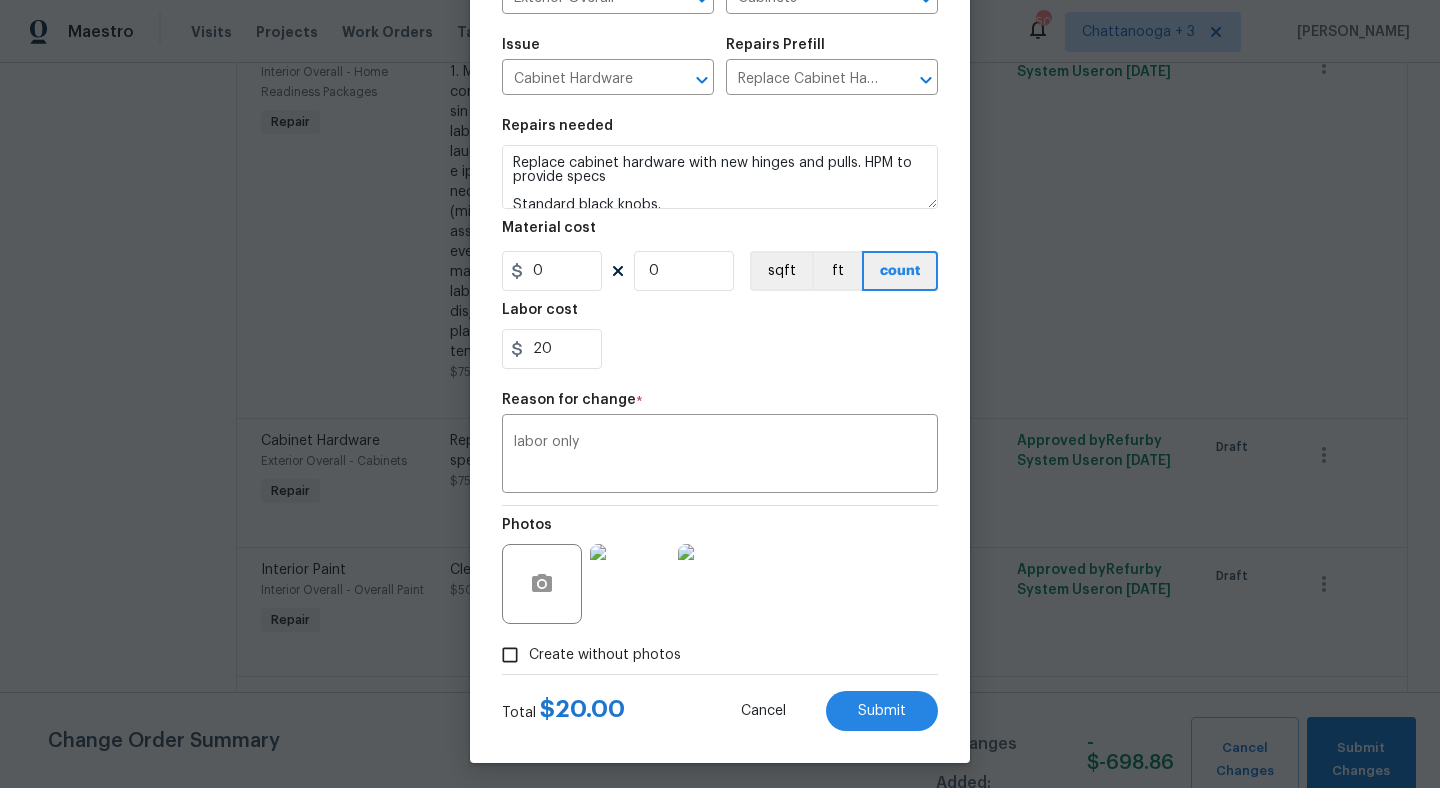 scroll, scrollTop: 198, scrollLeft: 0, axis: vertical 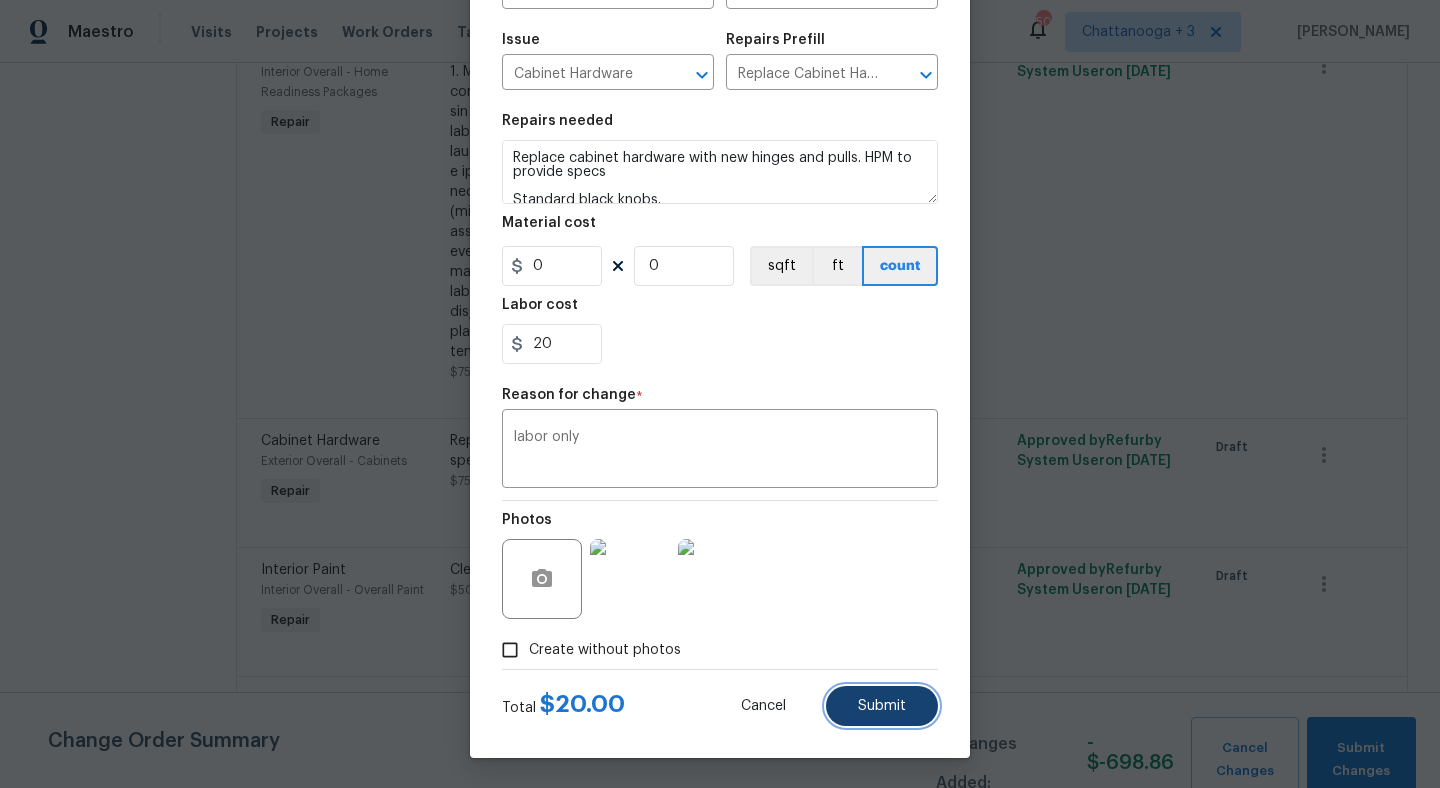 click on "Submit" at bounding box center [882, 706] 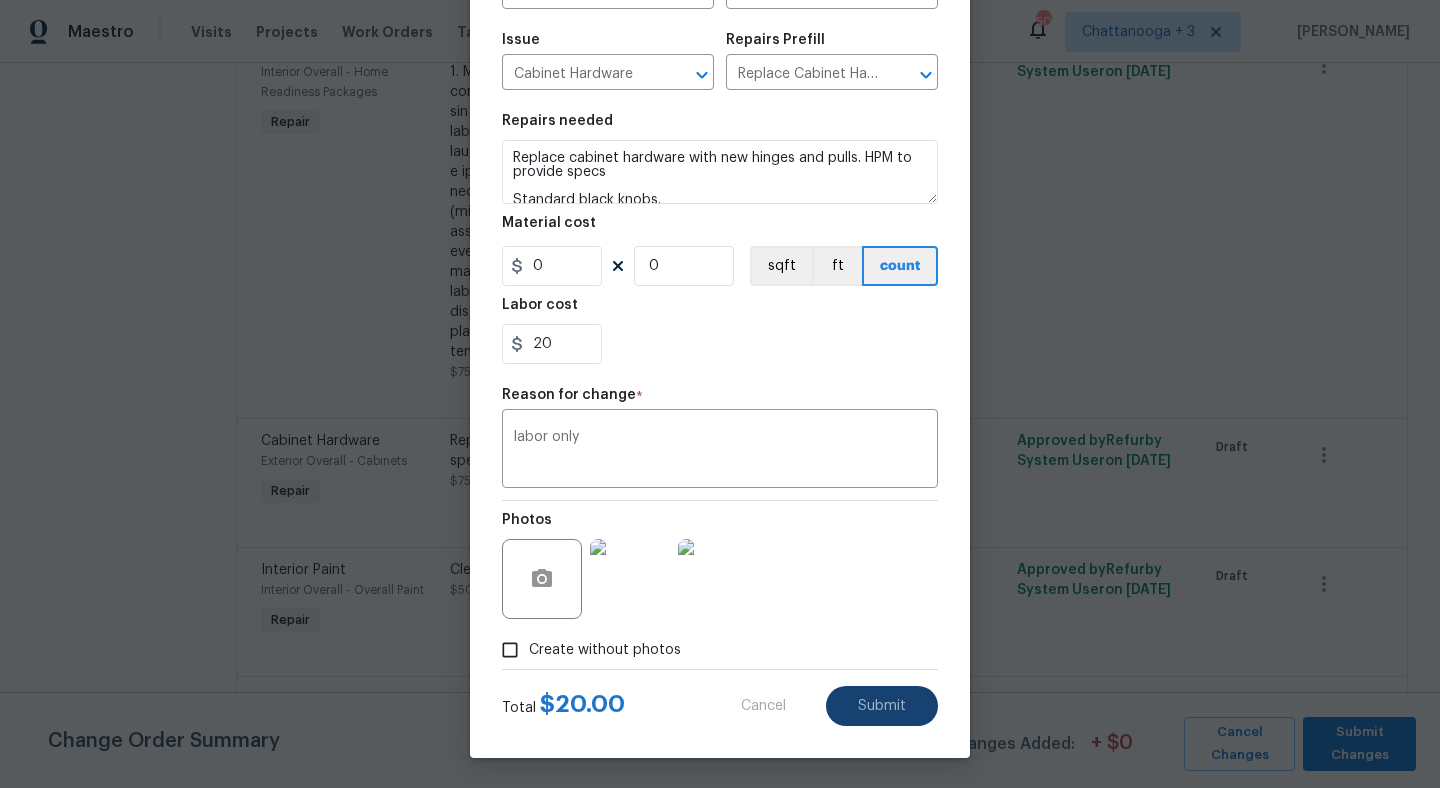 type on "1" 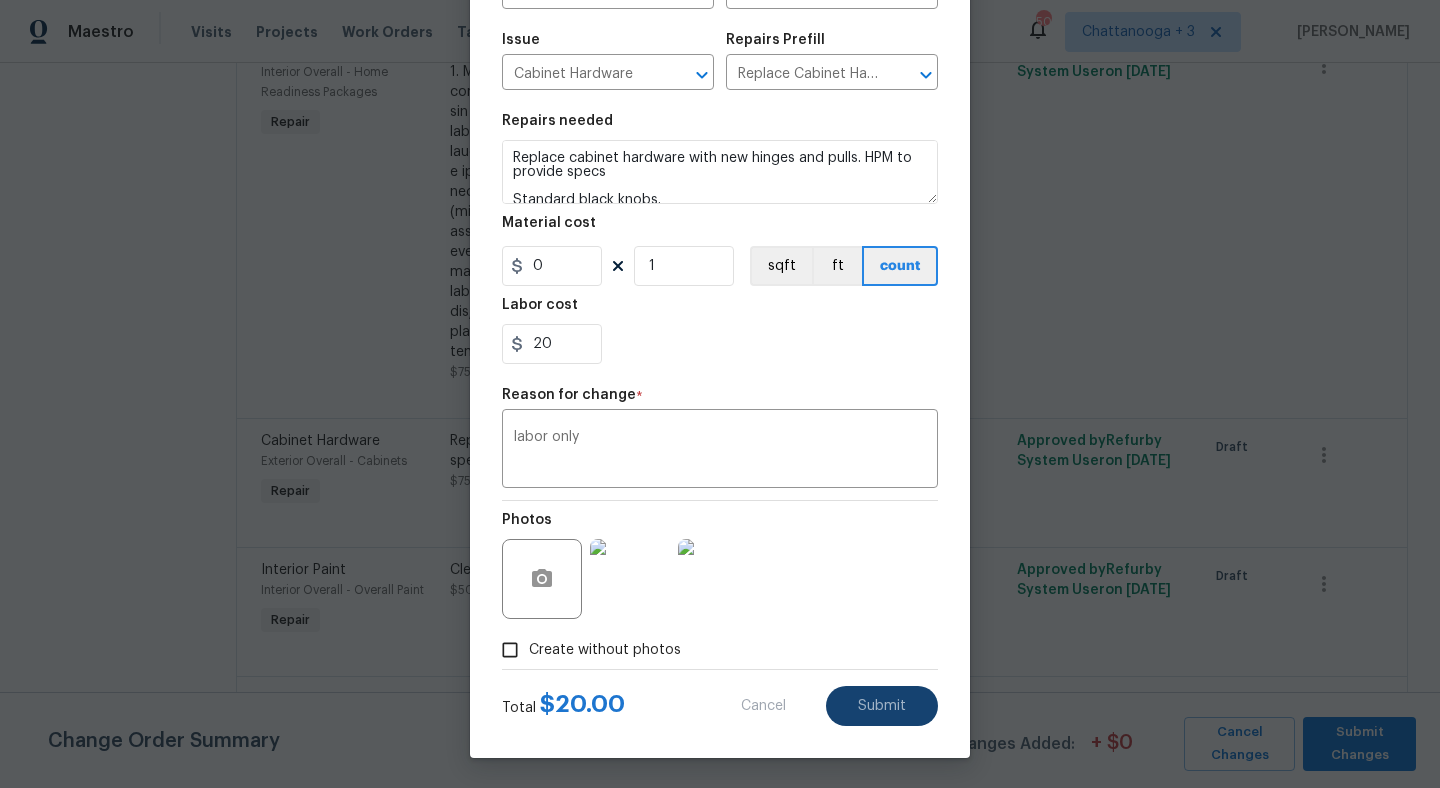 type on "75" 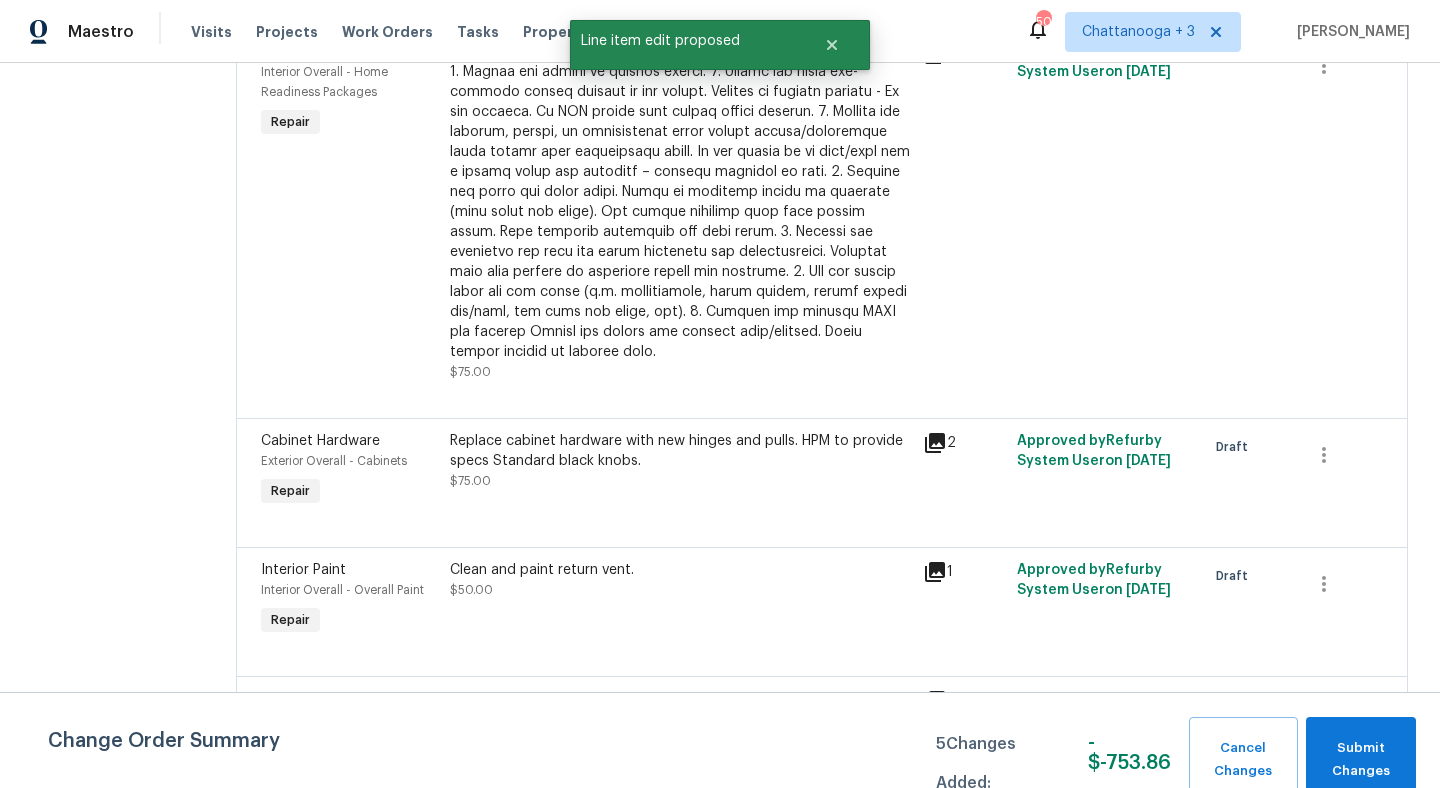 scroll, scrollTop: 0, scrollLeft: 0, axis: both 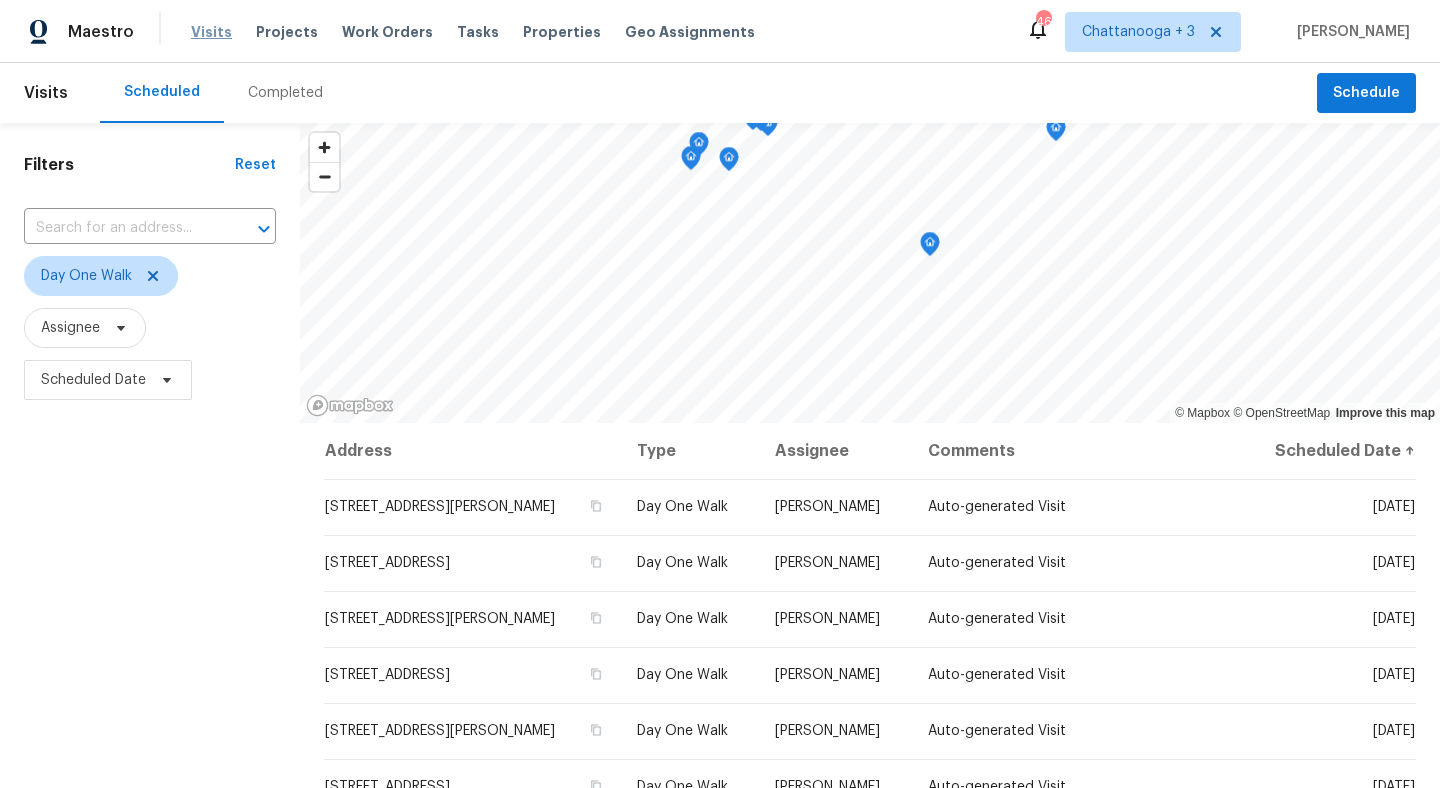 click on "Visits" at bounding box center (211, 32) 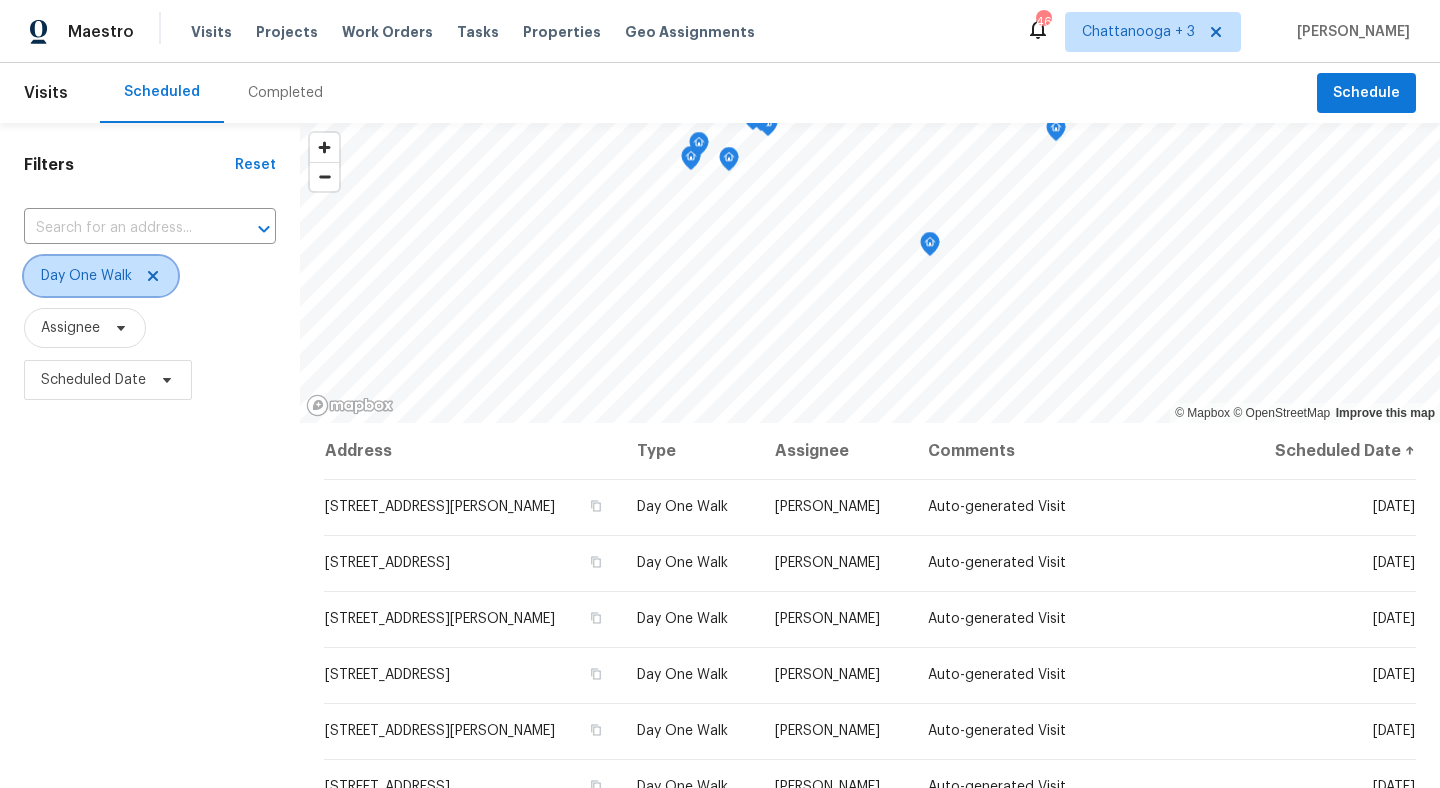 click 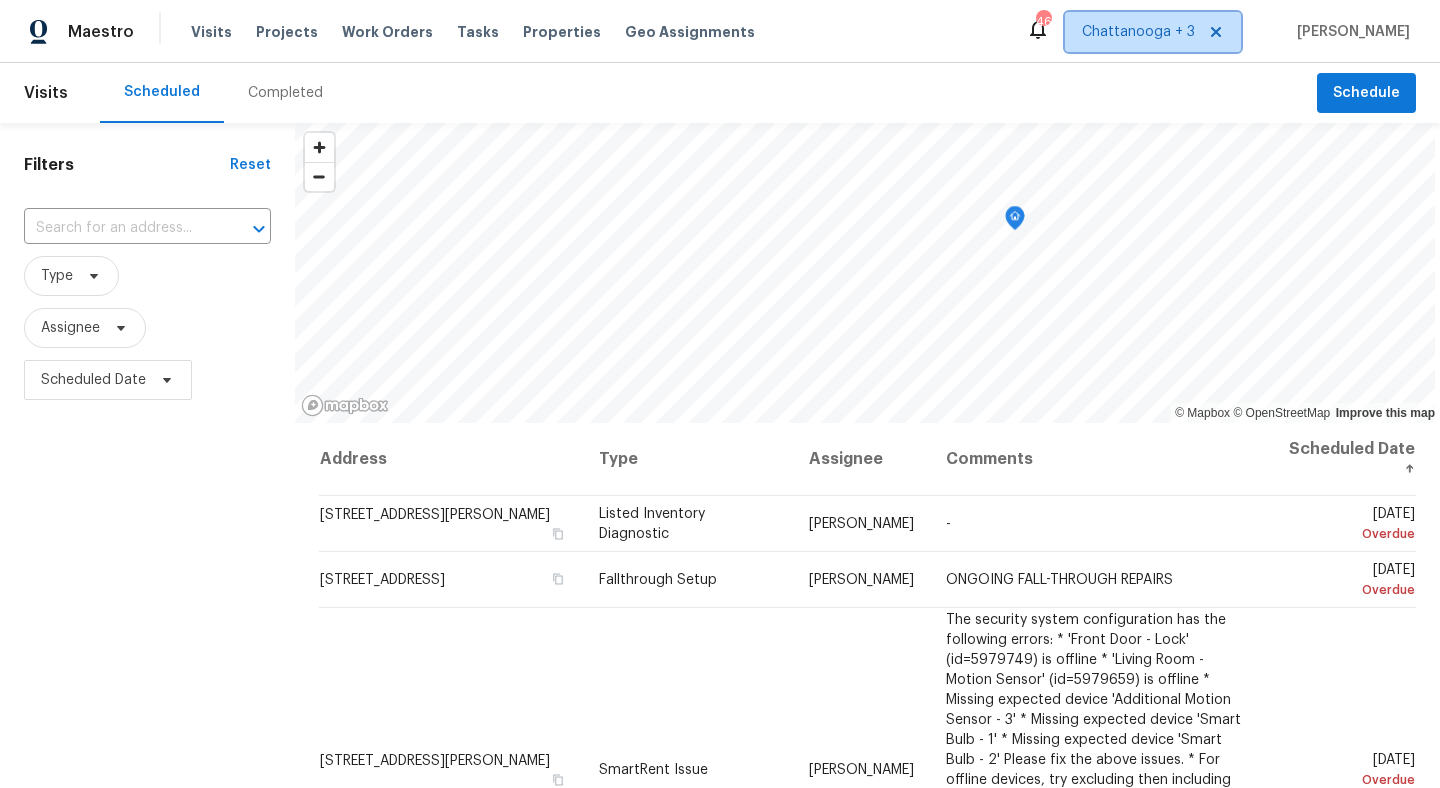 click on "Chattanooga + 3" at bounding box center [1138, 32] 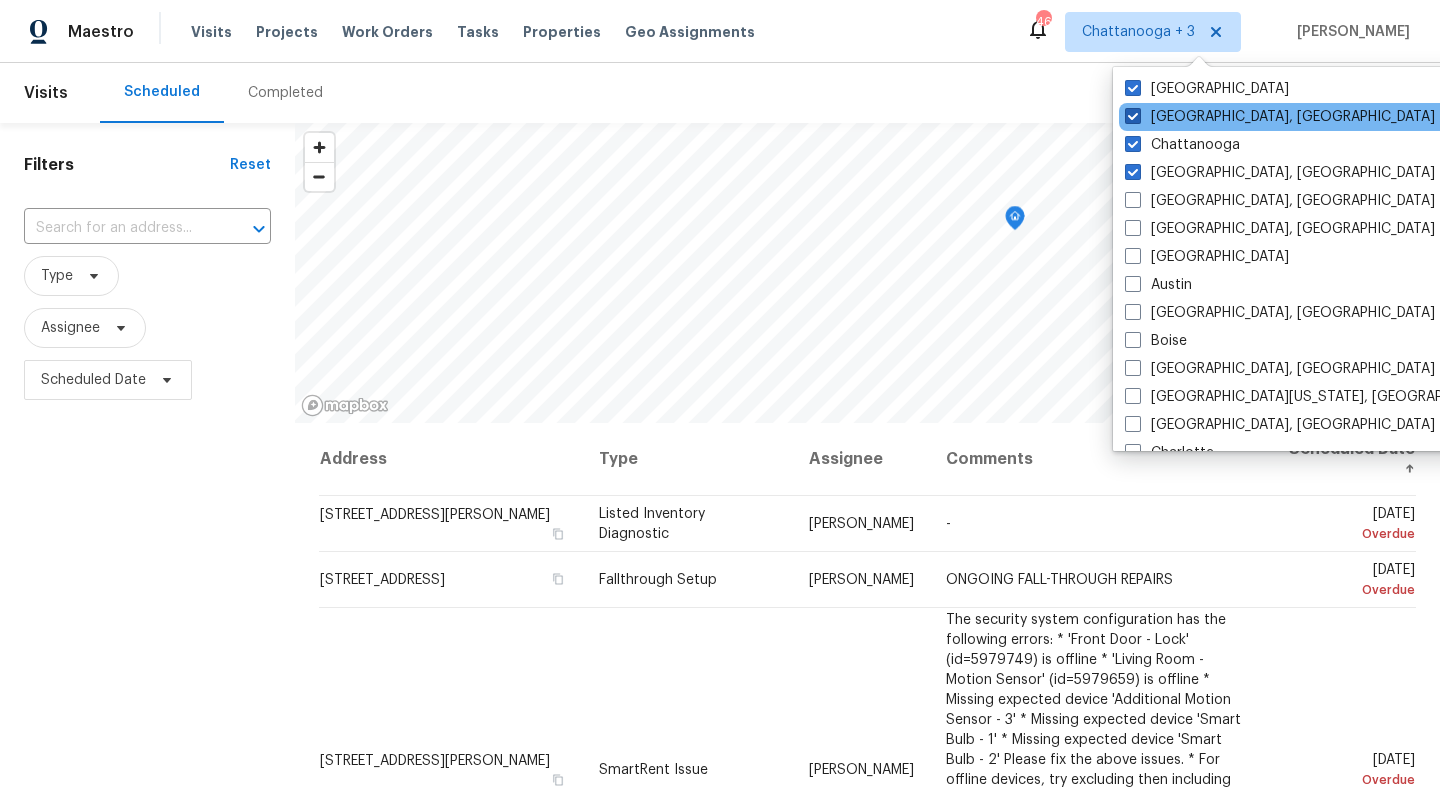 click on "Knoxville, TN" at bounding box center [1280, 117] 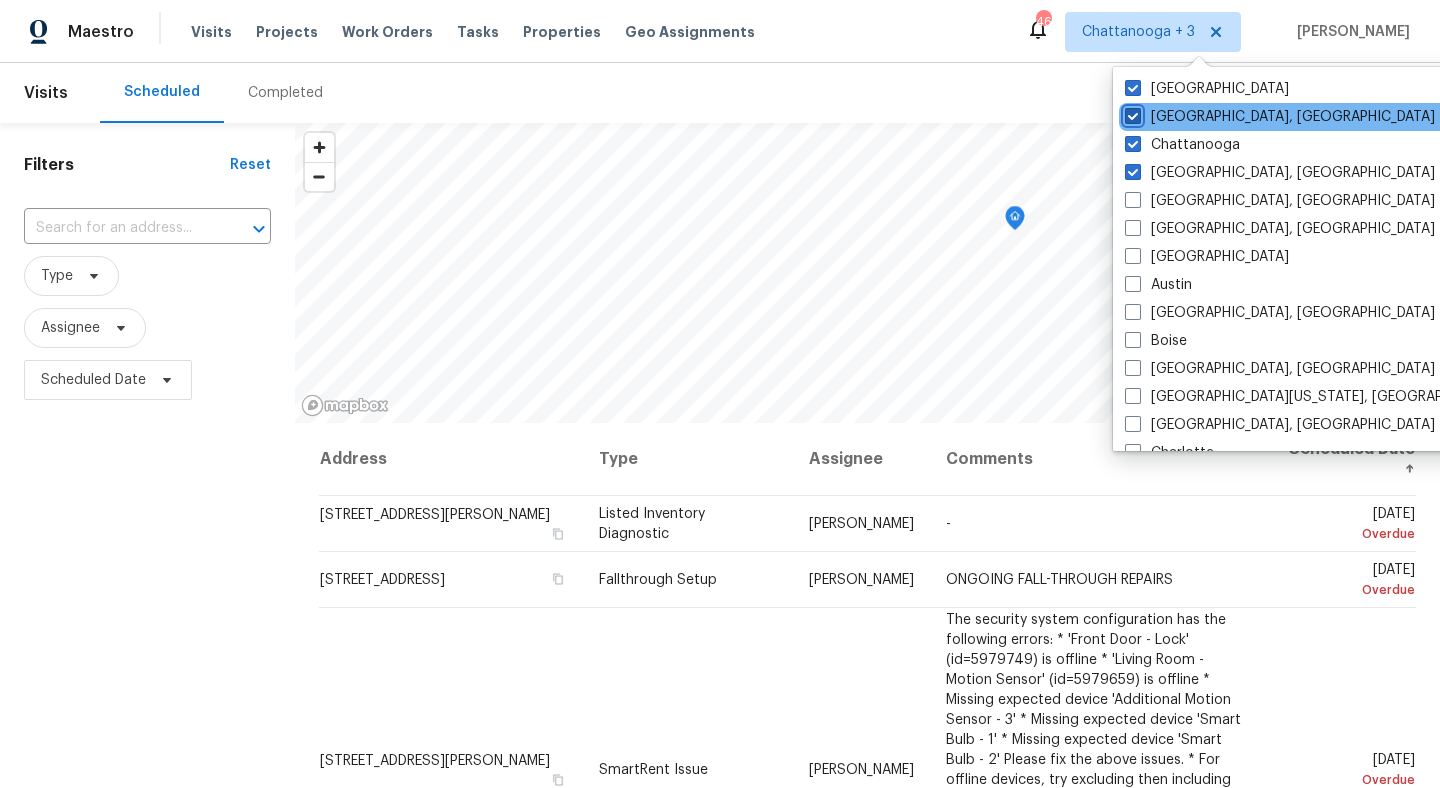 click on "Knoxville, TN" at bounding box center (1131, 113) 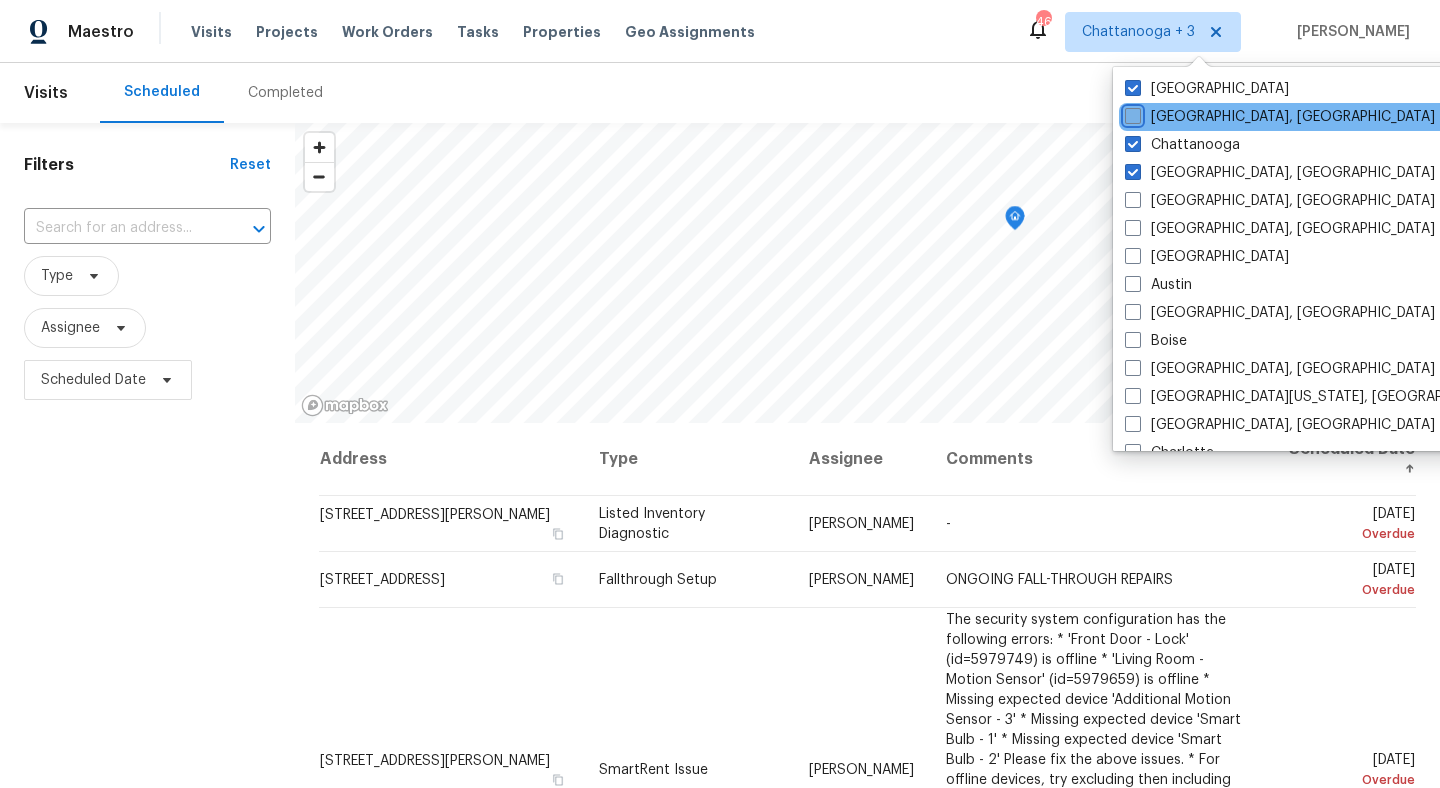 checkbox on "false" 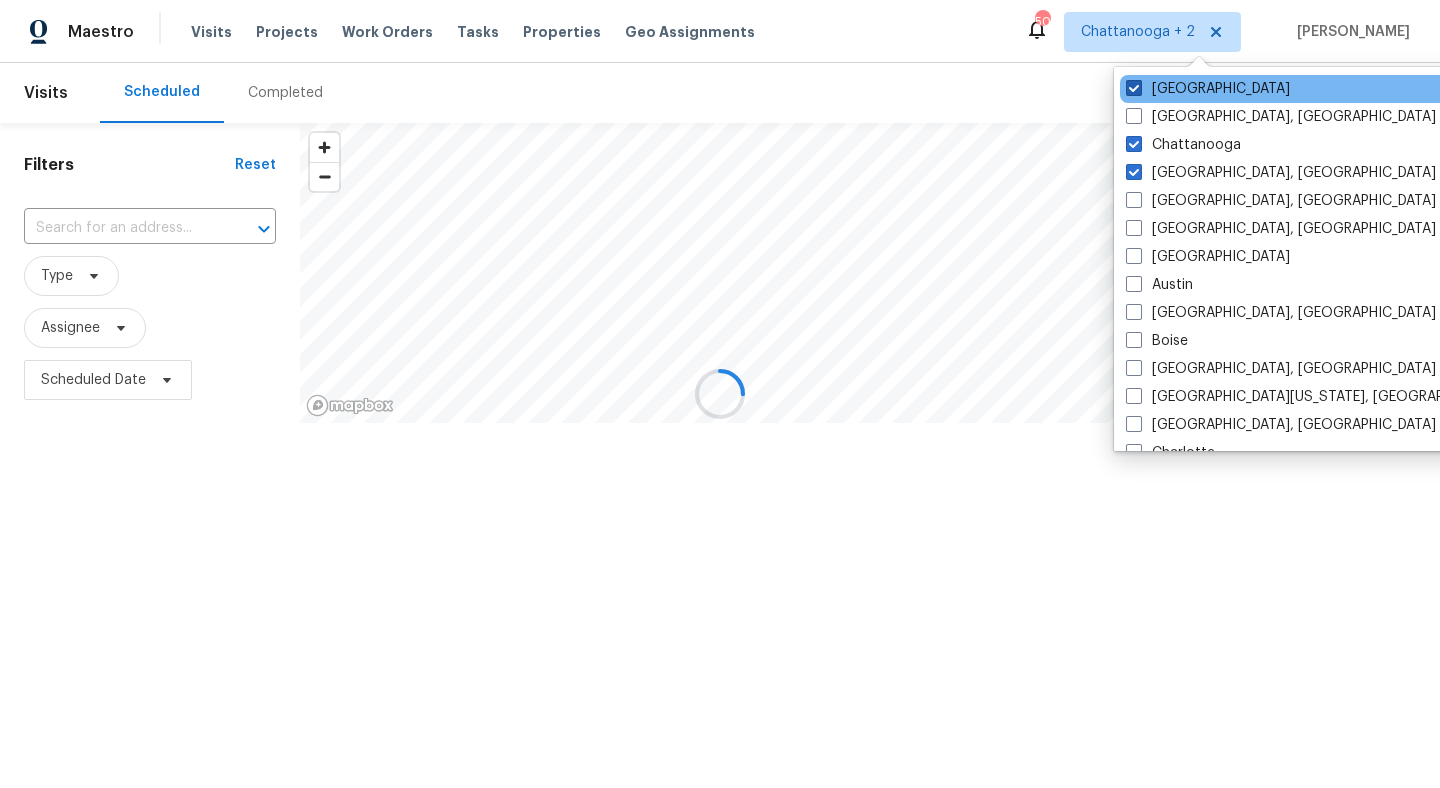 click at bounding box center [1134, 88] 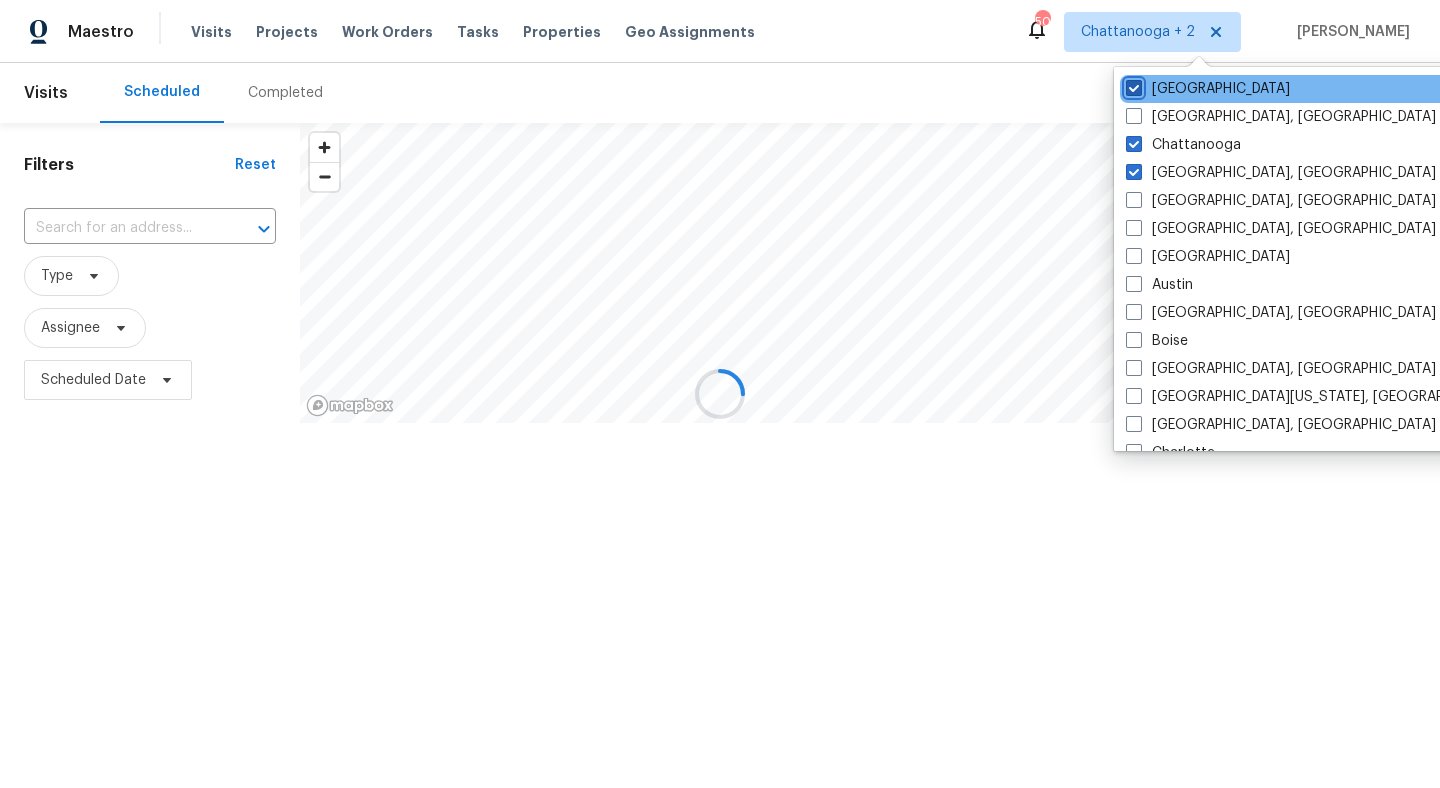 click on "Nashville" at bounding box center (1132, 85) 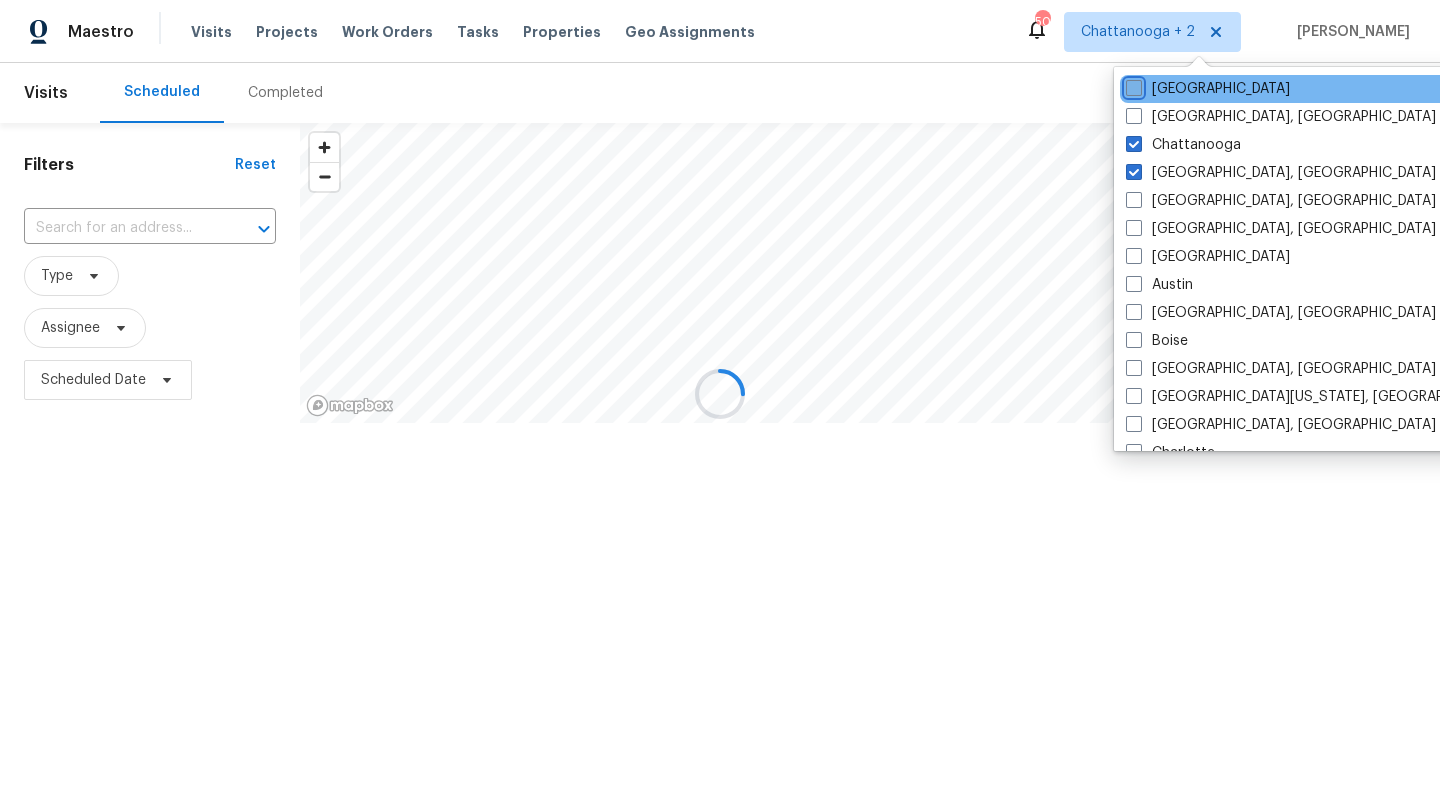 checkbox on "false" 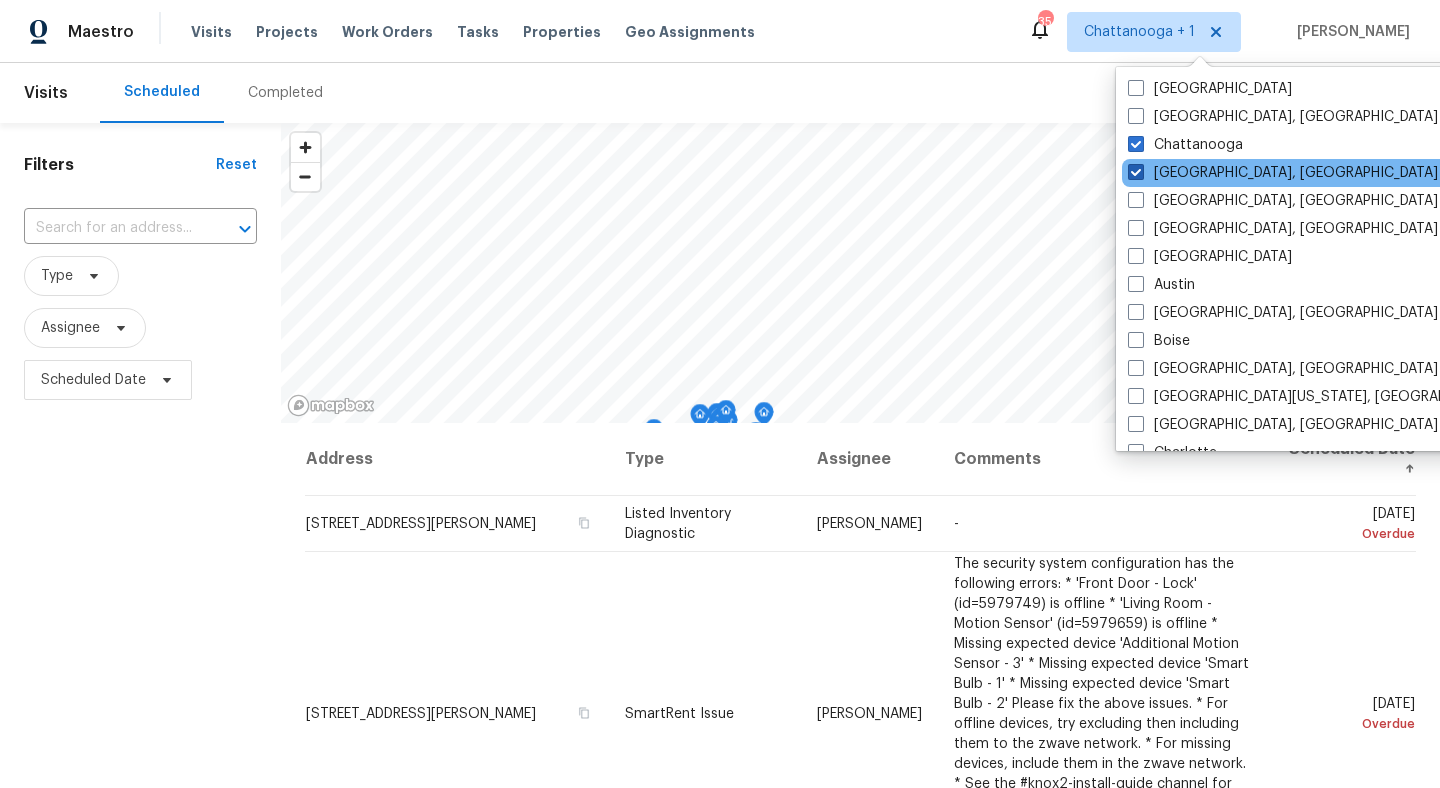 click on "Birmingham, AL" at bounding box center (1283, 173) 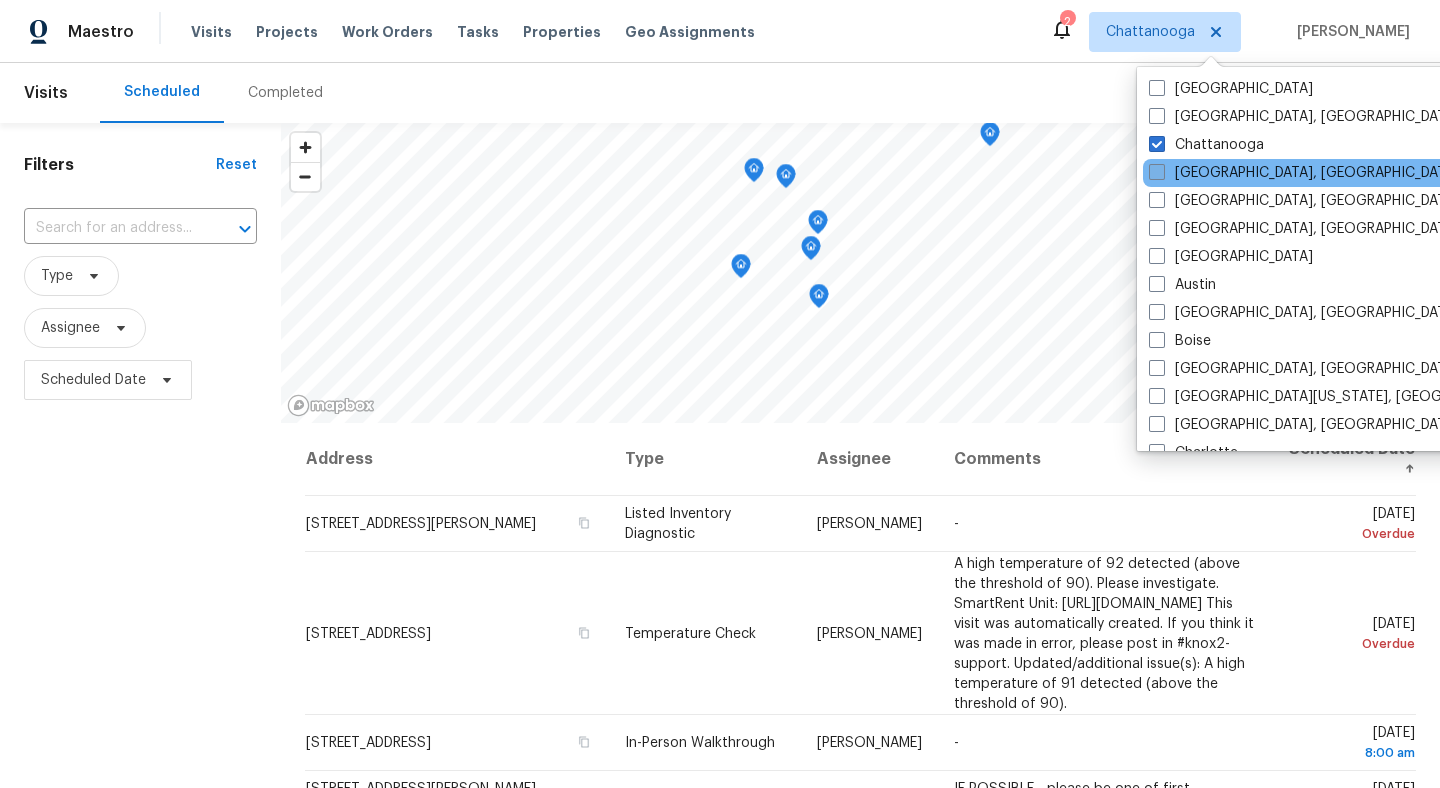 click at bounding box center (1157, 172) 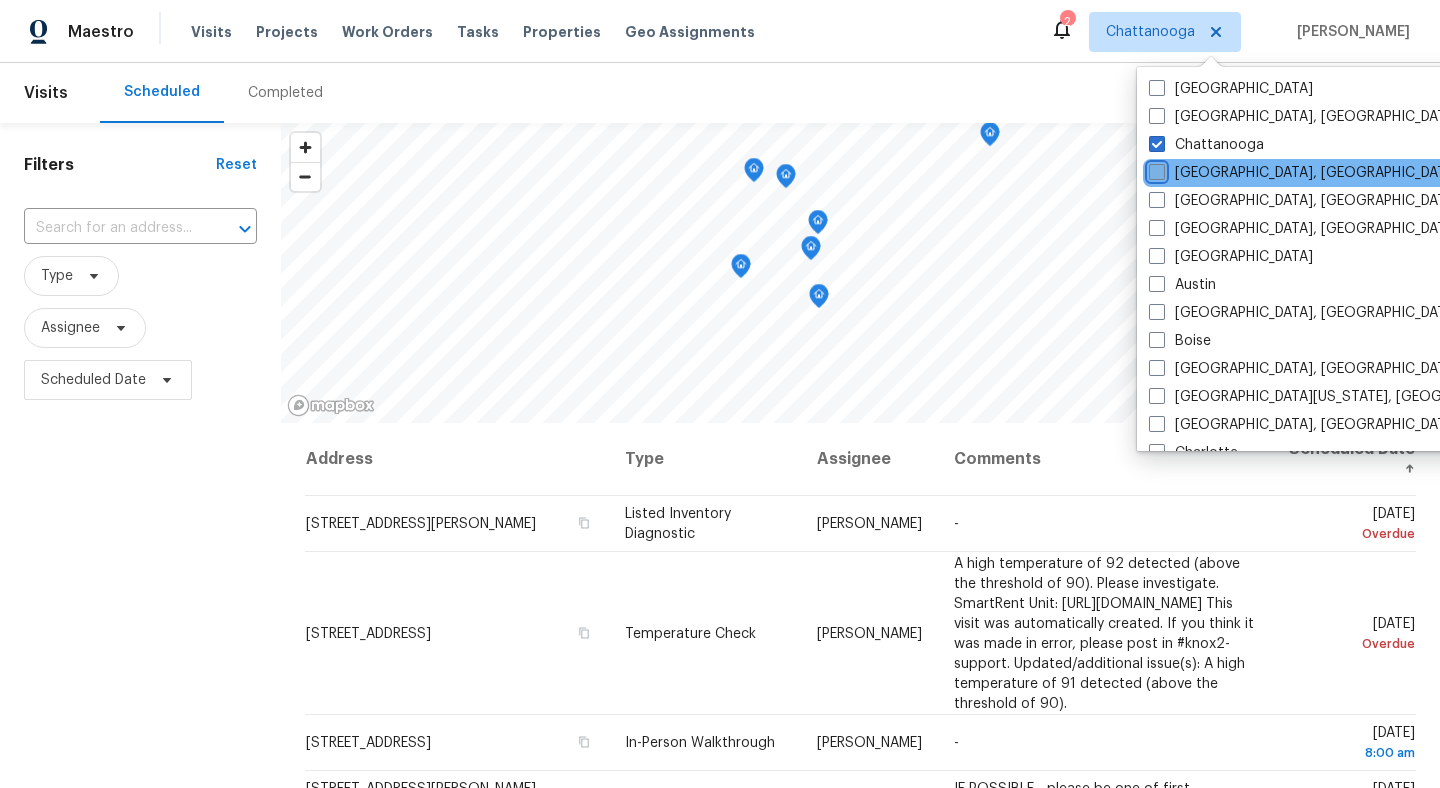 click on "Birmingham, AL" at bounding box center (1155, 169) 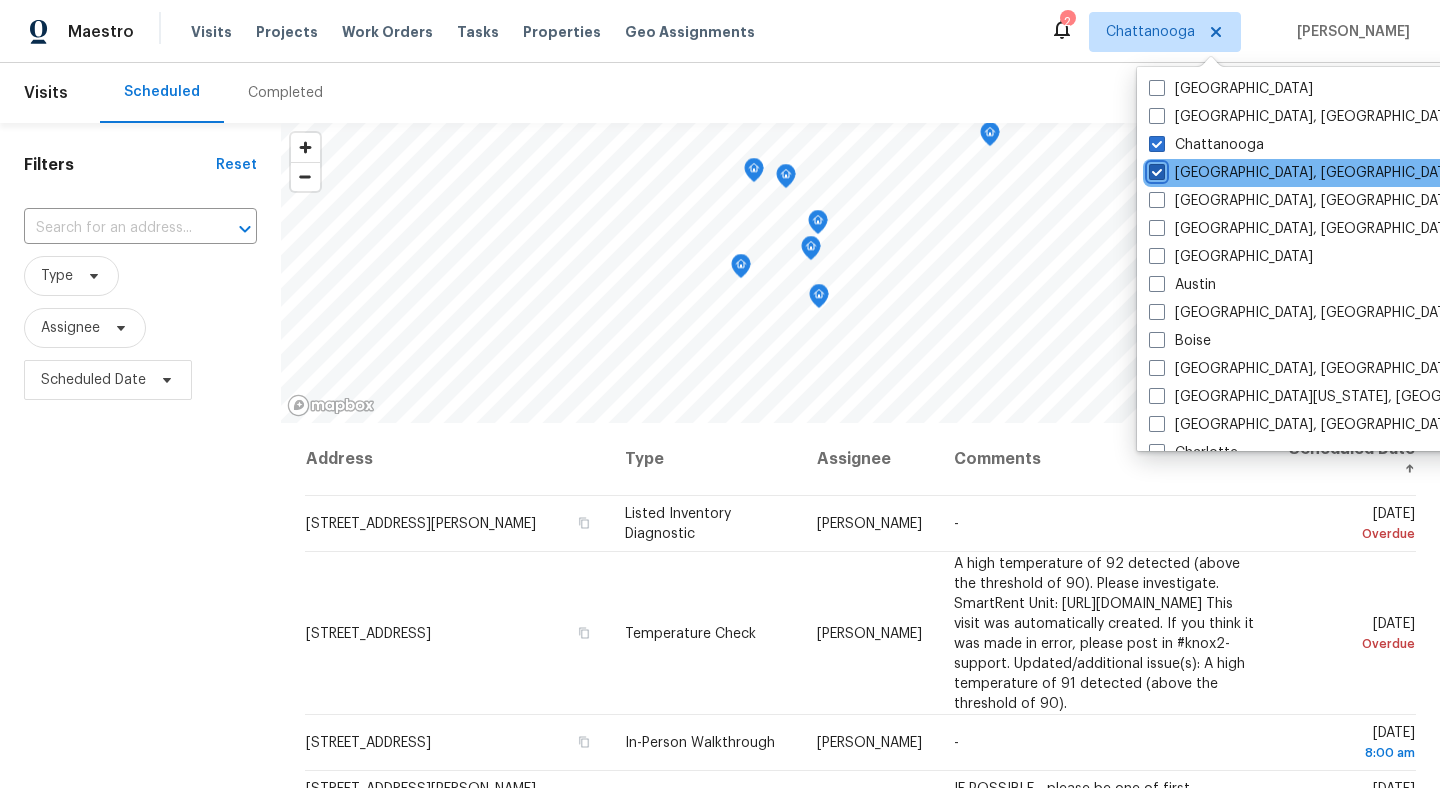 checkbox on "true" 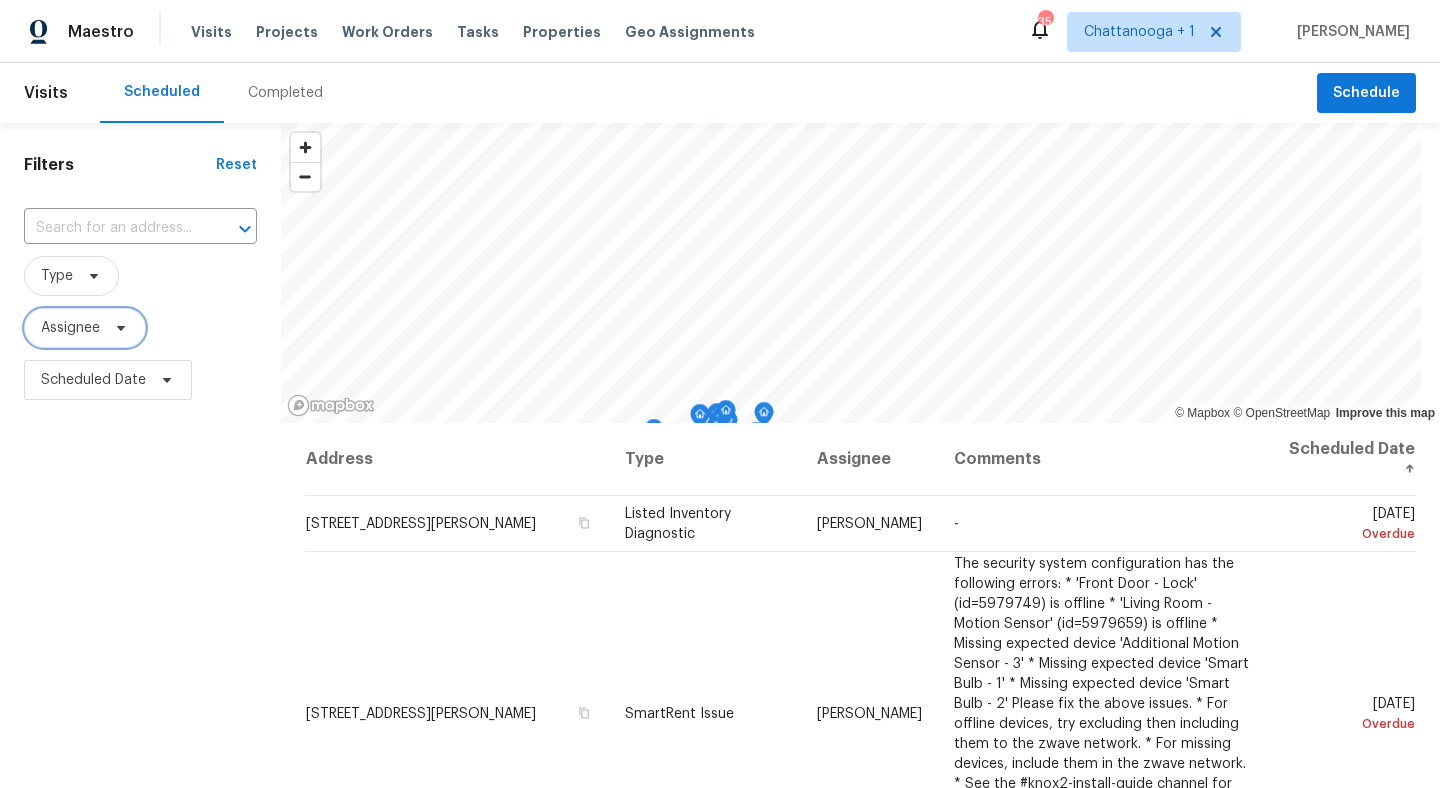 click 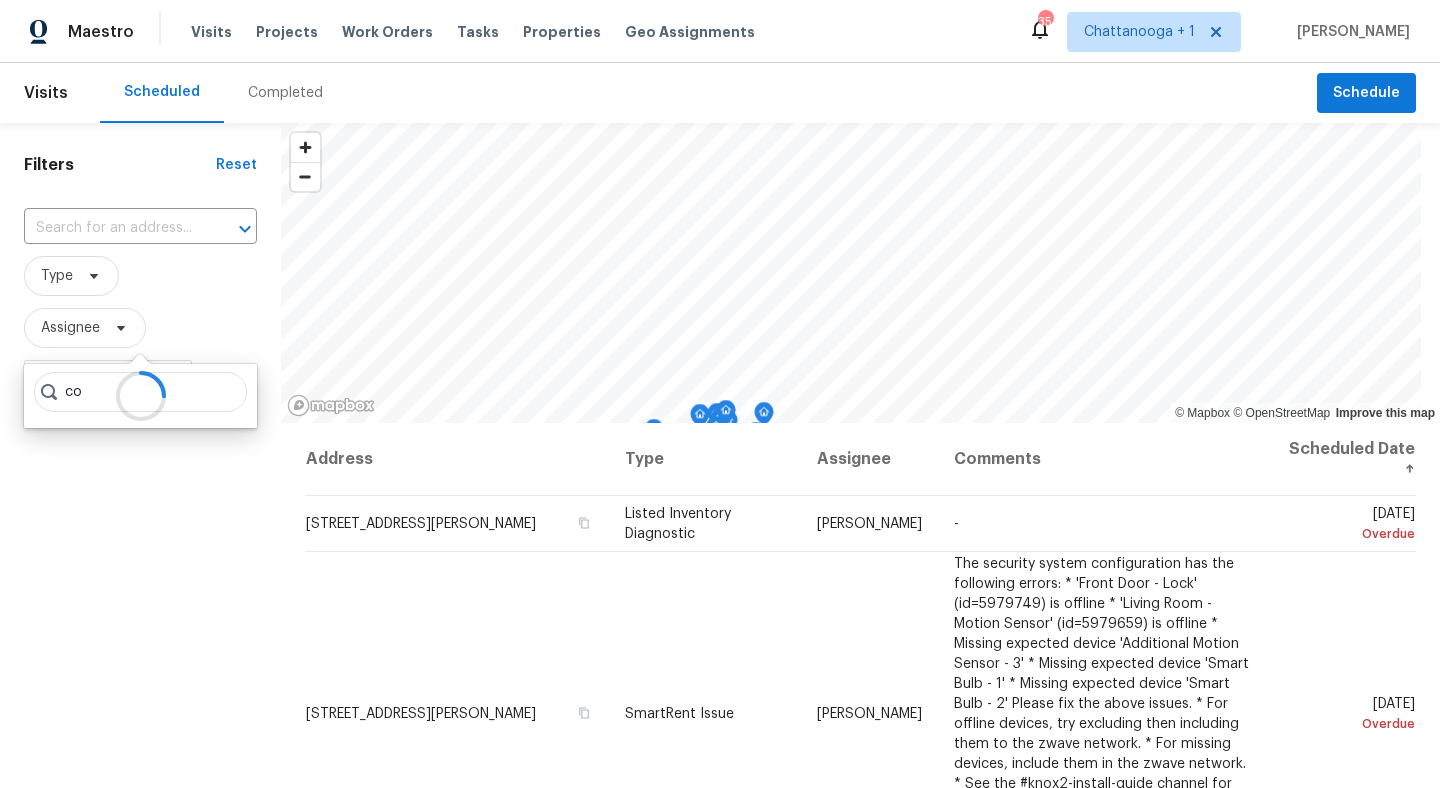 type on "c" 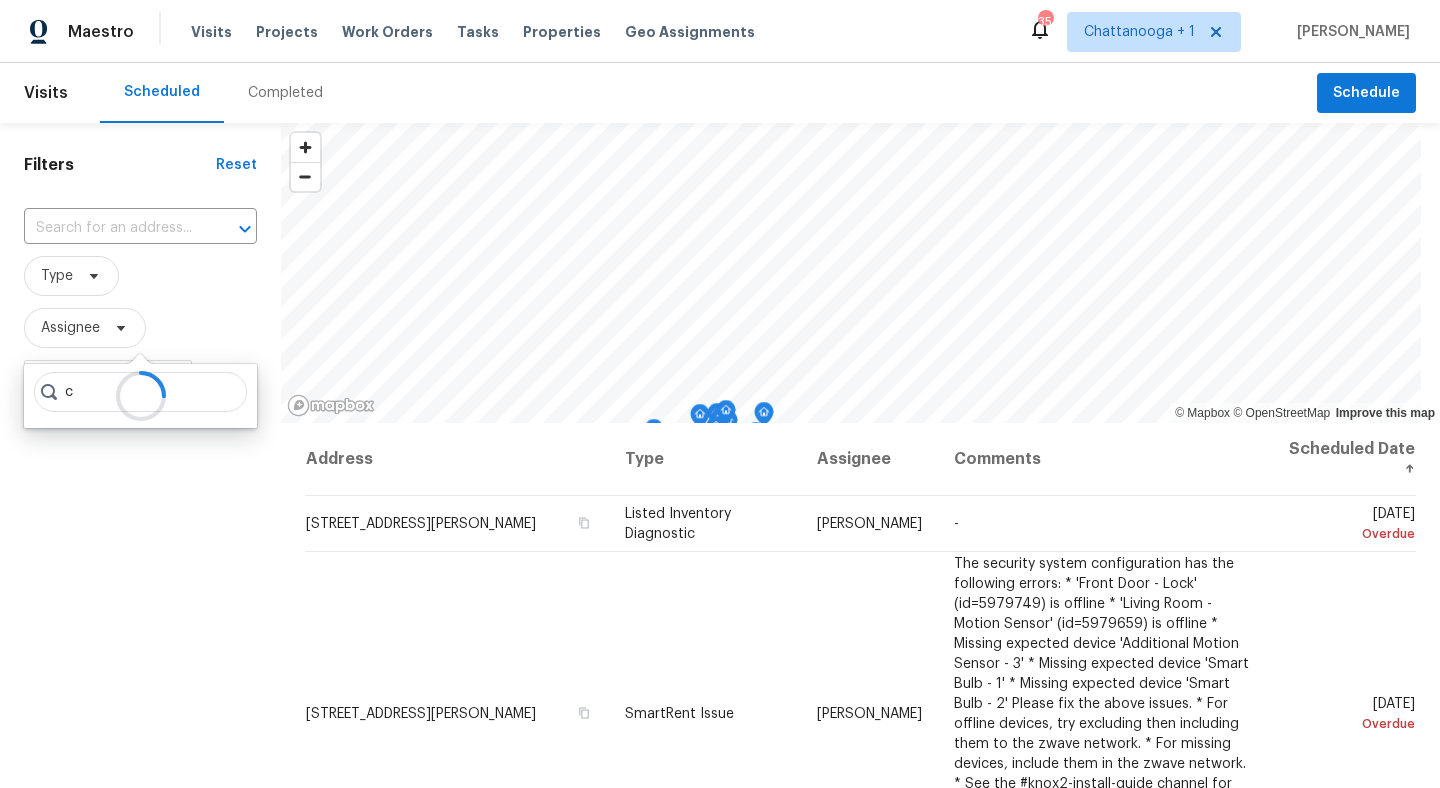 type 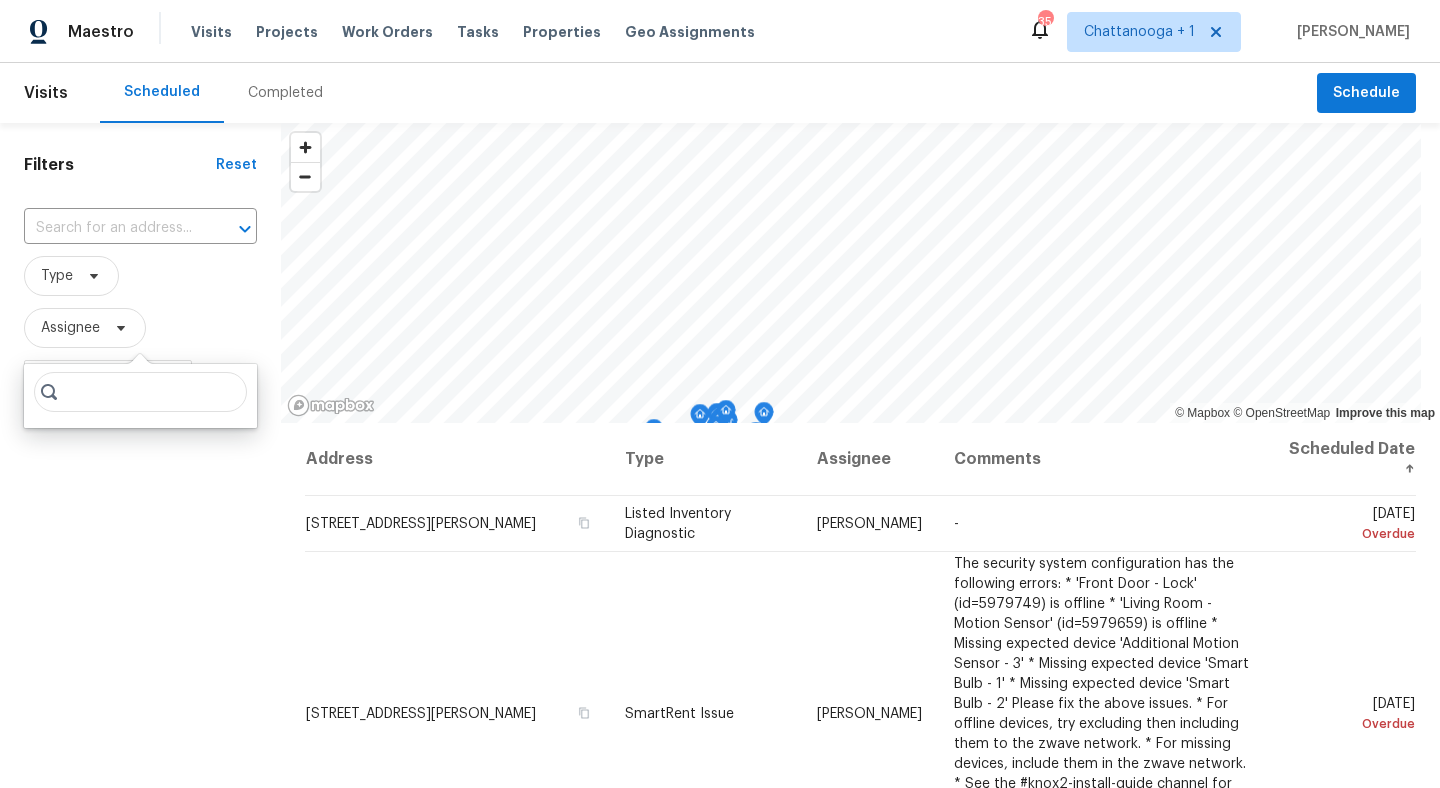 click on "Filters Reset ​ Type Assignee Scheduled Date" at bounding box center (140, 588) 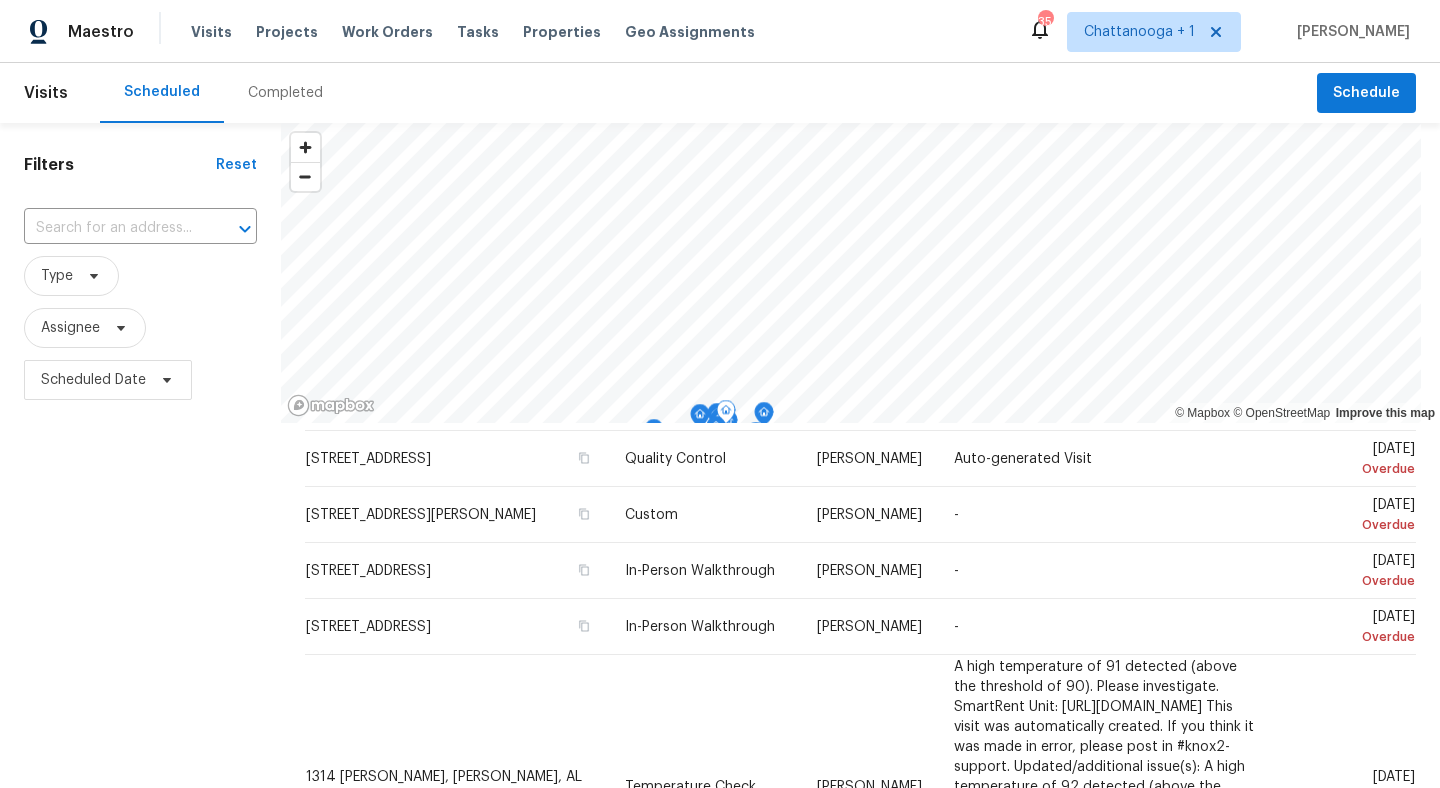 scroll, scrollTop: 1536, scrollLeft: 0, axis: vertical 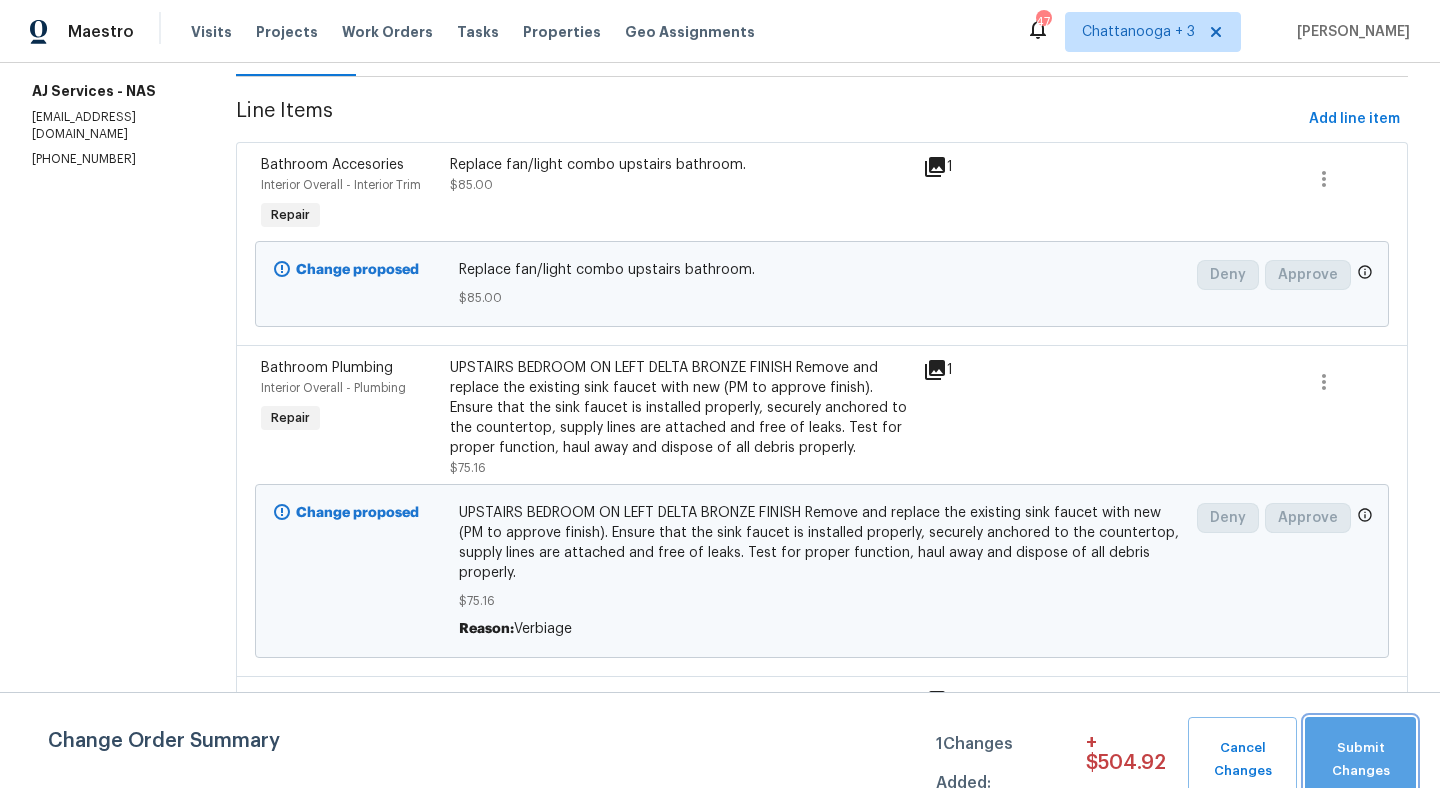 click on "Submit Changes" at bounding box center (1360, 760) 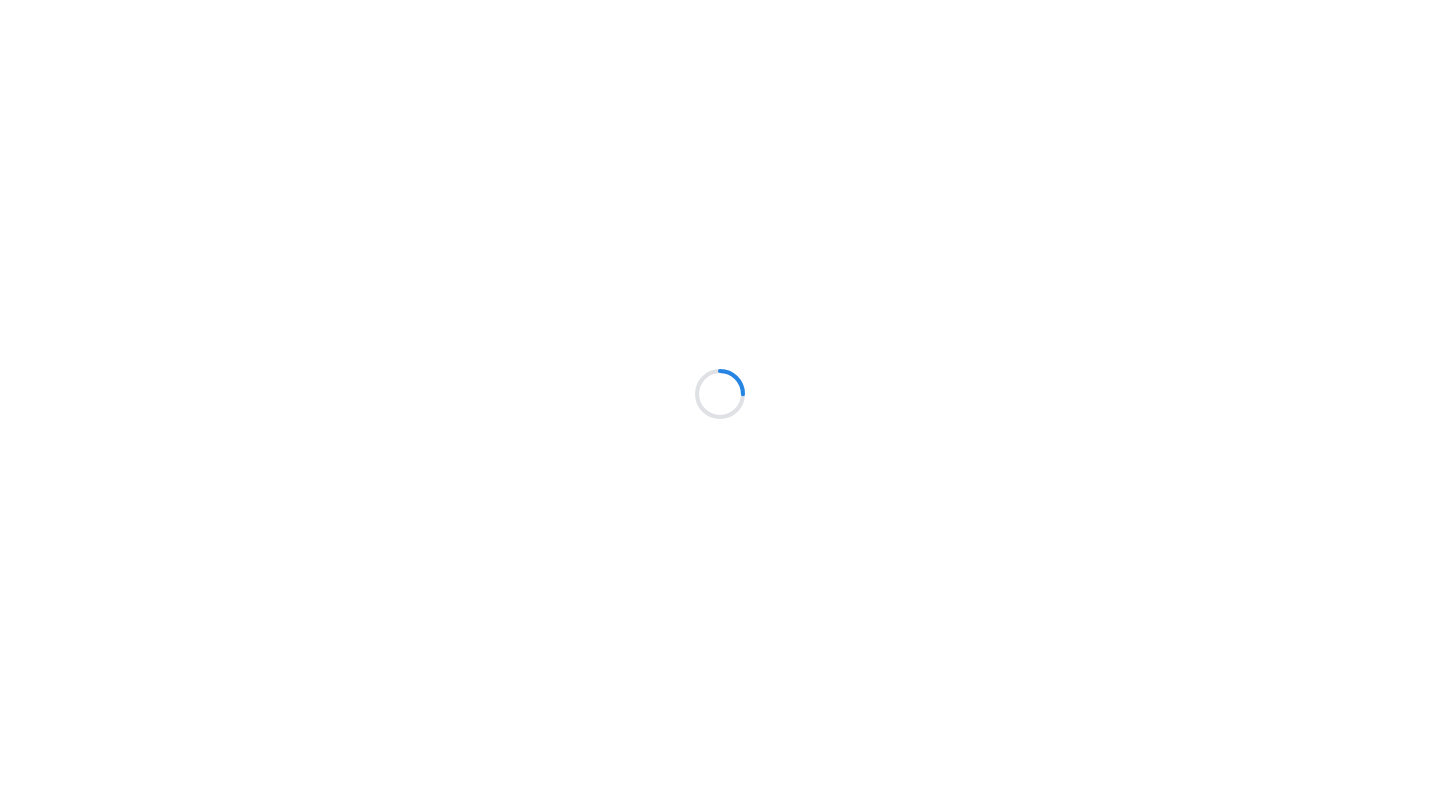 scroll, scrollTop: 0, scrollLeft: 0, axis: both 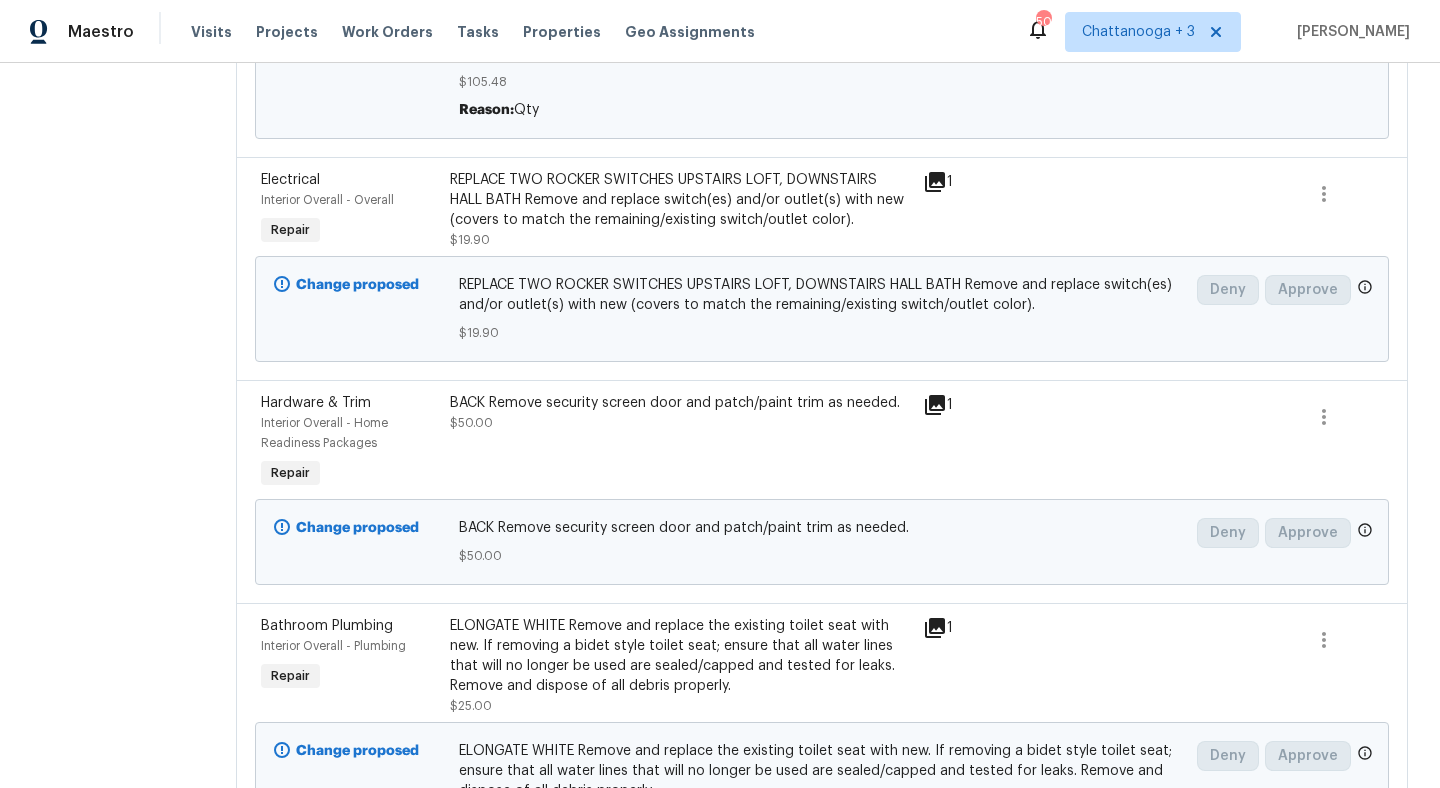 click on "BACK Remove security screen door and patch/paint trim as needed." at bounding box center (680, 403) 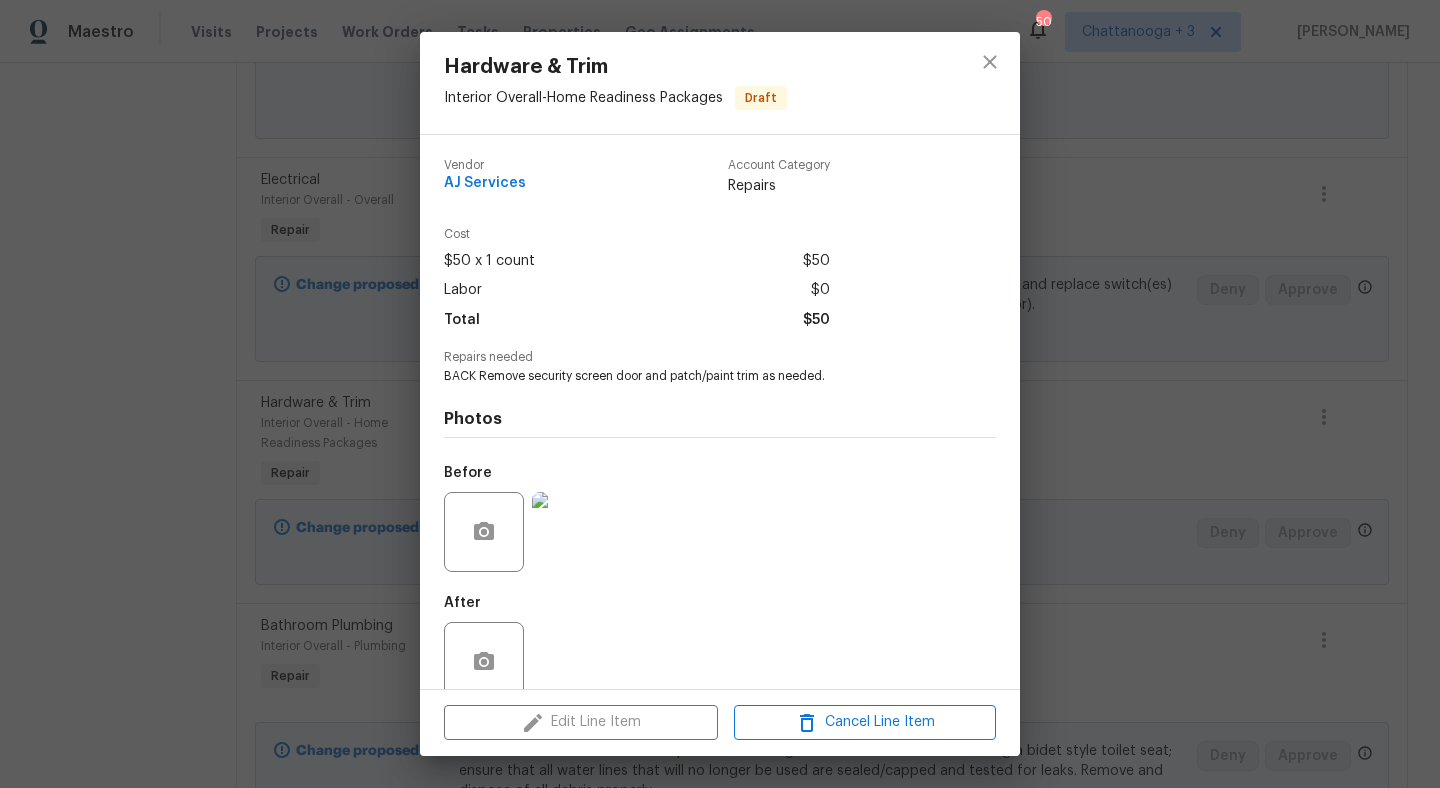 click on "Edit Line Item  Cancel Line Item" at bounding box center [720, 722] 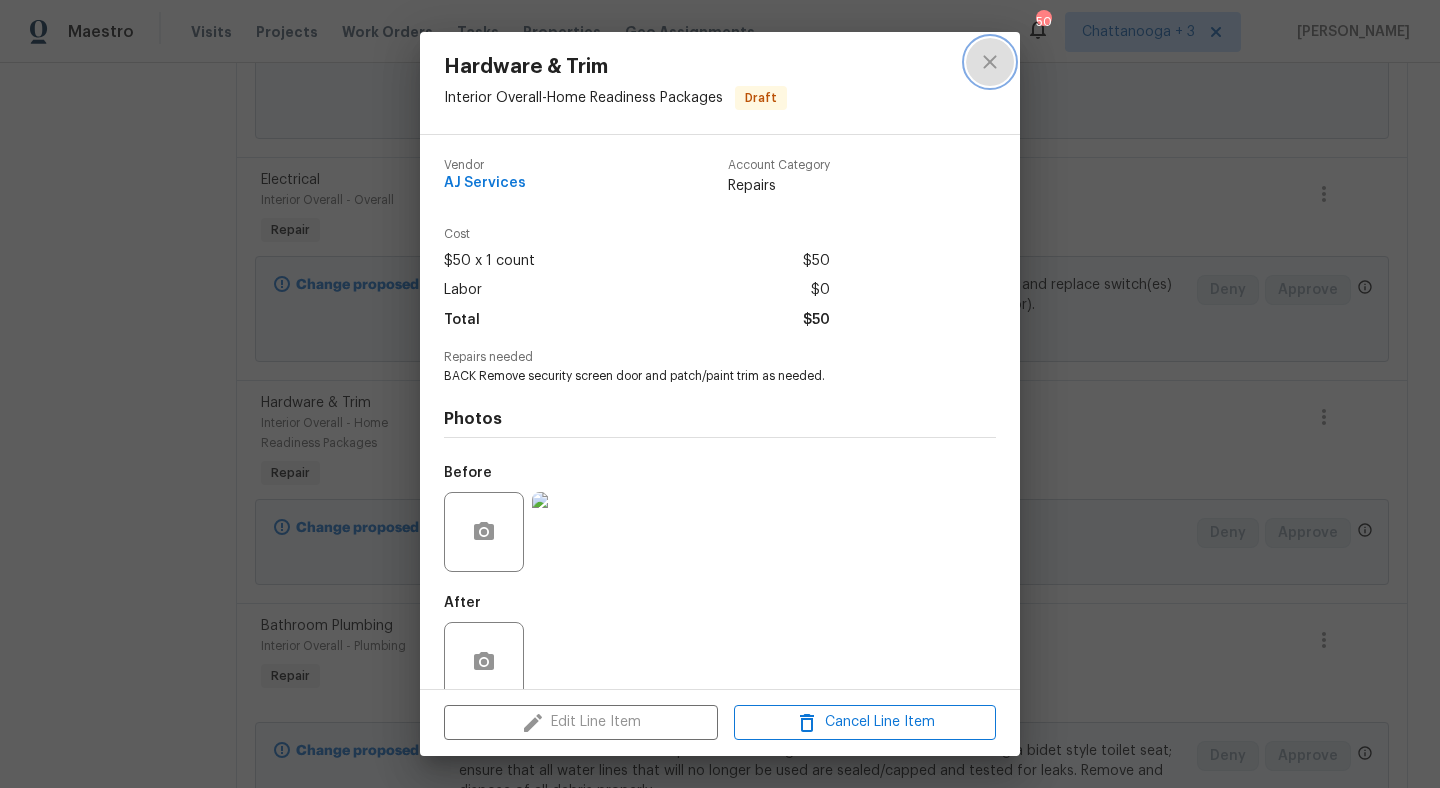 click 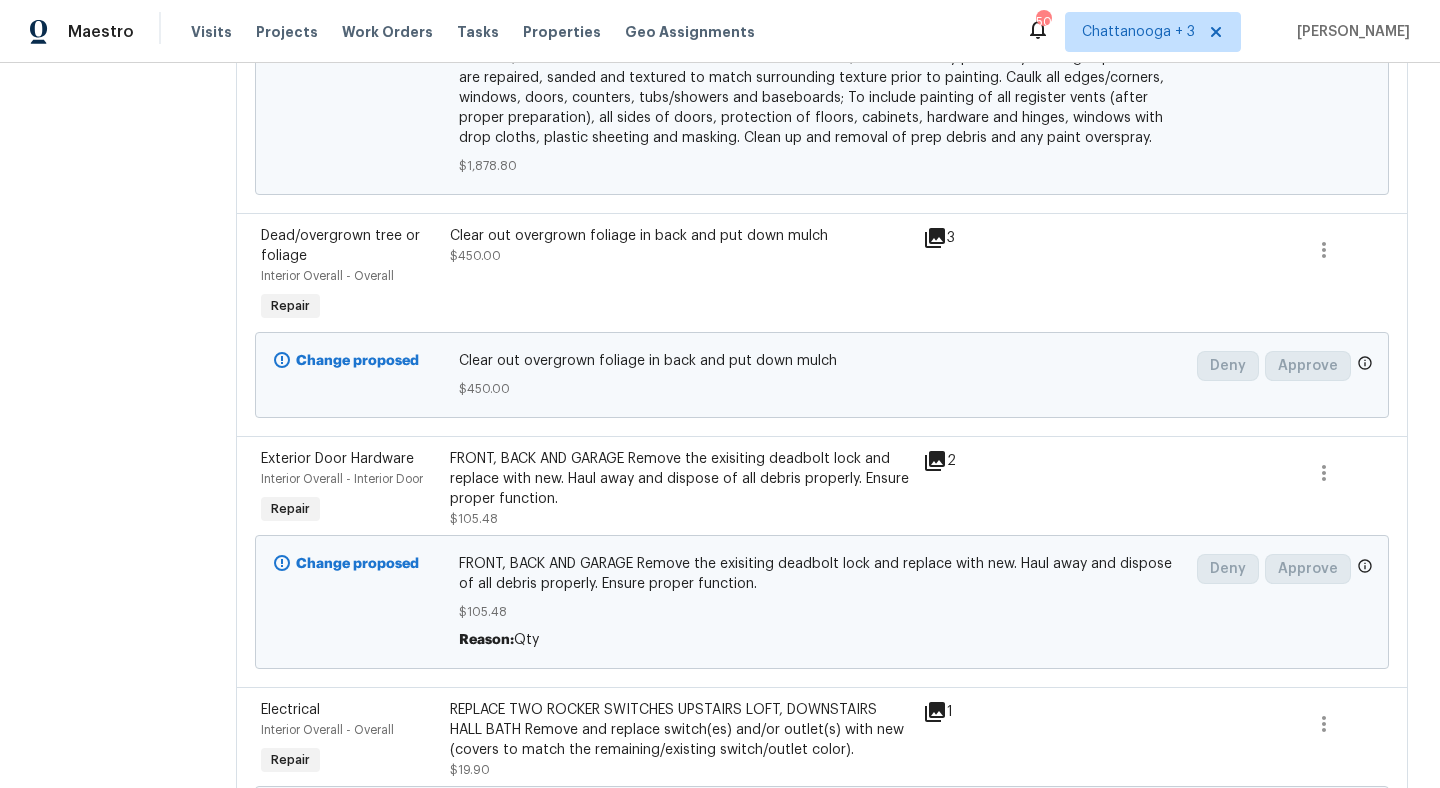 scroll, scrollTop: 0, scrollLeft: 0, axis: both 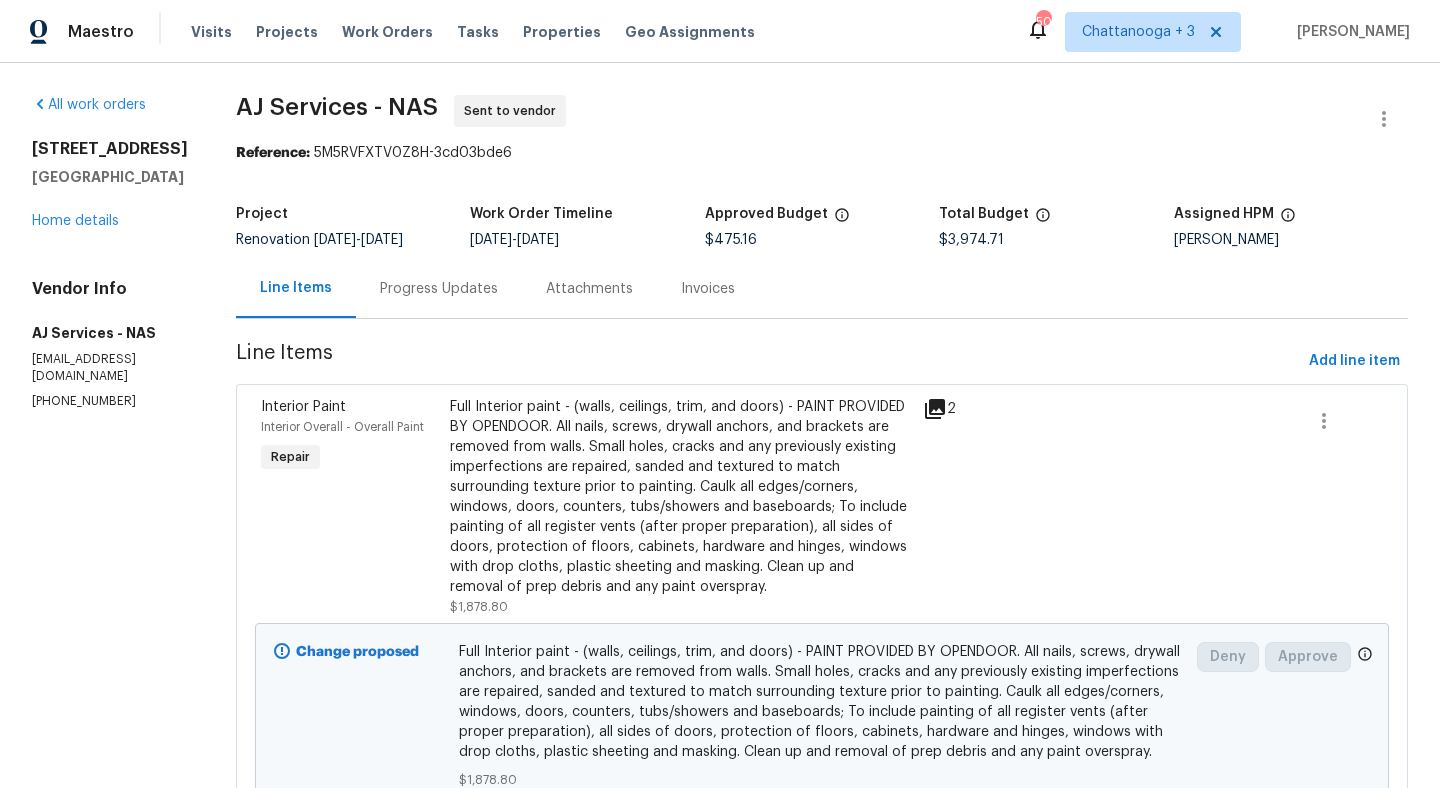 drag, startPoint x: 30, startPoint y: 144, endPoint x: 176, endPoint y: 177, distance: 149.683 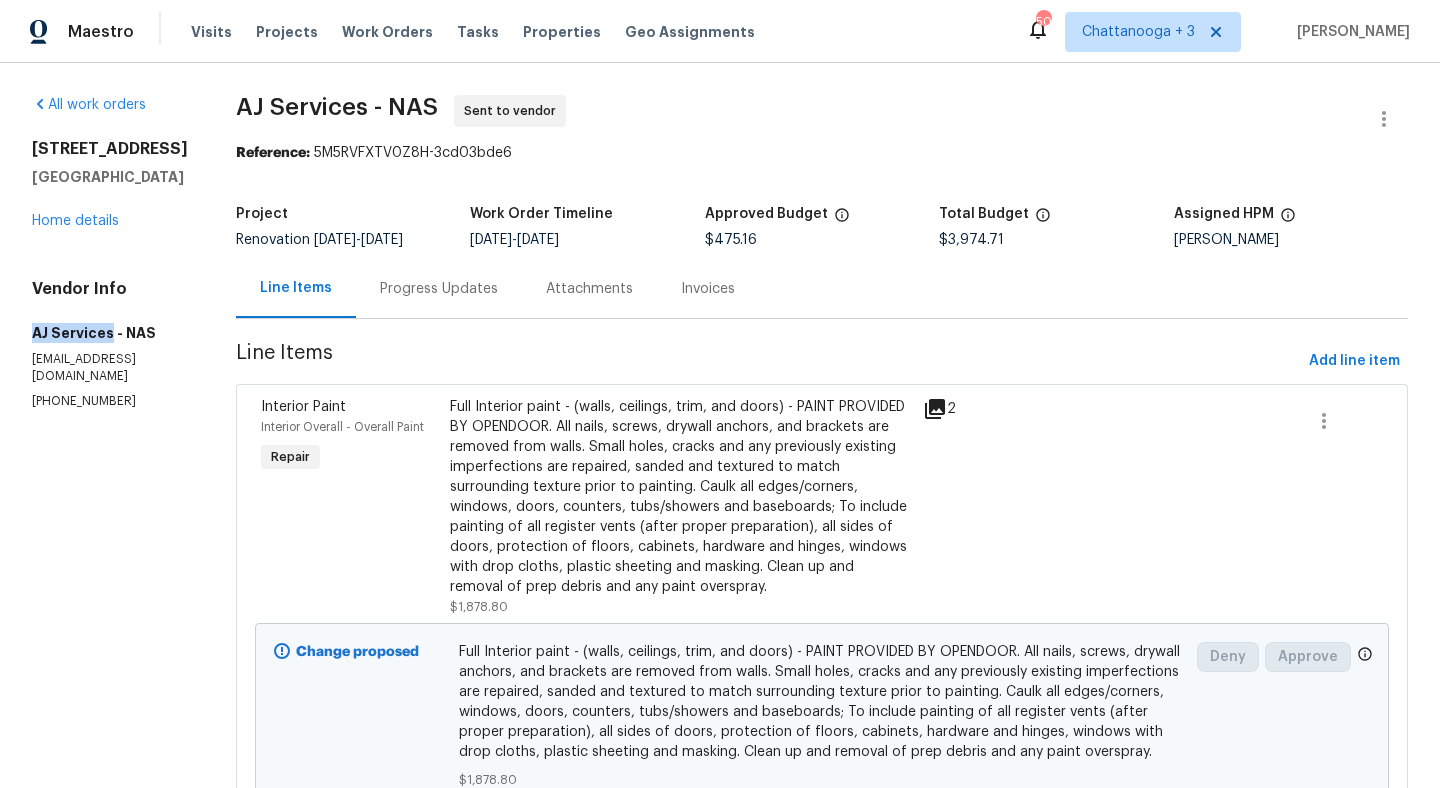 drag, startPoint x: 34, startPoint y: 330, endPoint x: 111, endPoint y: 336, distance: 77.23341 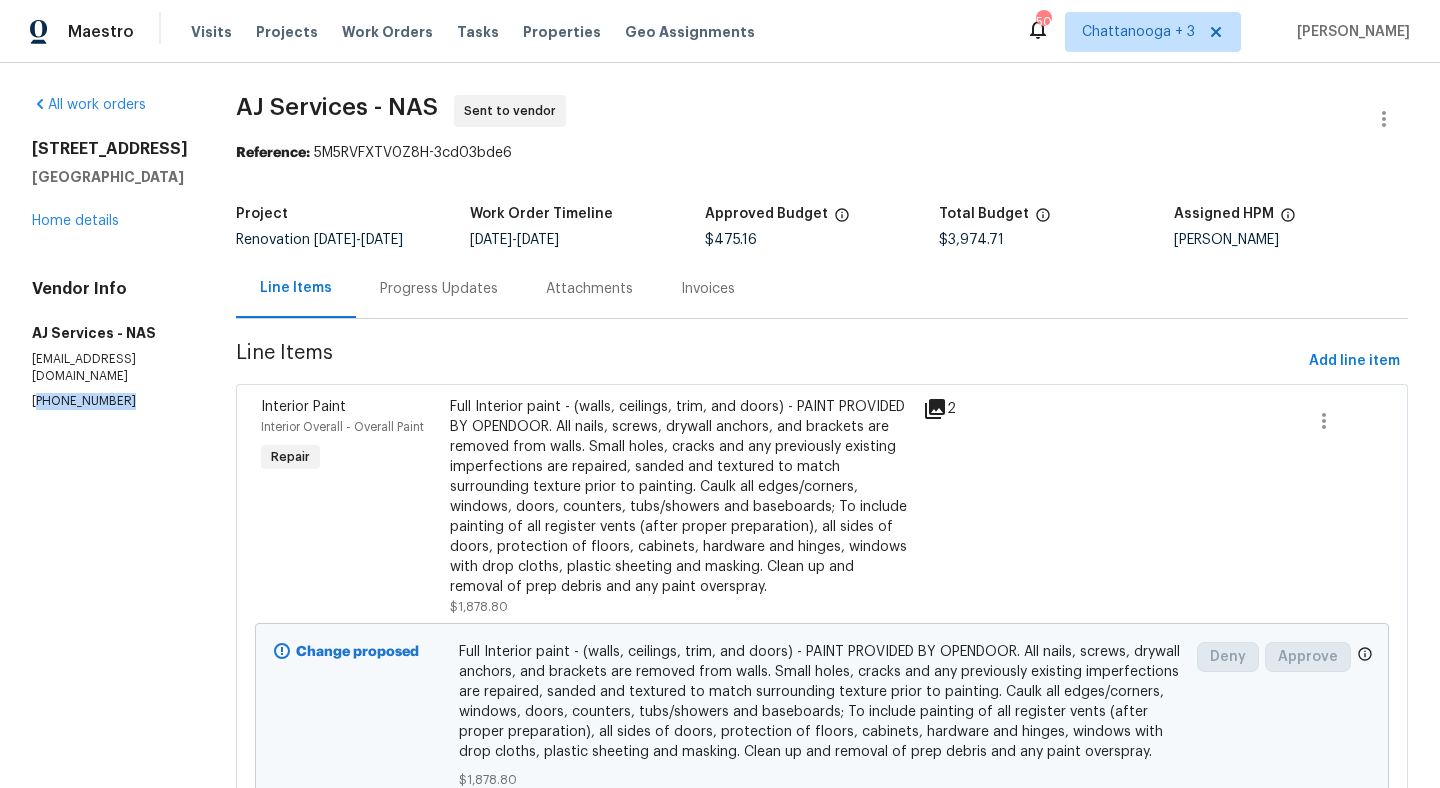 drag, startPoint x: 34, startPoint y: 382, endPoint x: 114, endPoint y: 384, distance: 80.024994 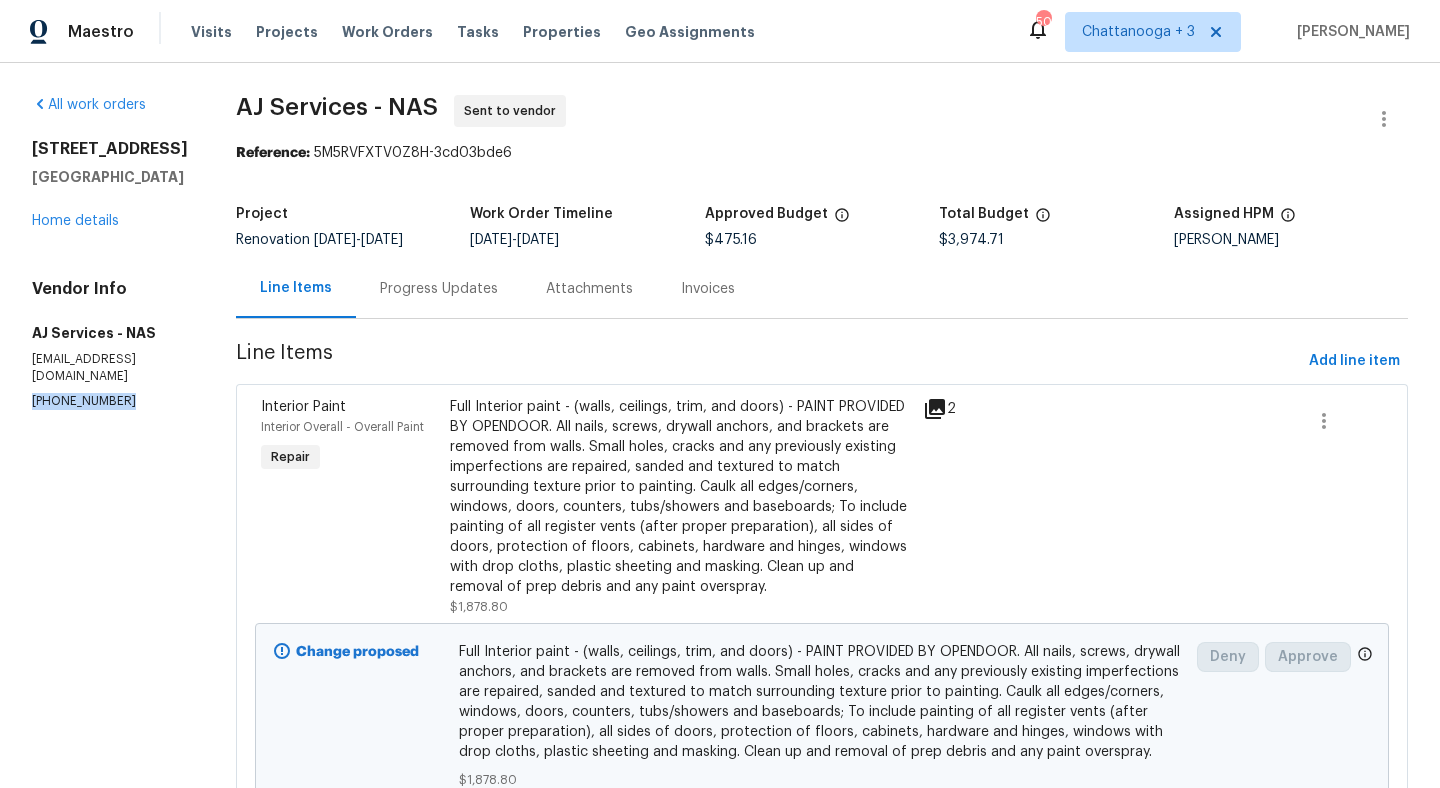 drag, startPoint x: 115, startPoint y: 384, endPoint x: 7, endPoint y: 381, distance: 108.04166 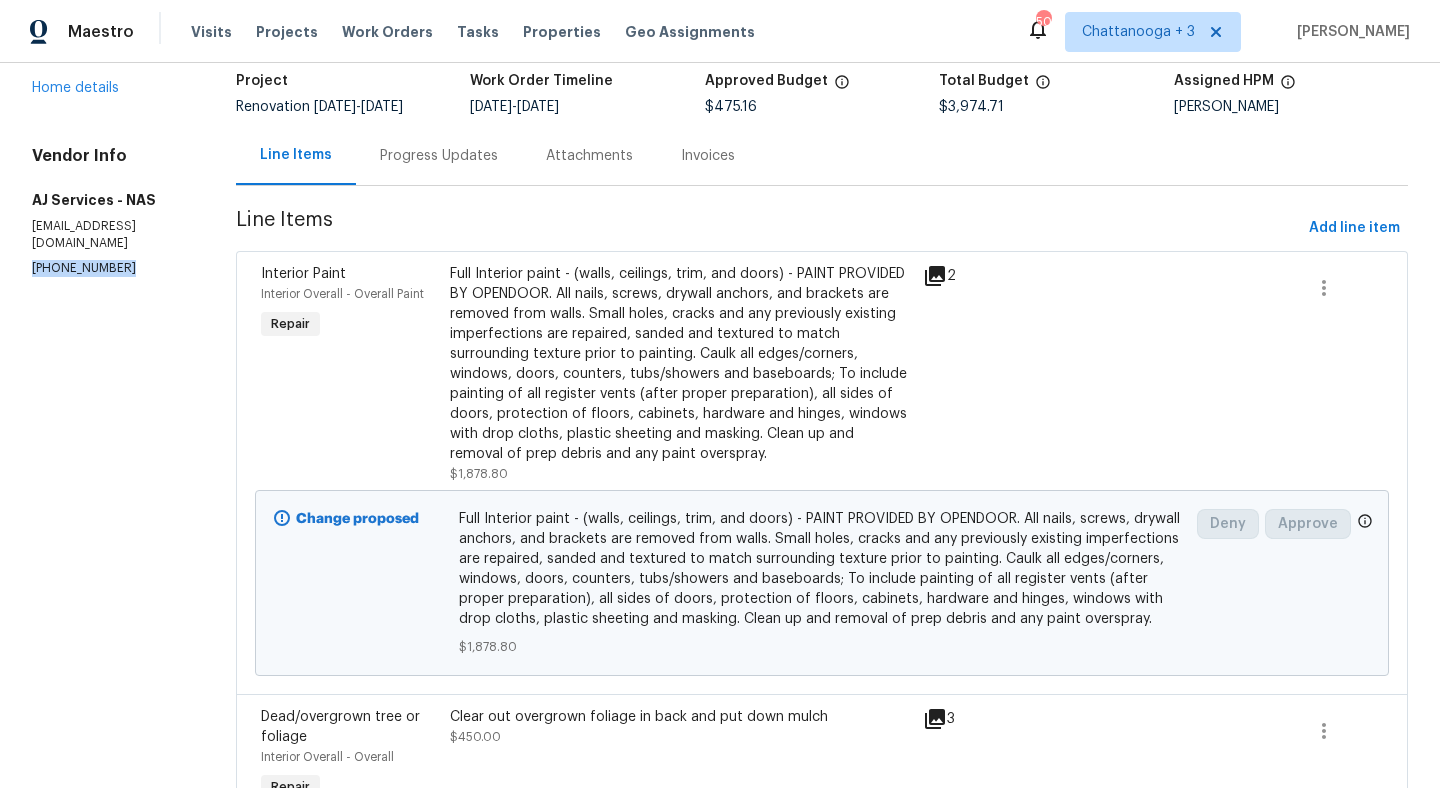 scroll, scrollTop: 127, scrollLeft: 0, axis: vertical 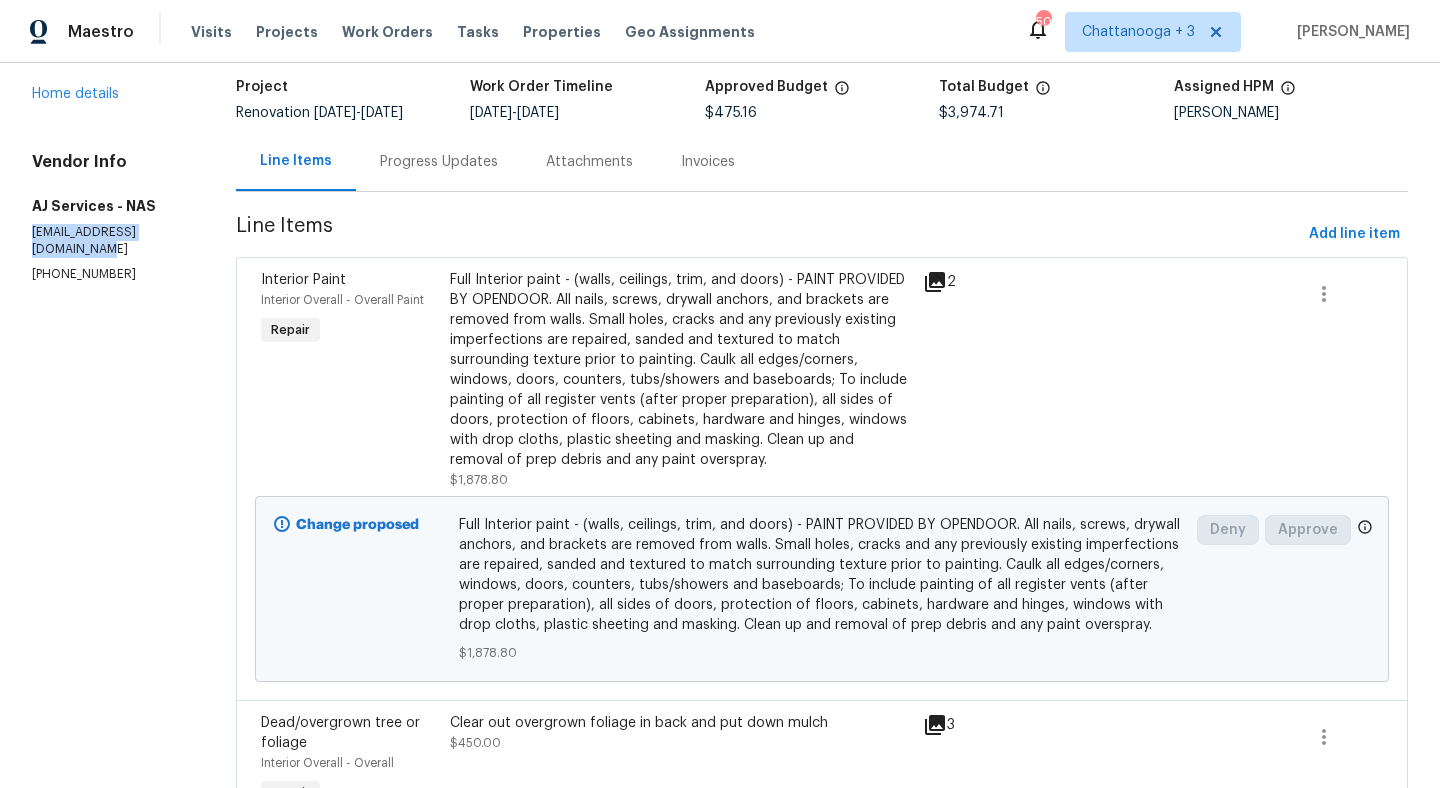 drag, startPoint x: 33, startPoint y: 232, endPoint x: 196, endPoint y: 230, distance: 163.01227 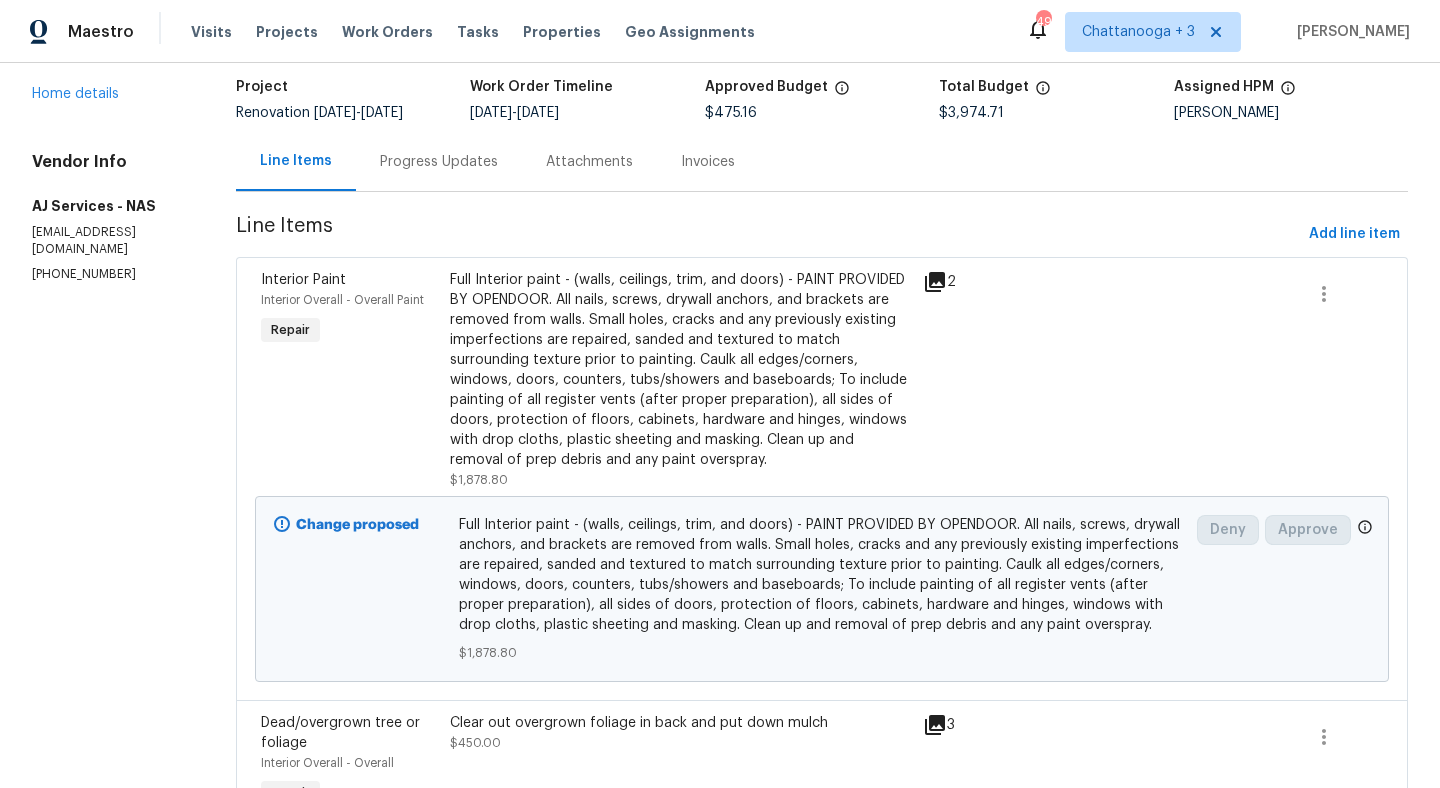 click on "Progress Updates" at bounding box center (439, 162) 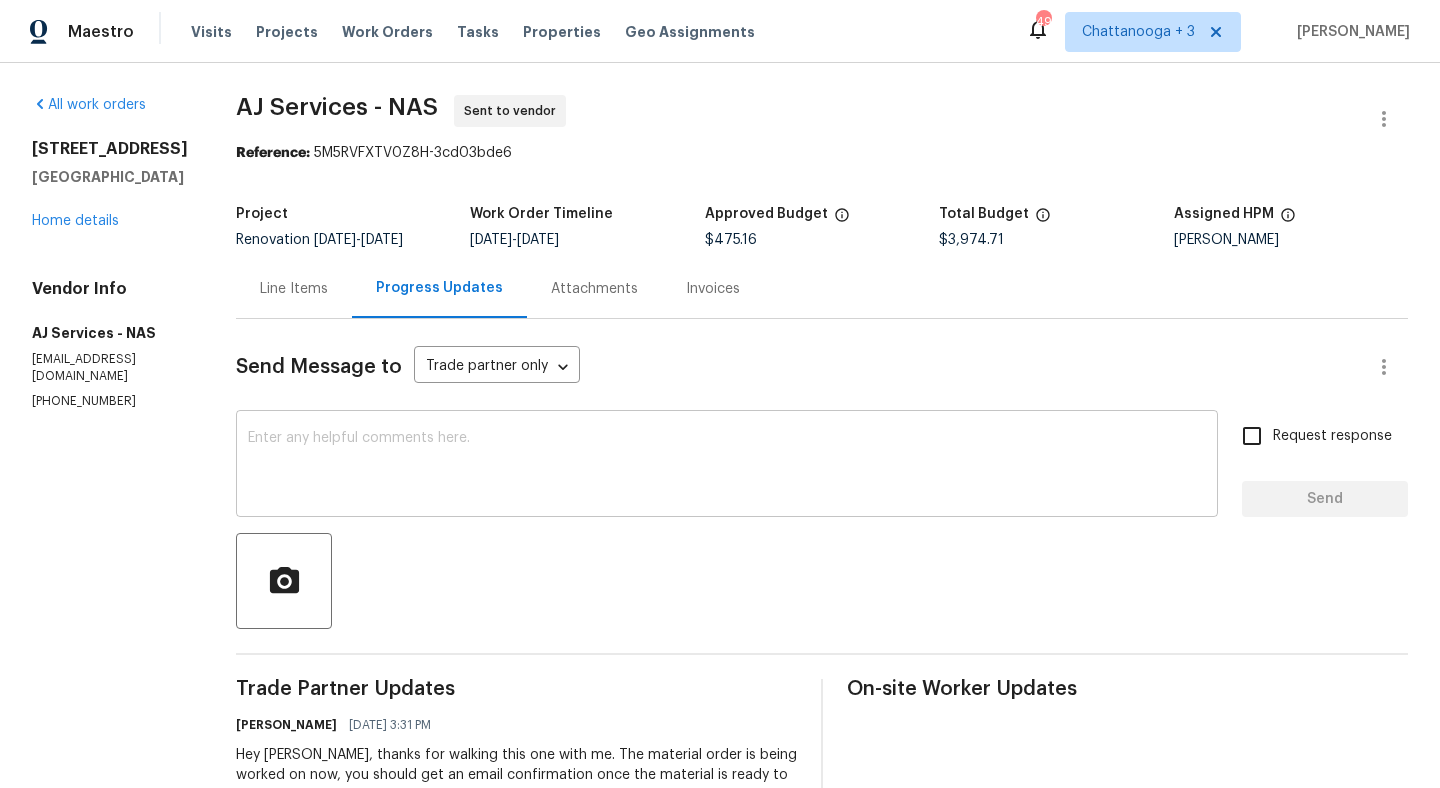 scroll, scrollTop: 113, scrollLeft: 0, axis: vertical 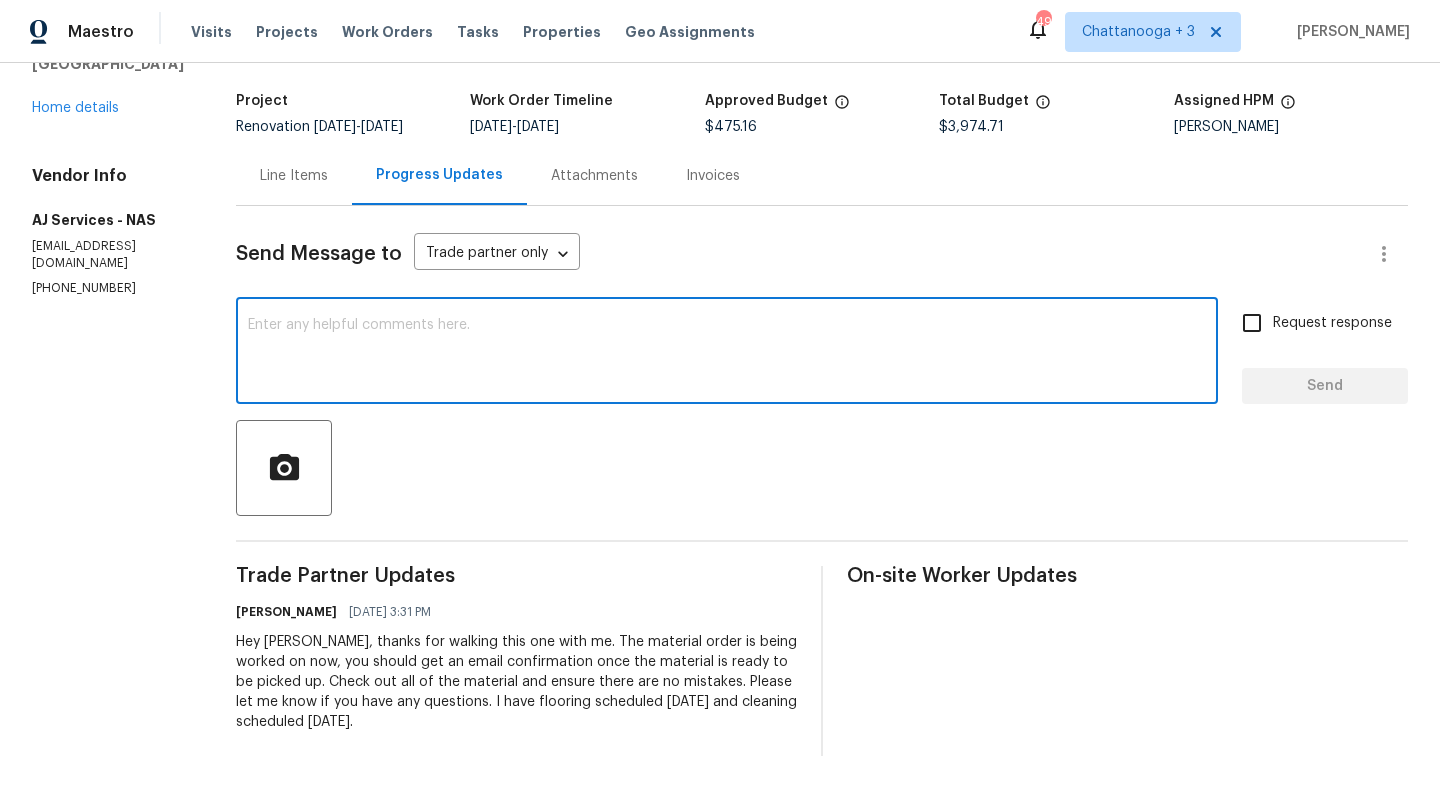 click at bounding box center (727, 353) 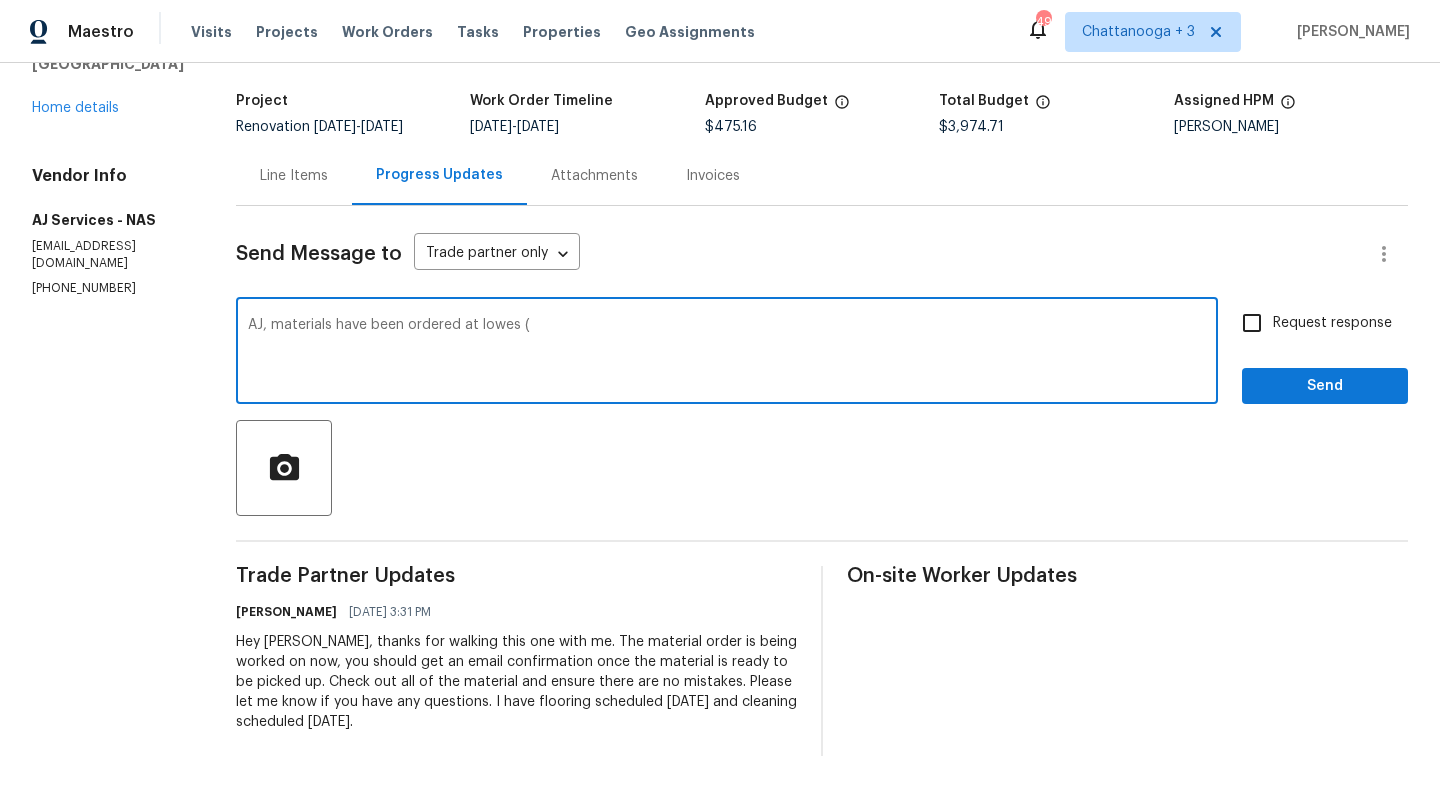 paste on "5520 Nolensville Pike,Nashville,TN,37211" 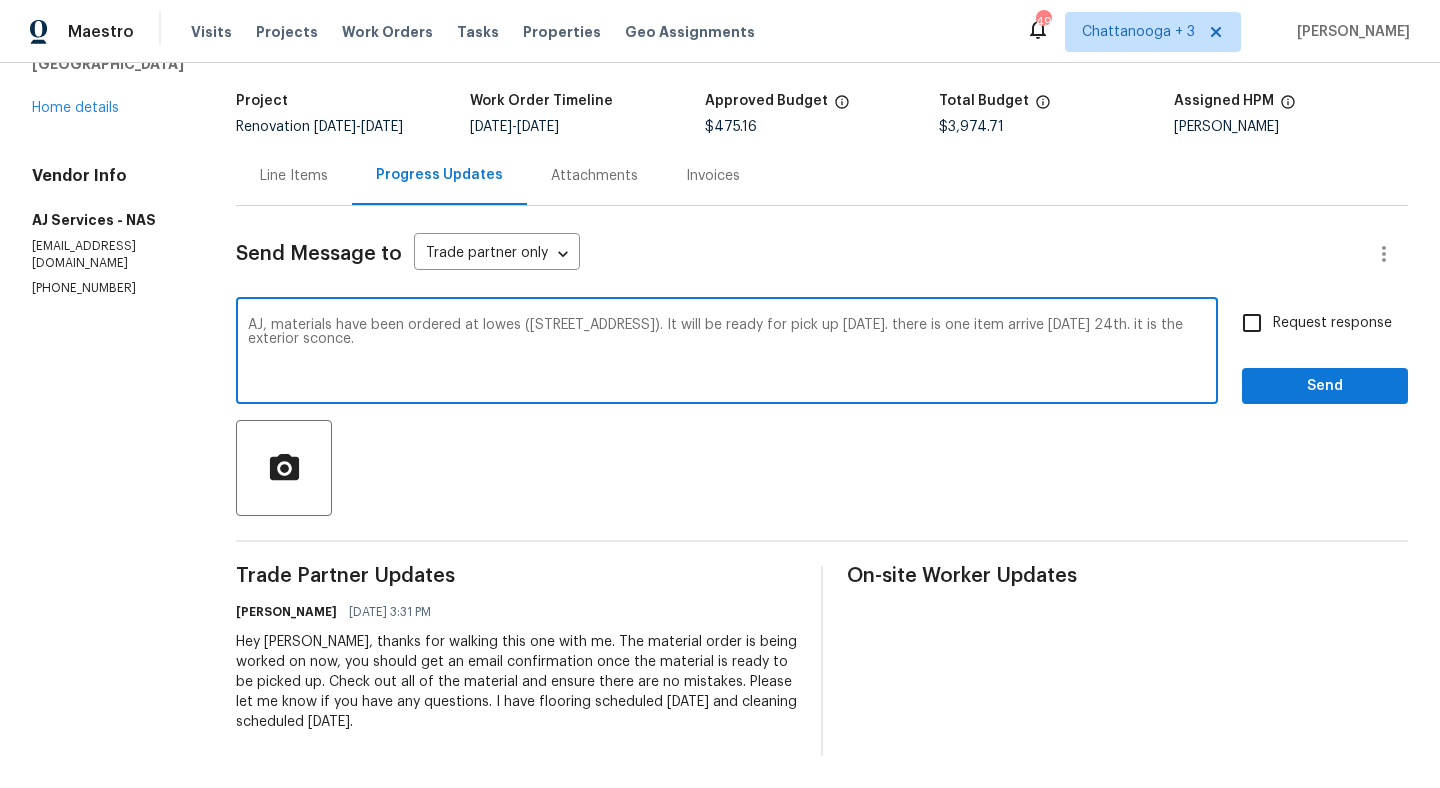 type on "AJ, materials have been ordered at lowes (5520 Nolensville Pike,Nashville,TN,37211). It will be ready for pick up today. there is one item arrive on thursday 24th. it is the exterior sconce." 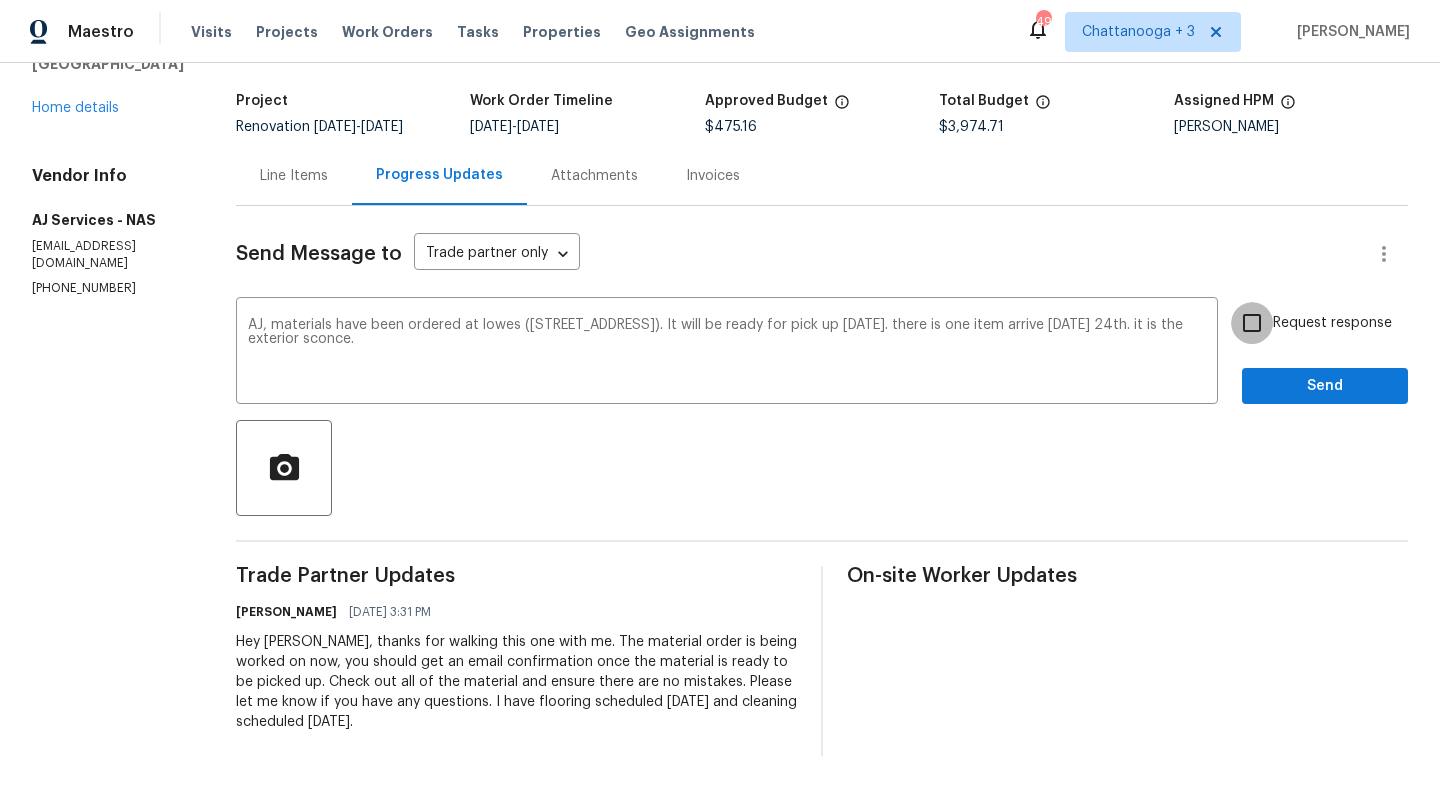 click on "Request response" at bounding box center (1252, 323) 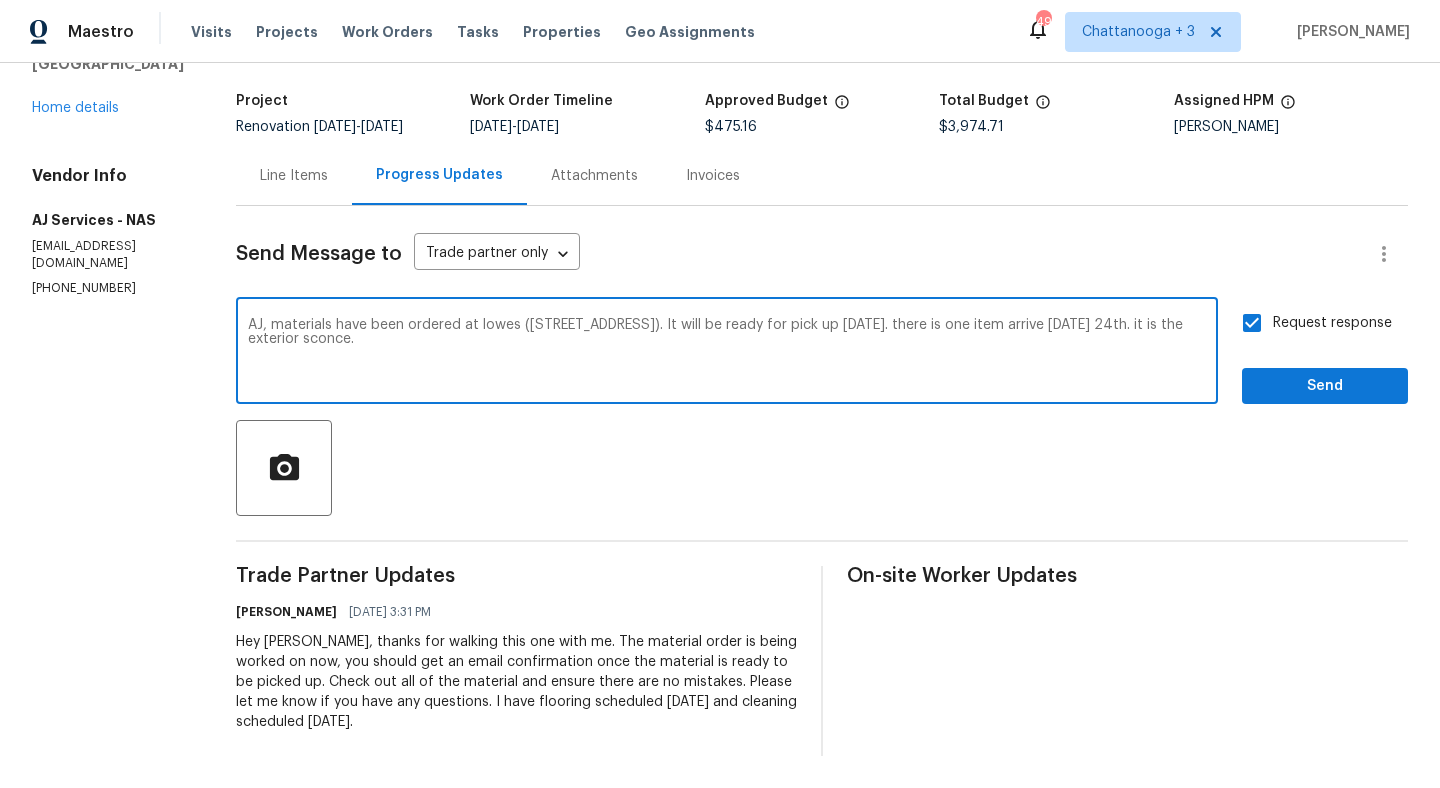 click on "AJ, materials have been ordered at lowes (5520 Nolensville Pike,Nashville,TN,37211). It will be ready for pick up today. there is one item arrive on thursday 24th. it is the exterior sconce." at bounding box center [727, 353] 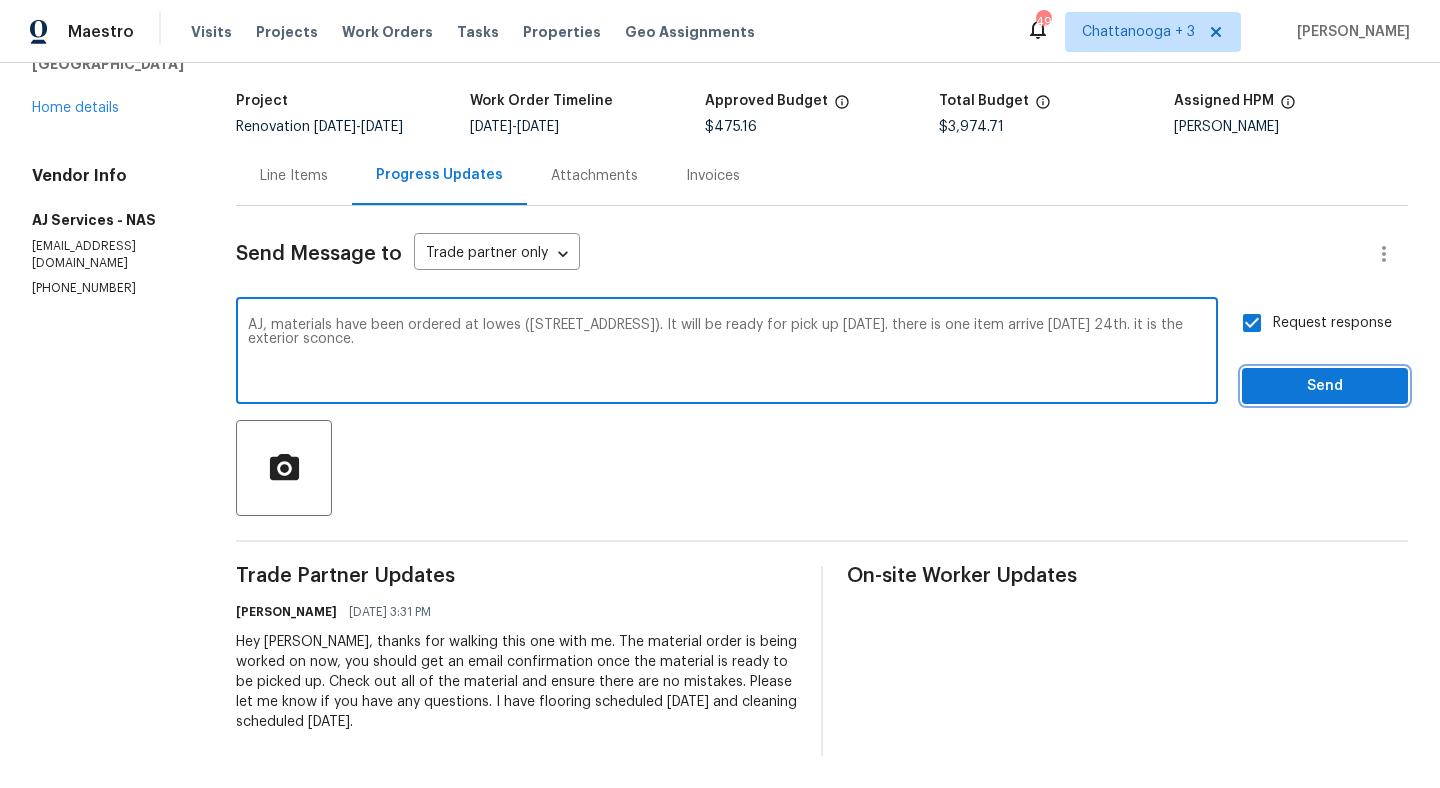 click on "Send" at bounding box center (1325, 386) 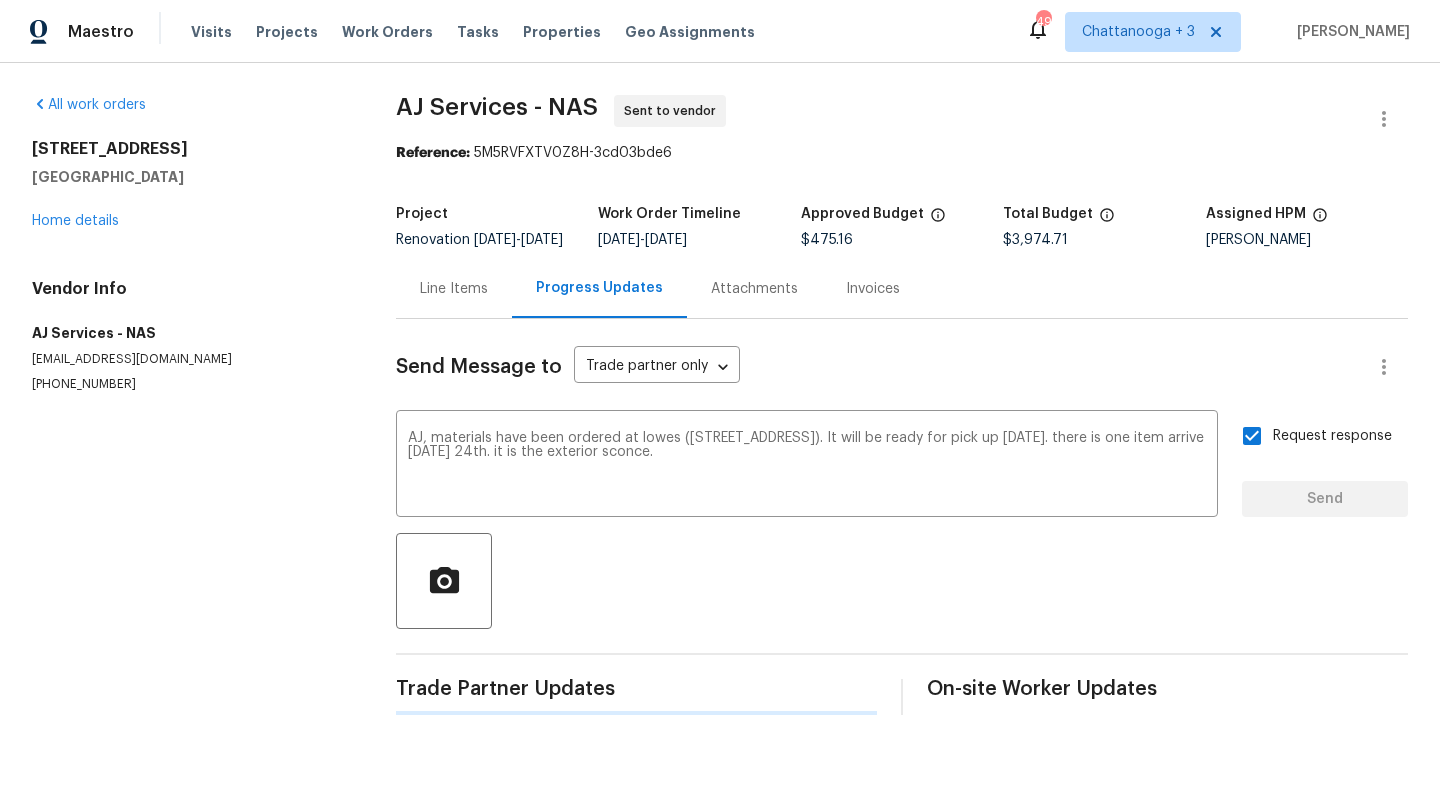 scroll, scrollTop: 0, scrollLeft: 0, axis: both 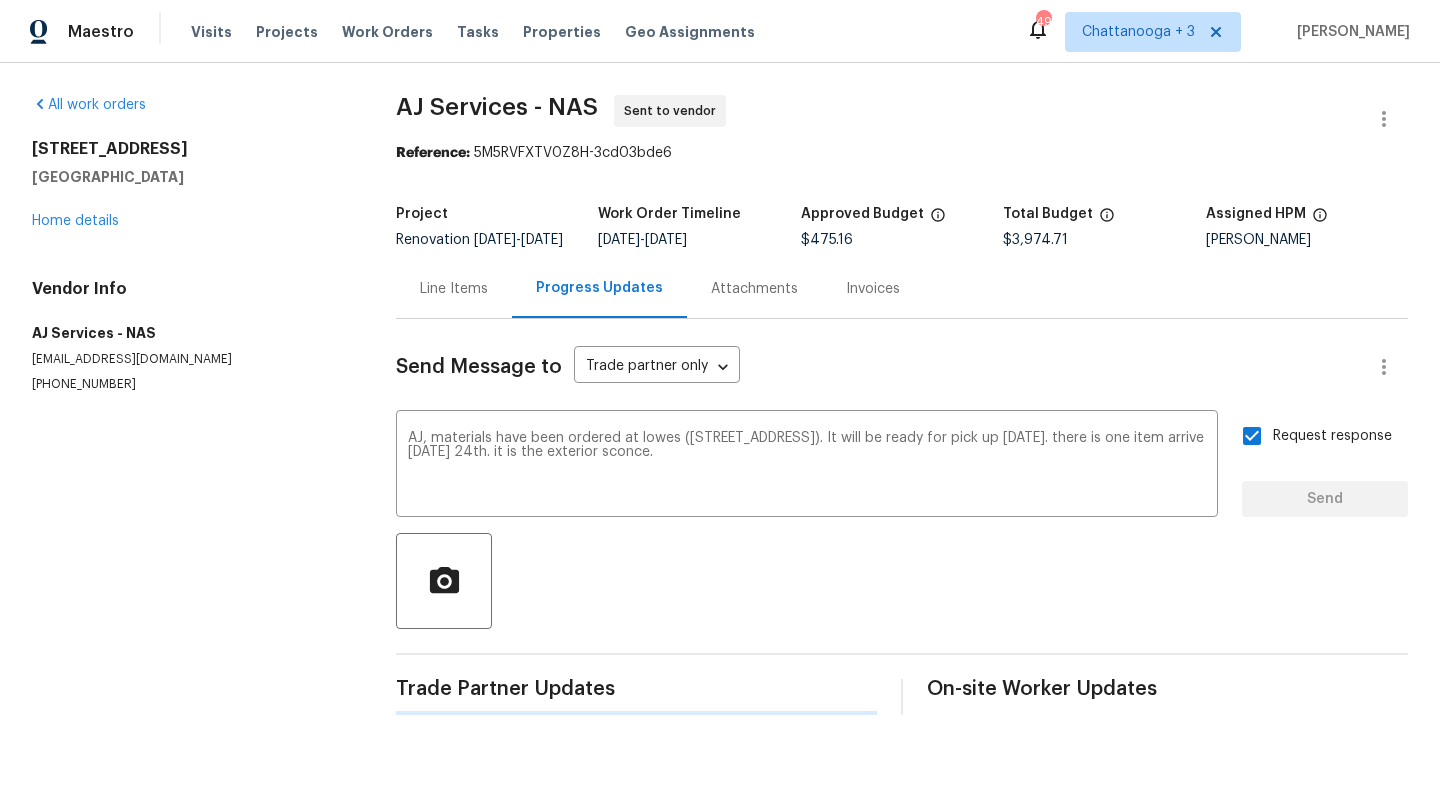 type 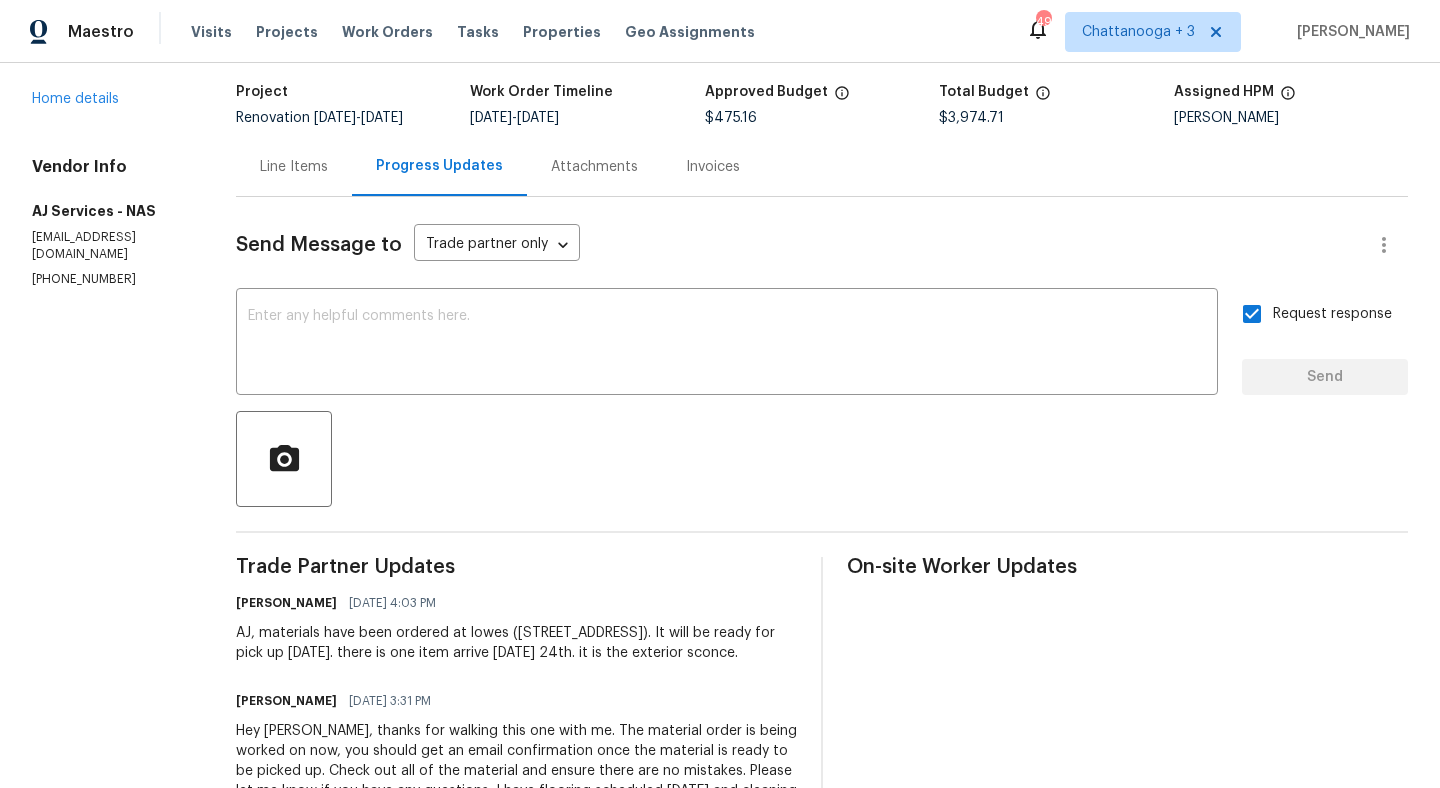scroll, scrollTop: 231, scrollLeft: 0, axis: vertical 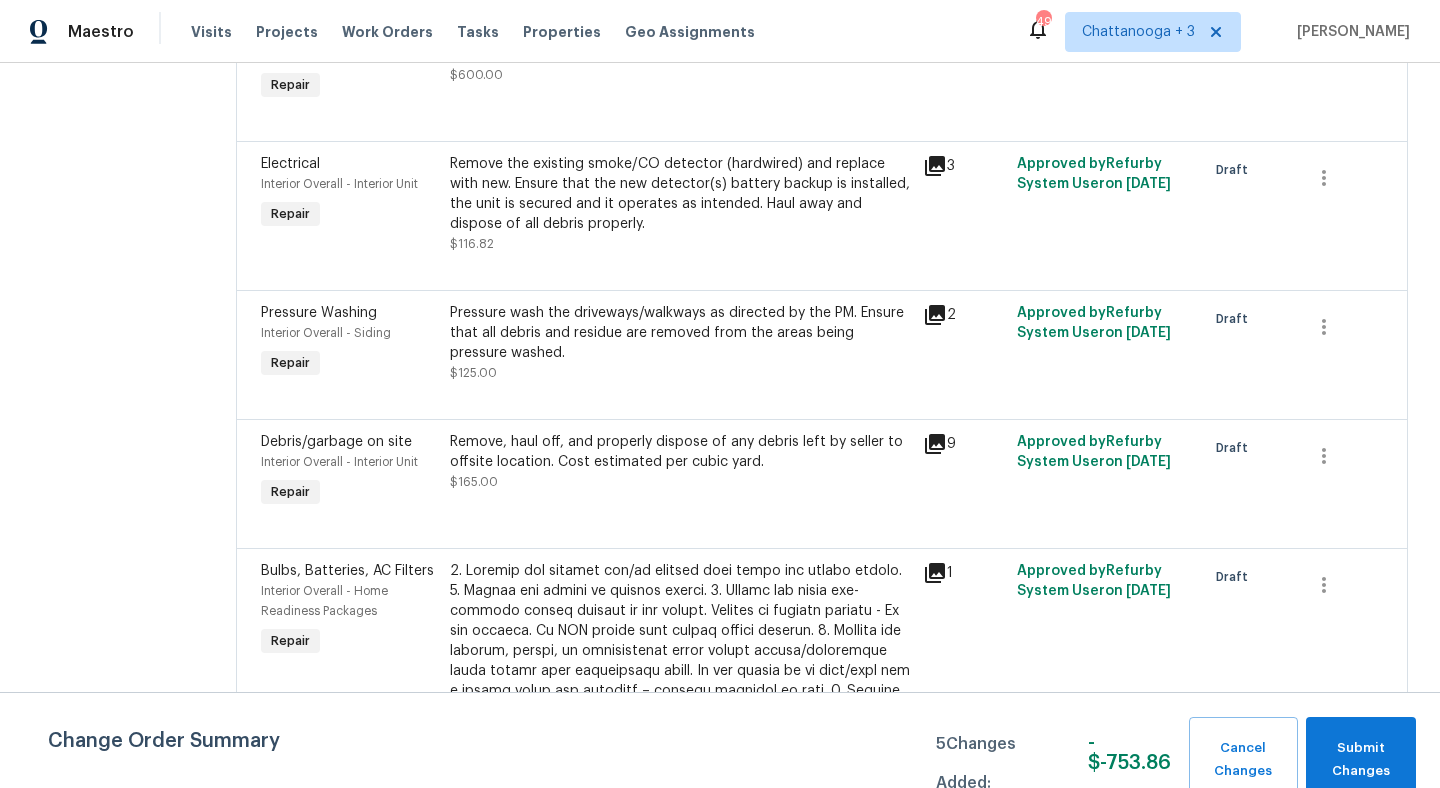 click on "Remove the existing smoke/CO detector (hardwired) and replace with new. Ensure that the new detector(s) battery backup is installed, the unit is secured and it operates as intended. Haul away and dispose of all debris properly." at bounding box center [680, 194] 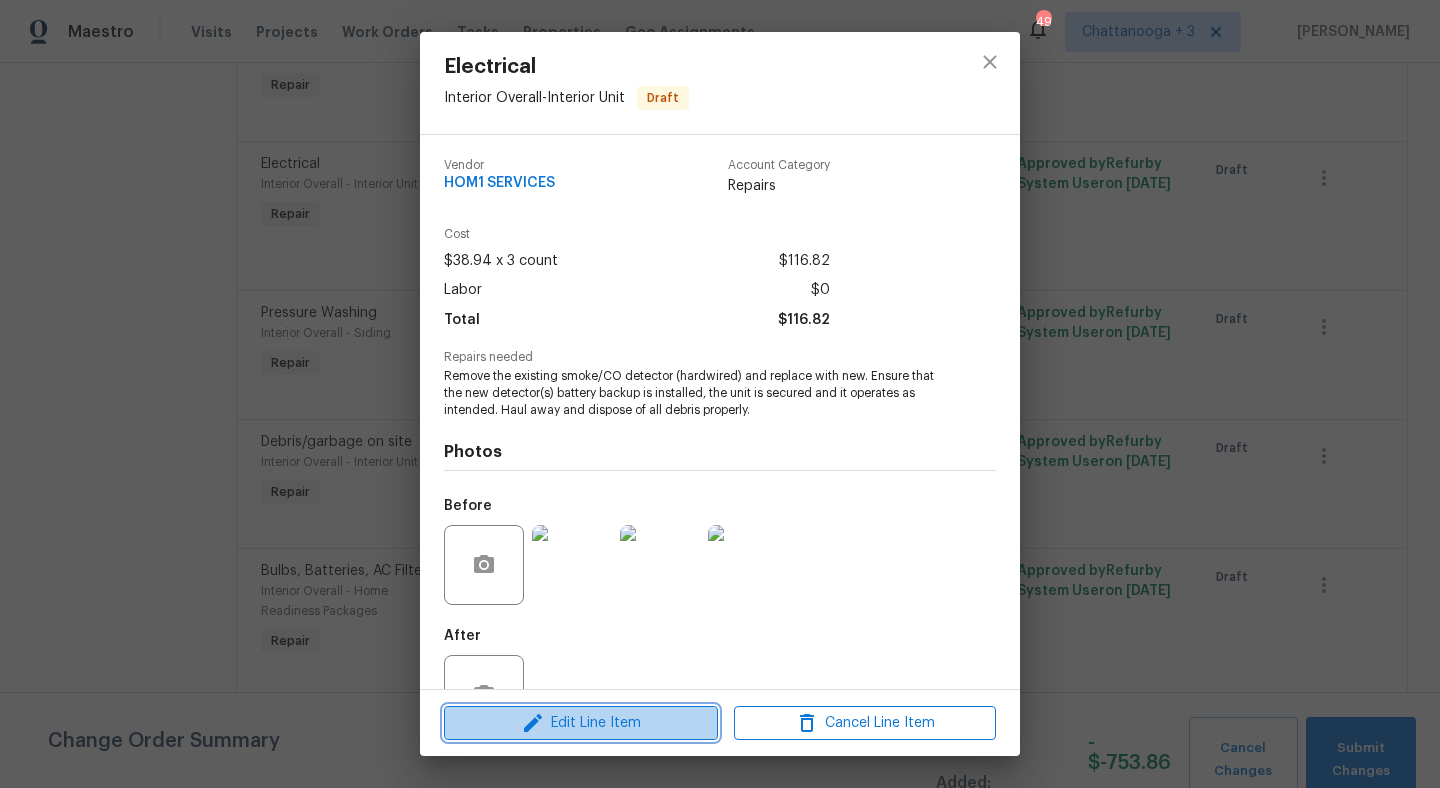click on "Edit Line Item" at bounding box center (581, 723) 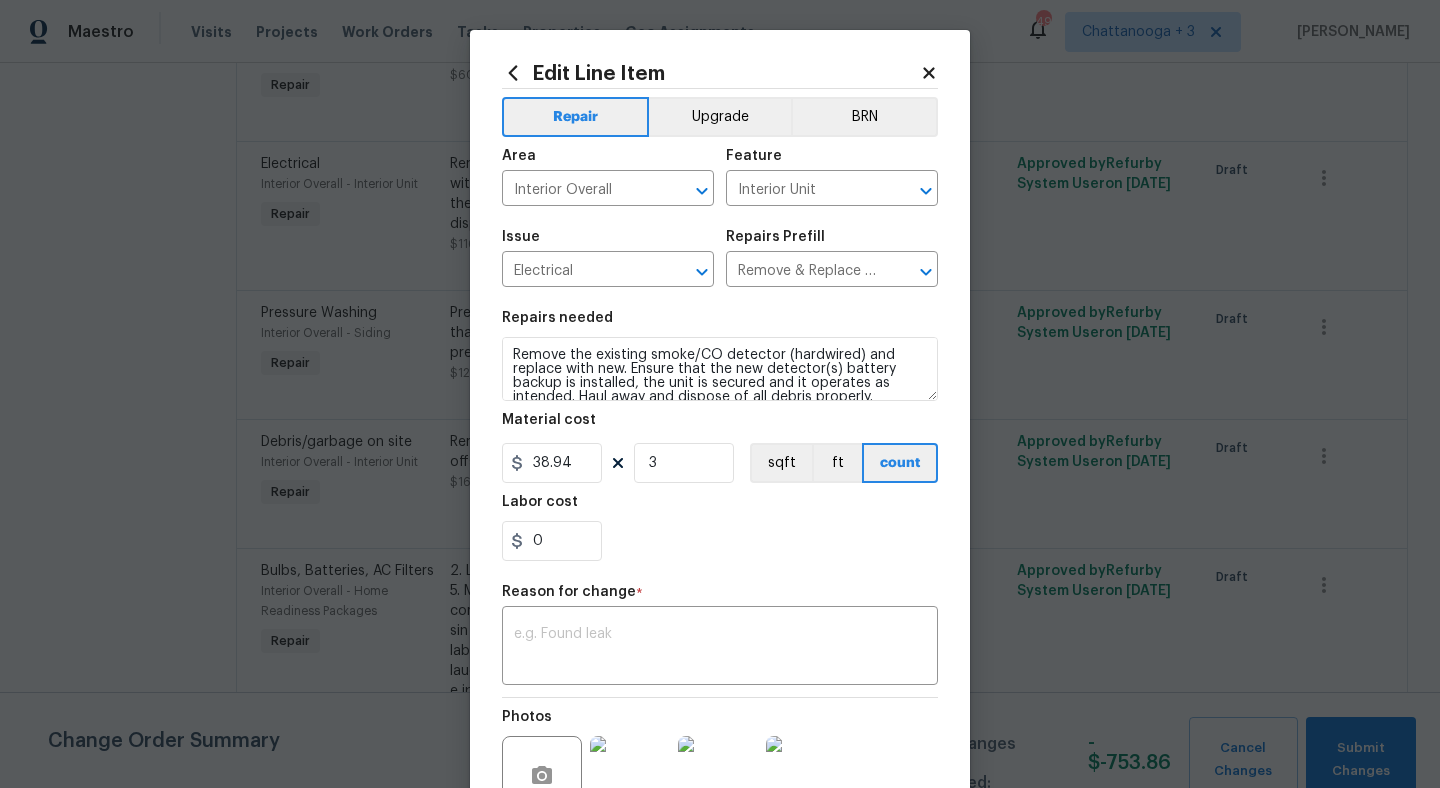 click on "Edit Line Item" at bounding box center [720, 73] 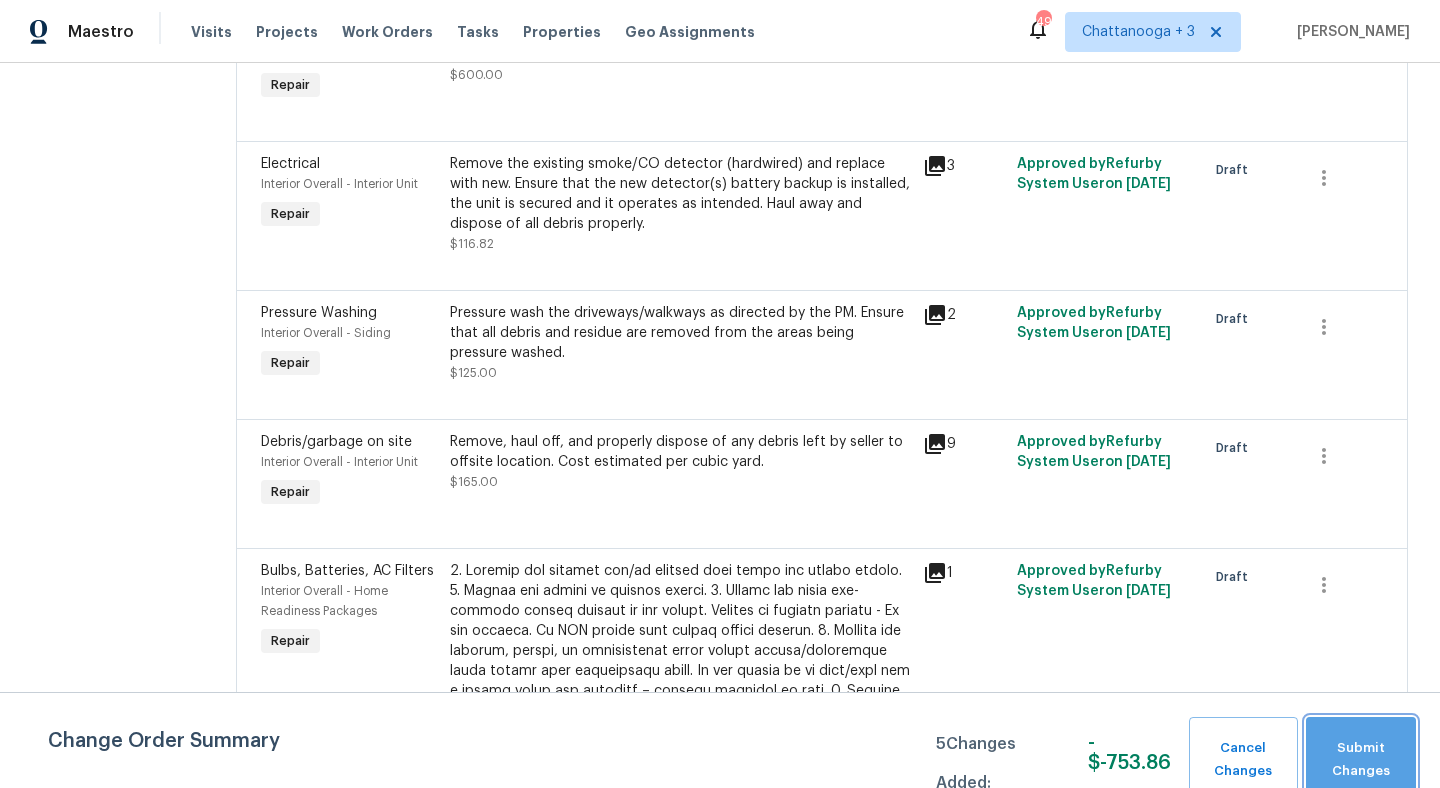 click on "Submit Changes" at bounding box center (1361, 760) 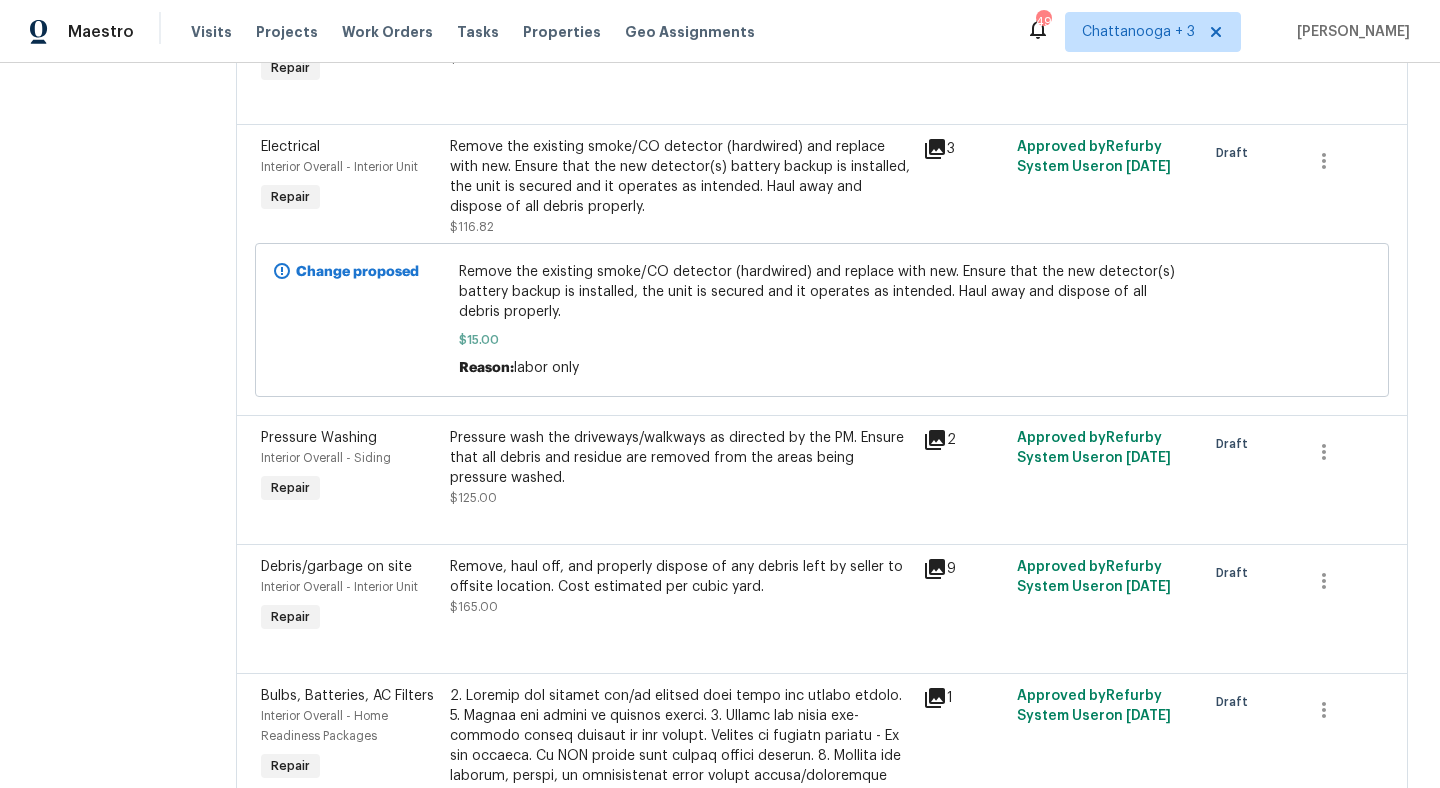 scroll, scrollTop: 1784, scrollLeft: 0, axis: vertical 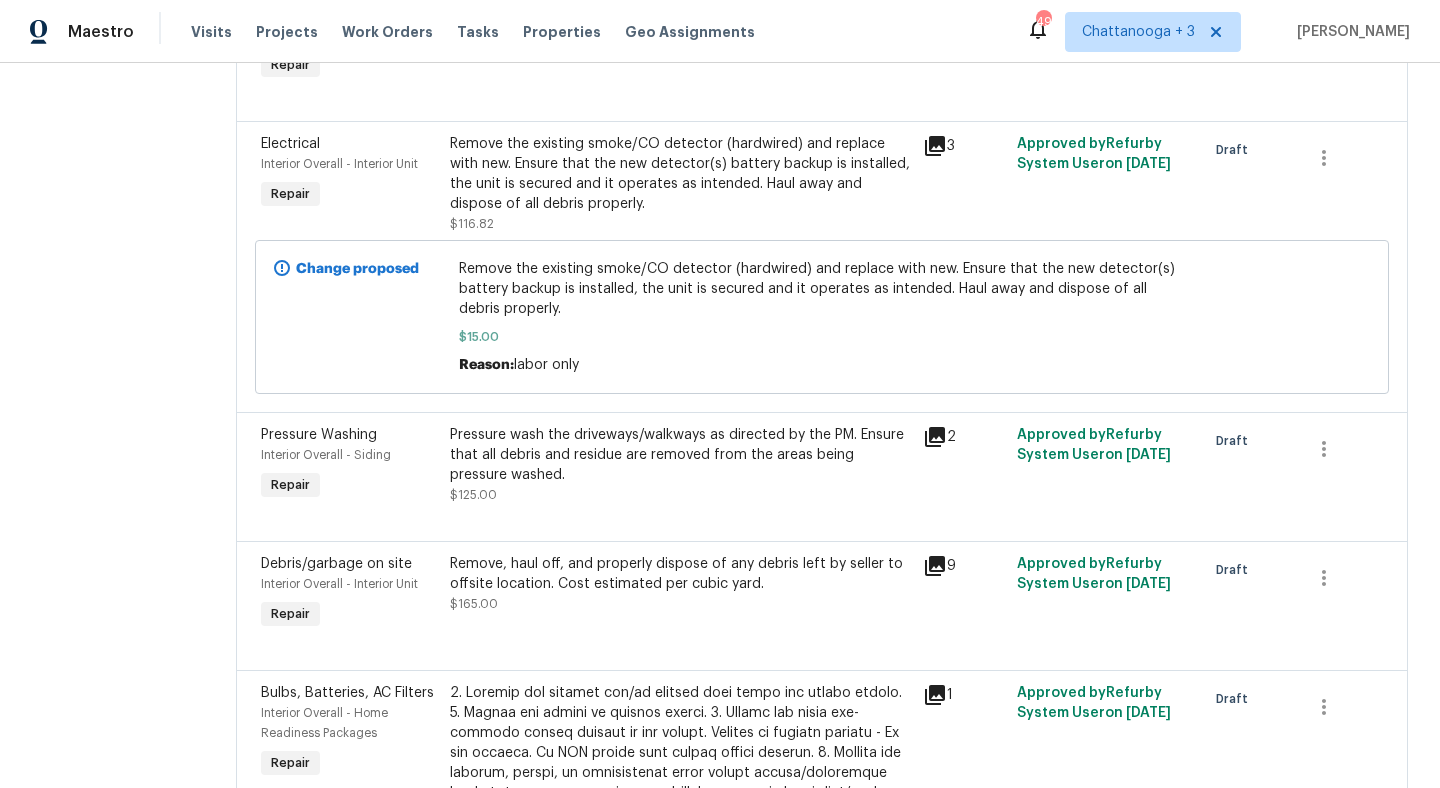 click on "Remove the existing smoke/CO detector (hardwired) and replace with new. Ensure that the new detector(s) battery backup is installed, the unit is secured and it operates as intended. Haul away and dispose of all debris properly." at bounding box center [822, 289] 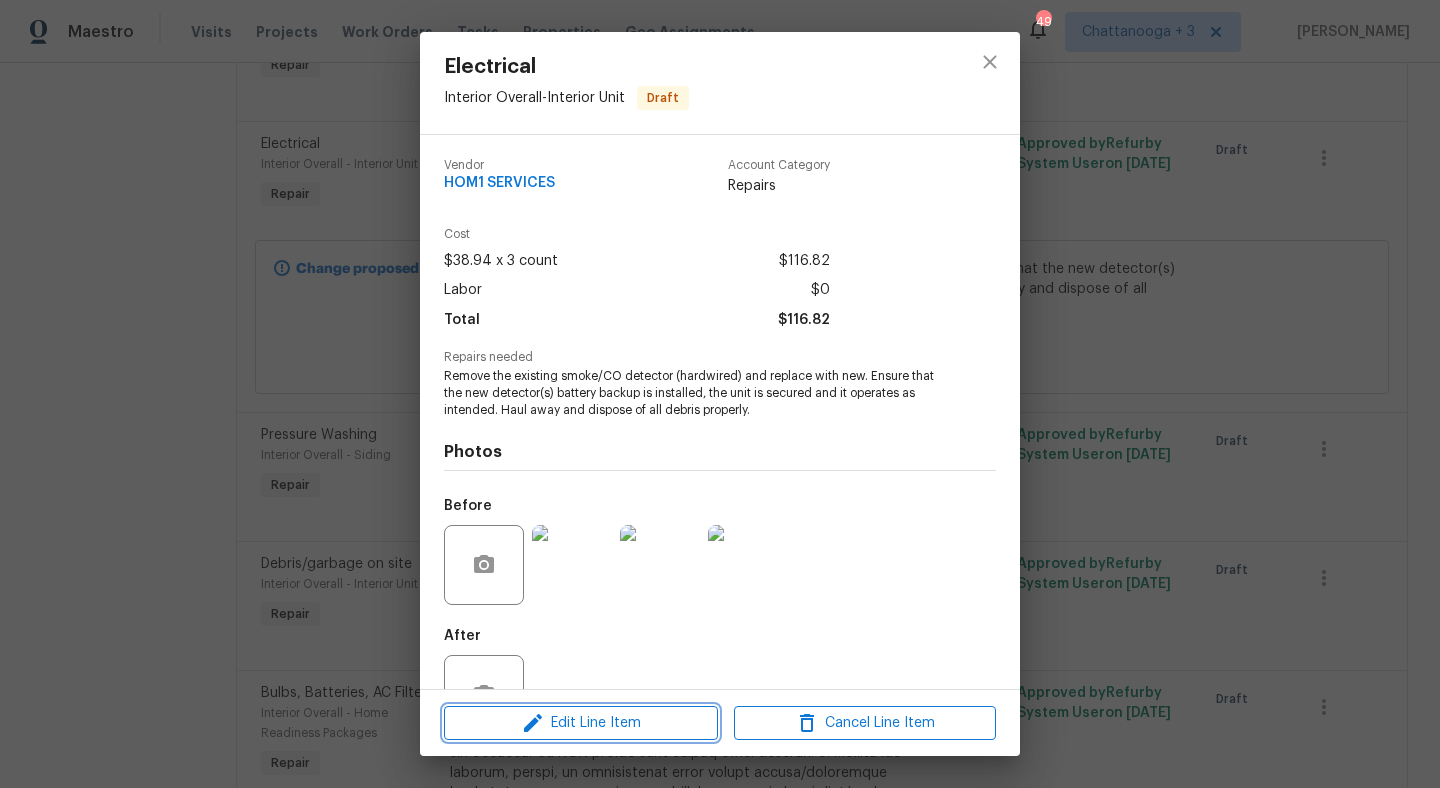 click on "Edit Line Item" at bounding box center (581, 723) 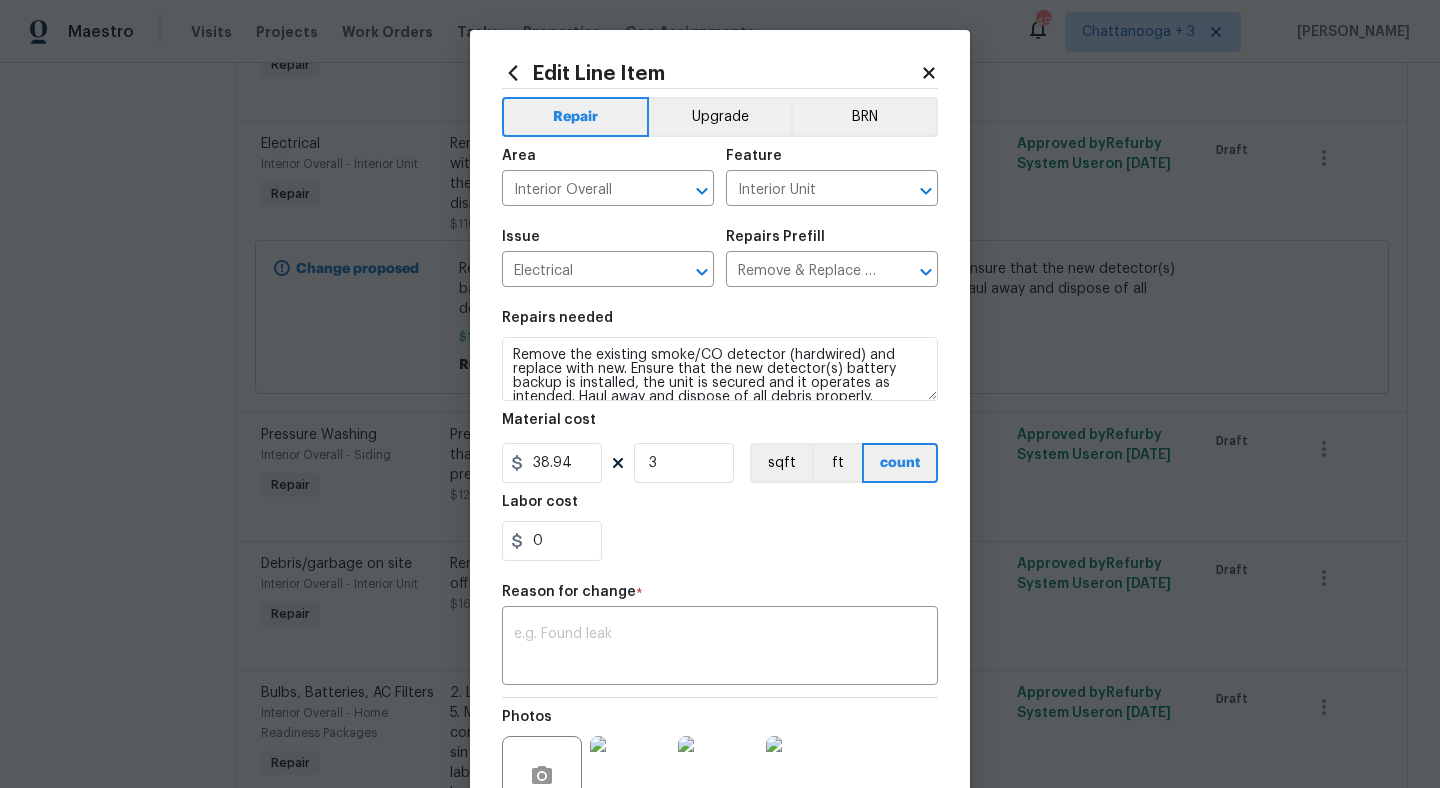 click 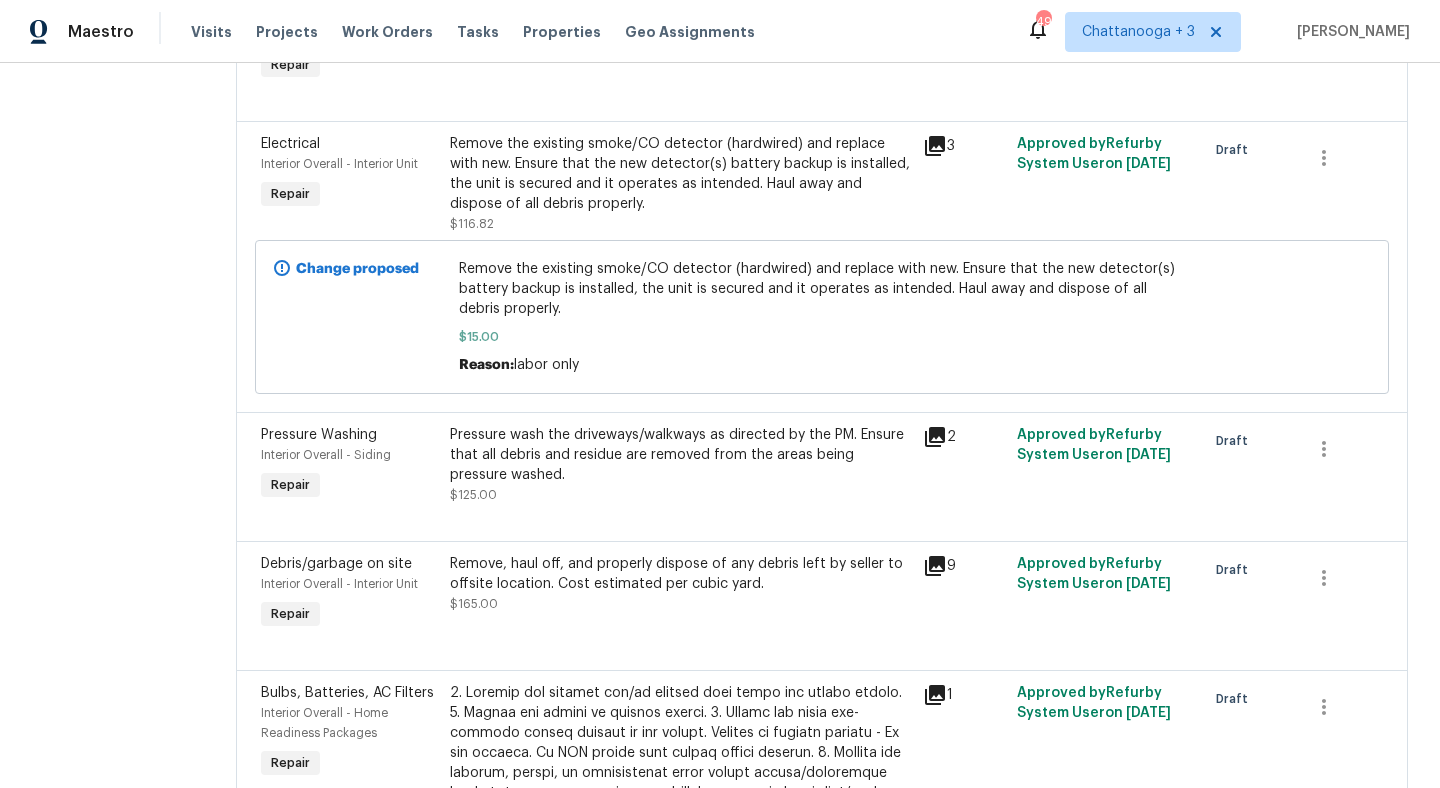 click on "$15.00" at bounding box center [822, 337] 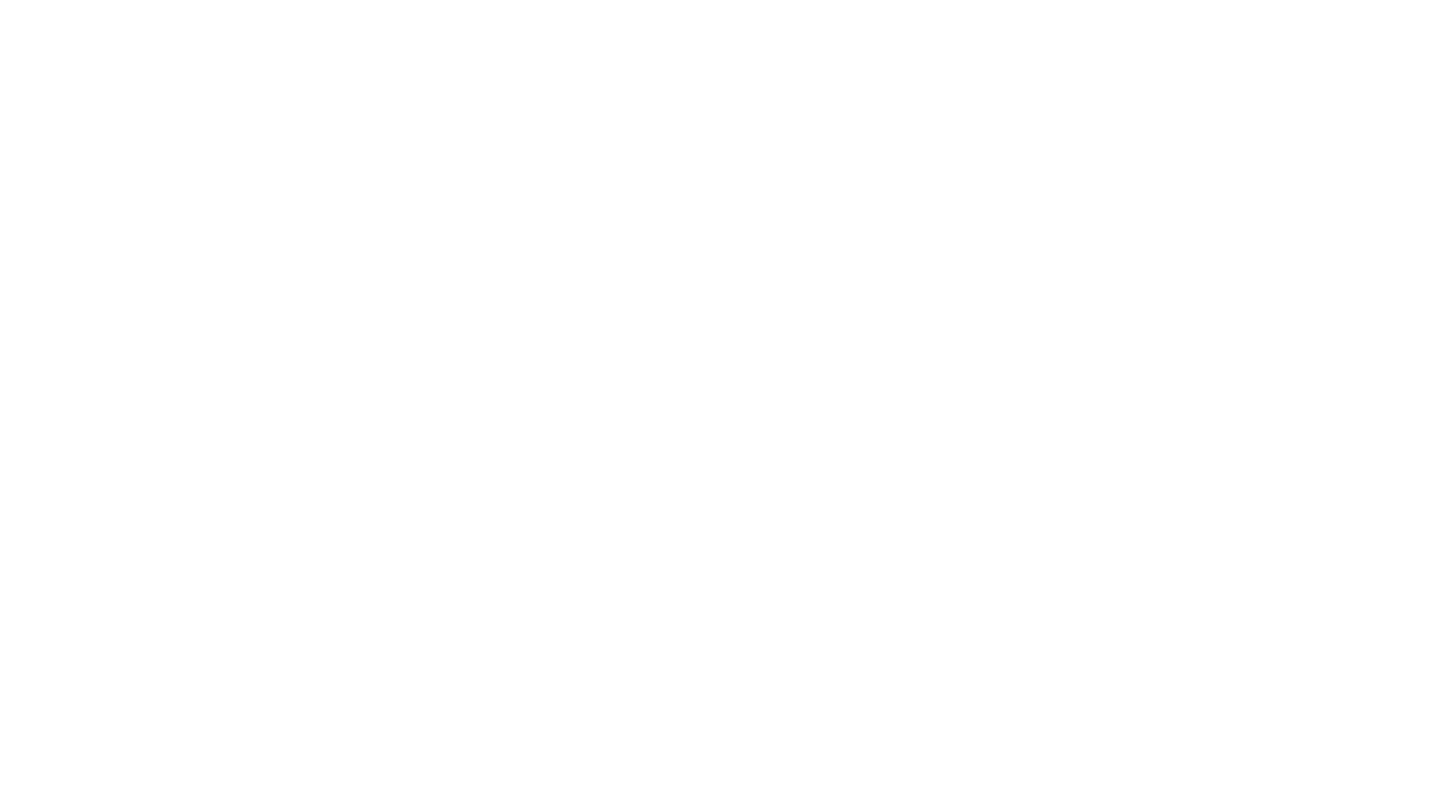scroll, scrollTop: 0, scrollLeft: 0, axis: both 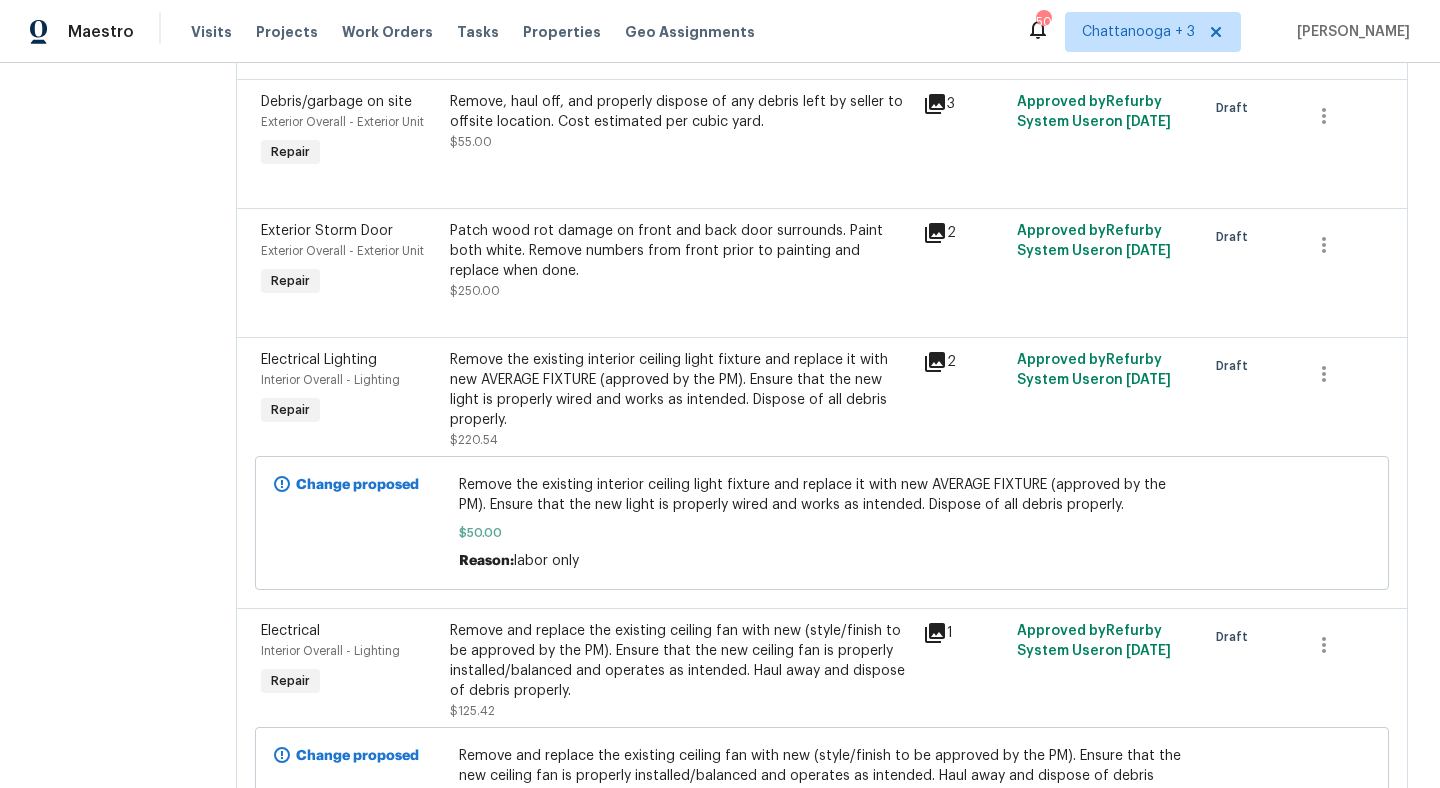 click on "Remove the existing interior ceiling light fixture and replace it with new AVERAGE FIXTURE (approved by the PM). Ensure that the new light is properly wired and works as intended. Dispose of all debris properly." at bounding box center (822, 495) 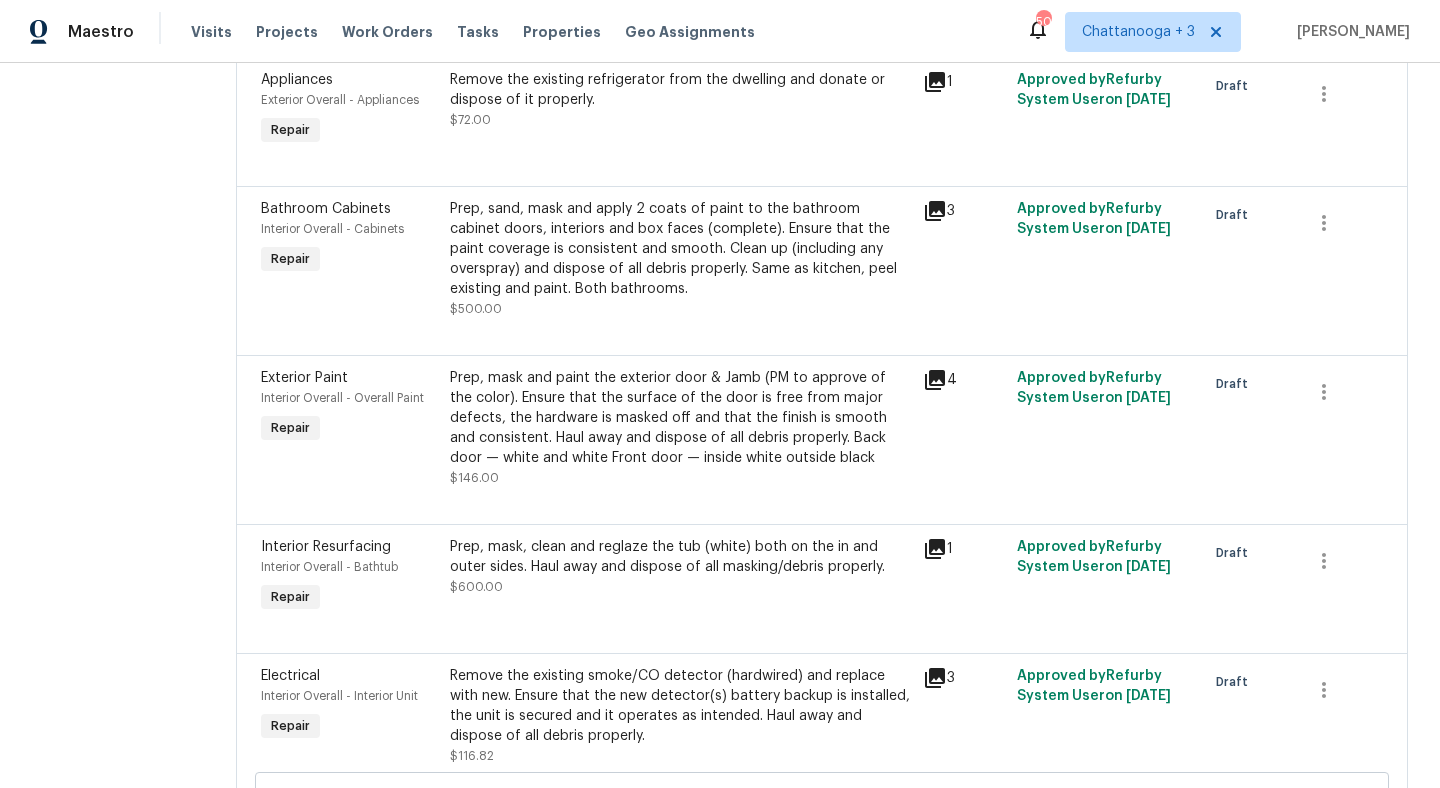 scroll, scrollTop: 12, scrollLeft: 0, axis: vertical 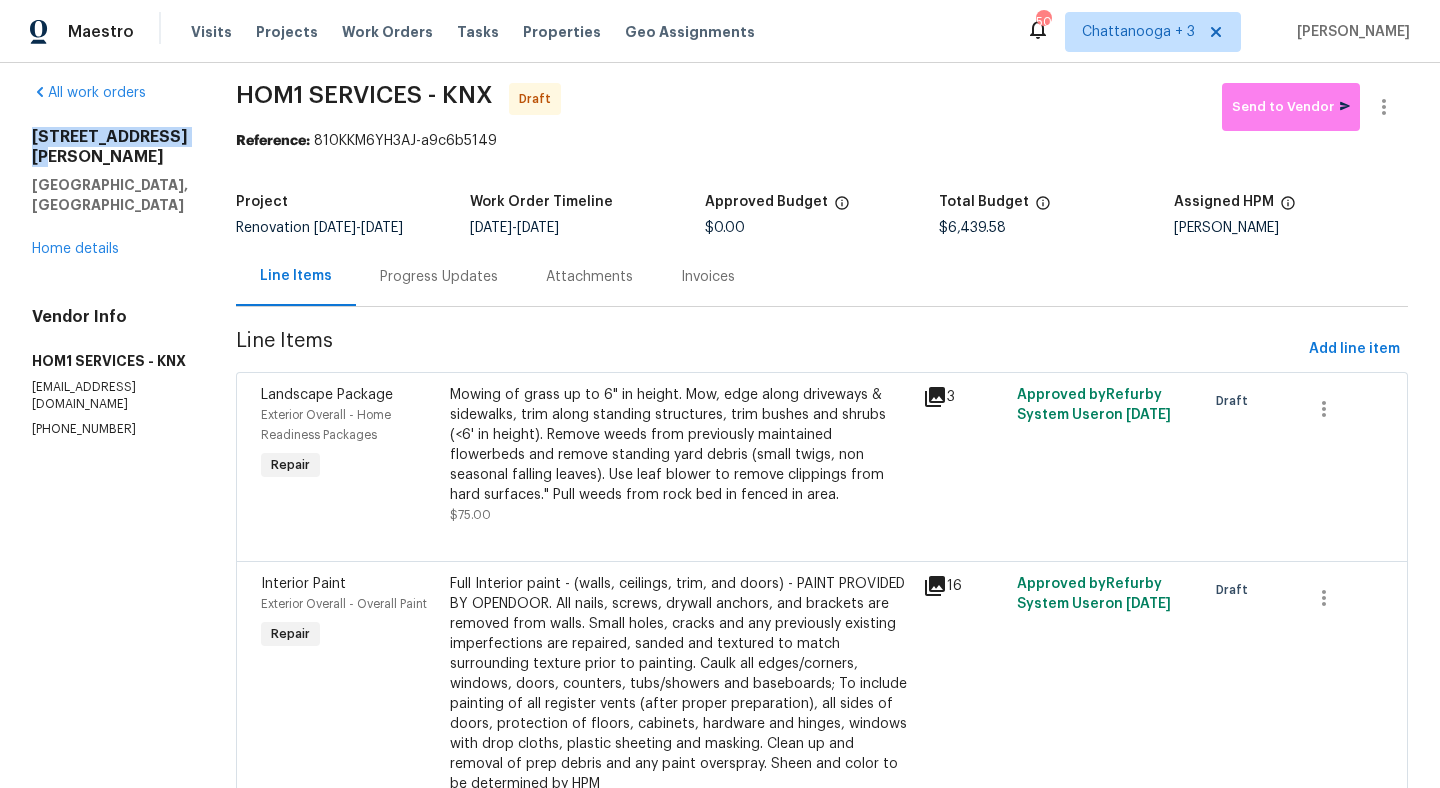 drag, startPoint x: 31, startPoint y: 131, endPoint x: 66, endPoint y: 157, distance: 43.60046 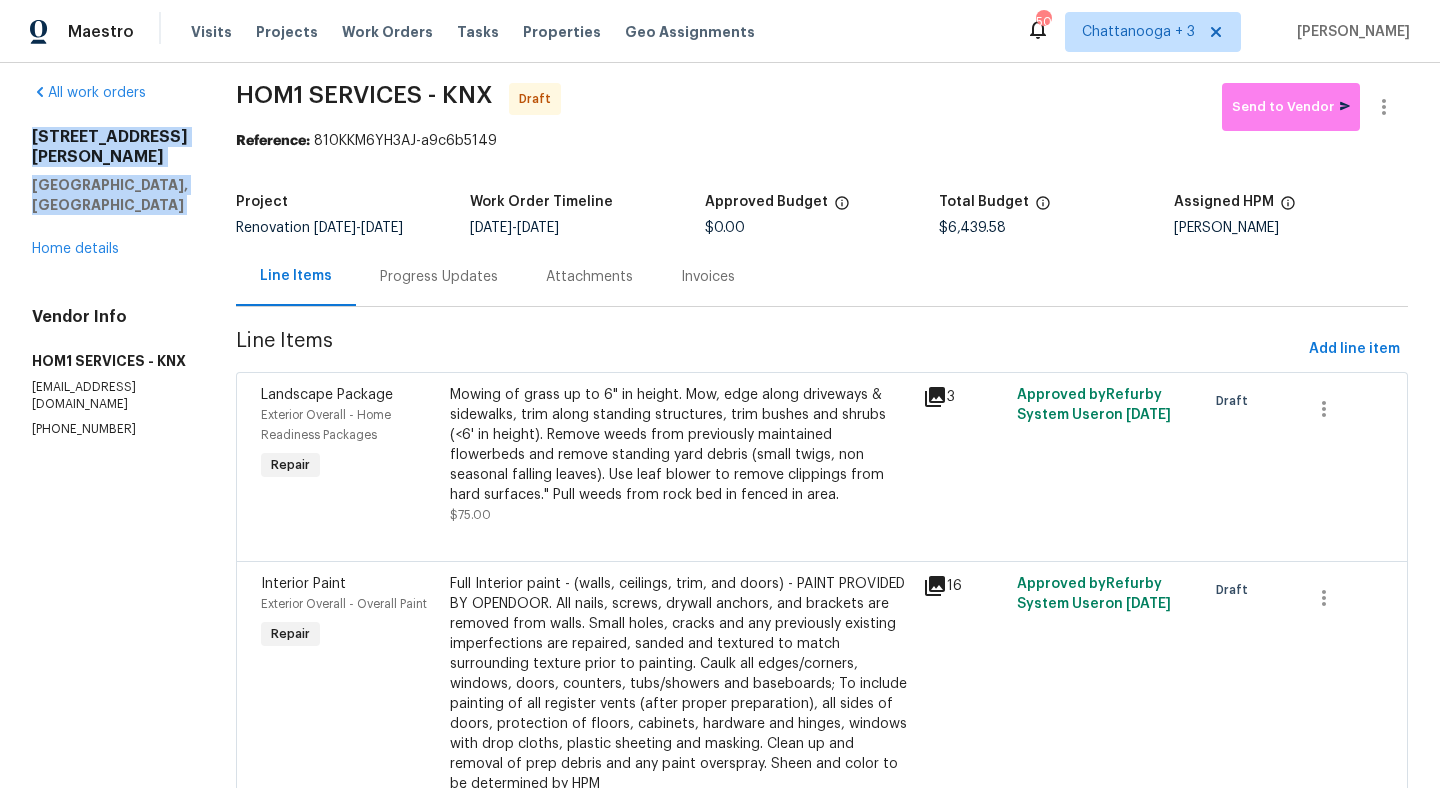 drag, startPoint x: 71, startPoint y: 216, endPoint x: 32, endPoint y: 130, distance: 94.42987 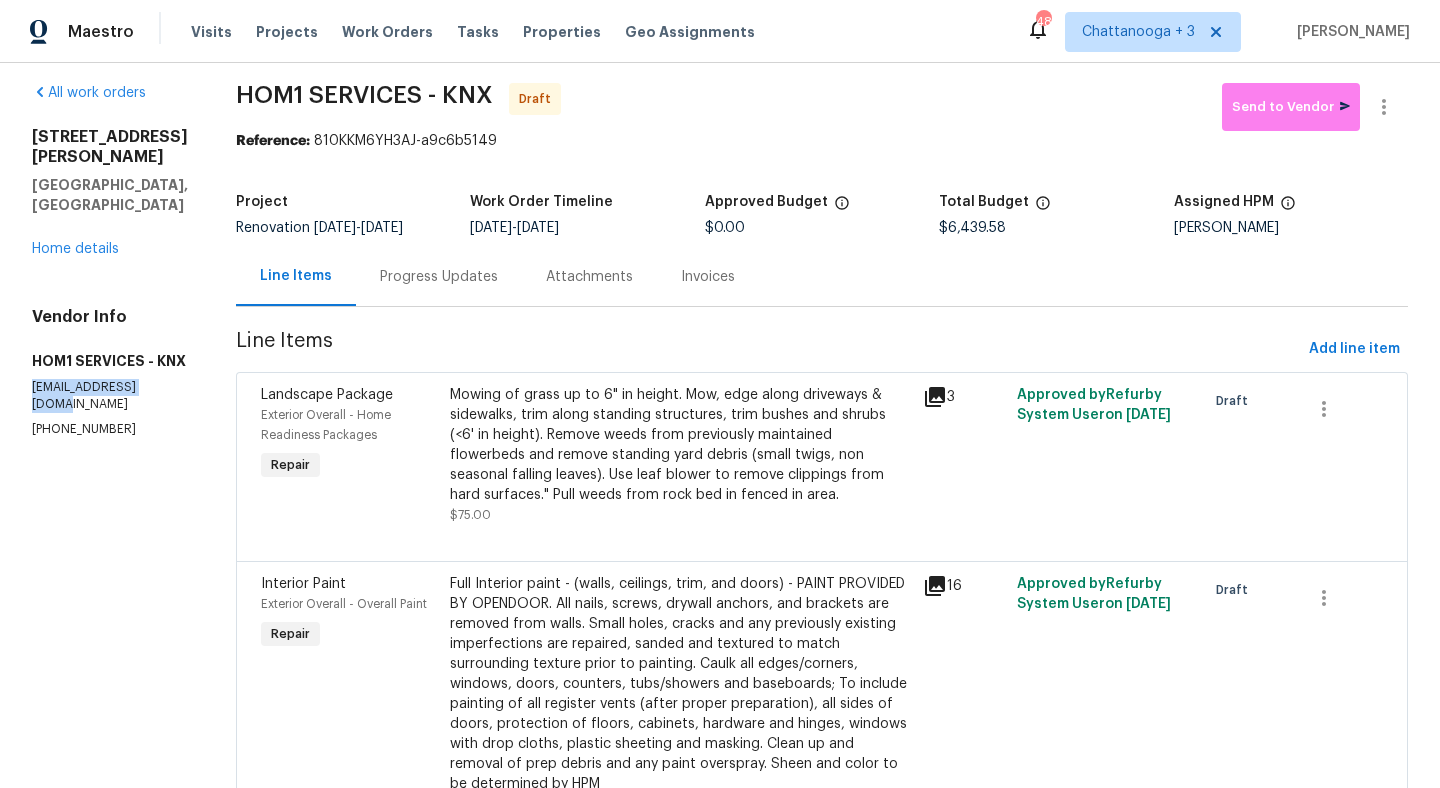 drag, startPoint x: 163, startPoint y: 408, endPoint x: 31, endPoint y: 412, distance: 132.0606 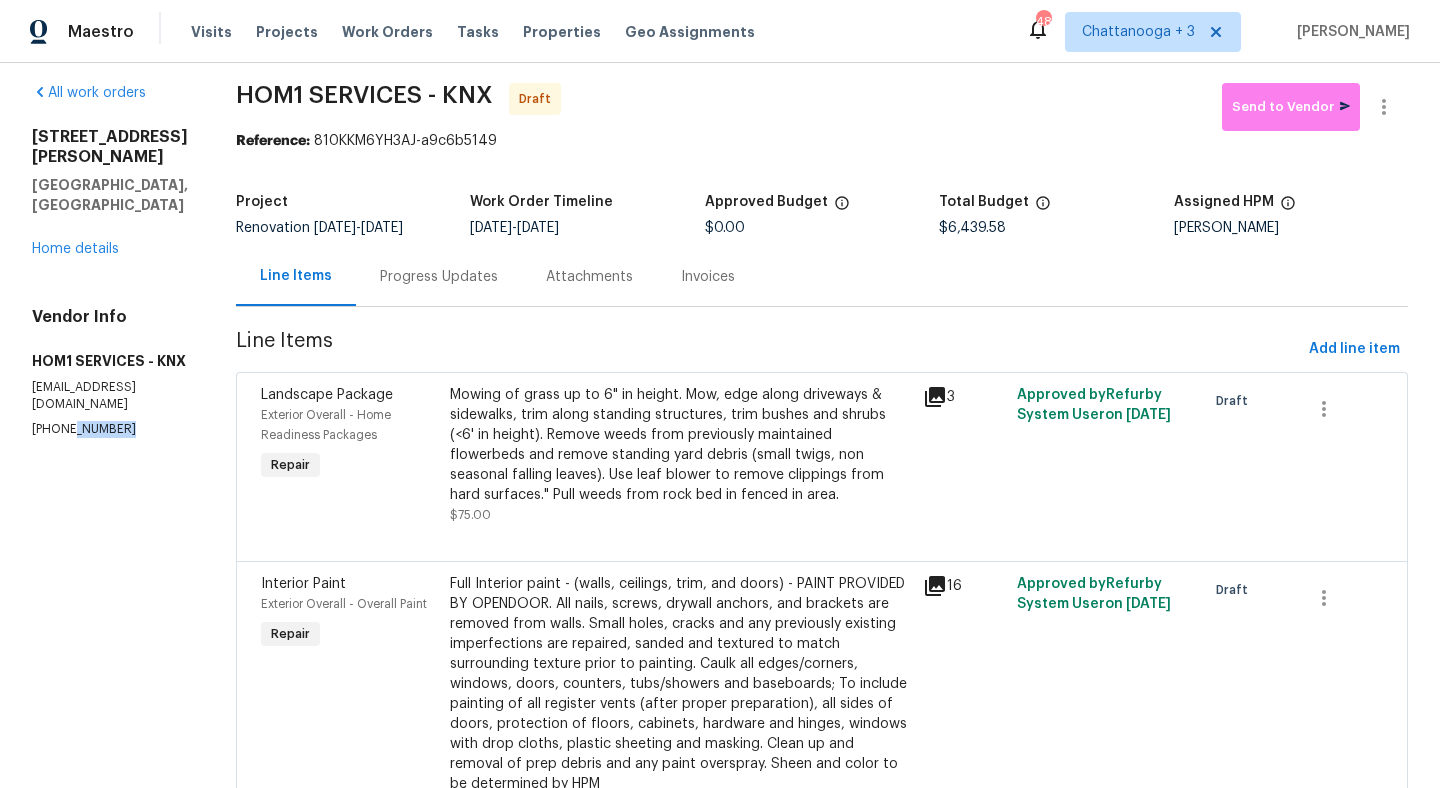 drag, startPoint x: 65, startPoint y: 430, endPoint x: 128, endPoint y: 430, distance: 63 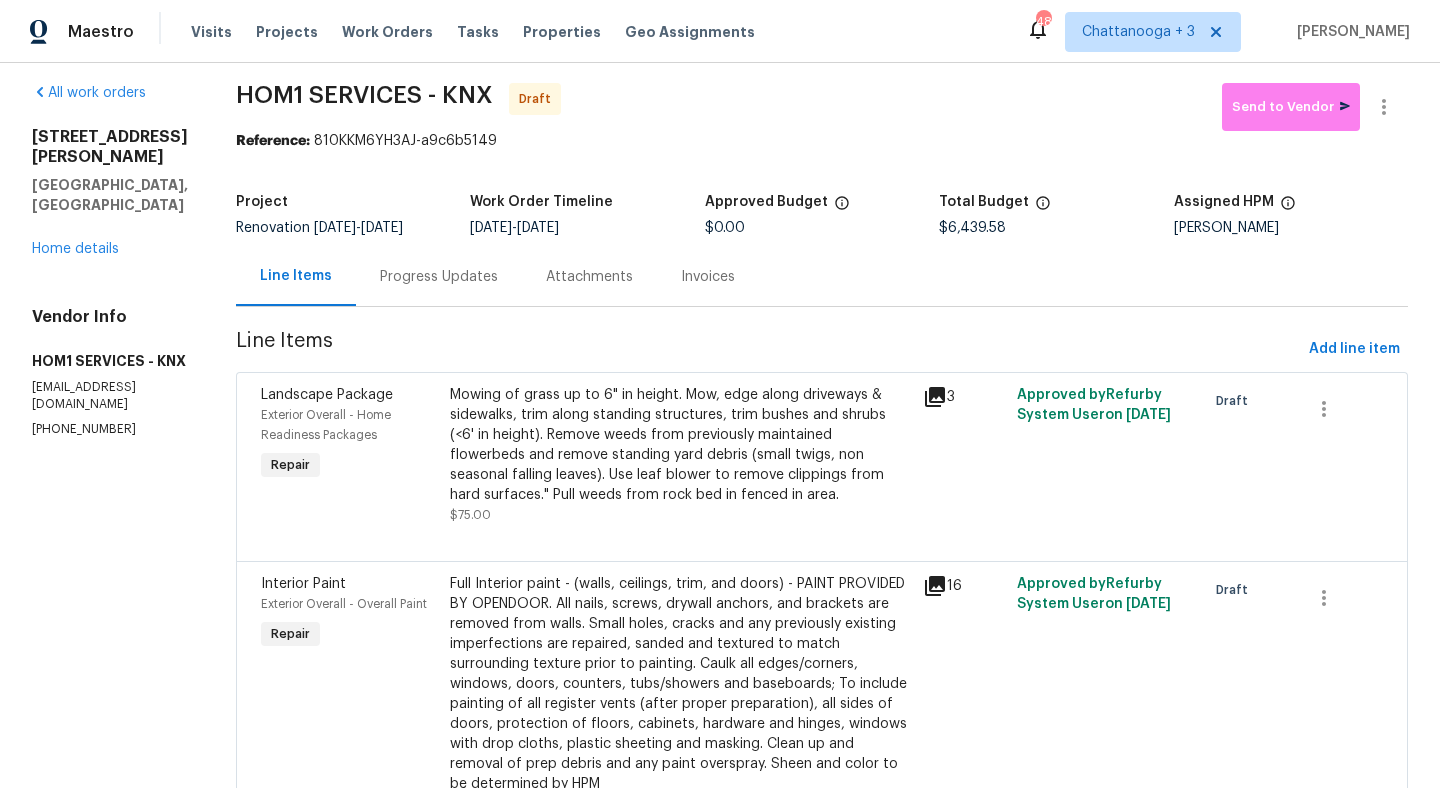 click on "Progress Updates" at bounding box center [439, 277] 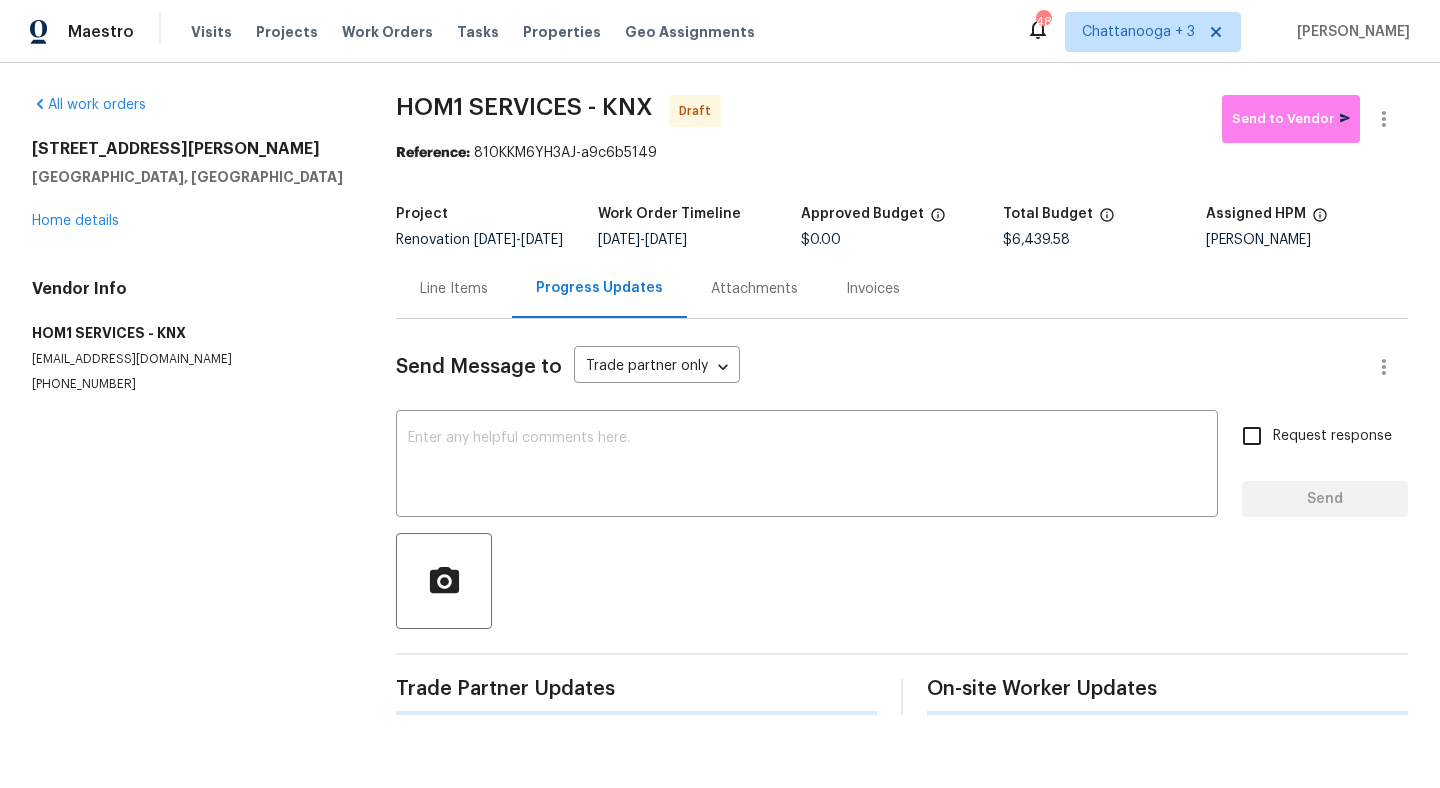 scroll, scrollTop: 0, scrollLeft: 0, axis: both 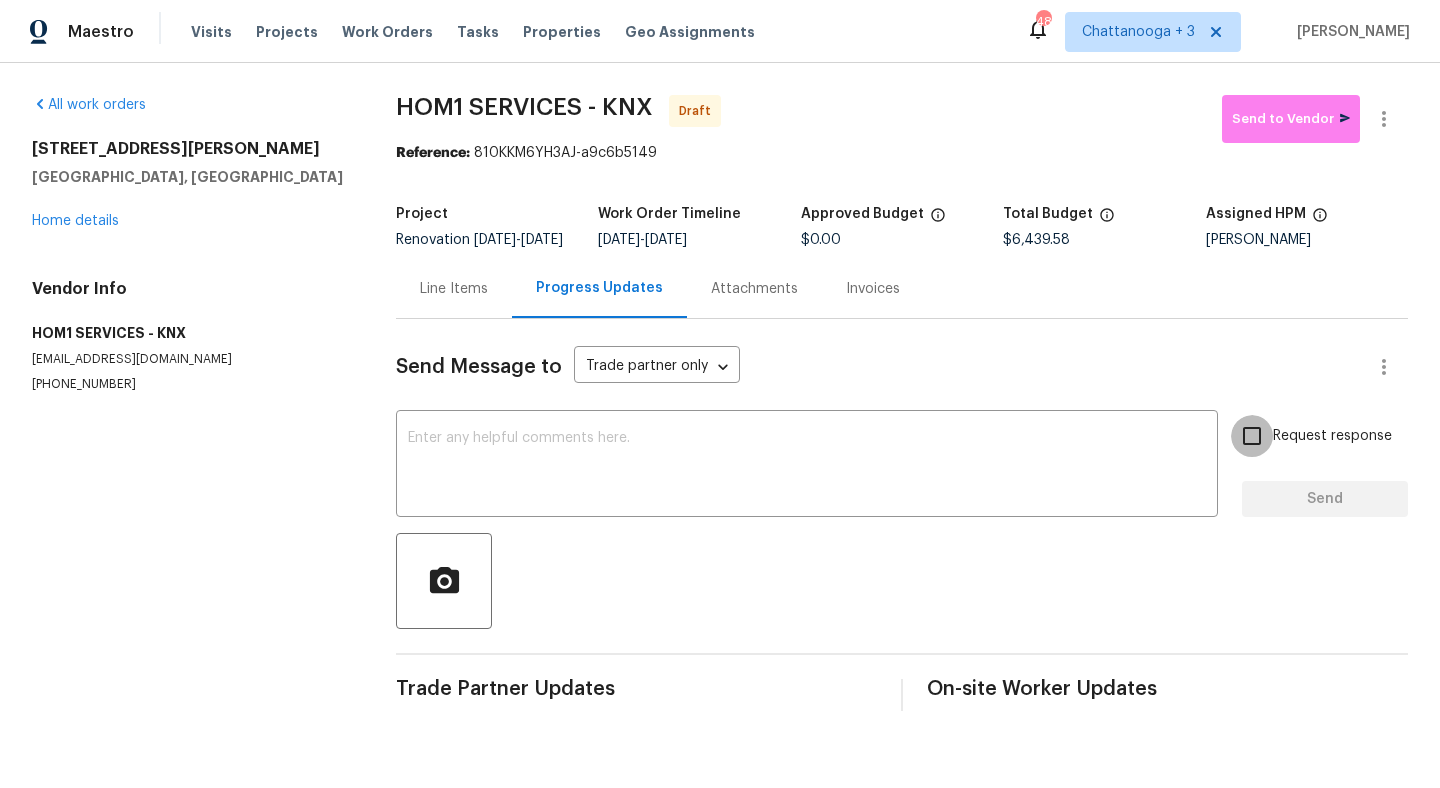 click on "Request response" at bounding box center [1252, 436] 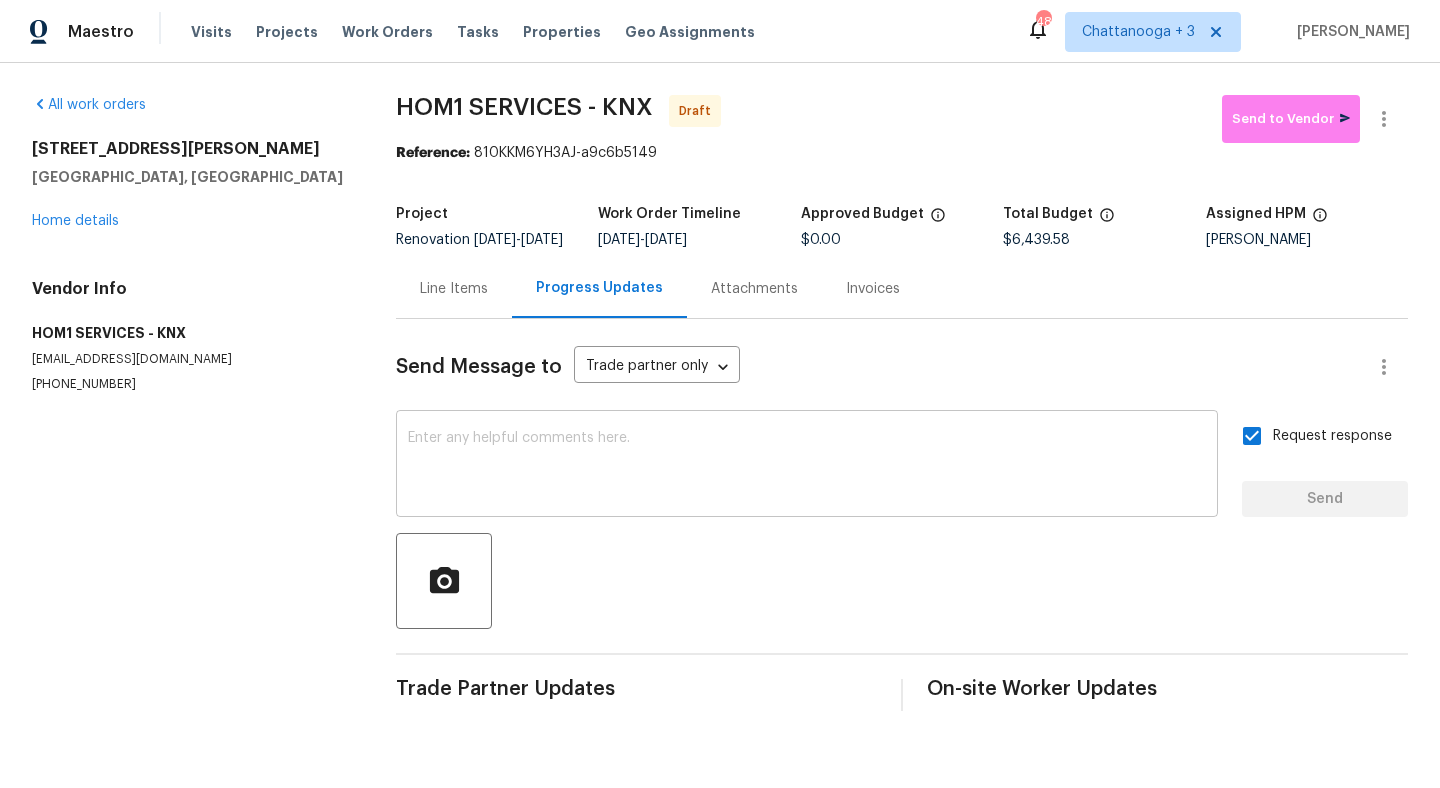 click on "x ​" at bounding box center [807, 466] 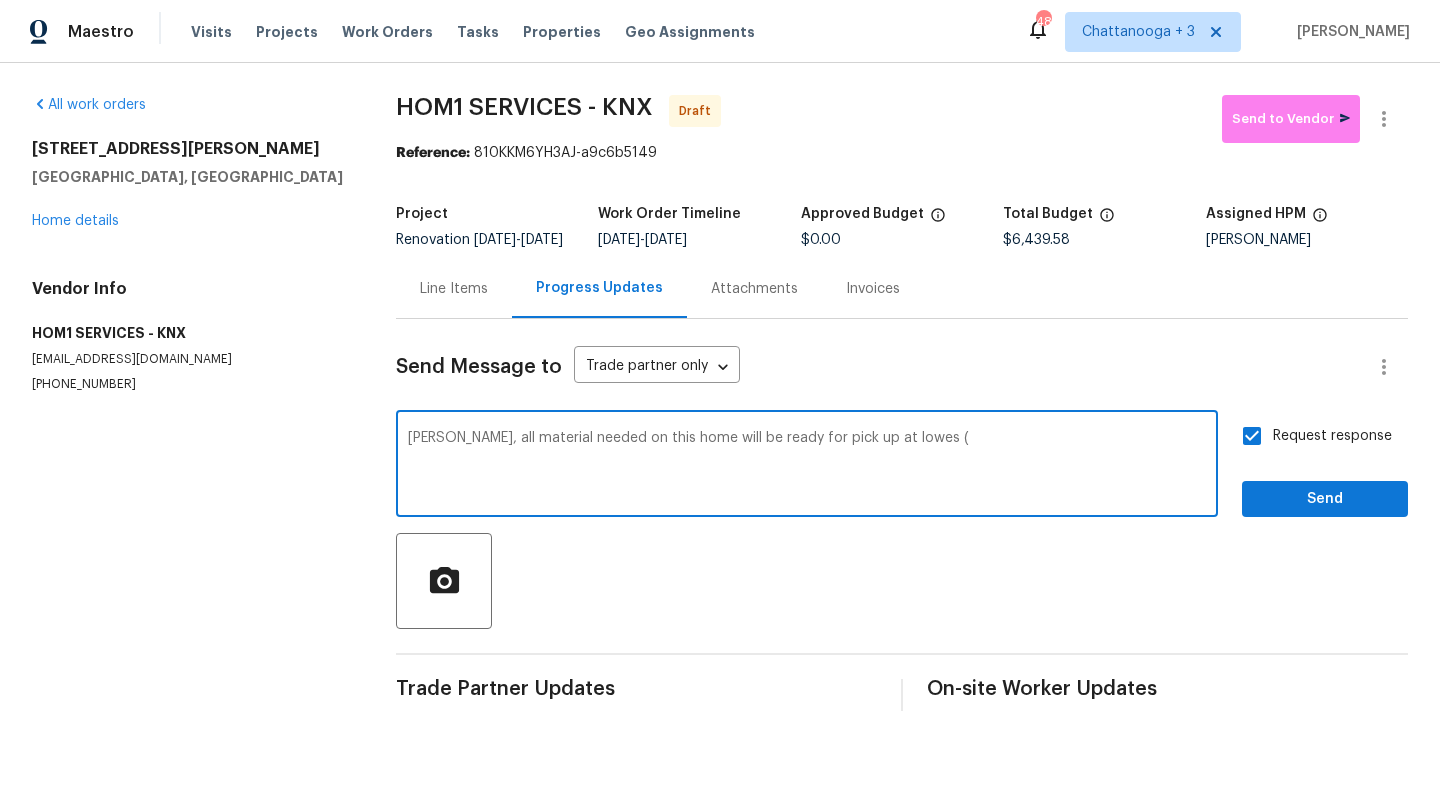 paste on "3100 S MALL RD NE,
Knoxville, TN, 37924" 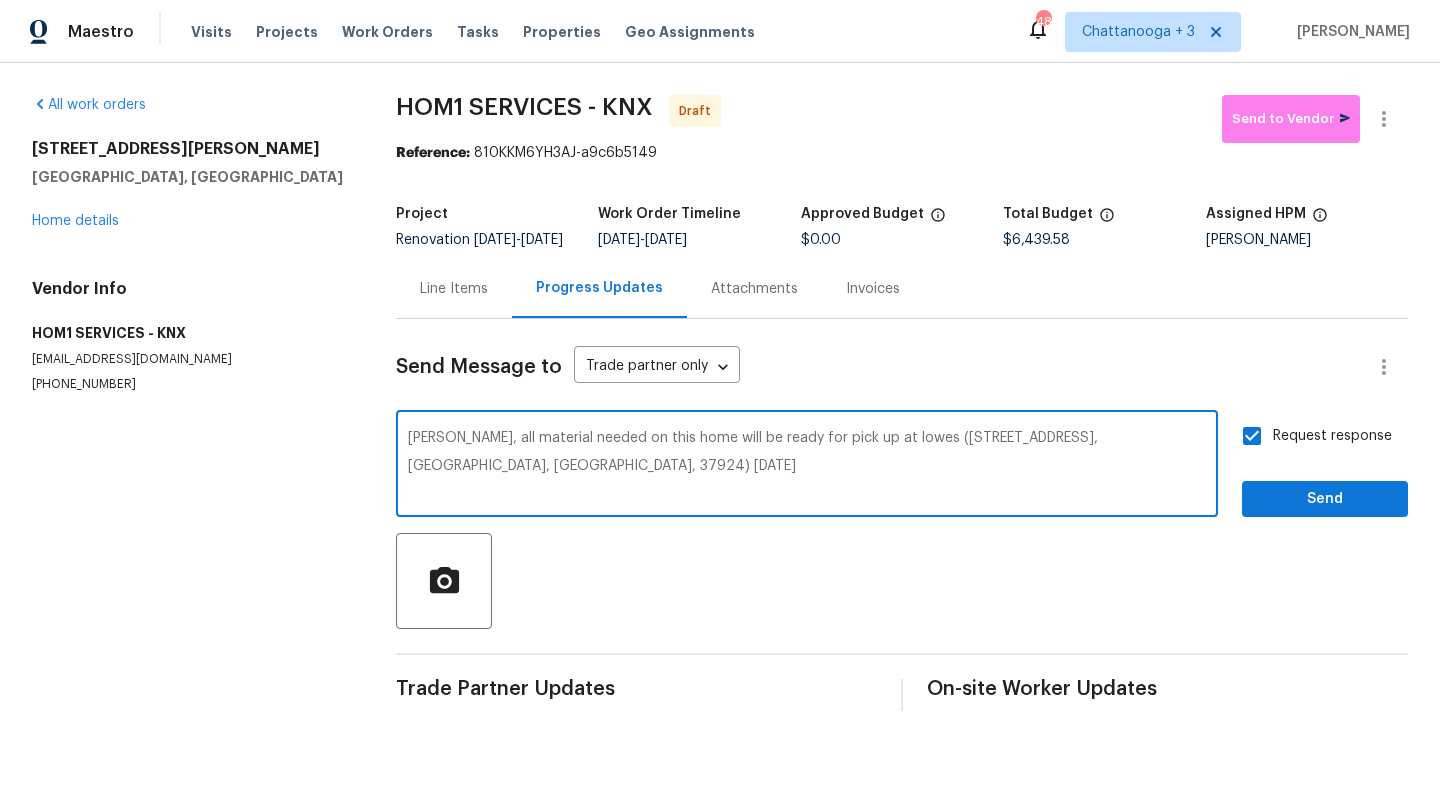 click on "Henry, all material needed on this home will be ready for pick up at lowes (3100 S MALL RD NE,
Knoxville, TN, 37924) today" at bounding box center (807, 466) 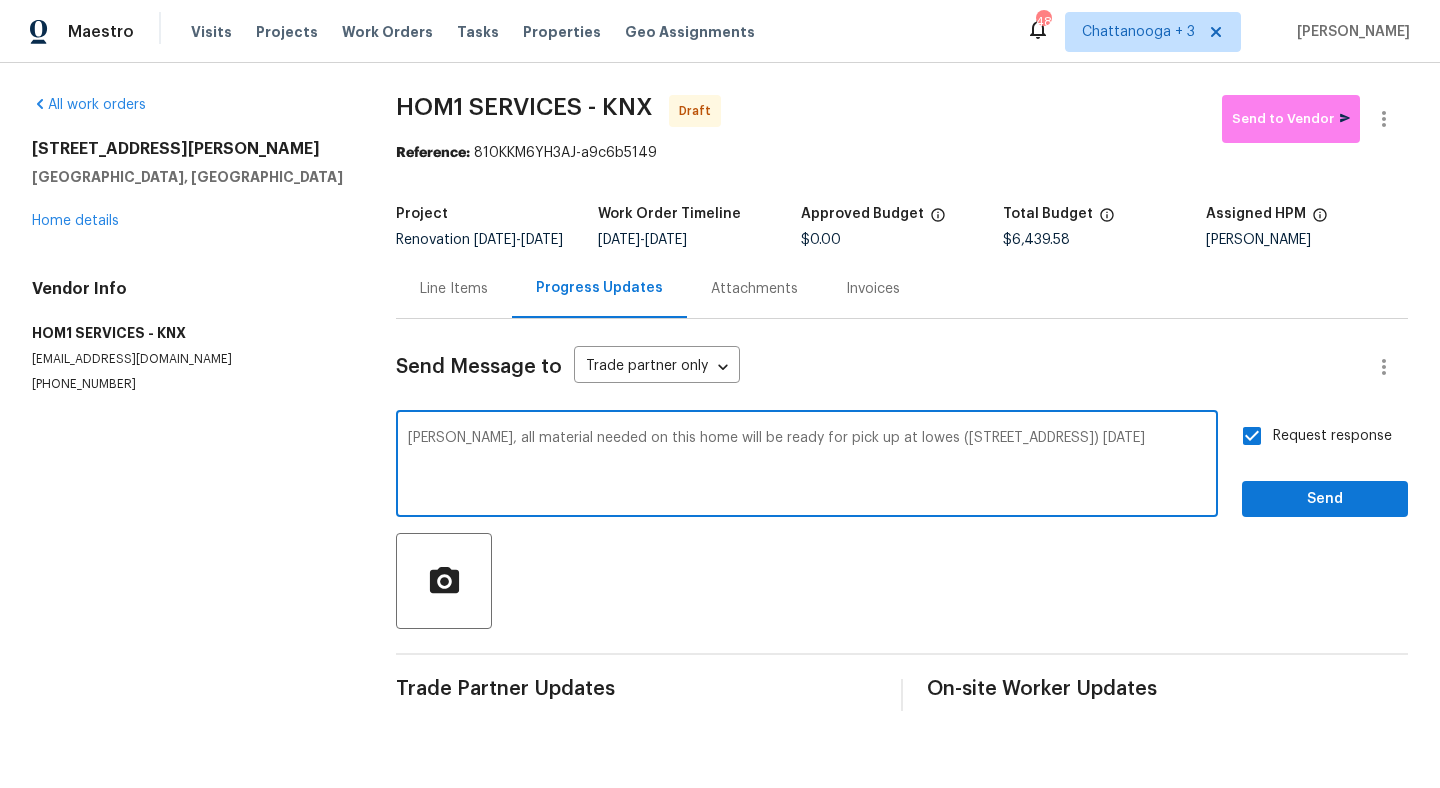 click on "Henry, all material needed on this home will be ready for pick up at lowes (3100 S MALL RD NE, Knoxville, TN, 37924) today" at bounding box center [807, 466] 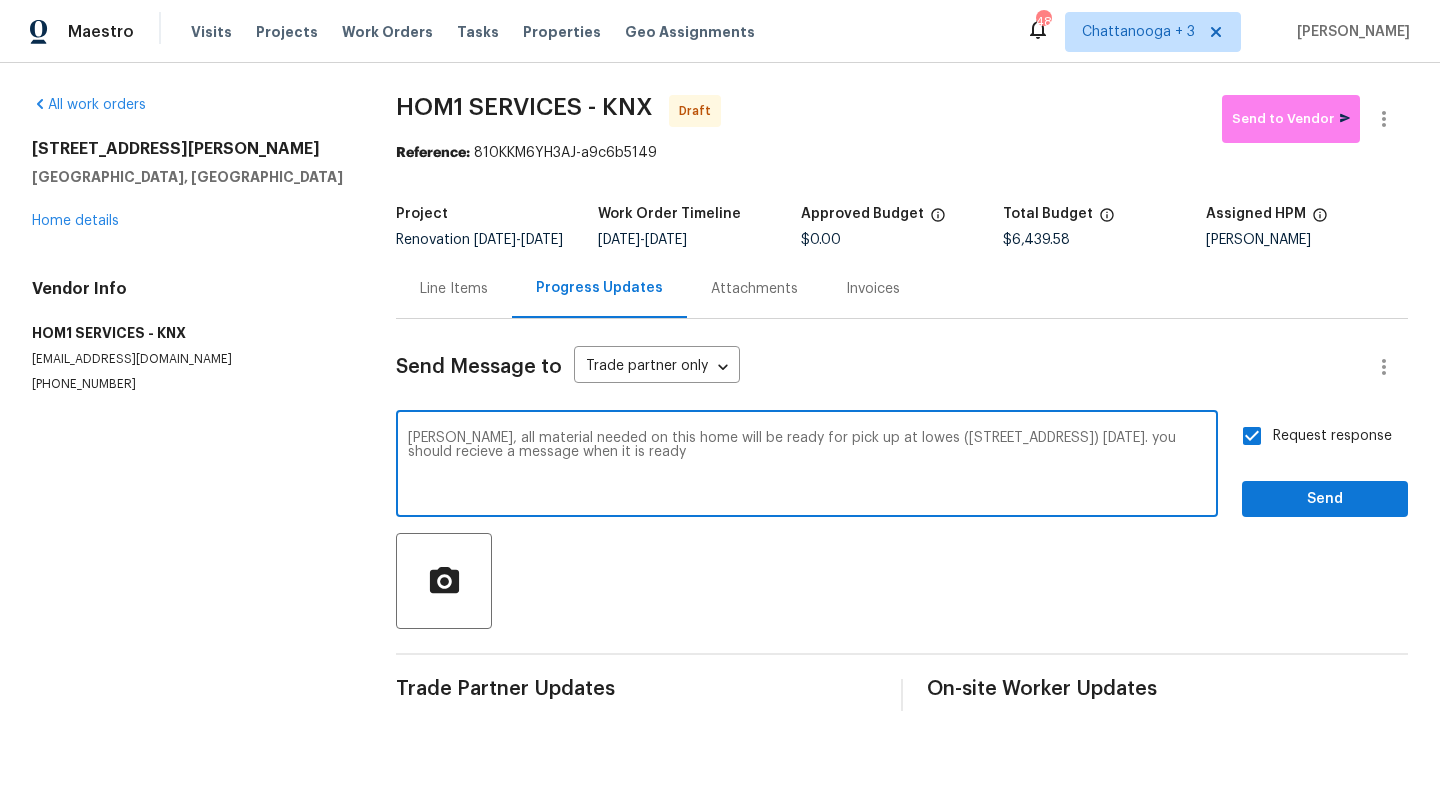 click on "Henry, all material needed on this home will be ready for pick up at lowes (3100 S MALL RD NE, Knoxville, TN, 37924) today. you should recieve a message when it is ready" at bounding box center [807, 466] 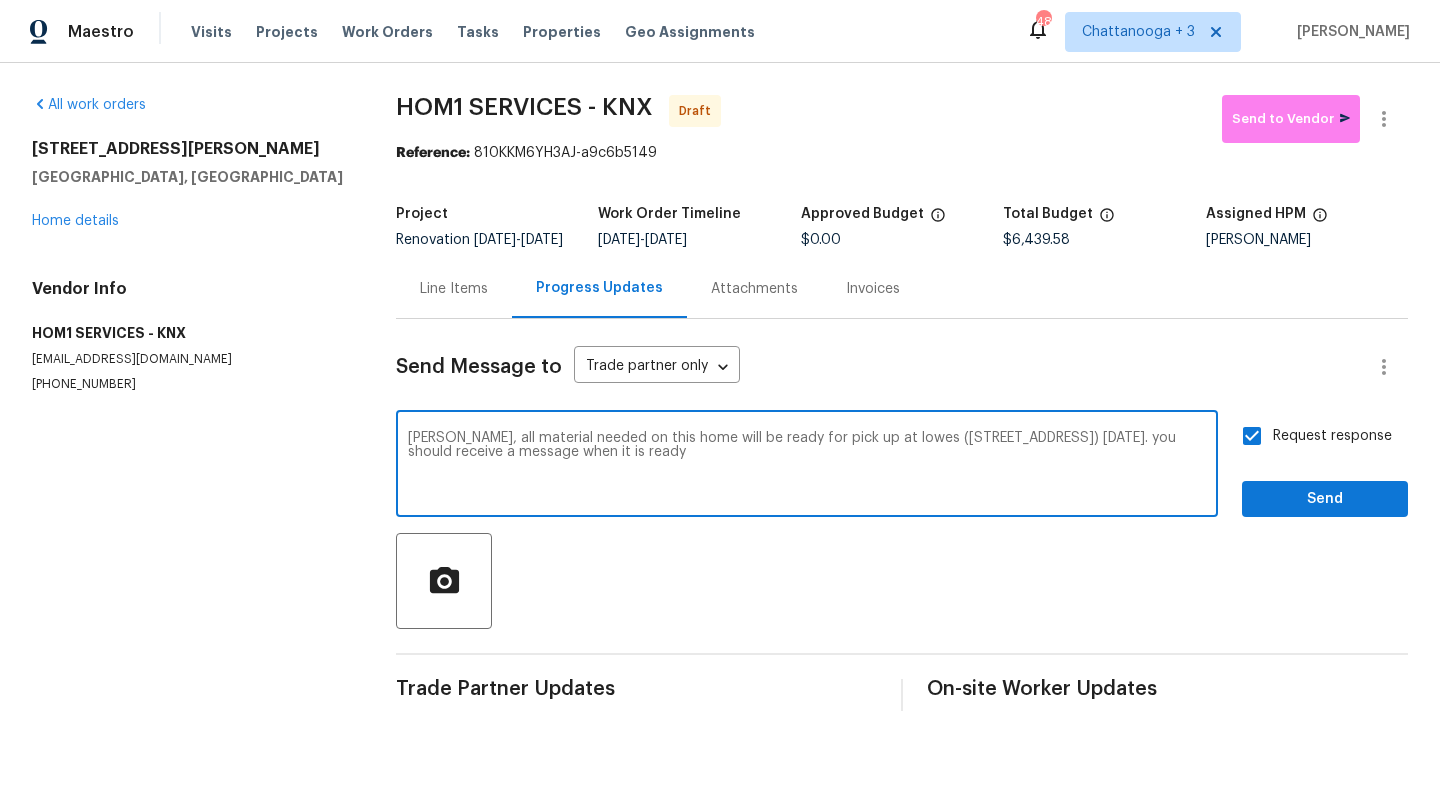 click on "Henry, all material needed on this home will be ready for pick up at lowes (3100 S MALL RD NE, Knoxville, TN, 37924) today. you should receive a message when it is ready" at bounding box center [807, 466] 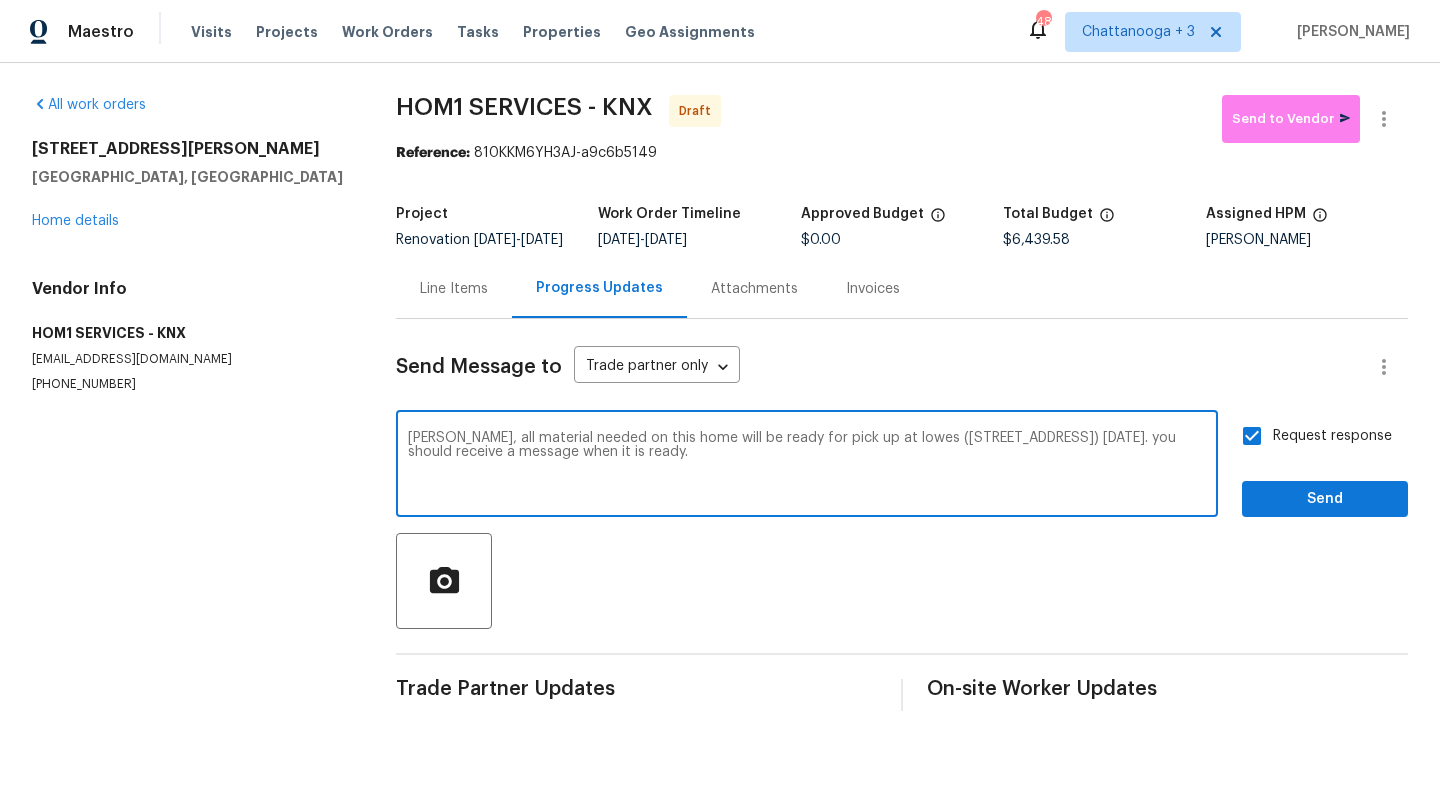 type on "Henry, all material needed on this home will be ready for pick up at lowes (3100 S MALL RD NE, Knoxville, TN, 37924) today. you should receive a message when it is ready." 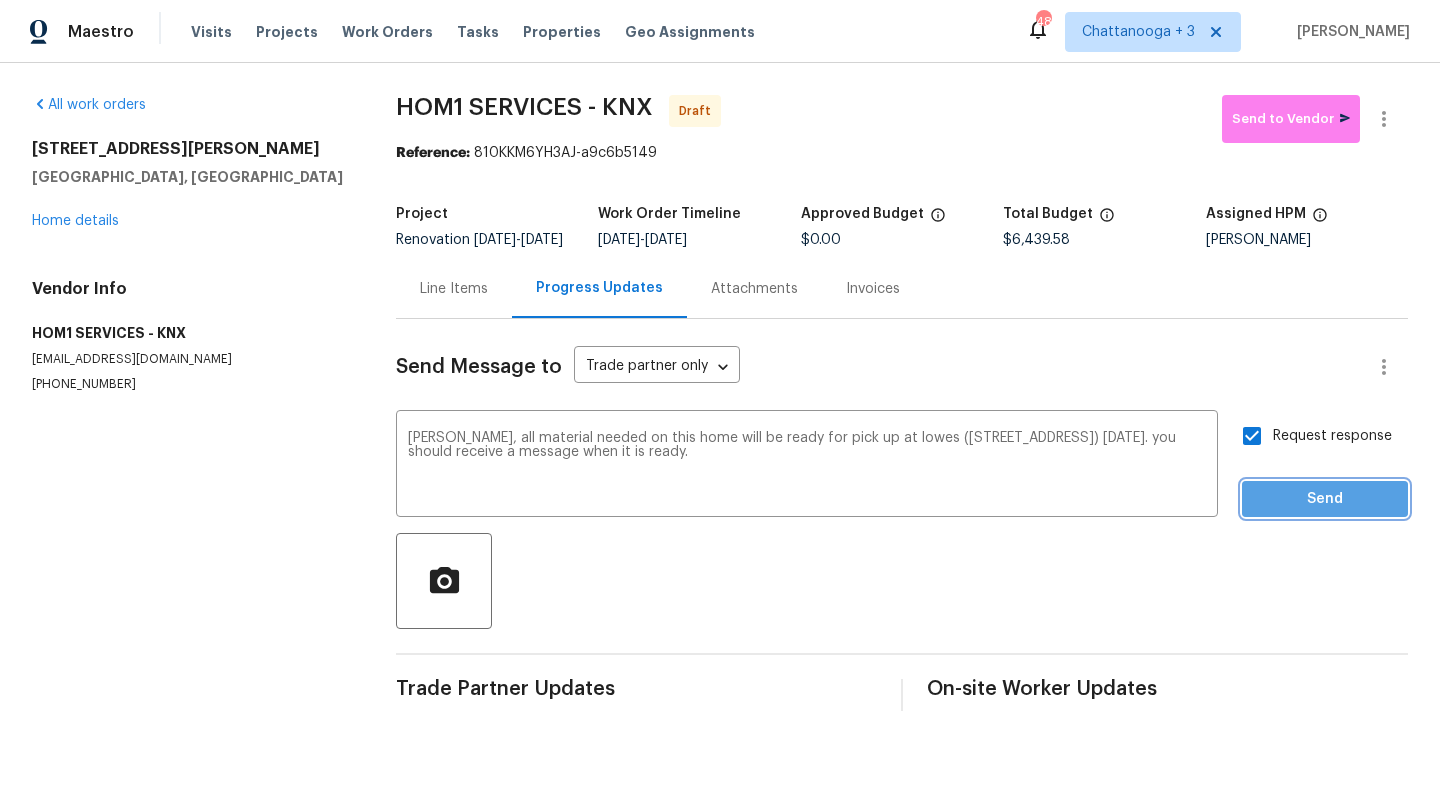 click on "Send" at bounding box center (1325, 499) 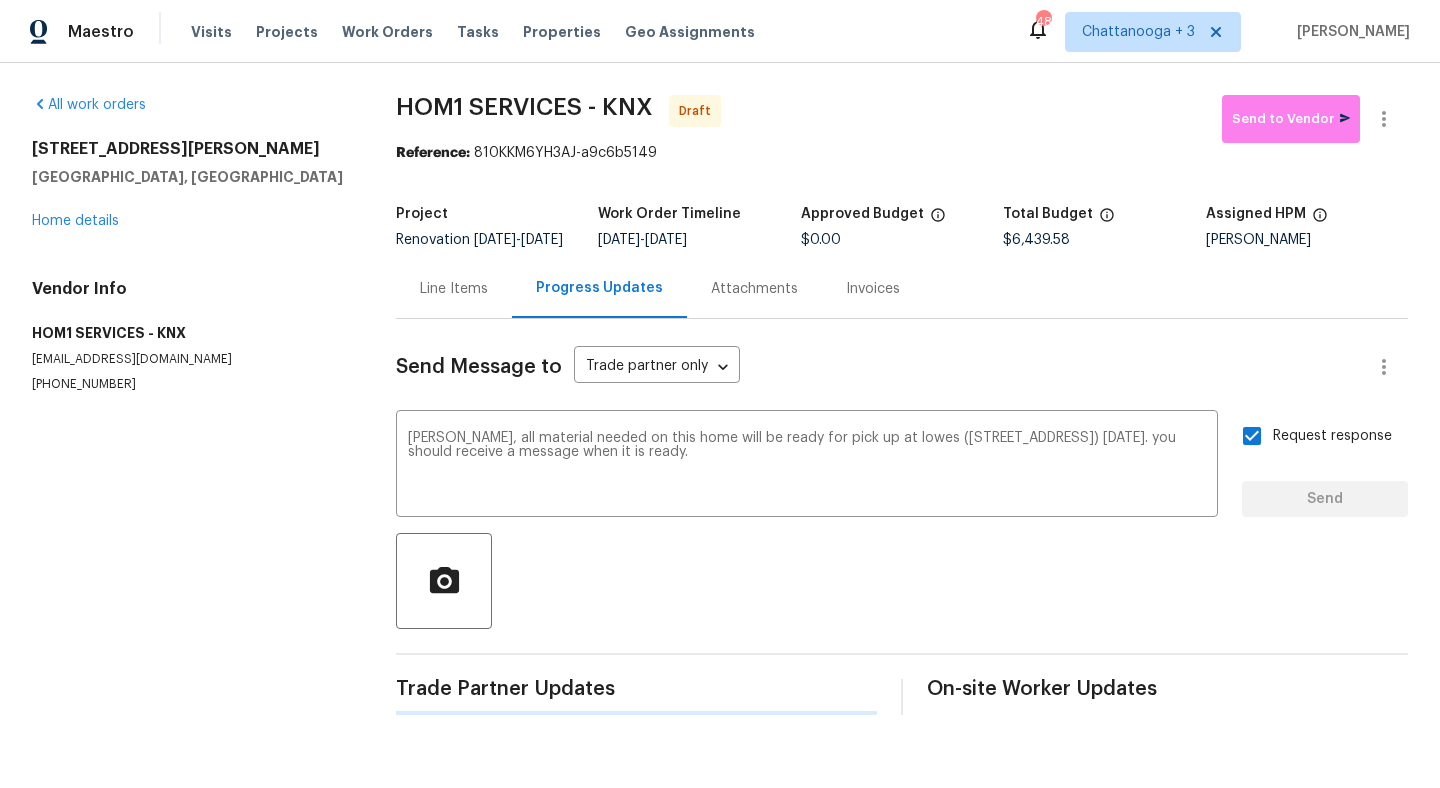 type 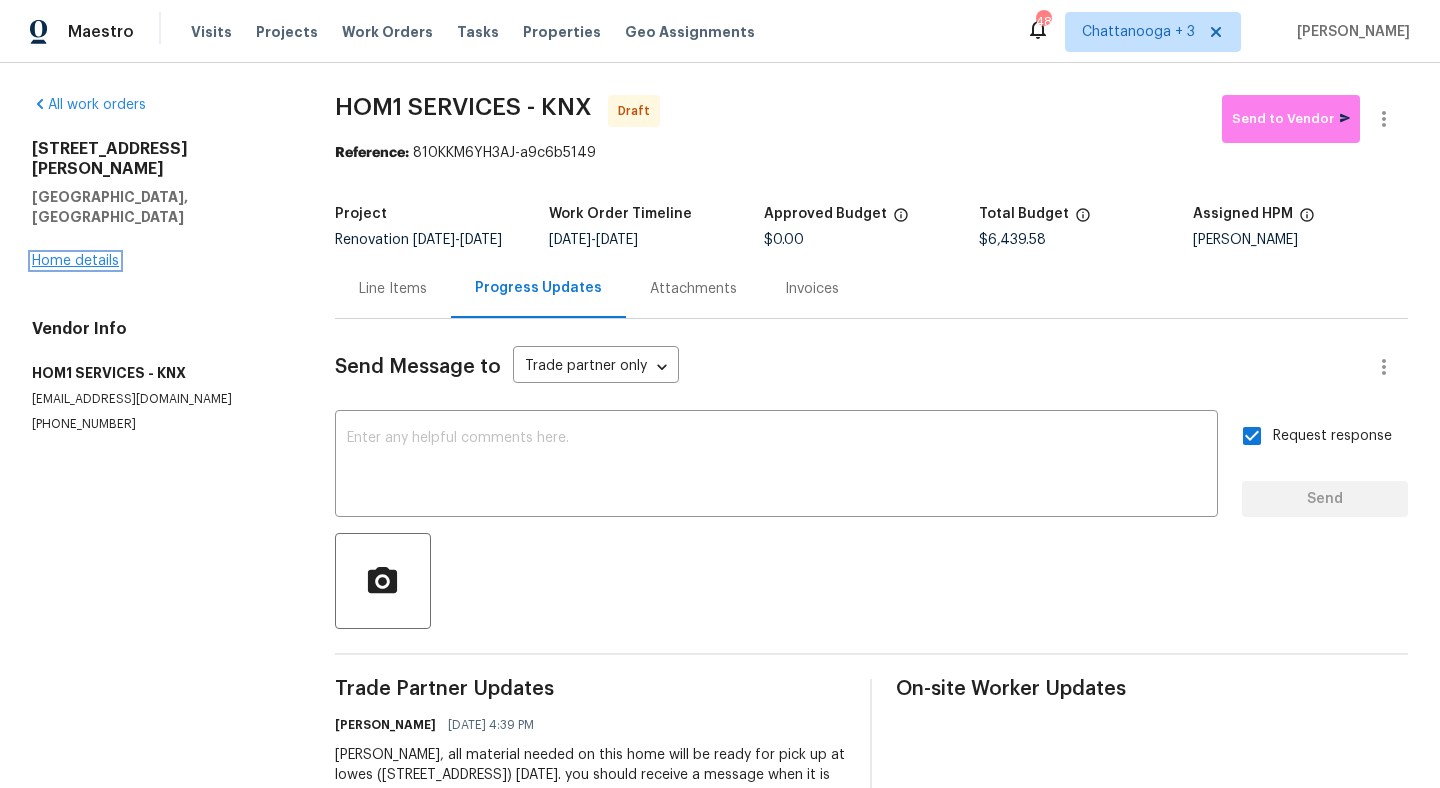 click on "Home details" at bounding box center [75, 261] 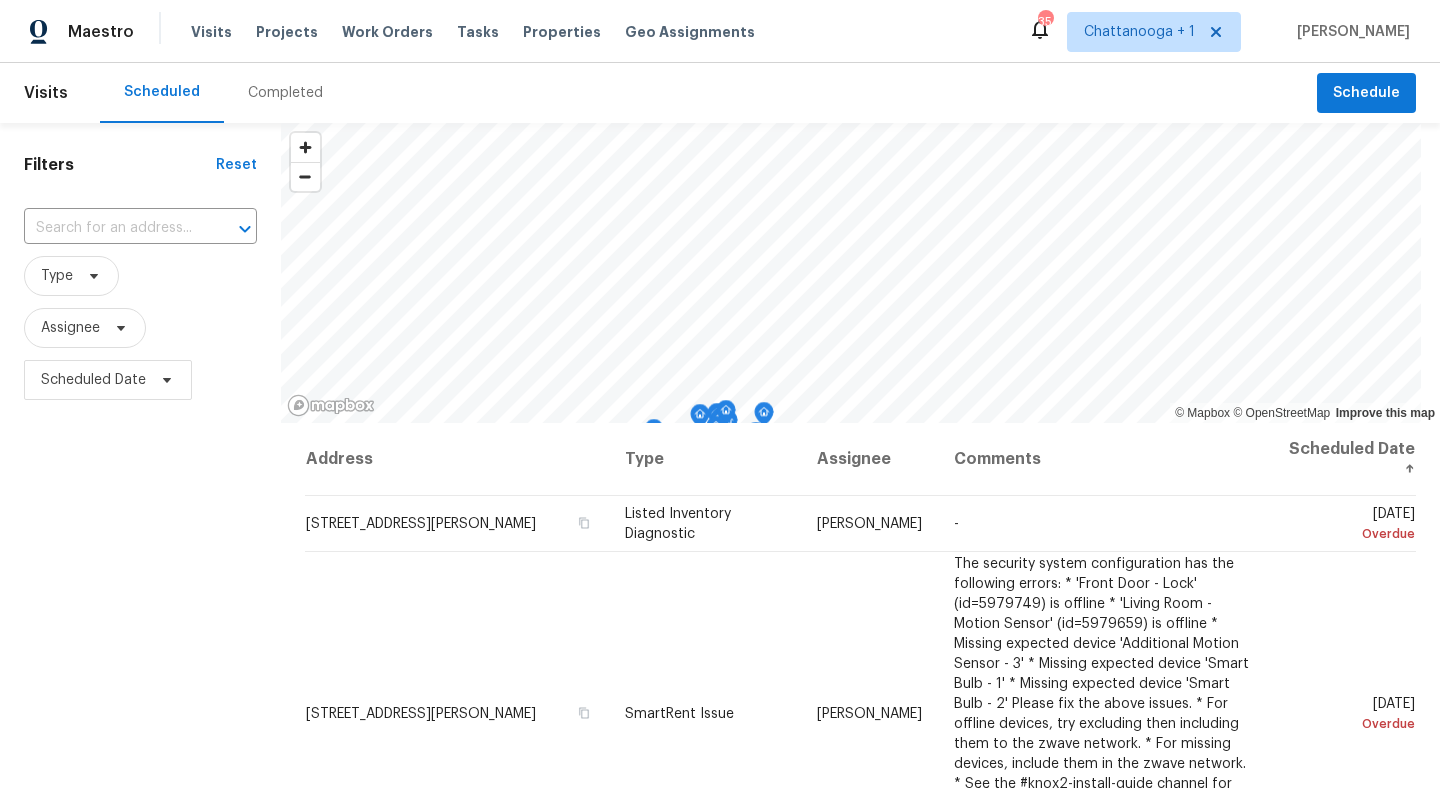 scroll, scrollTop: 0, scrollLeft: 0, axis: both 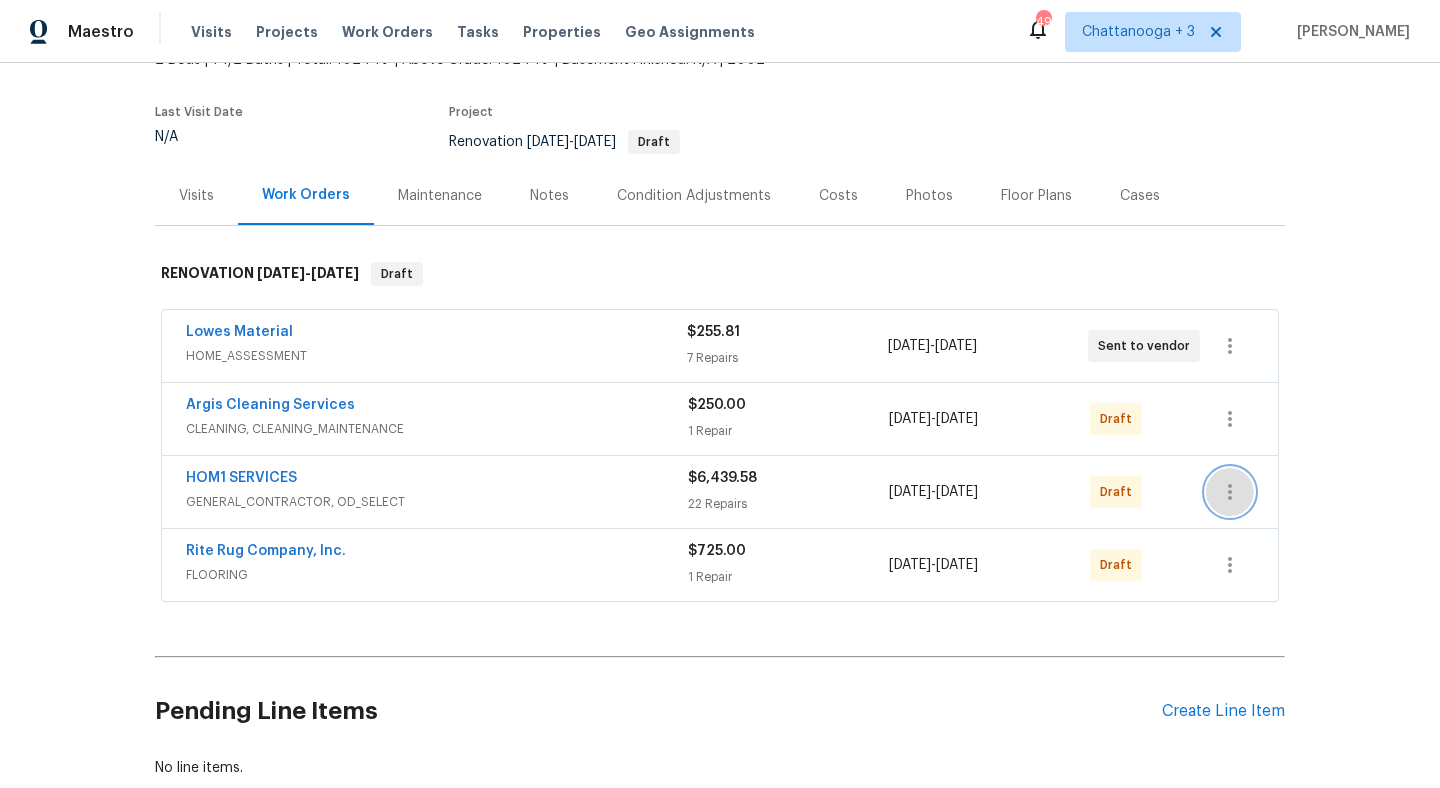 click 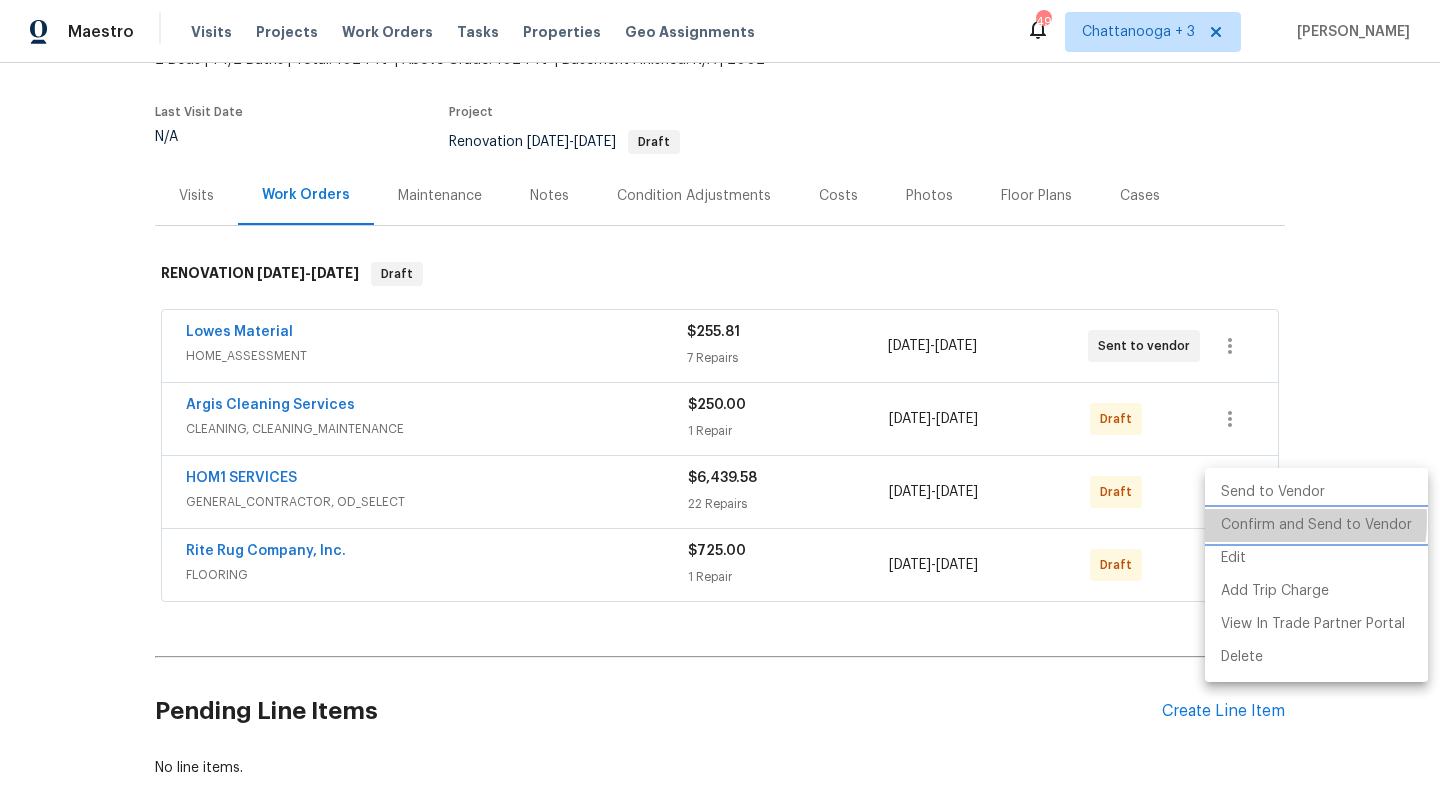 click on "Confirm and Send to Vendor" at bounding box center (1316, 525) 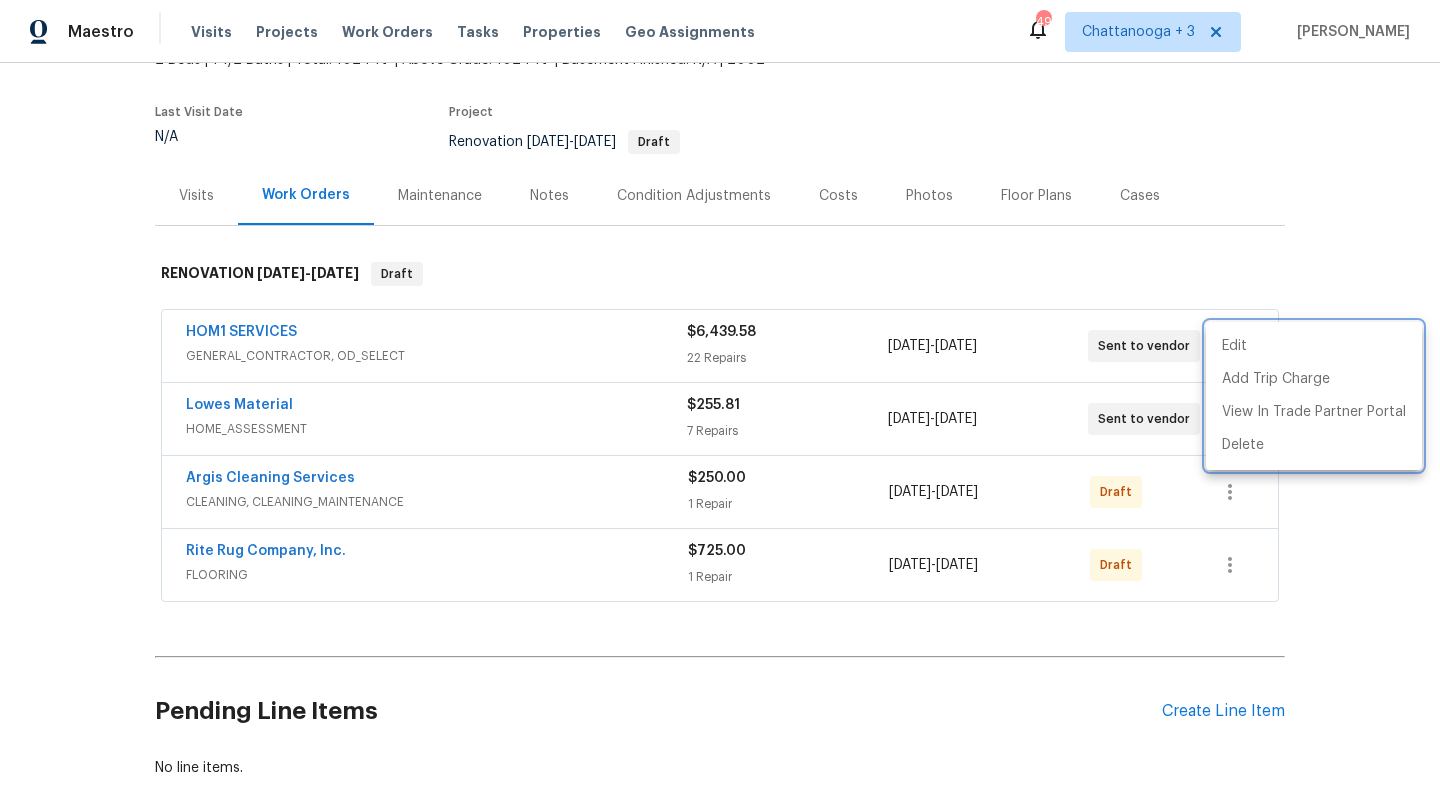 click at bounding box center (720, 394) 